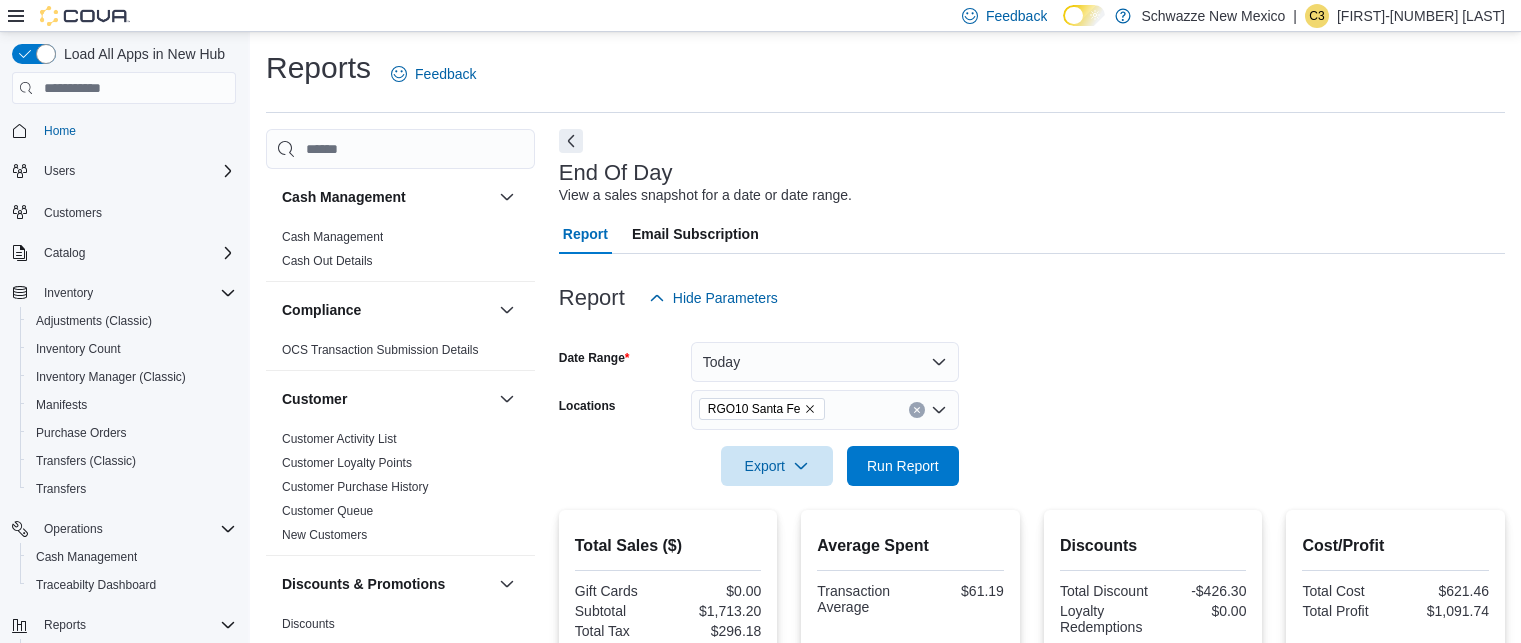 scroll, scrollTop: 373, scrollLeft: 0, axis: vertical 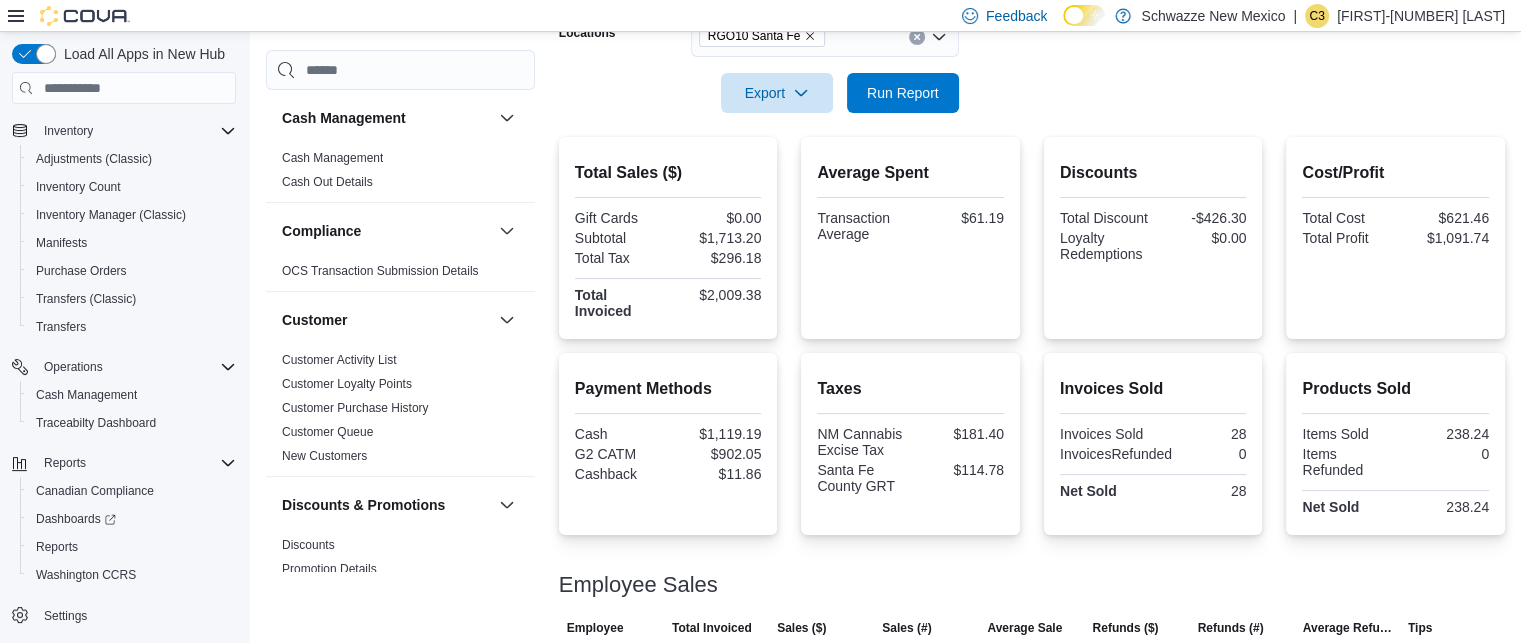 click at bounding box center [1032, 125] 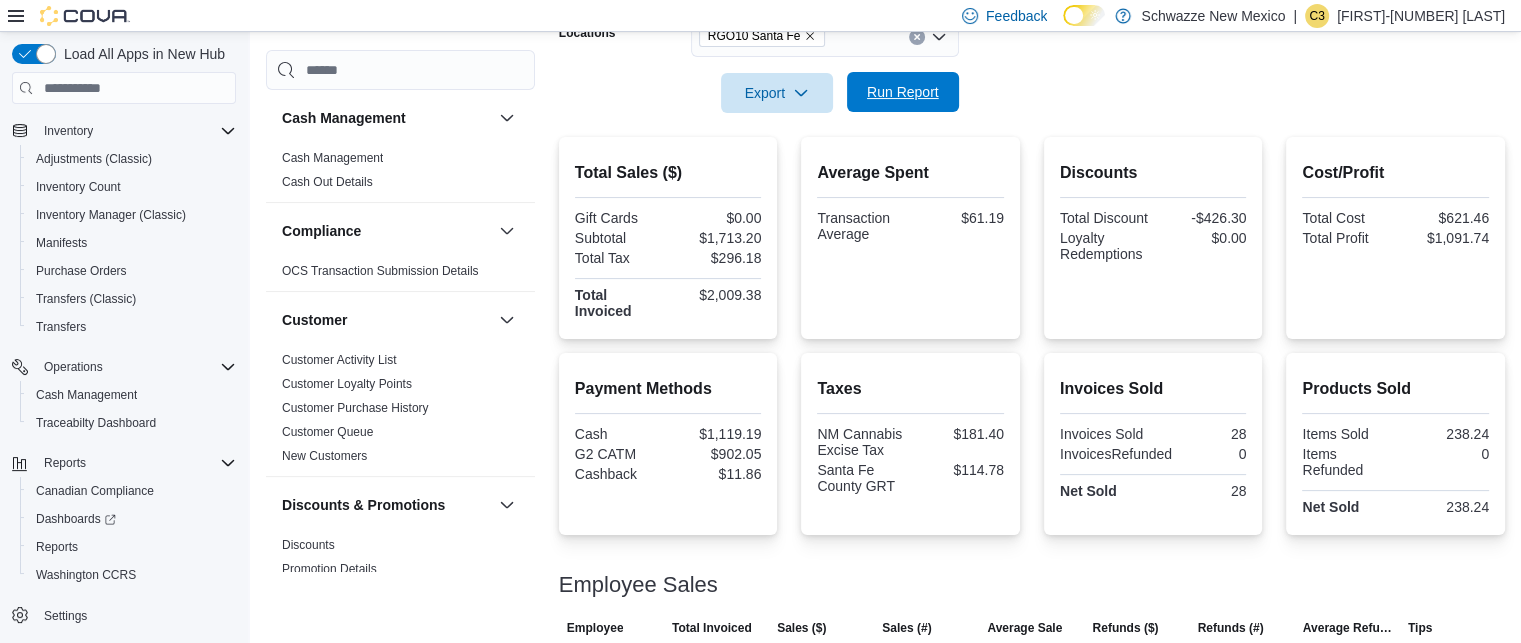 click on "Run Report" at bounding box center (903, 92) 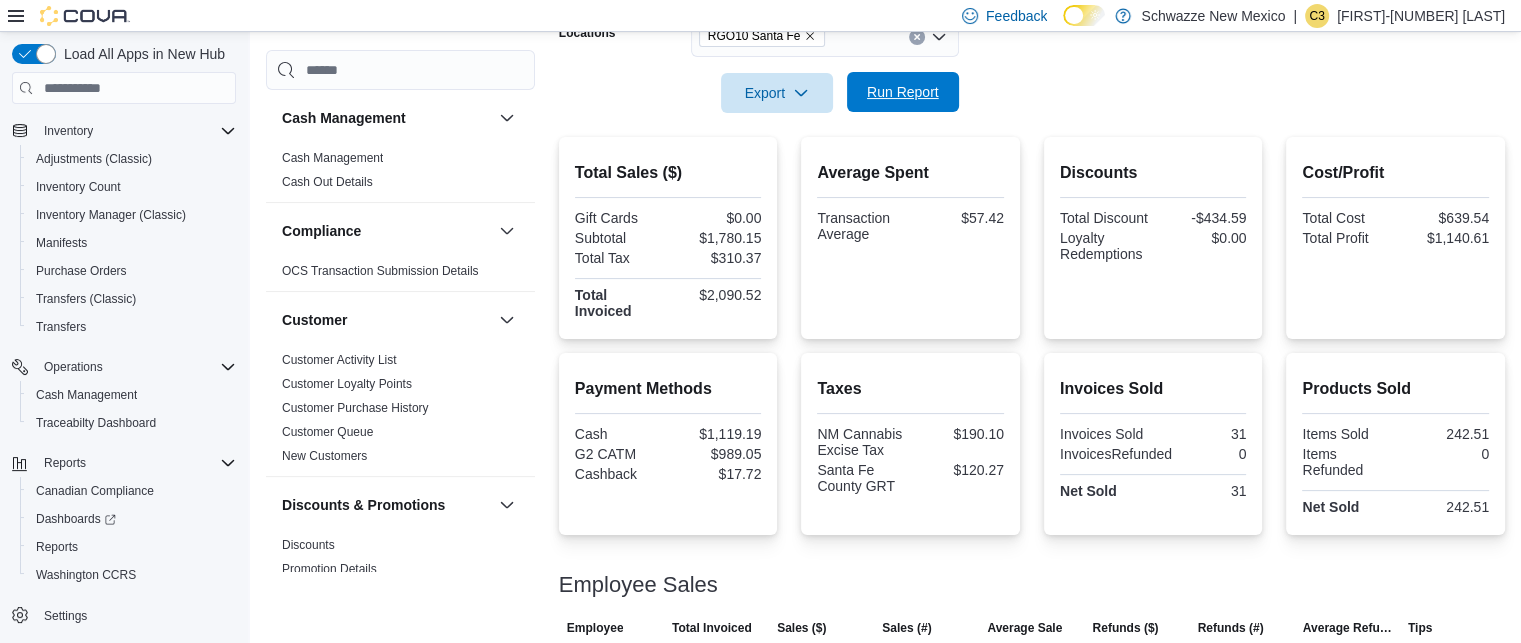 click on "Run Report" at bounding box center [903, 92] 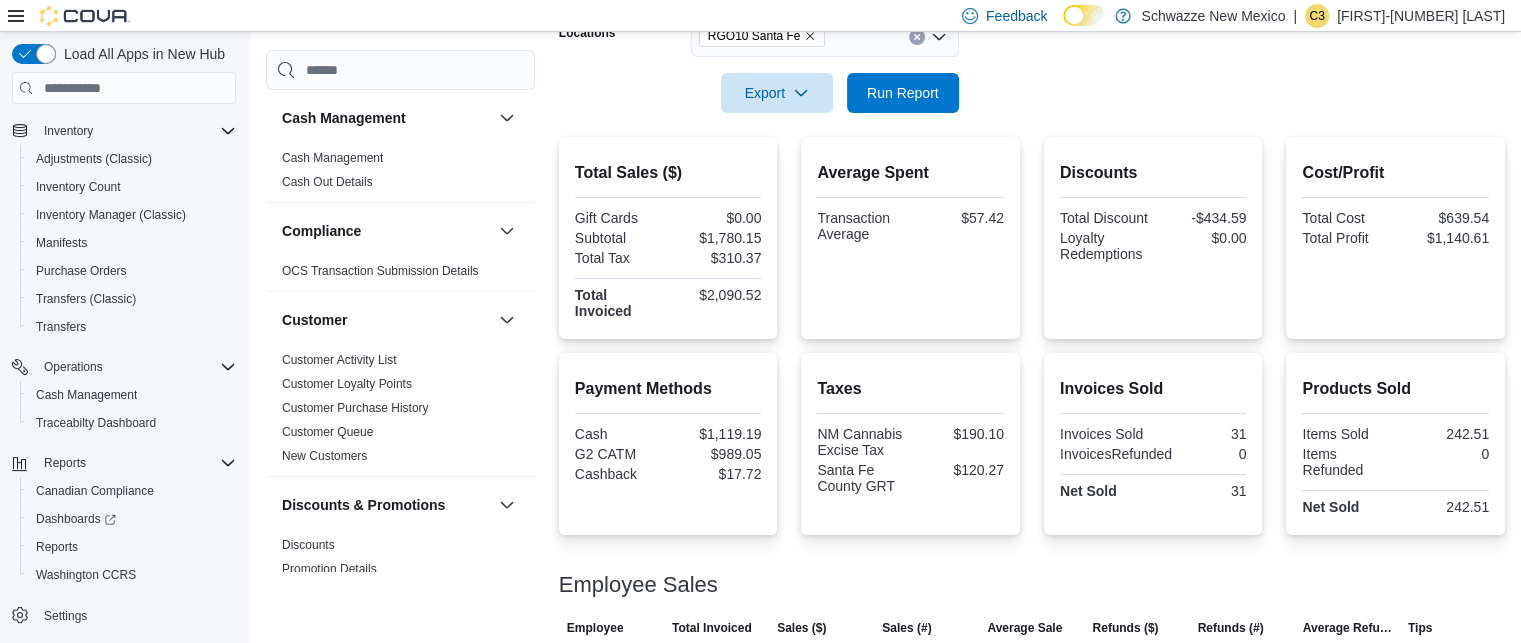 click on "Date Range Today Locations RGO10 Santa Fe Export  Run Report" at bounding box center [1032, 29] 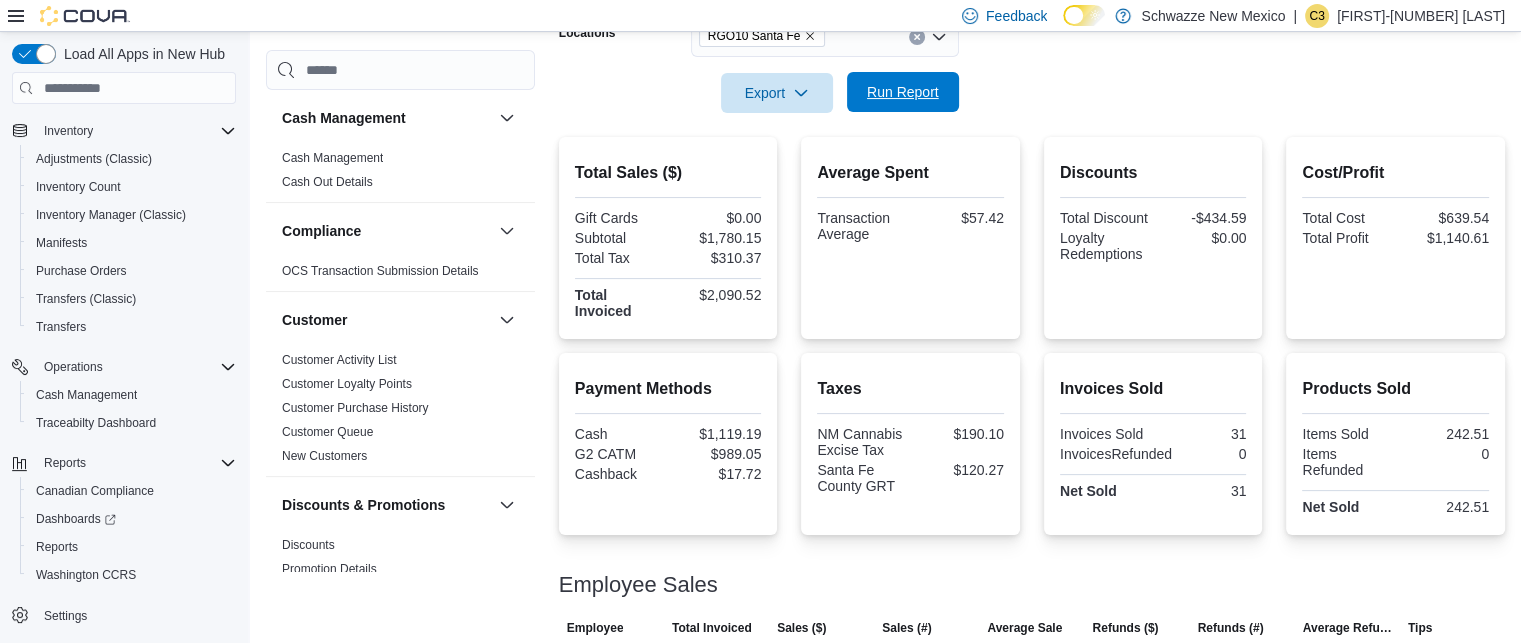click on "Run Report" at bounding box center [903, 92] 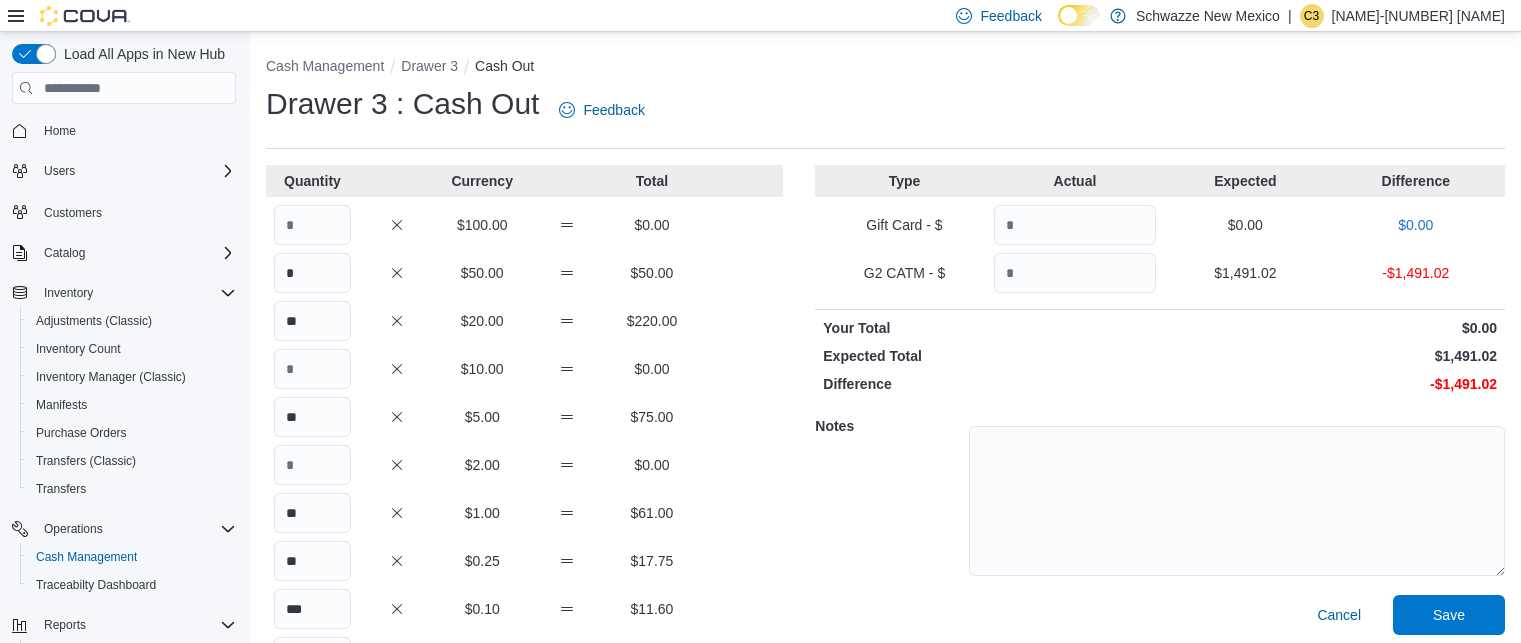 scroll, scrollTop: 165, scrollLeft: 0, axis: vertical 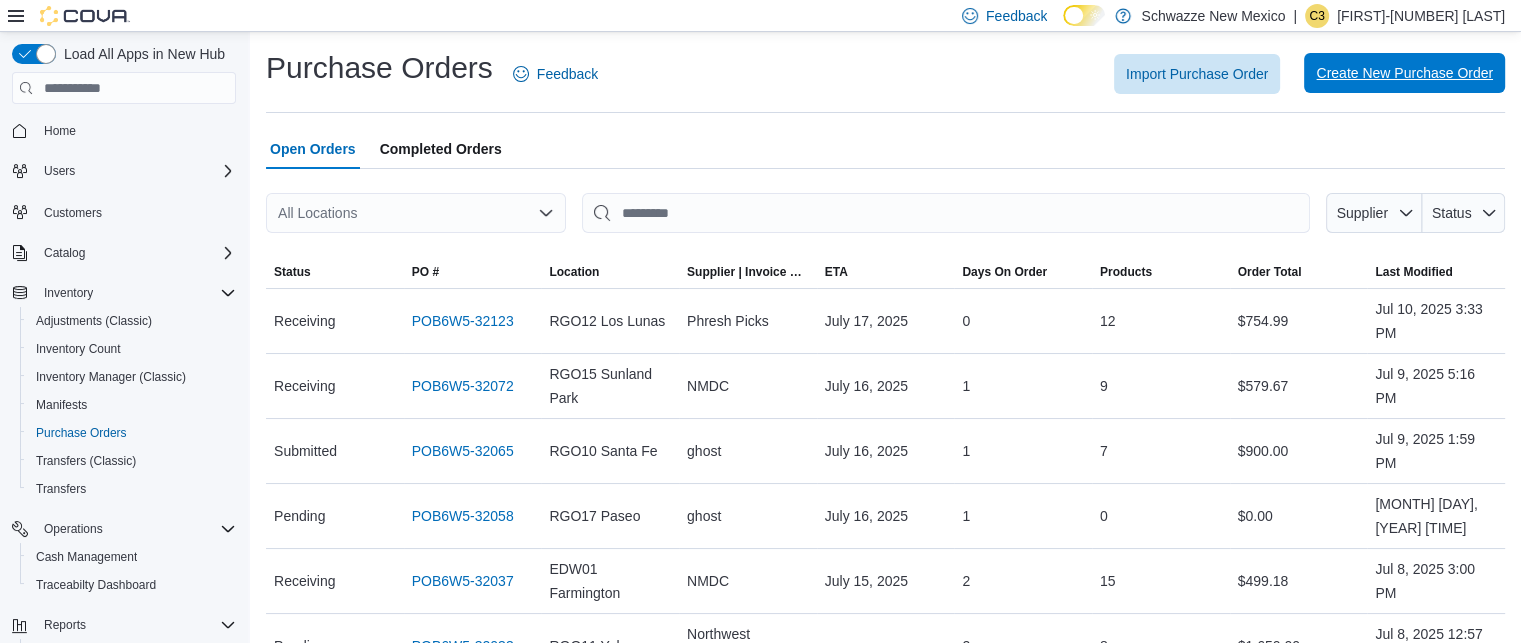 click on "Create New Purchase Order" at bounding box center (1404, 73) 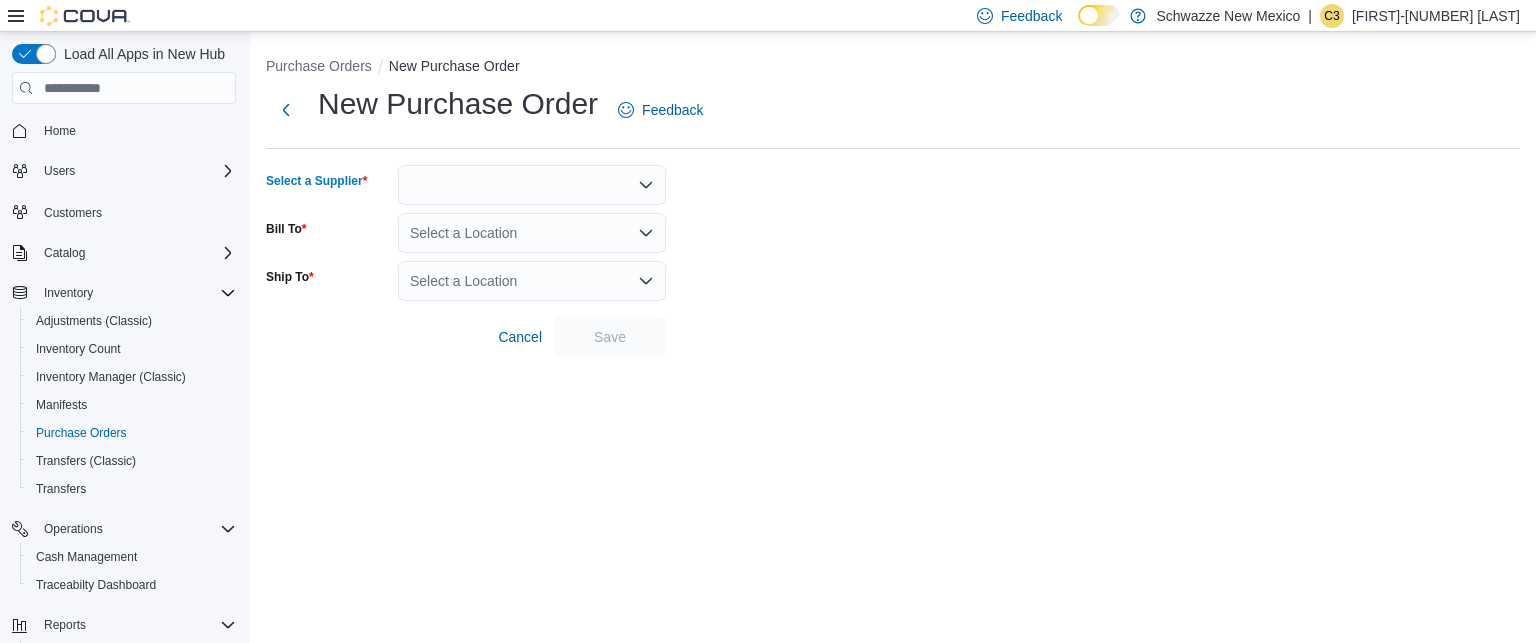 click at bounding box center [532, 185] 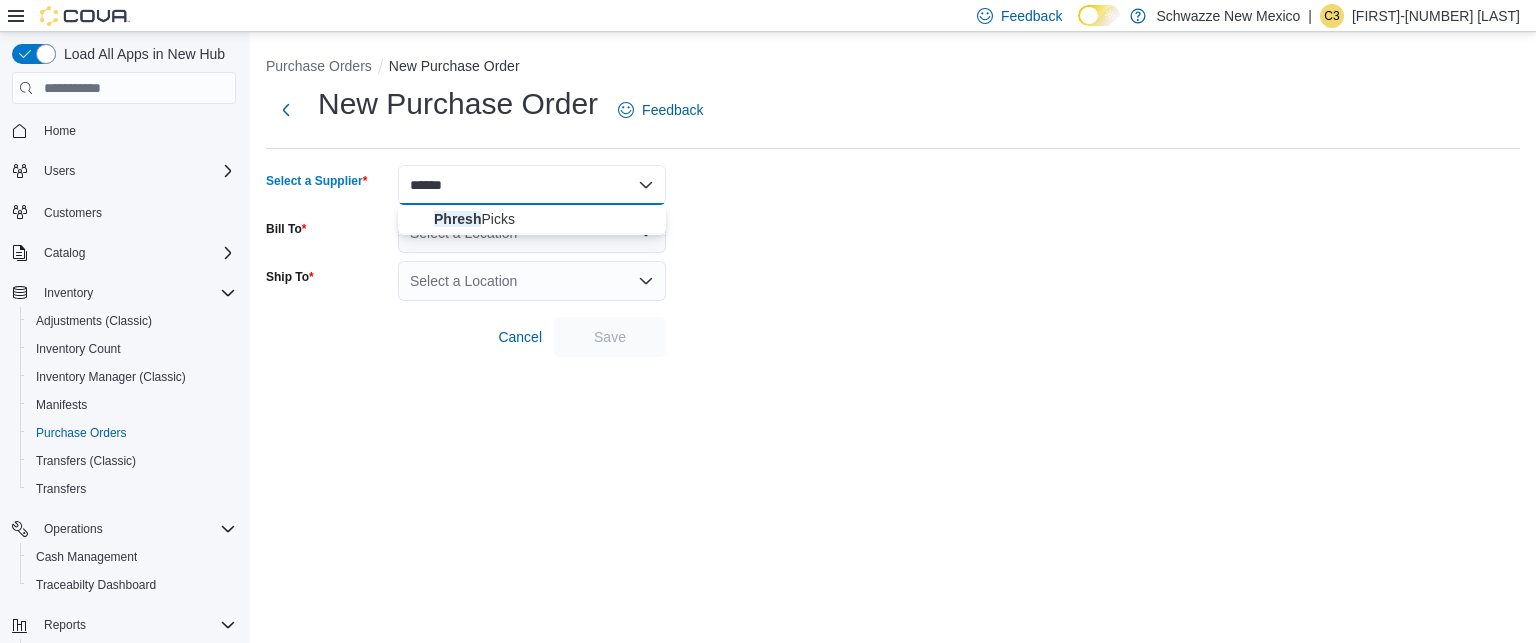 type on "******" 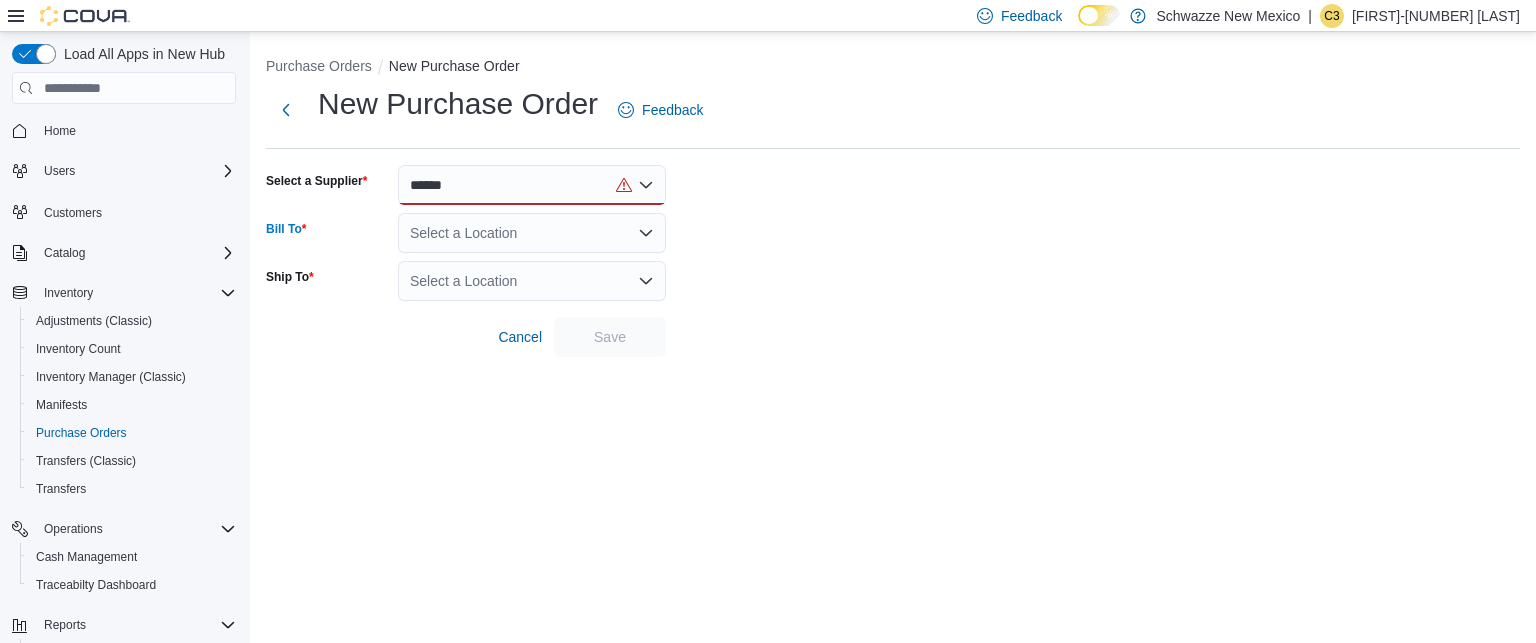 click on "Select a Location" at bounding box center (532, 233) 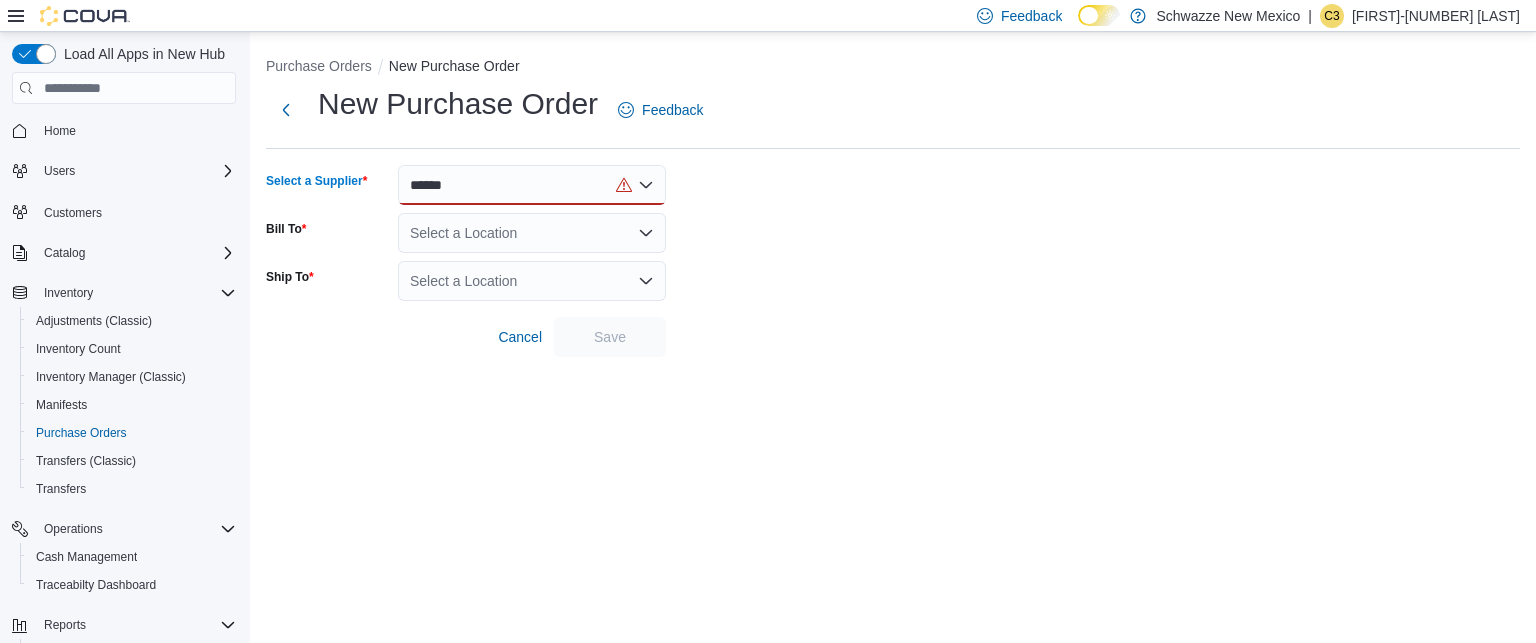 click on "******" at bounding box center (532, 185) 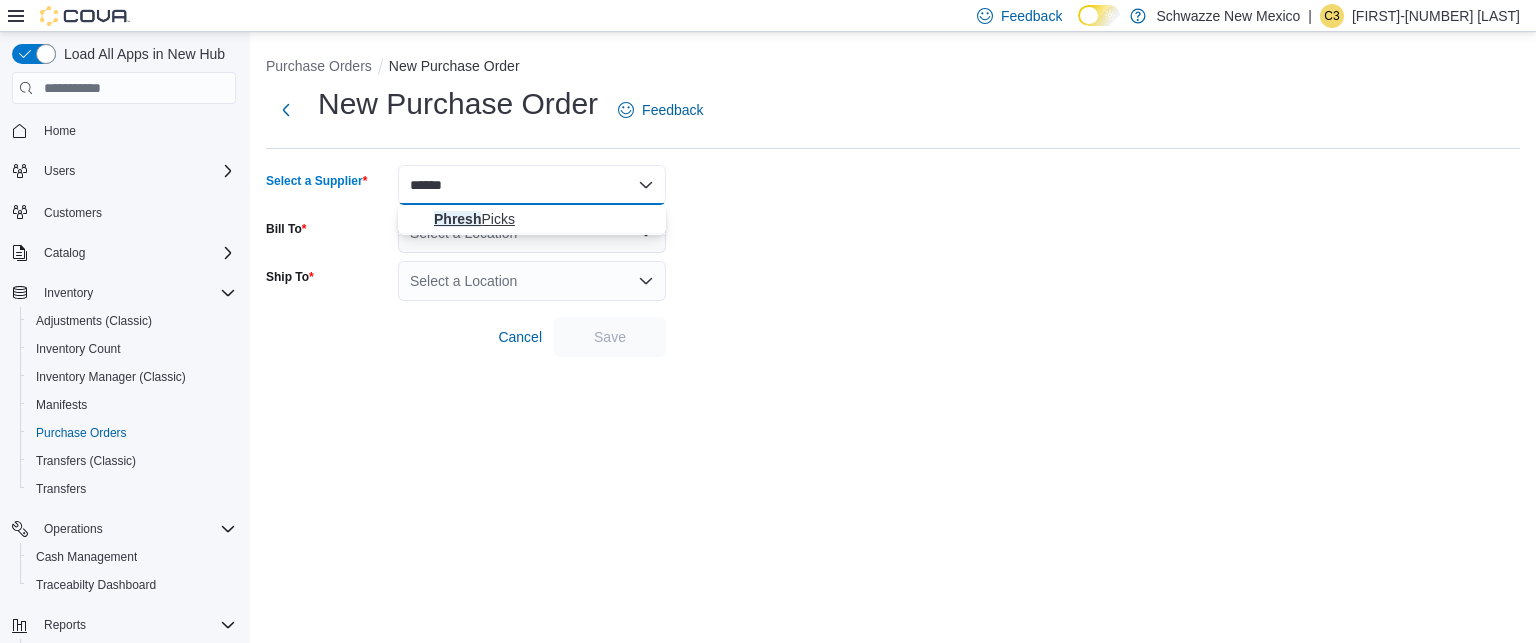 click on "Phresh  Picks" at bounding box center (532, 219) 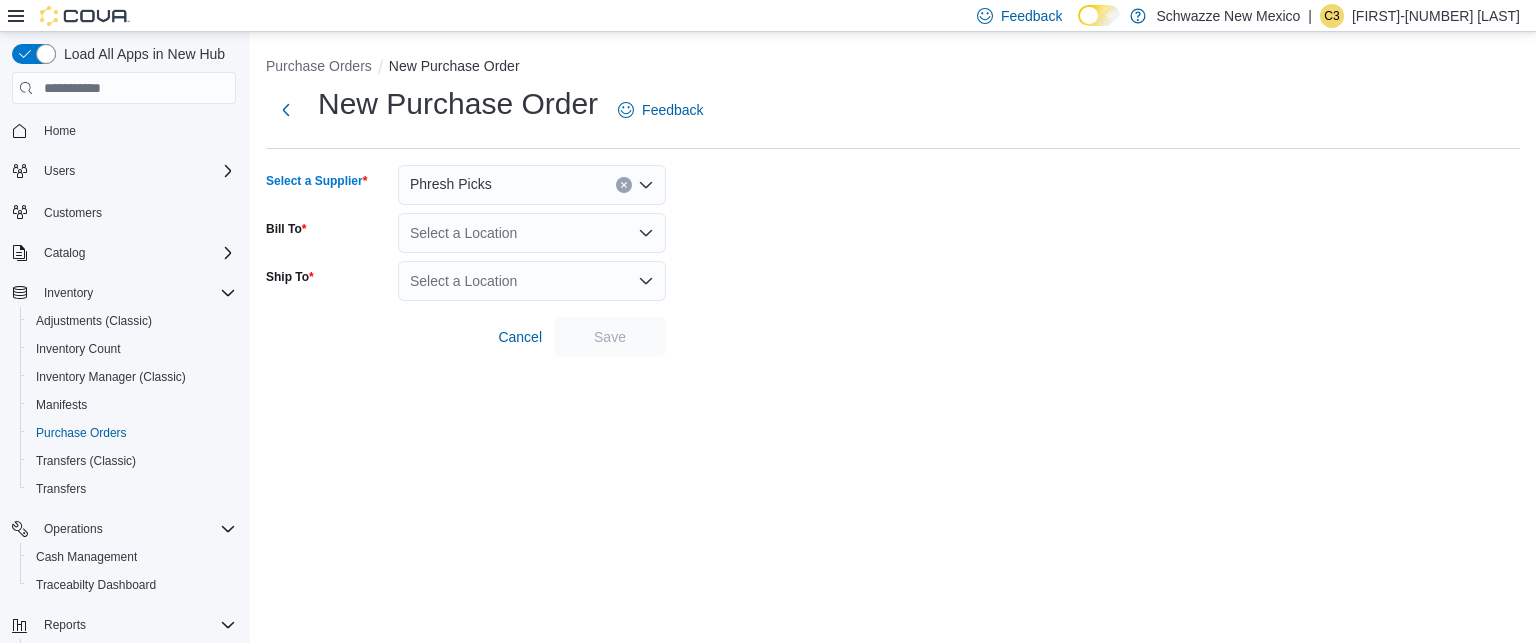 click on "Select a Location" at bounding box center [532, 233] 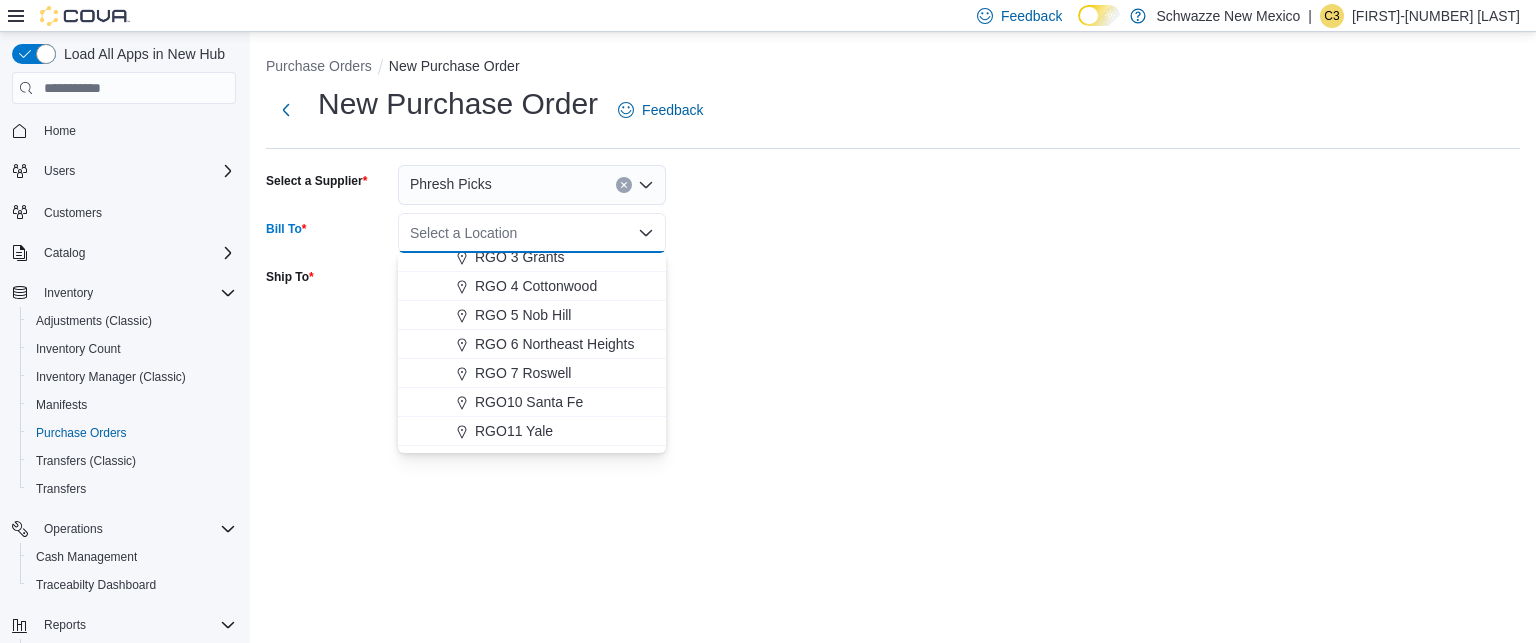 scroll, scrollTop: 620, scrollLeft: 0, axis: vertical 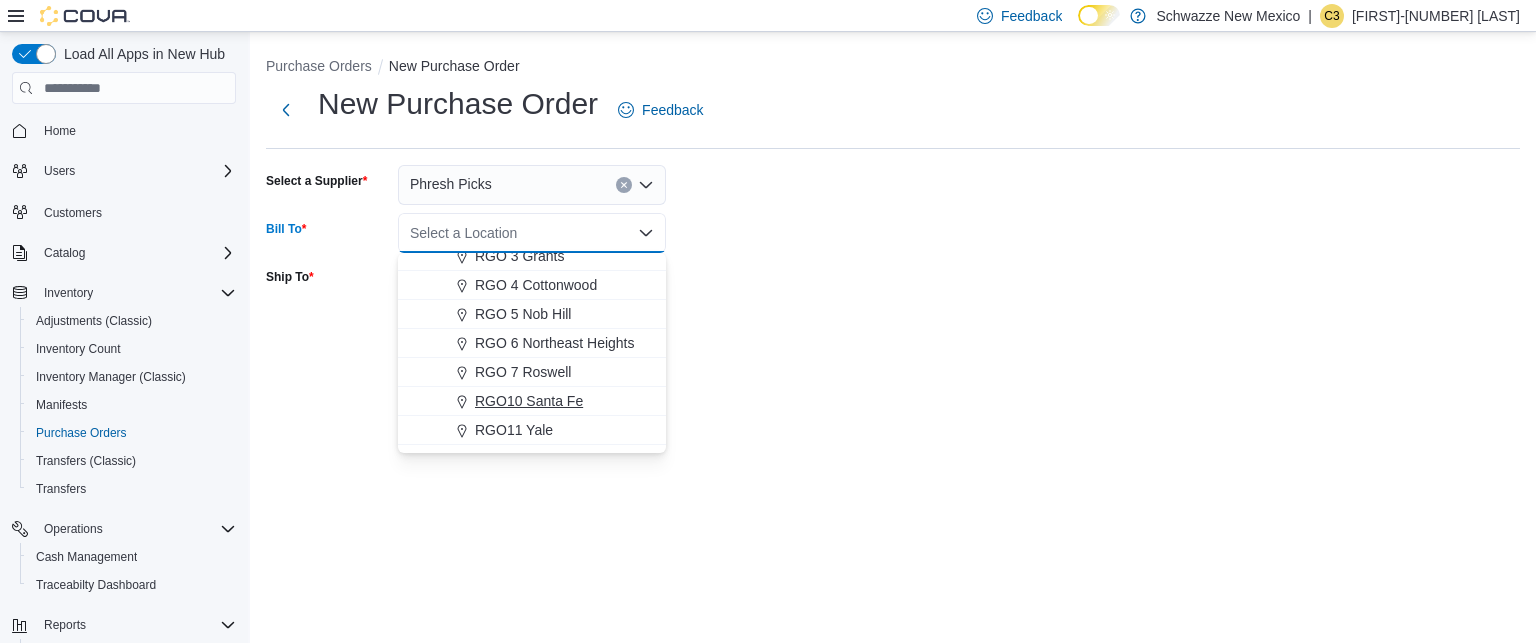 click on "RGO10 Santa Fe" at bounding box center (529, 401) 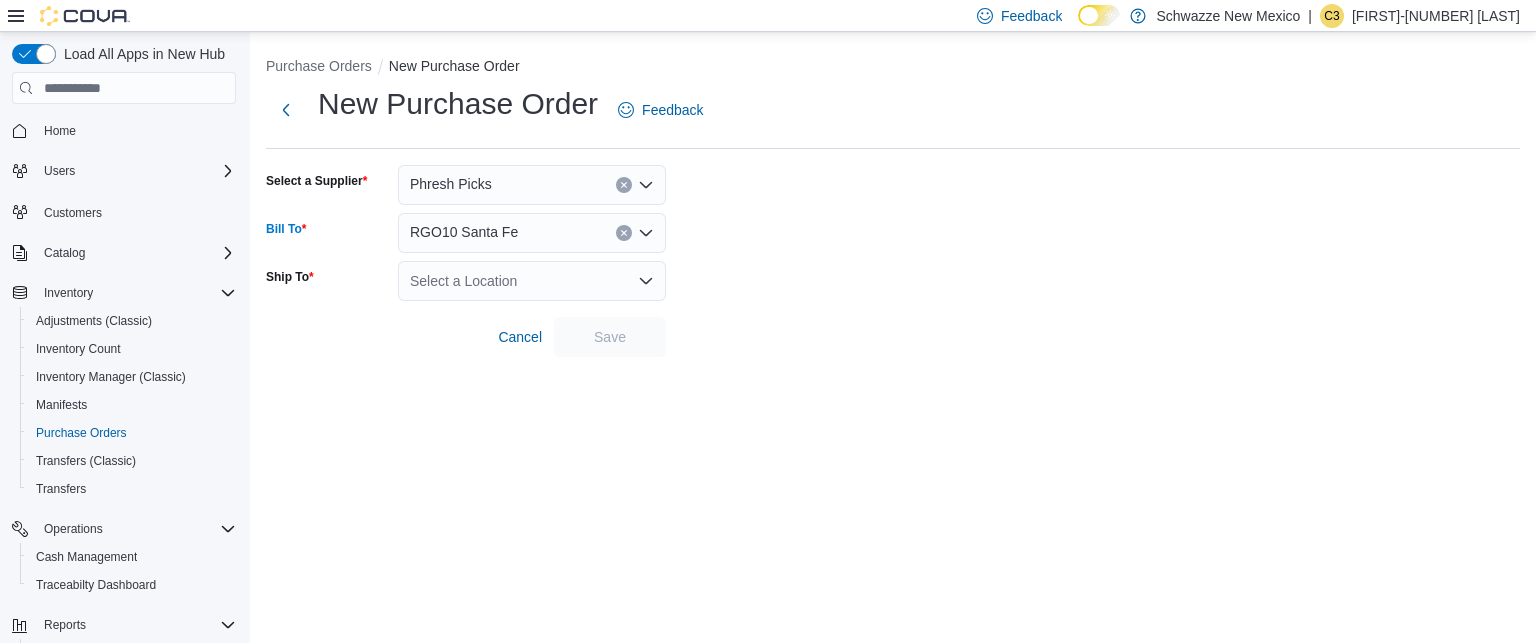 click on "Purchase Orders New Purchase Order New Purchase Order Feedback Select a Supplier Phresh Picks Bill To RGO10 Santa Fe Combo box. Selected. RGO10 Santa Fe. Press Backspace to delete RGO10 Santa Fe. Combo box input. Select a Location. Type some text or, to display a list of choices, press Down Arrow. To exit the list of choices, press Escape. Ship To Select a Location Cancel Save" at bounding box center [893, 202] 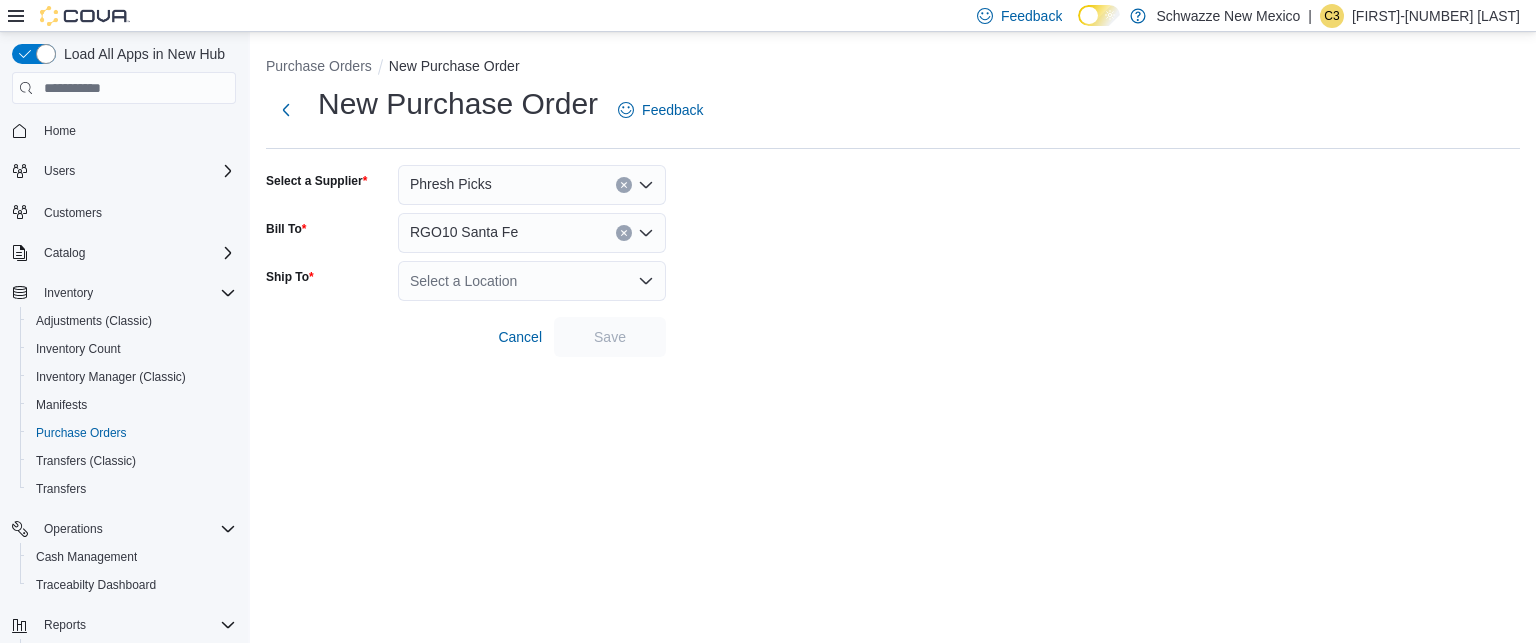 click on "Select a Location" at bounding box center [532, 281] 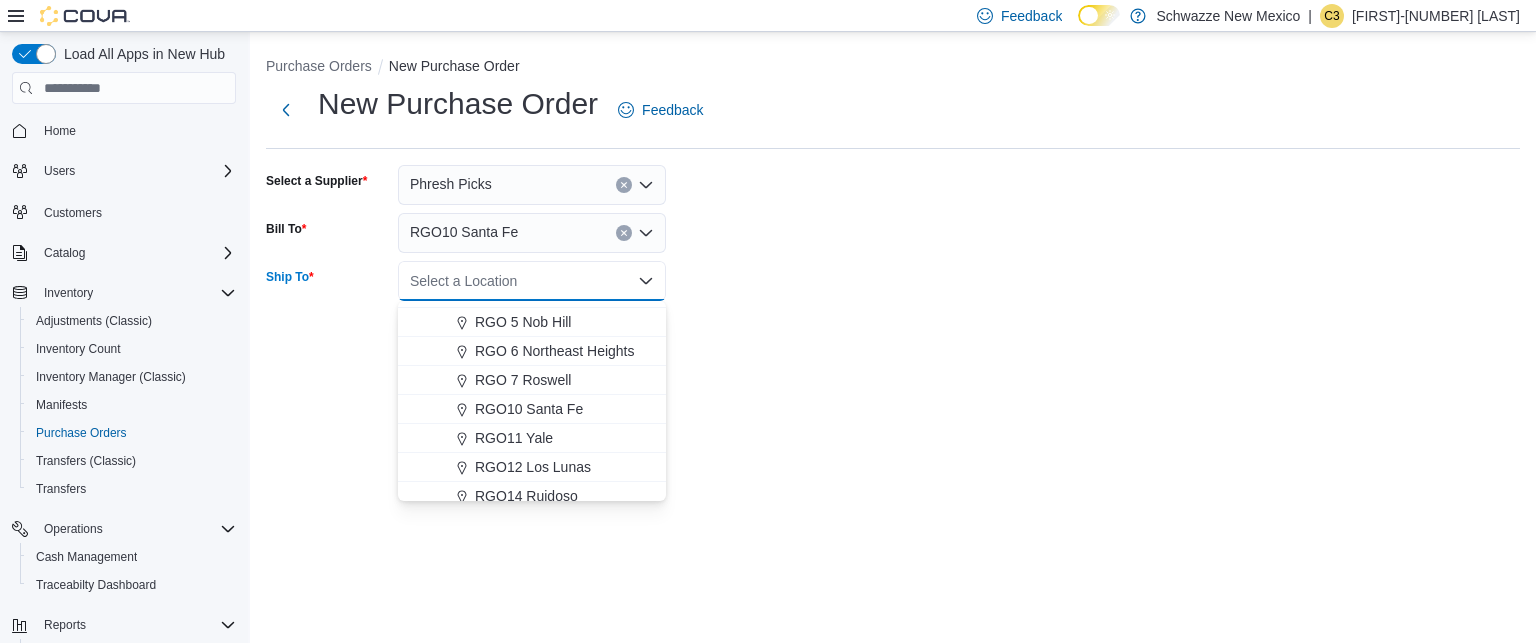 scroll, scrollTop: 651, scrollLeft: 0, axis: vertical 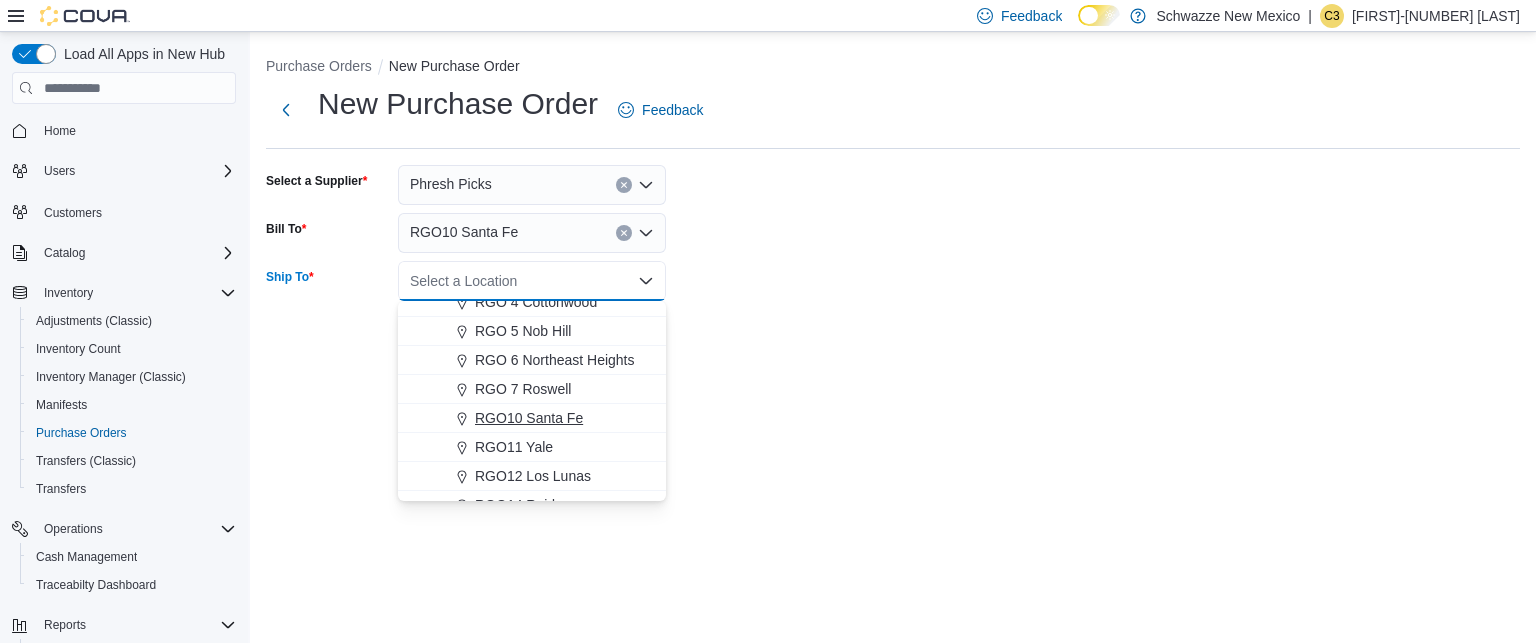 click on "RGO10 Santa Fe" at bounding box center (529, 418) 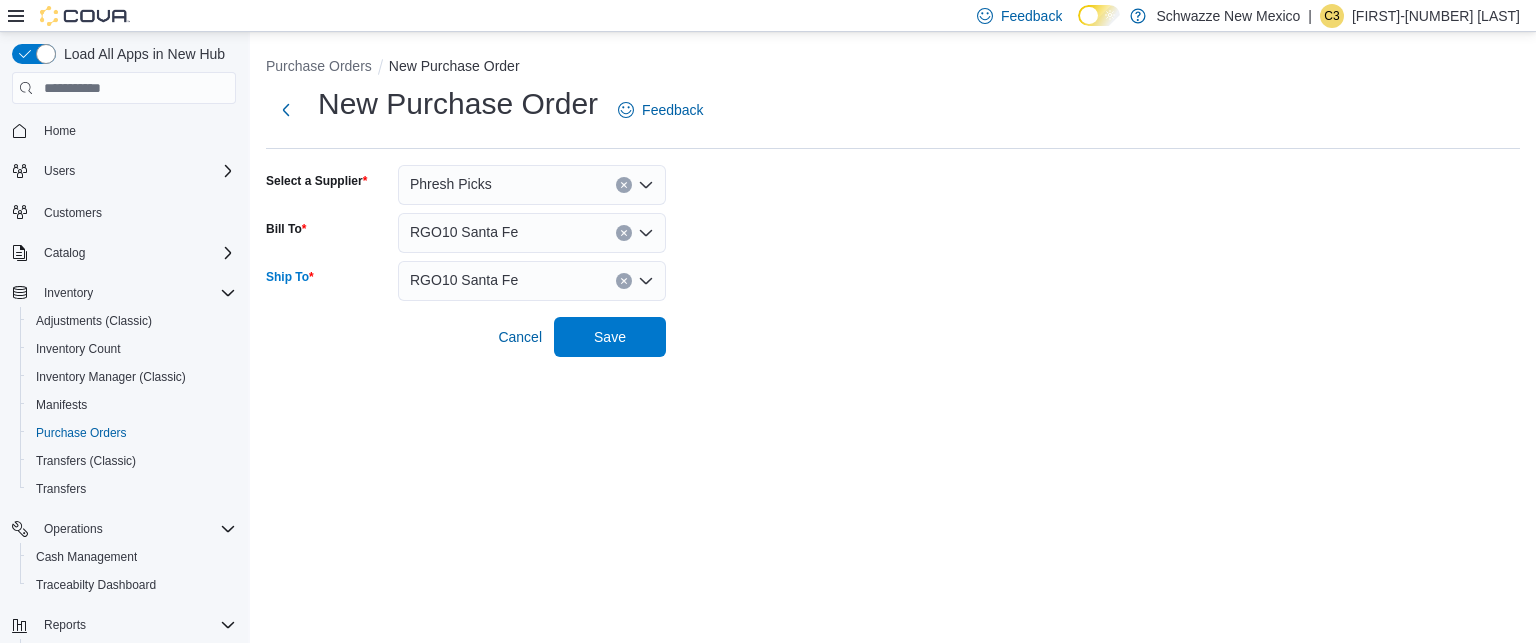 click on "Purchase Orders New Purchase Order New Purchase Order Feedback Select a Supplier Phresh Picks Bill To RGO10 Santa Fe Ship To RGO10 Santa Fe Combo box. Selected. RGO10 Santa Fe. Press Backspace to delete RGO10 Santa Fe. Combo box input. Select a Location. Type some text or, to display a list of choices, press Down Arrow. To exit the list of choices, press Escape. Cancel Save" at bounding box center [893, 202] 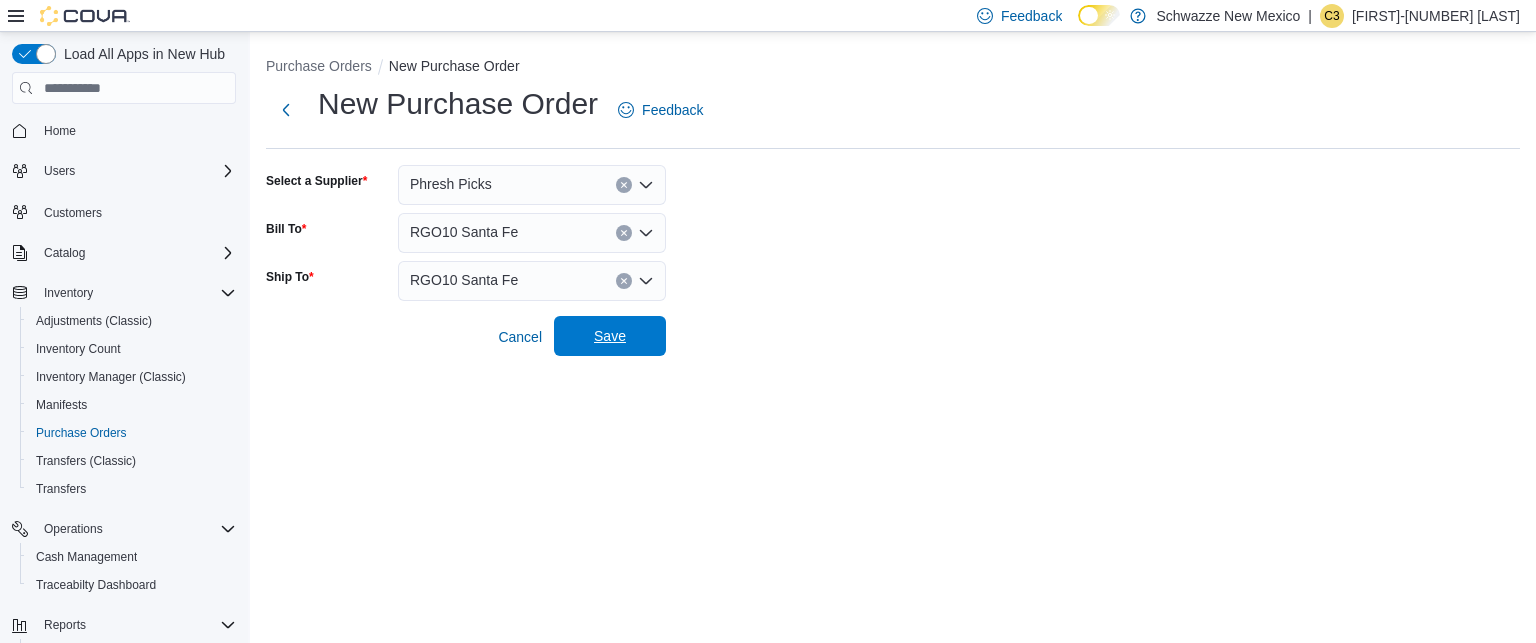 click on "Save" at bounding box center (610, 336) 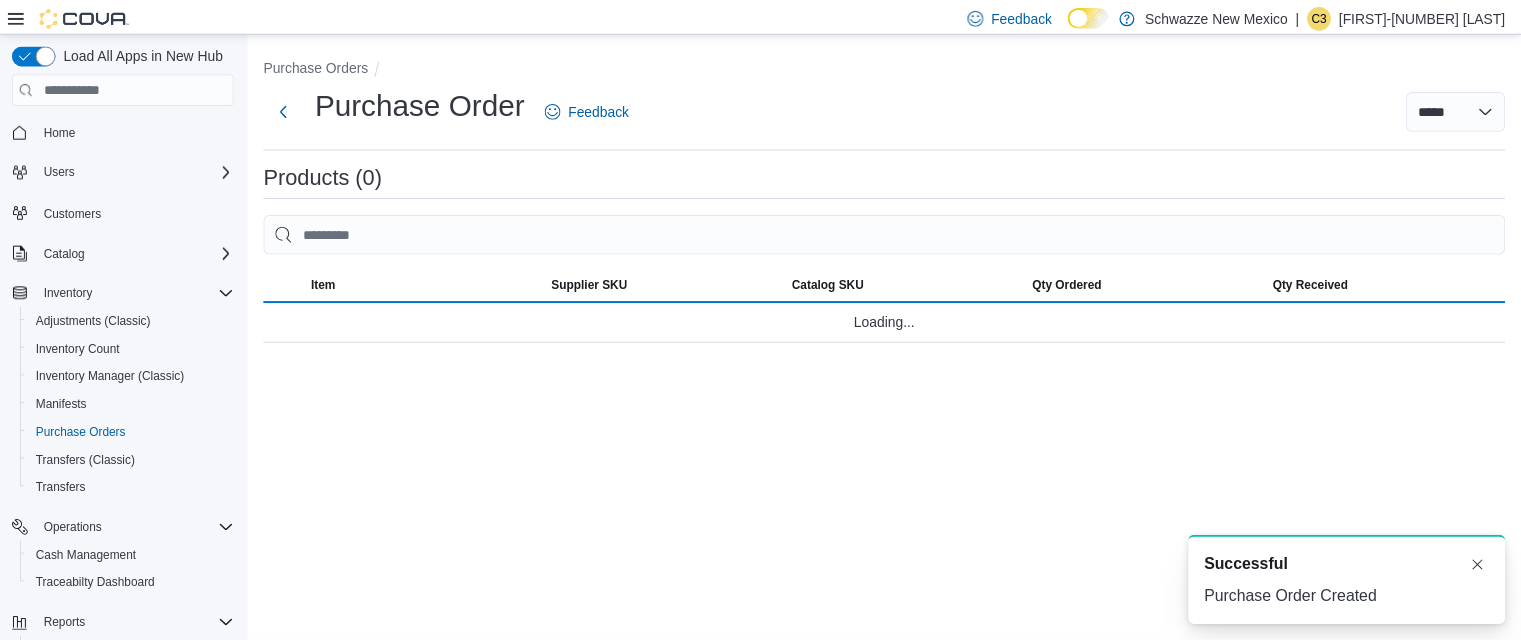 scroll, scrollTop: 0, scrollLeft: 0, axis: both 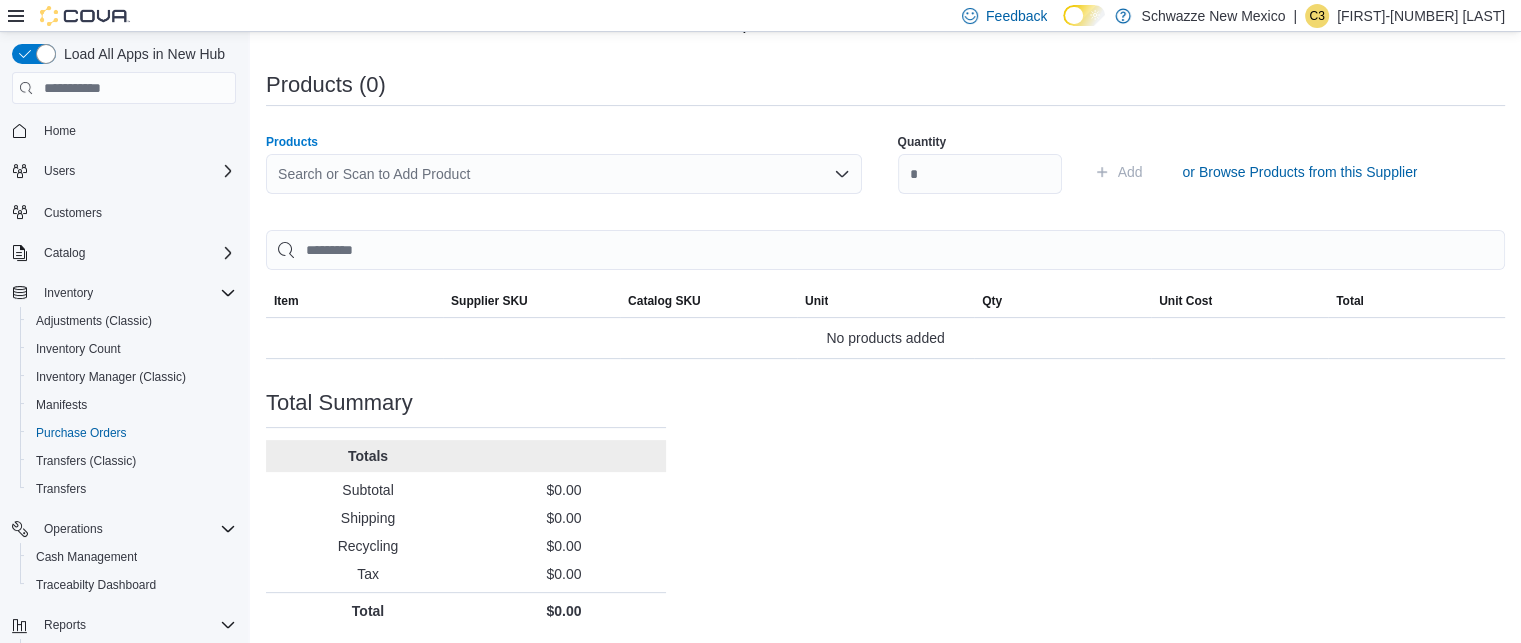 click on "Search or Scan to Add Product" at bounding box center (564, 174) 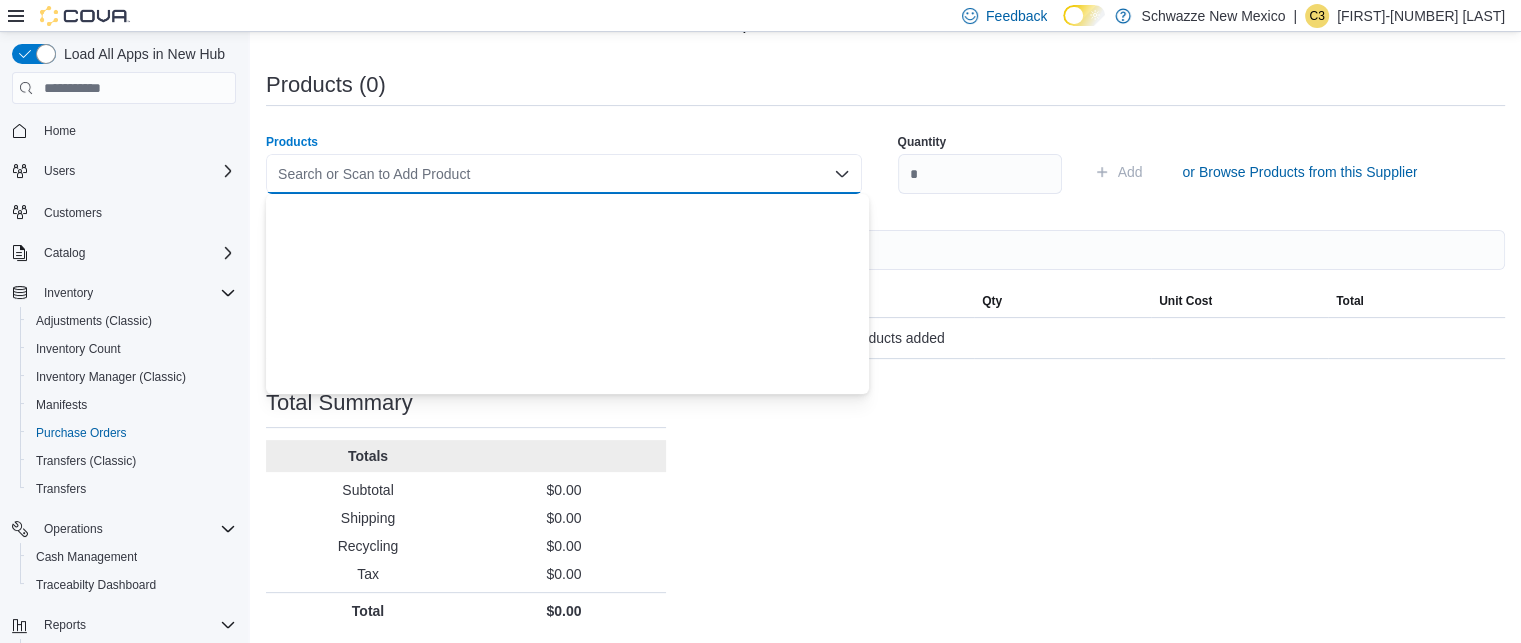 scroll, scrollTop: 0, scrollLeft: 0, axis: both 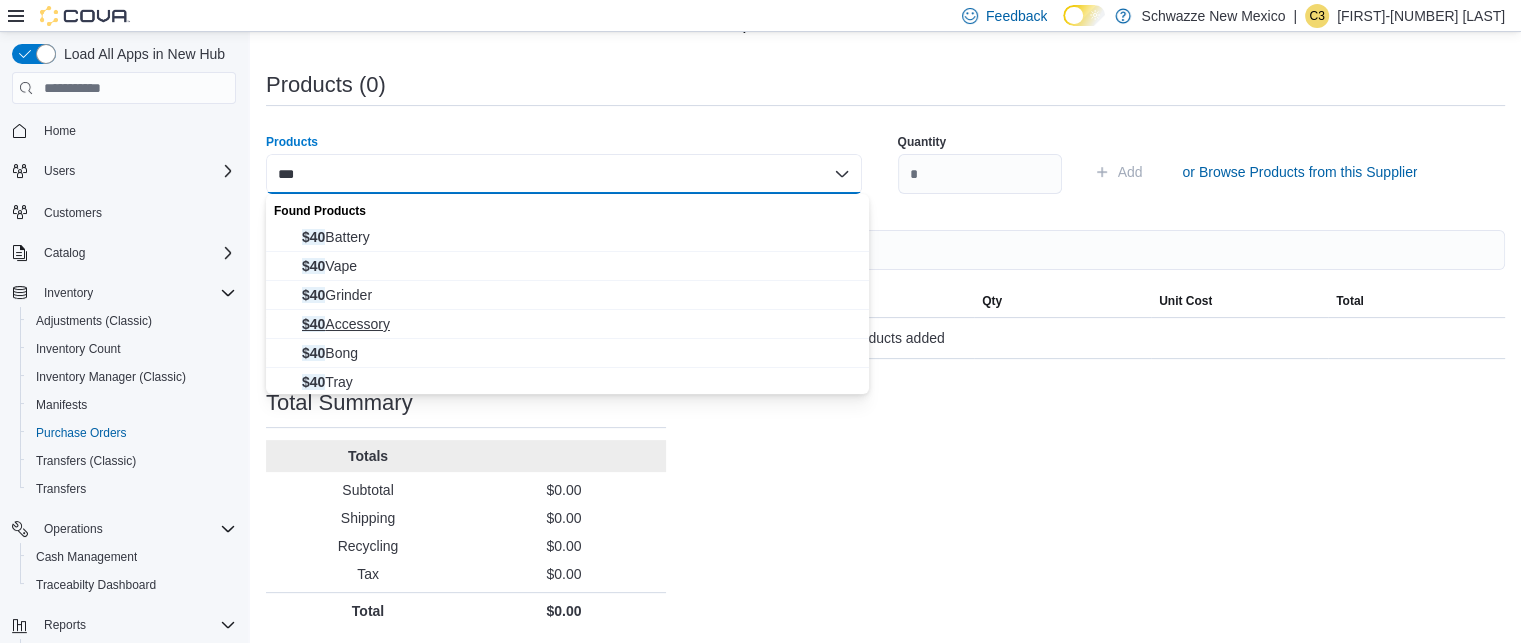 type on "***" 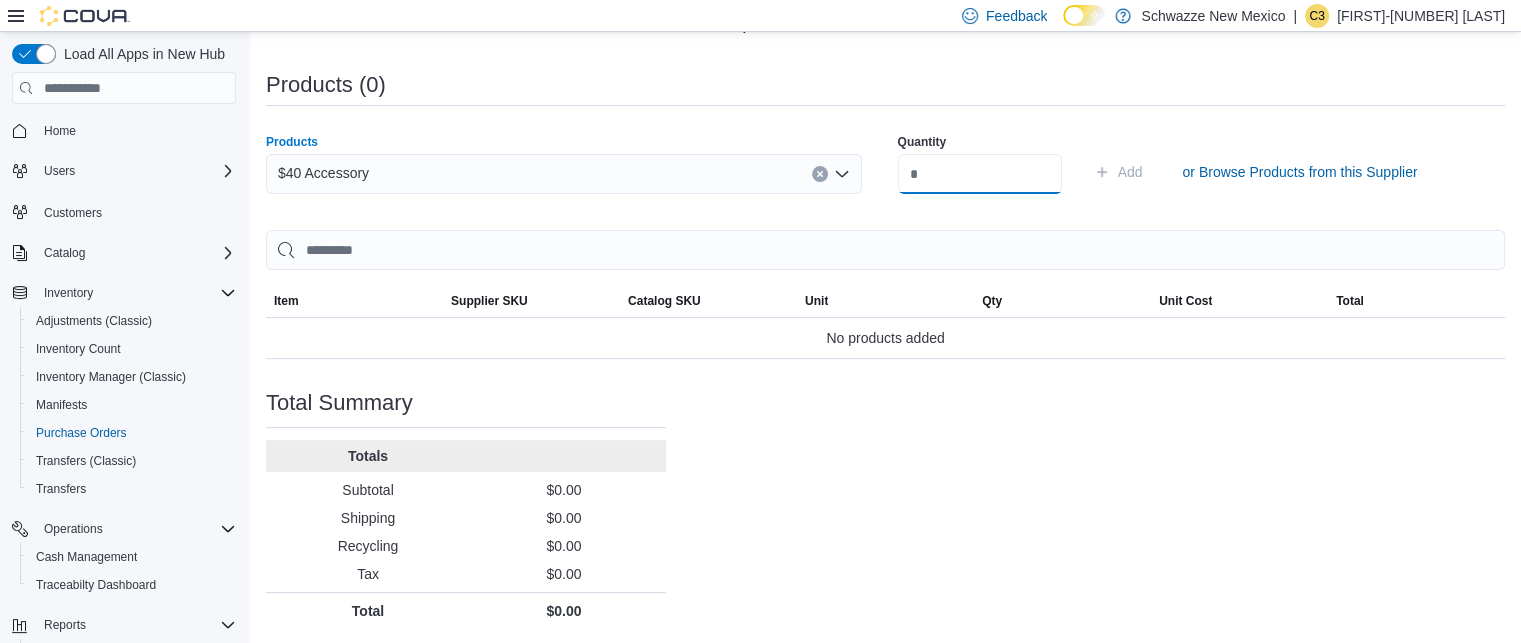 click at bounding box center (980, 174) 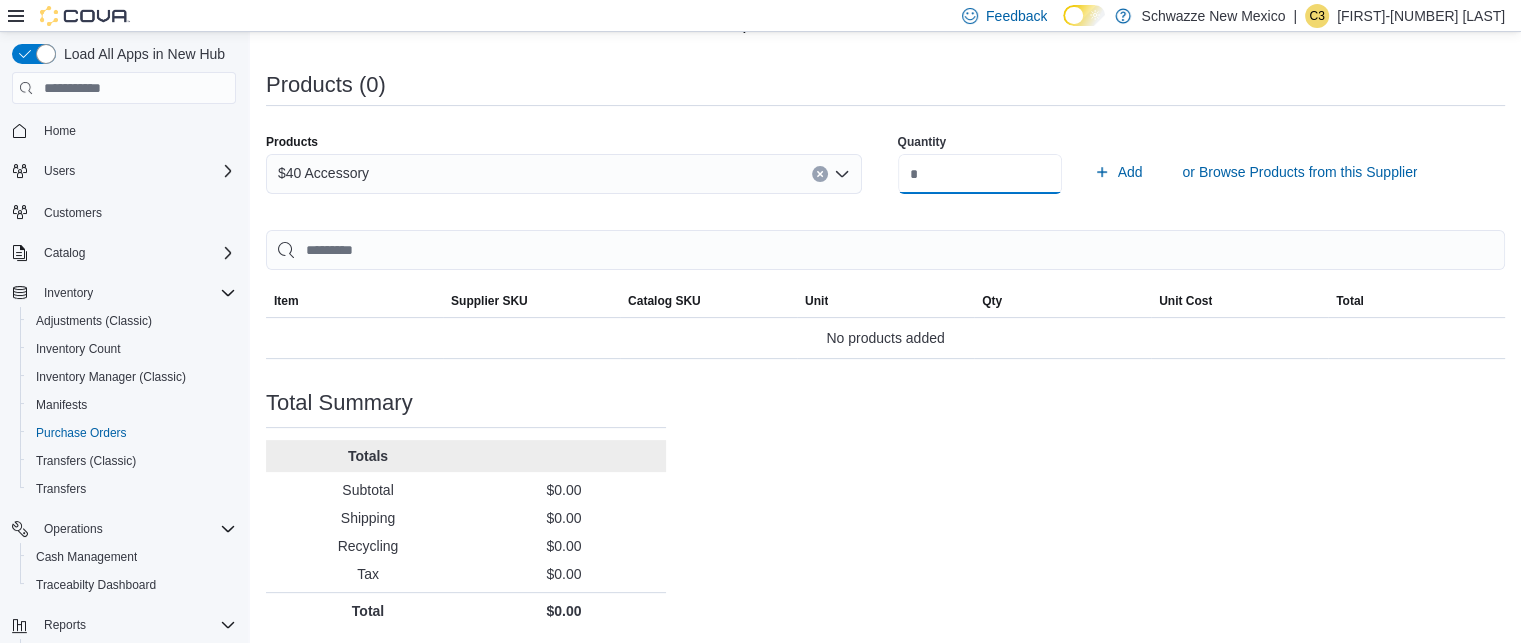 type on "*" 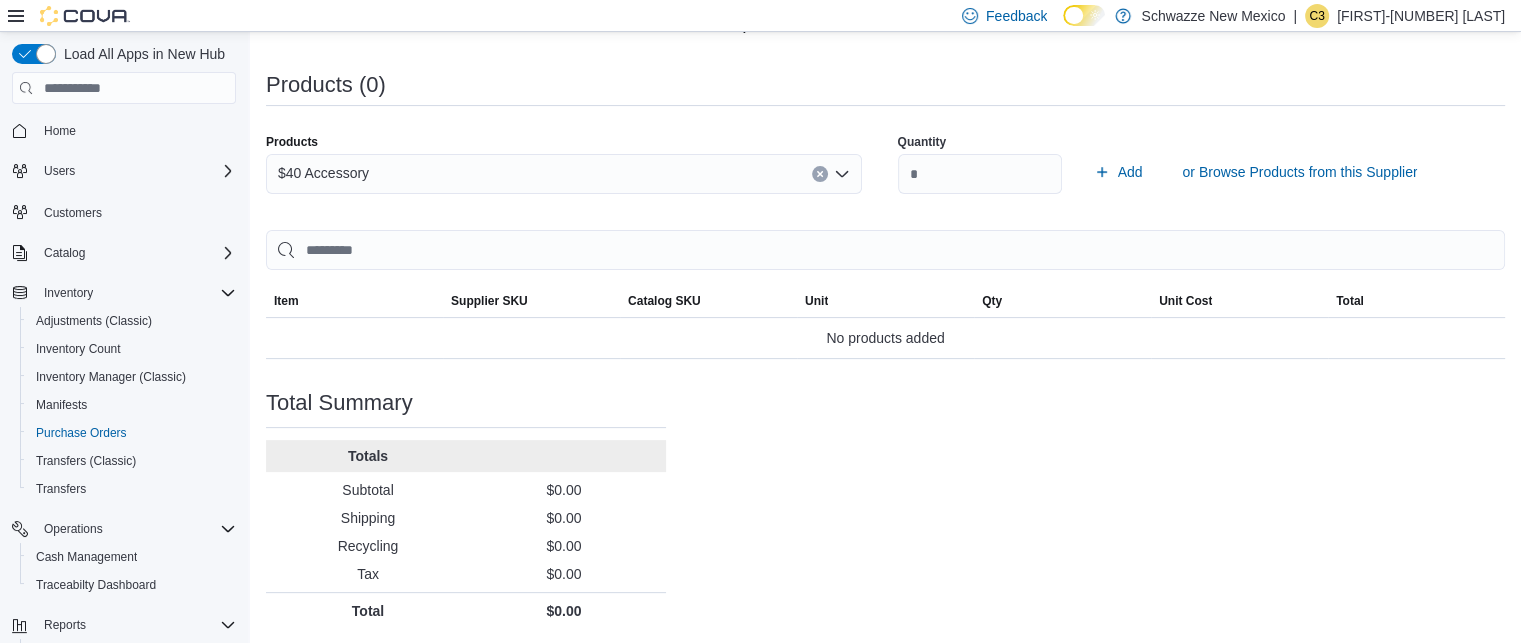 click on "Quantity  * Add or Browse Products from this Supplier" at bounding box center (1196, 172) 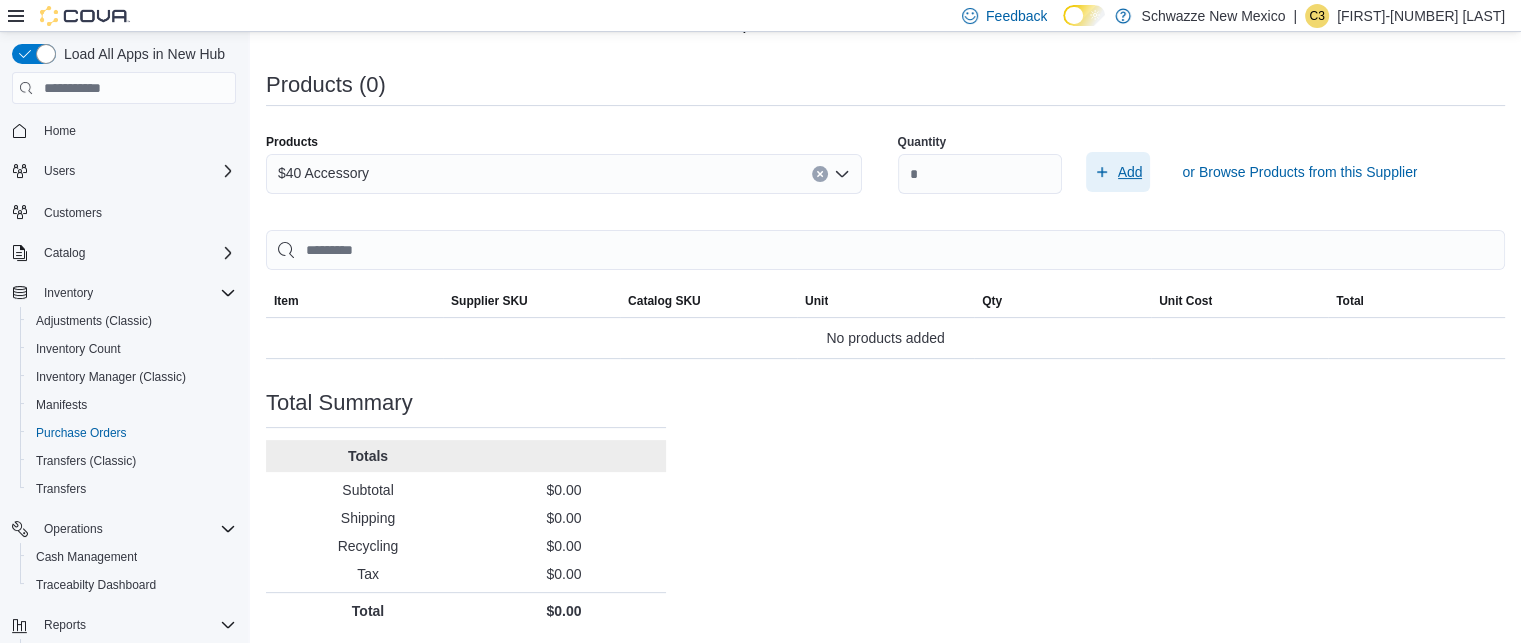 click on "Add" at bounding box center [1130, 172] 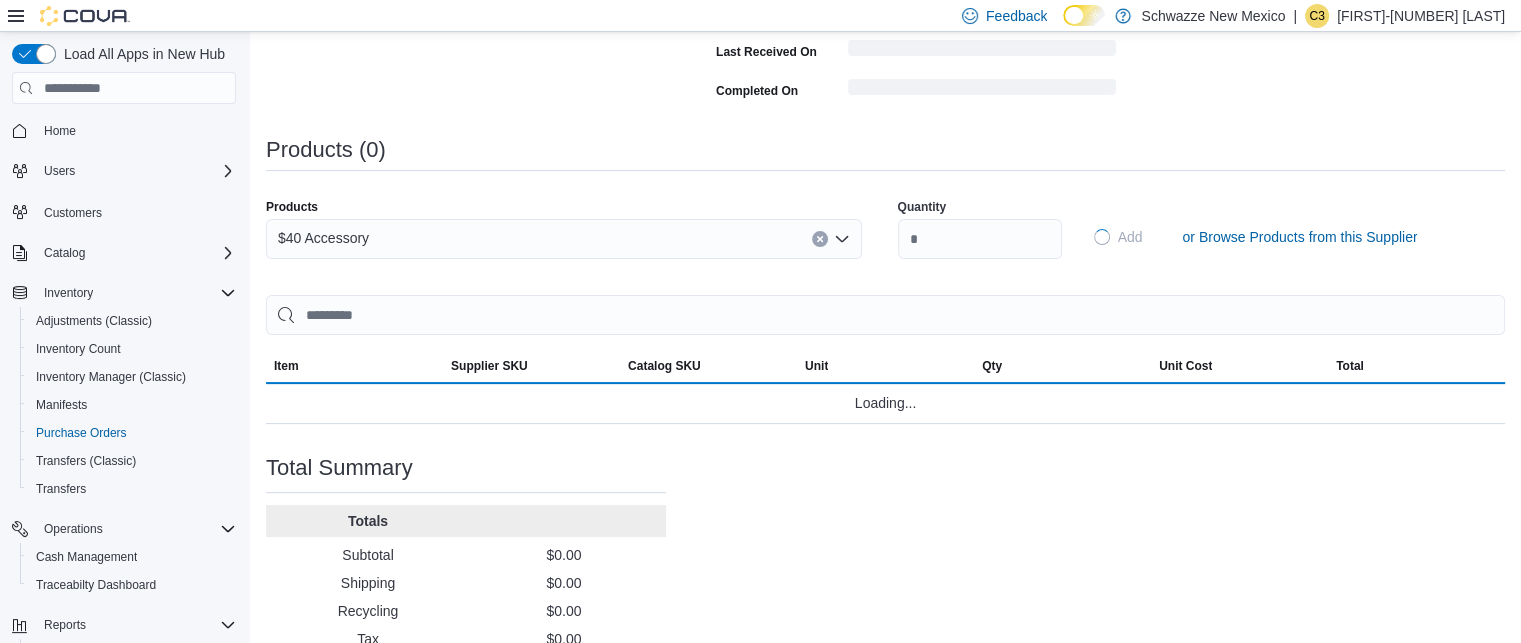 type 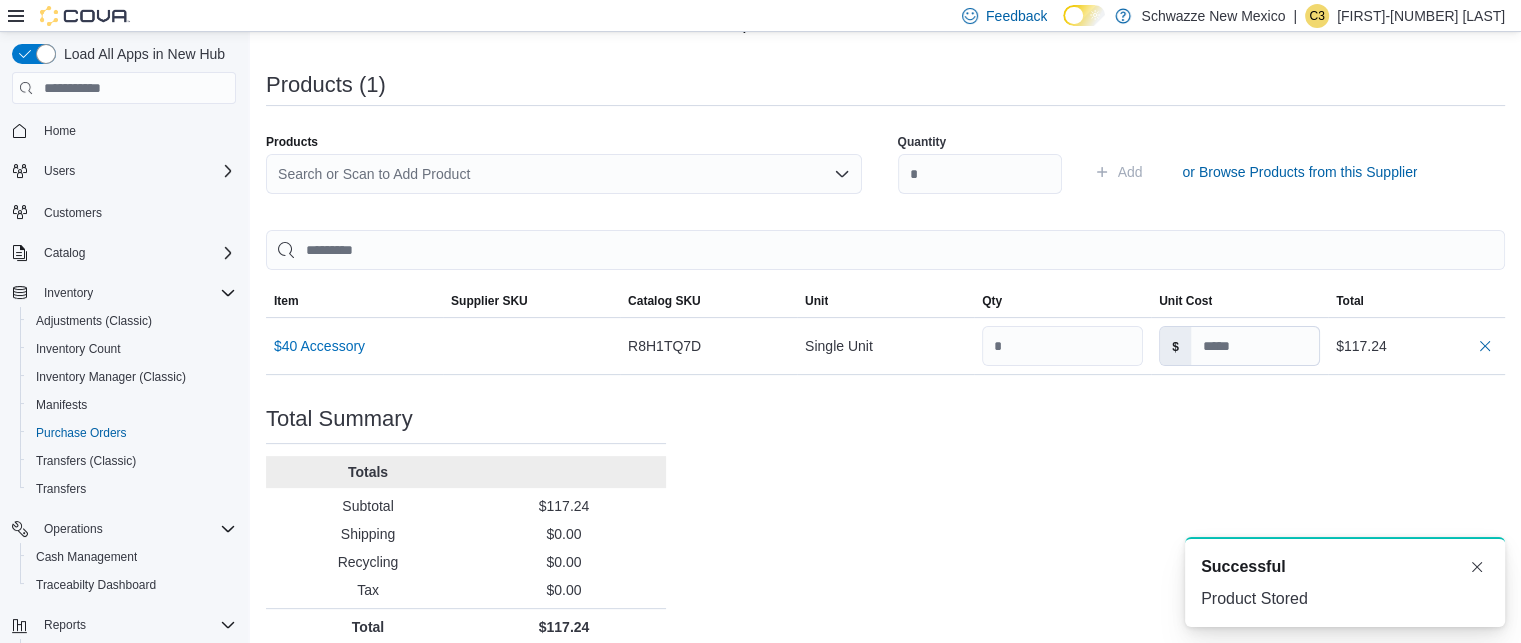 scroll, scrollTop: 0, scrollLeft: 0, axis: both 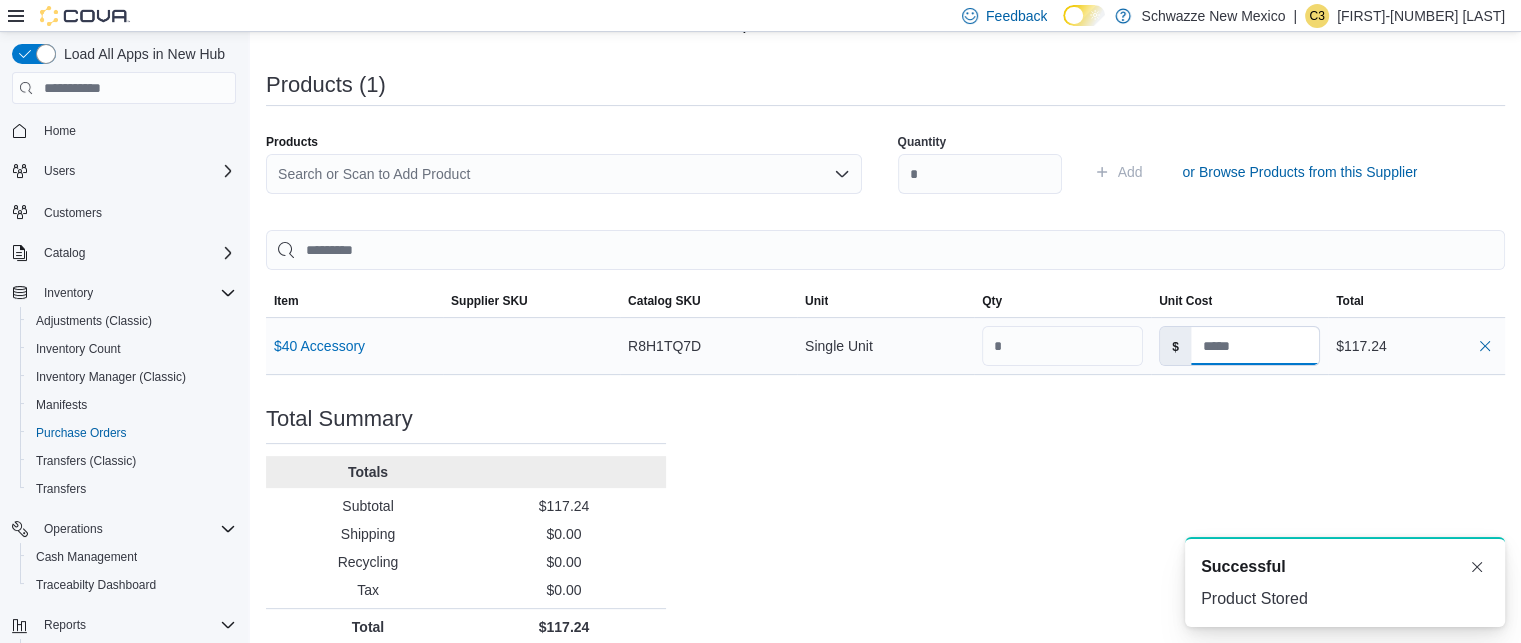 click at bounding box center [1255, 346] 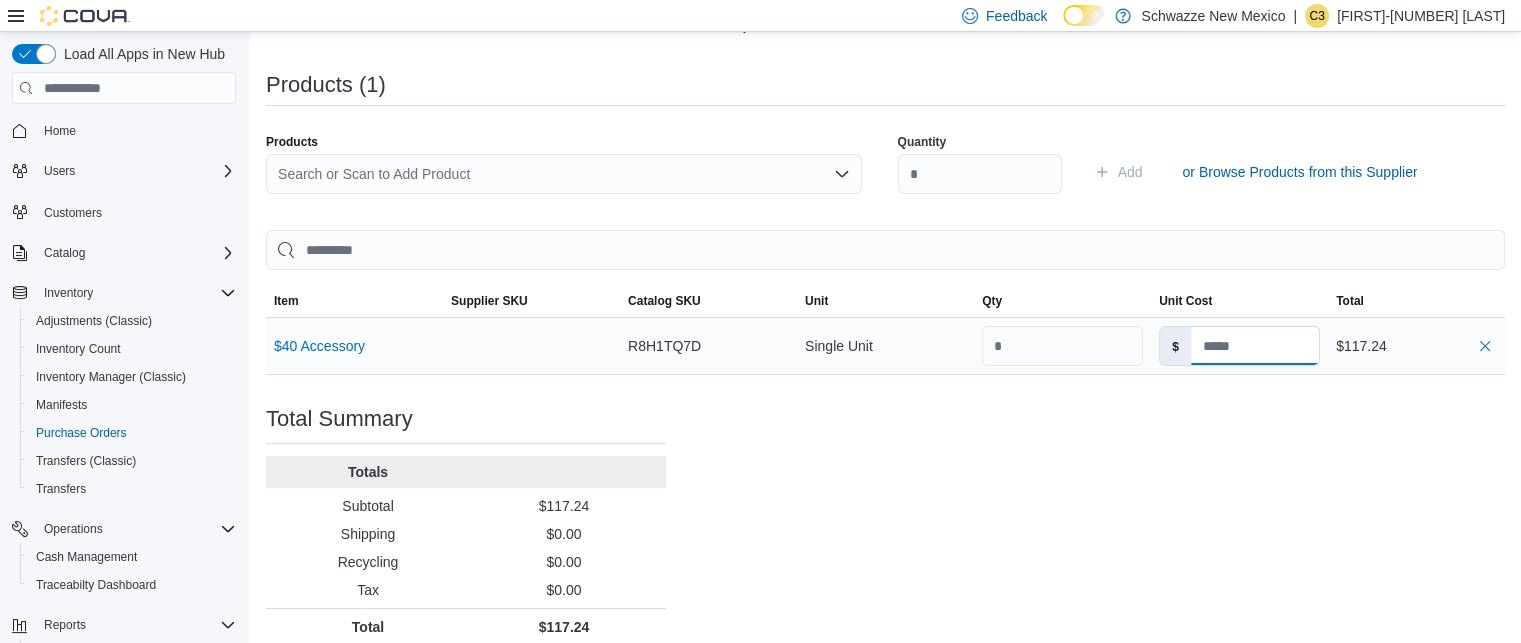 click at bounding box center (1255, 346) 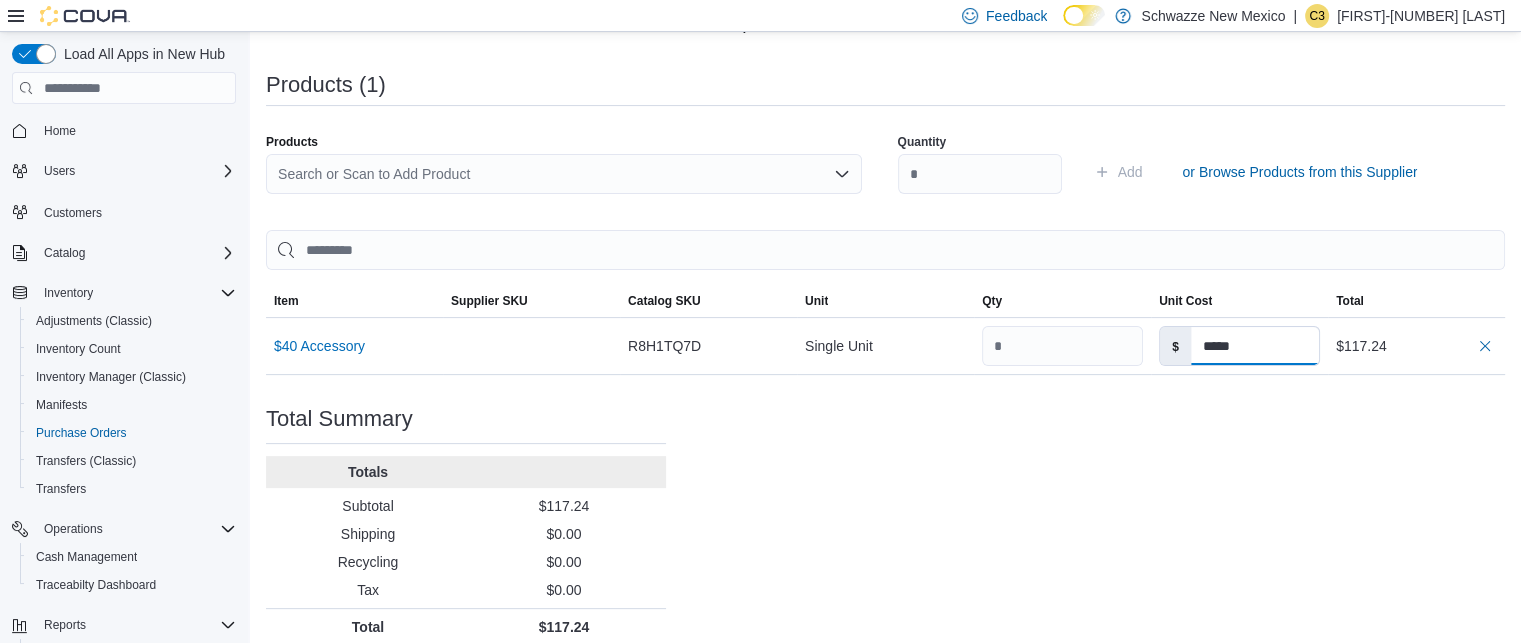 type on "*****" 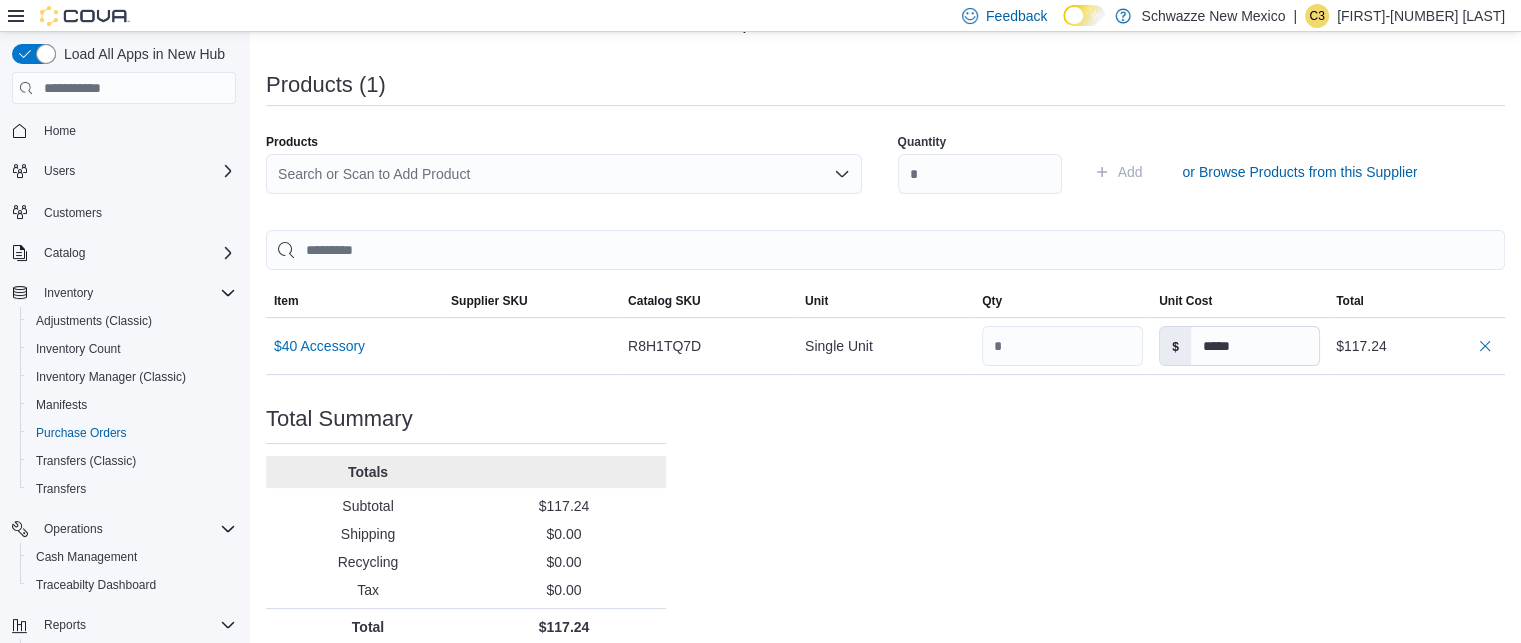 click on "Purchase Order: POB6W5-32133 Feedback Purchase Order Details   Edit Status Pending Supplier Phresh Picks Supplier Invoice Number No Supplier Invoice Number added Bill To RGO10 Santa Fe Ship To RGO10 Santa Fe Shipping Cost $0.00 Recycling Cost $0.00 Tax $0.00 ETA July 18, 2025 Notes - Created On July 11, 2025 12:30 PM Submitted On - Last Received On - Completed On - Products (1)     Products Search or Scan to Add Product Quantity  Add or Browse Products from this Supplier Sorting EuiBasicTable with search callback Item Supplier SKU Catalog SKU Unit Qty Unit Cost Total $40 Accessory Supplier SKU Catalog SKU R8H1TQ7D Unit Single Unit Qty Unit Cost $ ***** Total $117.24  Total Summary   Totals Subtotal $117.24 Shipping $0.00 Recycling $0.00 Tax $0.00 Total $117.24" at bounding box center [885, 163] 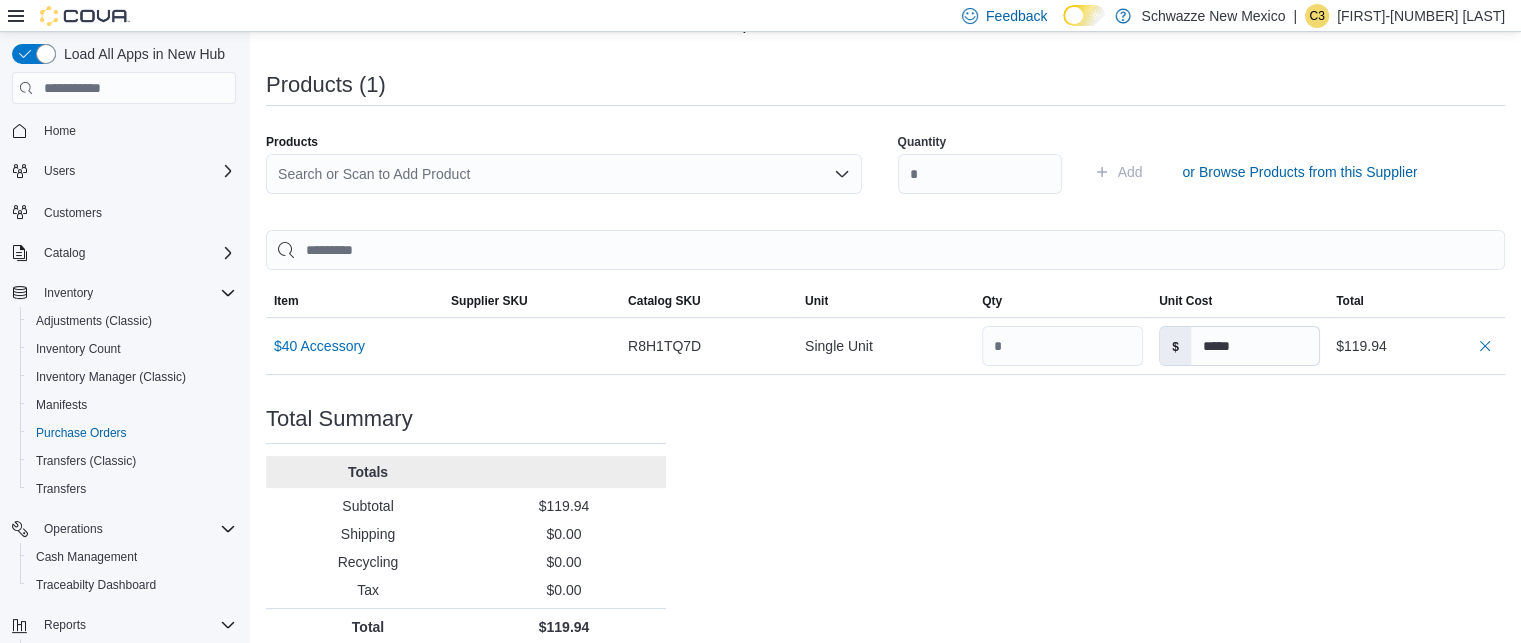 type 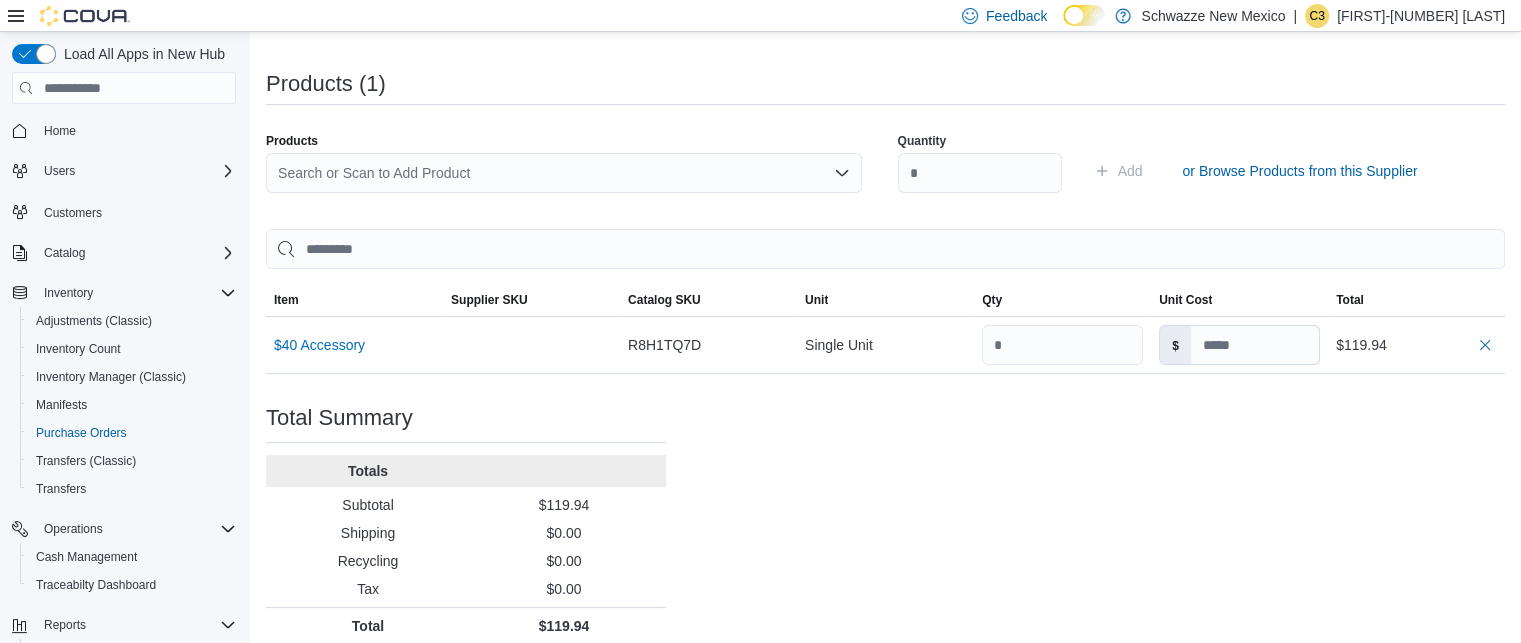 scroll, scrollTop: 484, scrollLeft: 0, axis: vertical 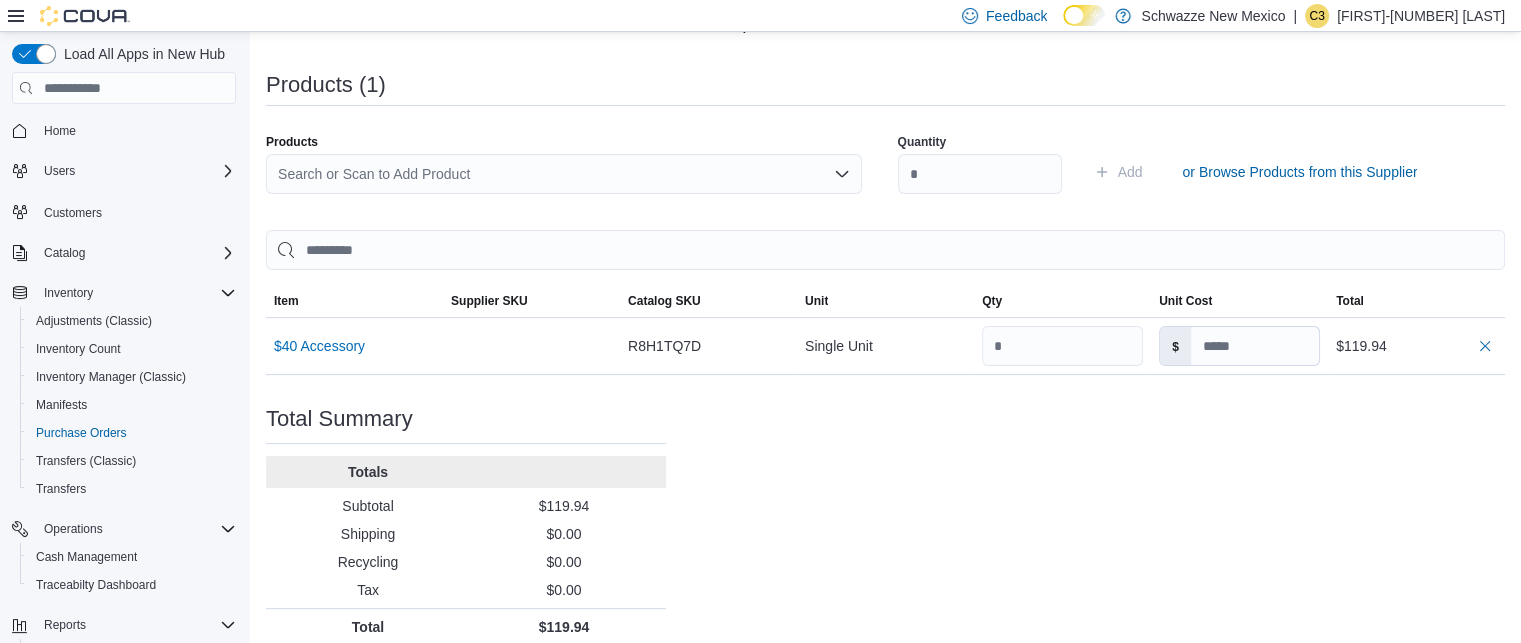 click on "Search or Scan to Add Product" at bounding box center (564, 174) 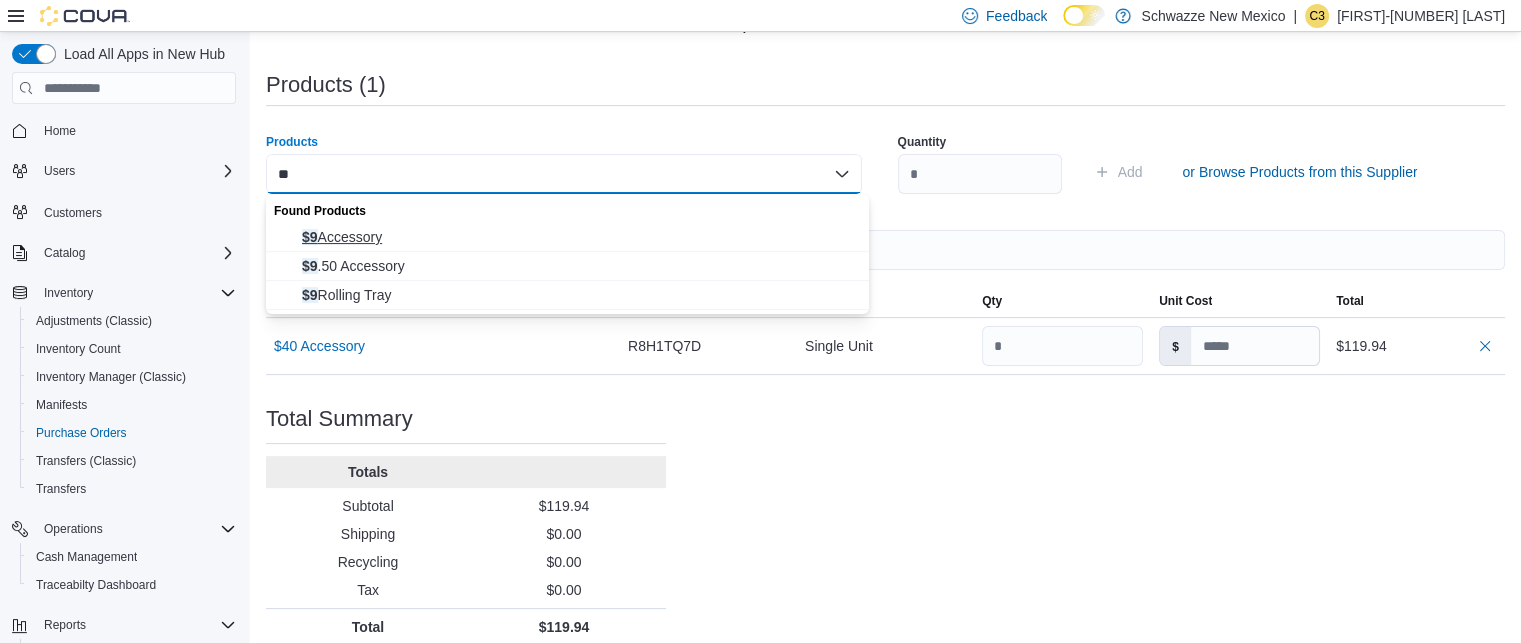 type on "**" 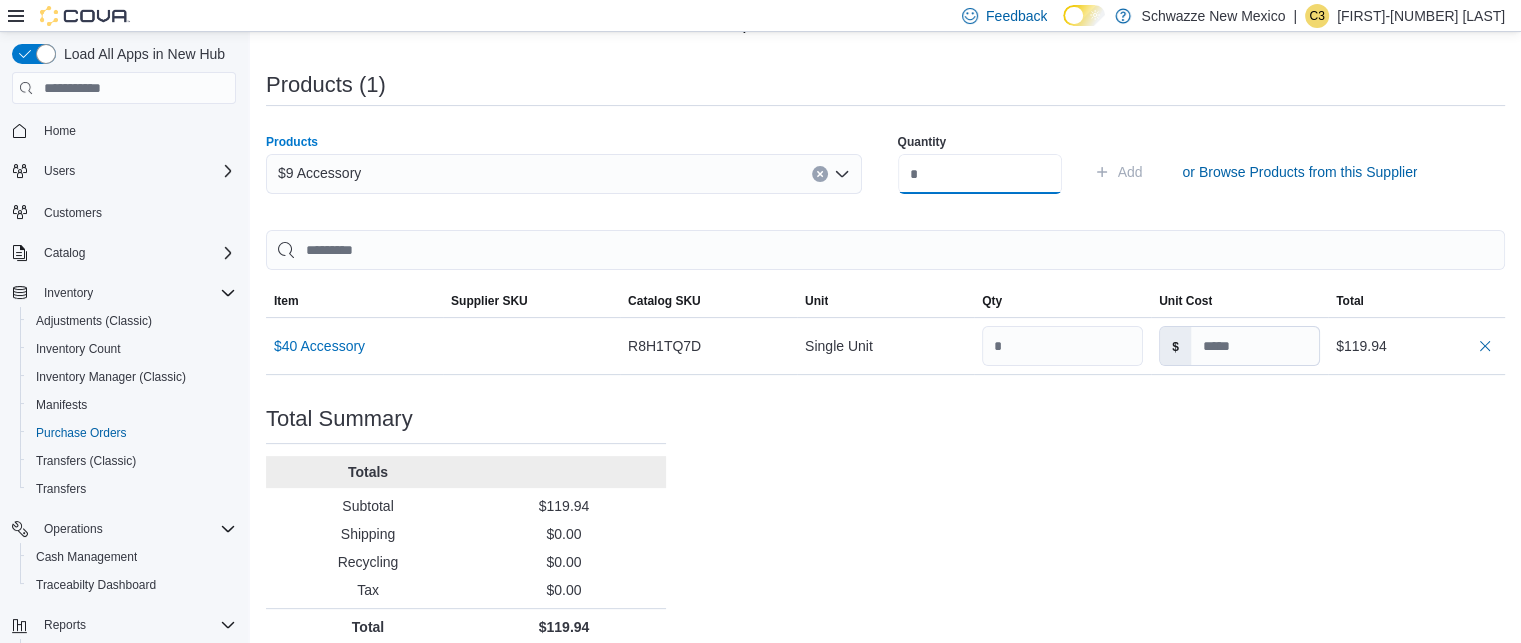 click at bounding box center [980, 174] 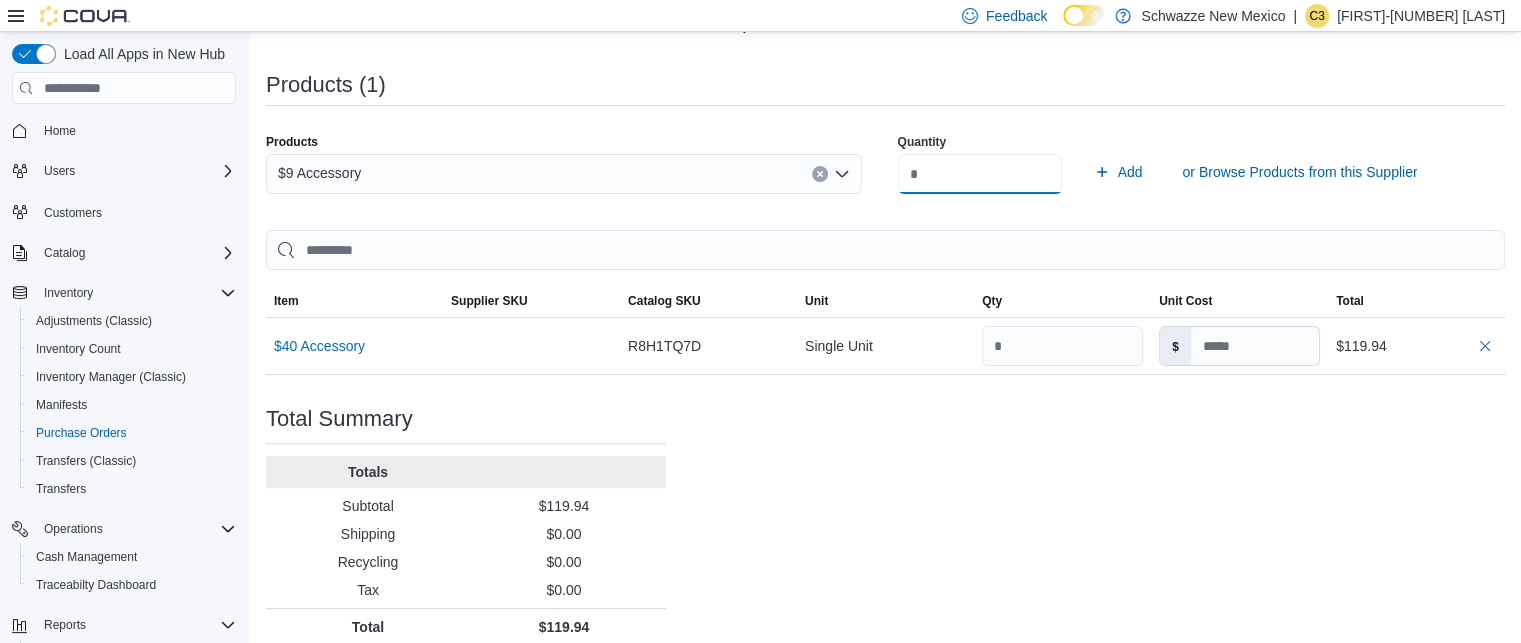 type on "*" 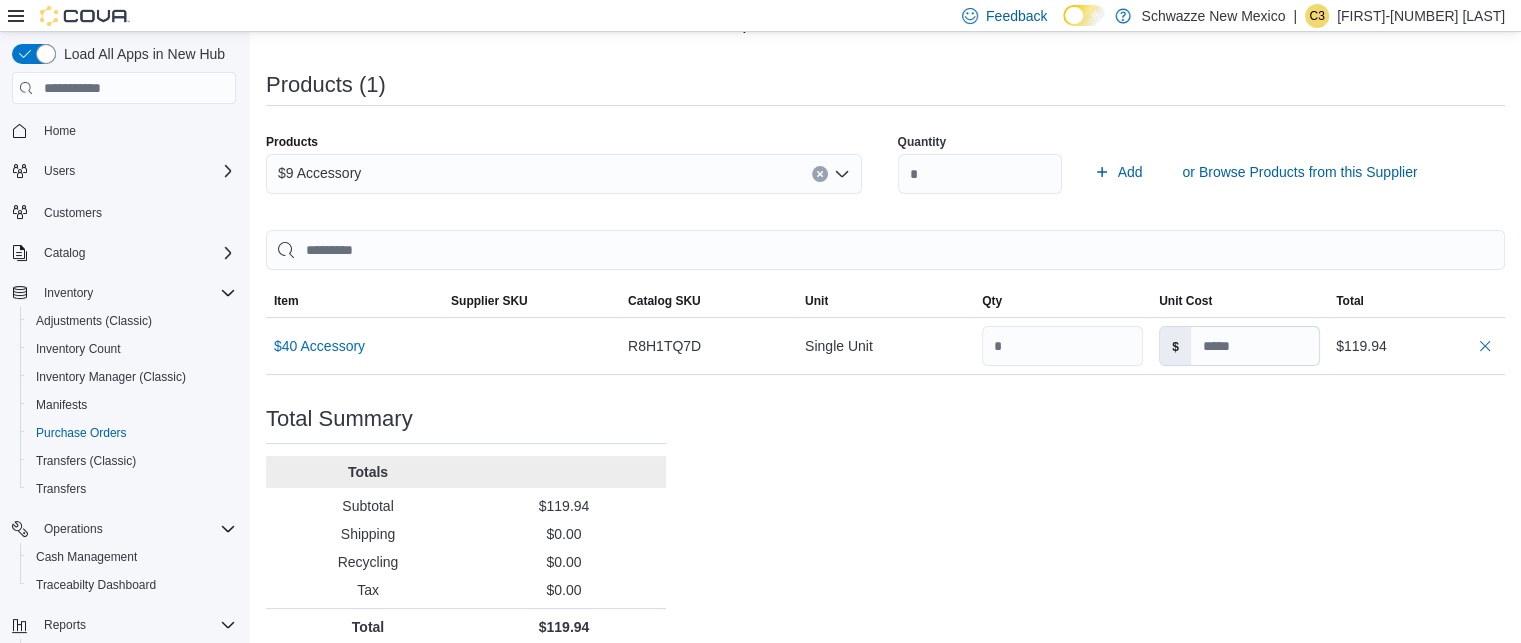 click on "Quantity  * Add or Browse Products from this Supplier" at bounding box center [1196, 172] 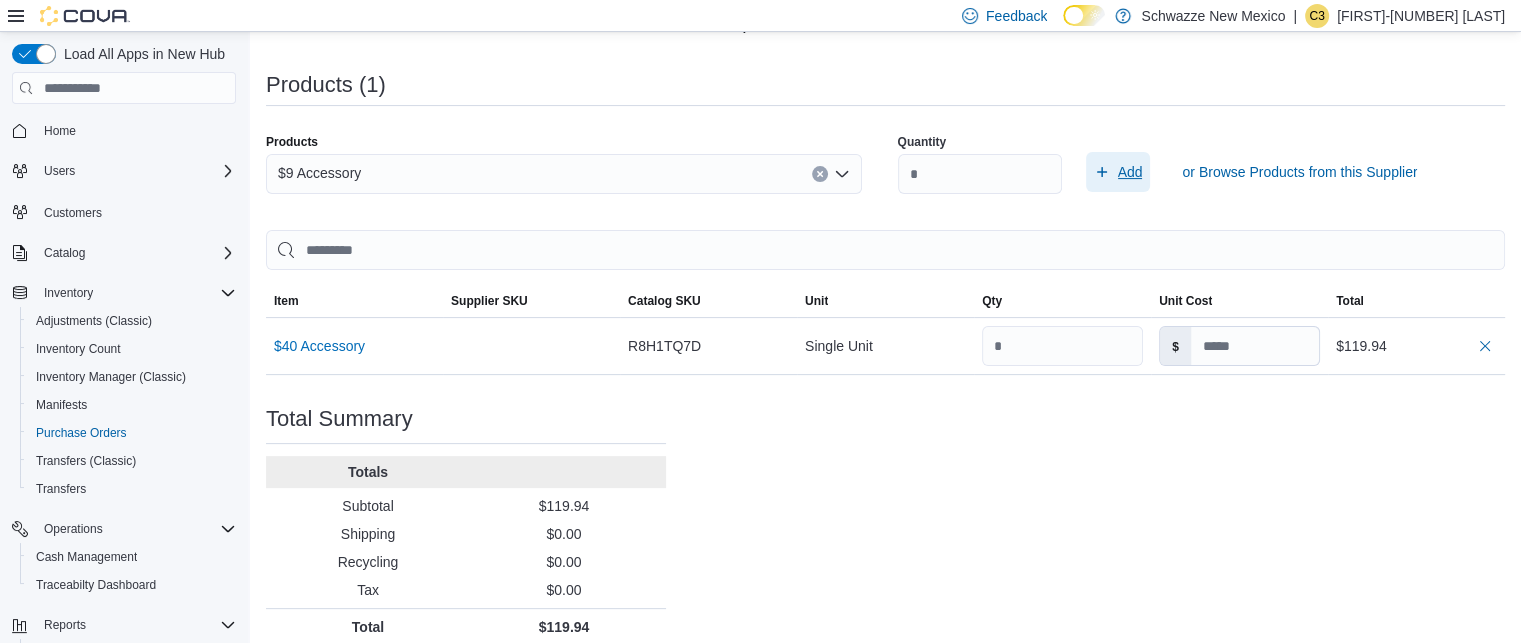 click on "Add" at bounding box center (1130, 172) 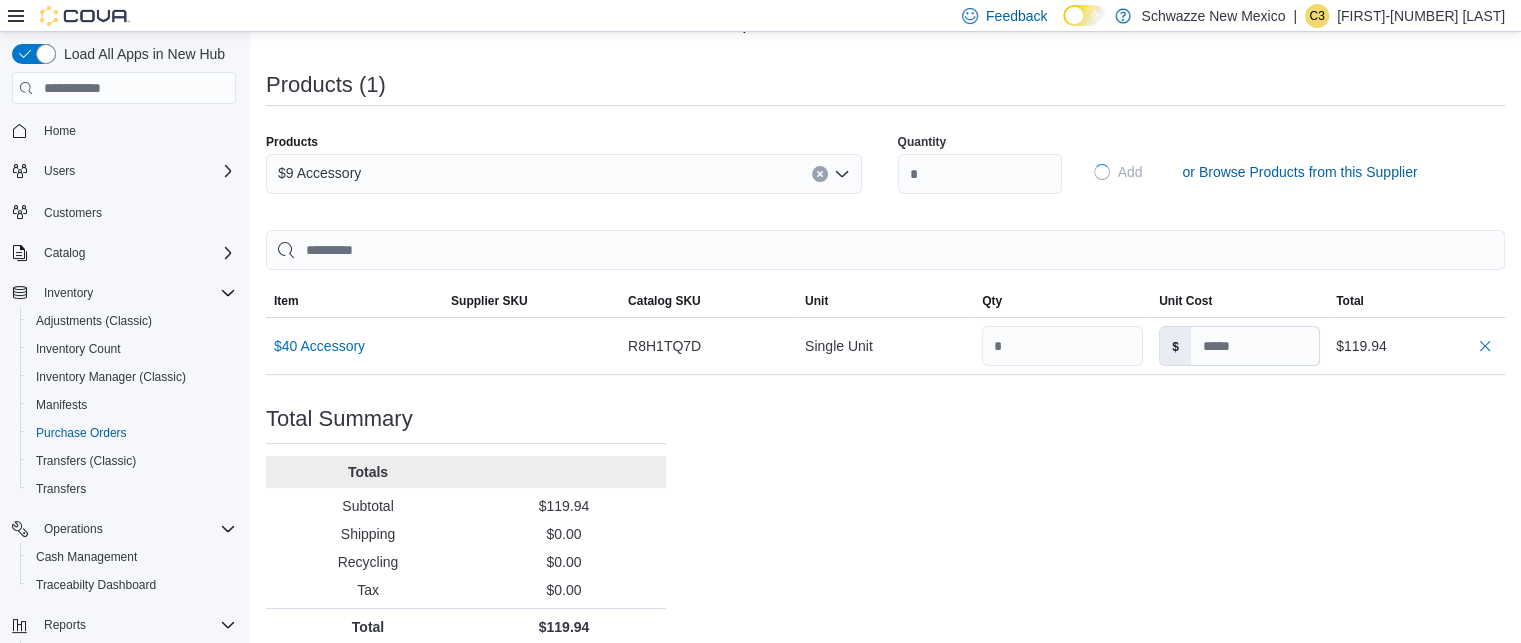 type on "*****" 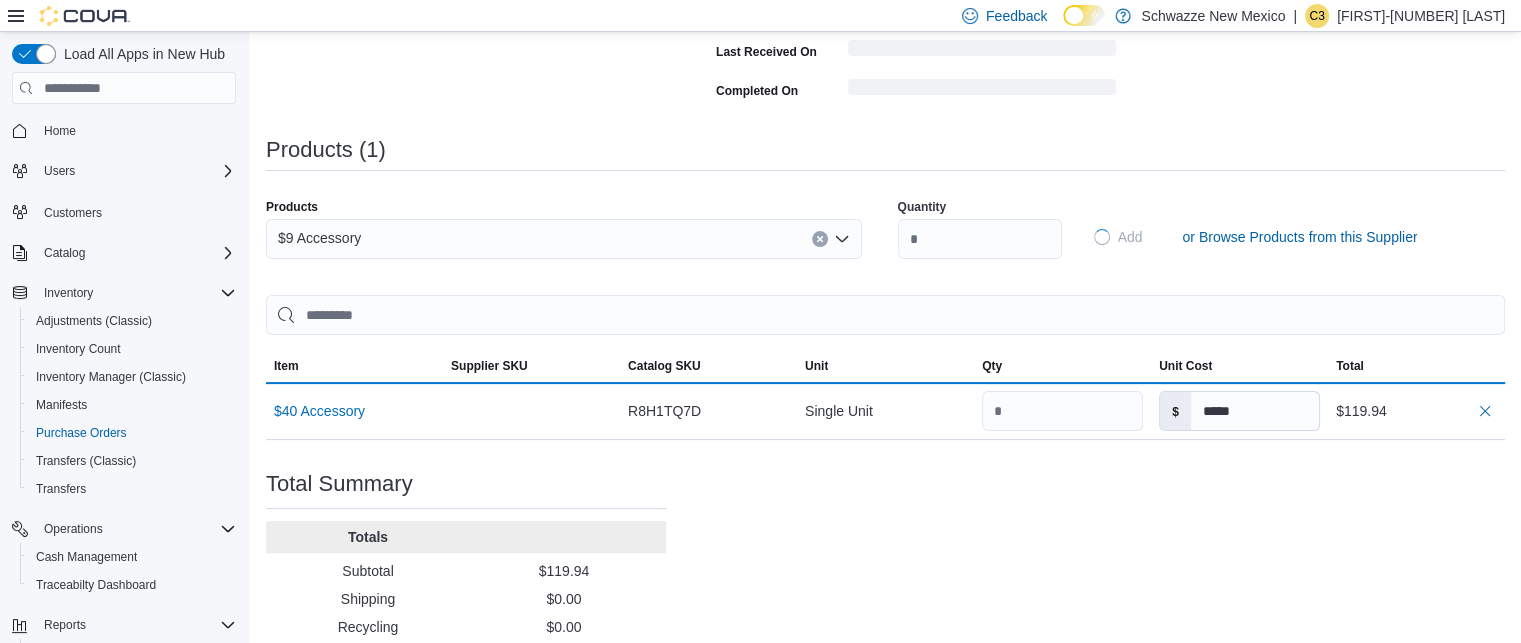 type 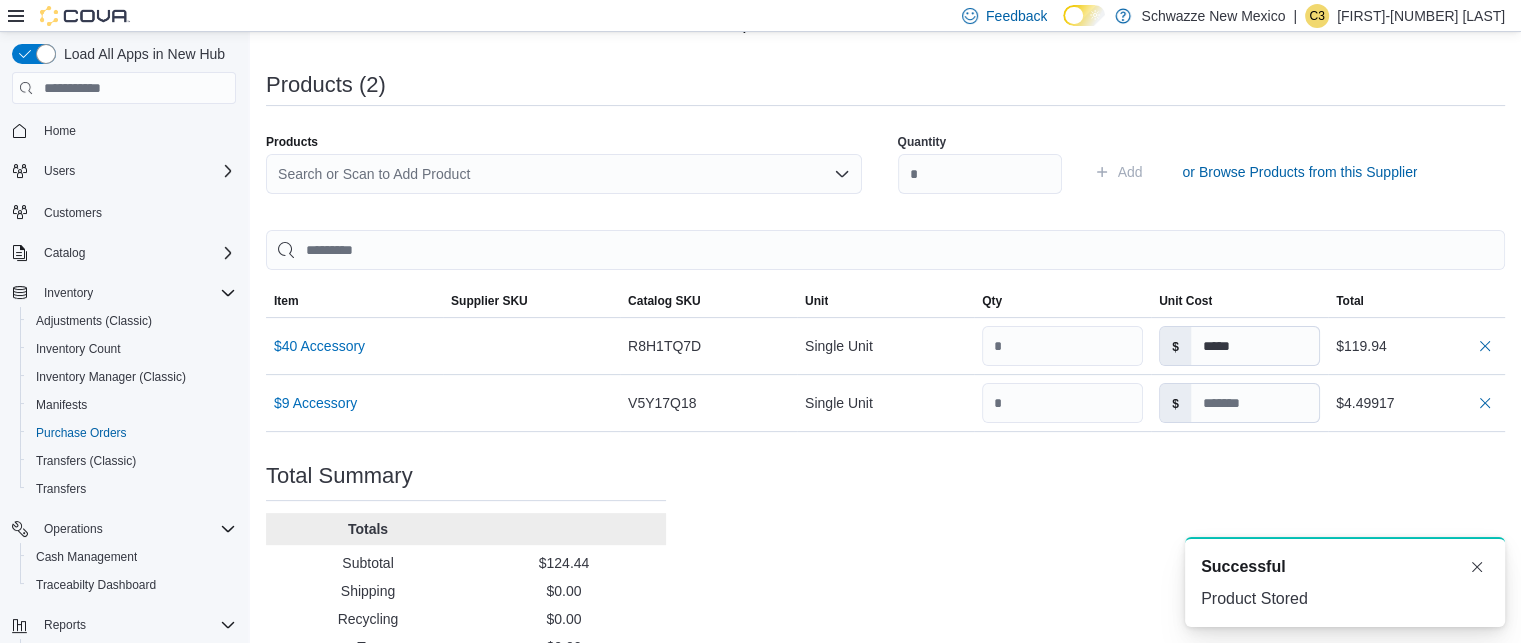 scroll, scrollTop: 0, scrollLeft: 0, axis: both 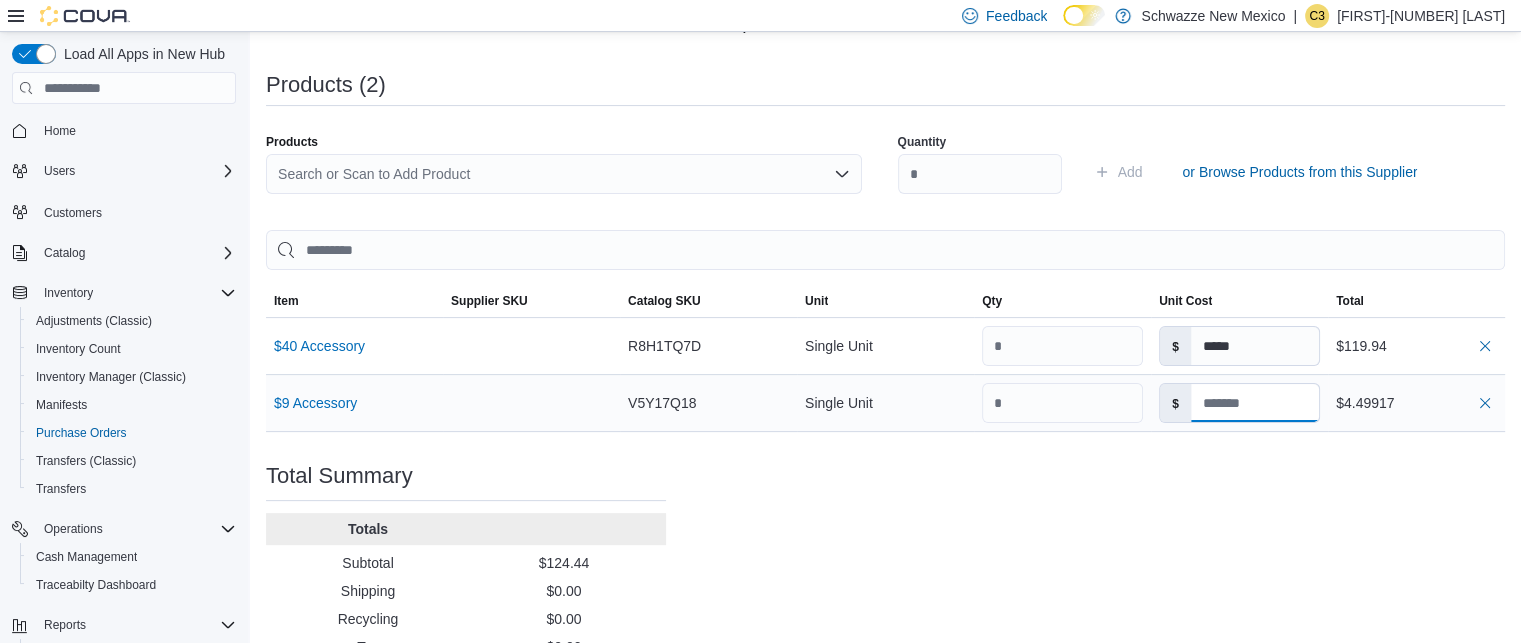click at bounding box center (1255, 403) 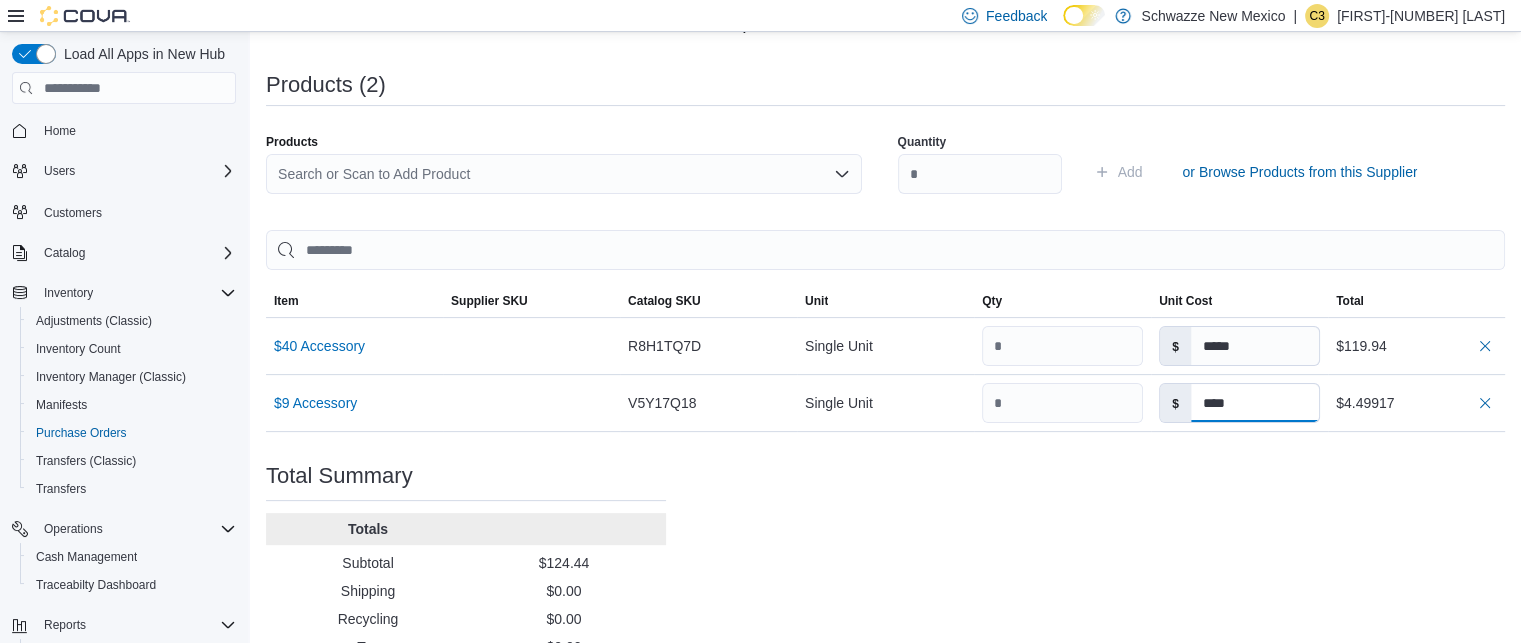 type on "****" 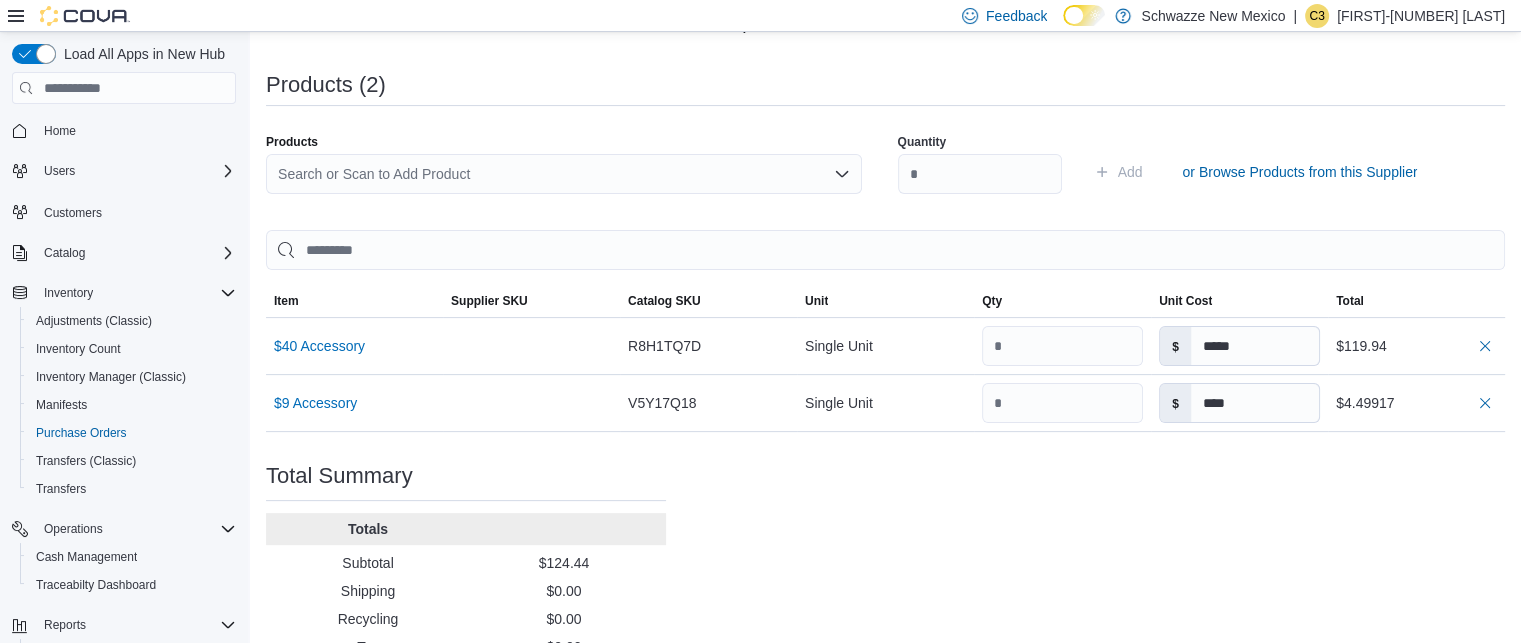 click on "Purchase Order: POB6W5-32133 Feedback Purchase Order Details   Edit Status Pending Supplier Phresh Picks Supplier Invoice Number No Supplier Invoice Number added Bill To RGO10 Santa Fe Ship To RGO10 Santa Fe Shipping Cost $0.00 Recycling Cost $0.00 Tax $0.00 ETA July 18, 2025 Notes - Created On July 11, 2025 12:30 PM Submitted On - Last Received On - Completed On - Products (2)     Products Search or Scan to Add Product Quantity  Add or Browse Products from this Supplier Sorting EuiBasicTable with search callback Item Supplier SKU Catalog SKU Unit Qty Unit Cost Total $40 Accessory Supplier SKU Catalog SKU R8H1TQ7D Unit Single Unit Qty Unit Cost $ ***** Total $119.94 $9 Accessory Supplier SKU Catalog SKU V5Y17Q18 Unit Single Unit Qty Unit Cost $ **** Total $4.49917  Total Summary   Totals Subtotal $124.44 Shipping $0.00 Recycling $0.00 Tax $0.00 Total $124.44" at bounding box center (885, 191) 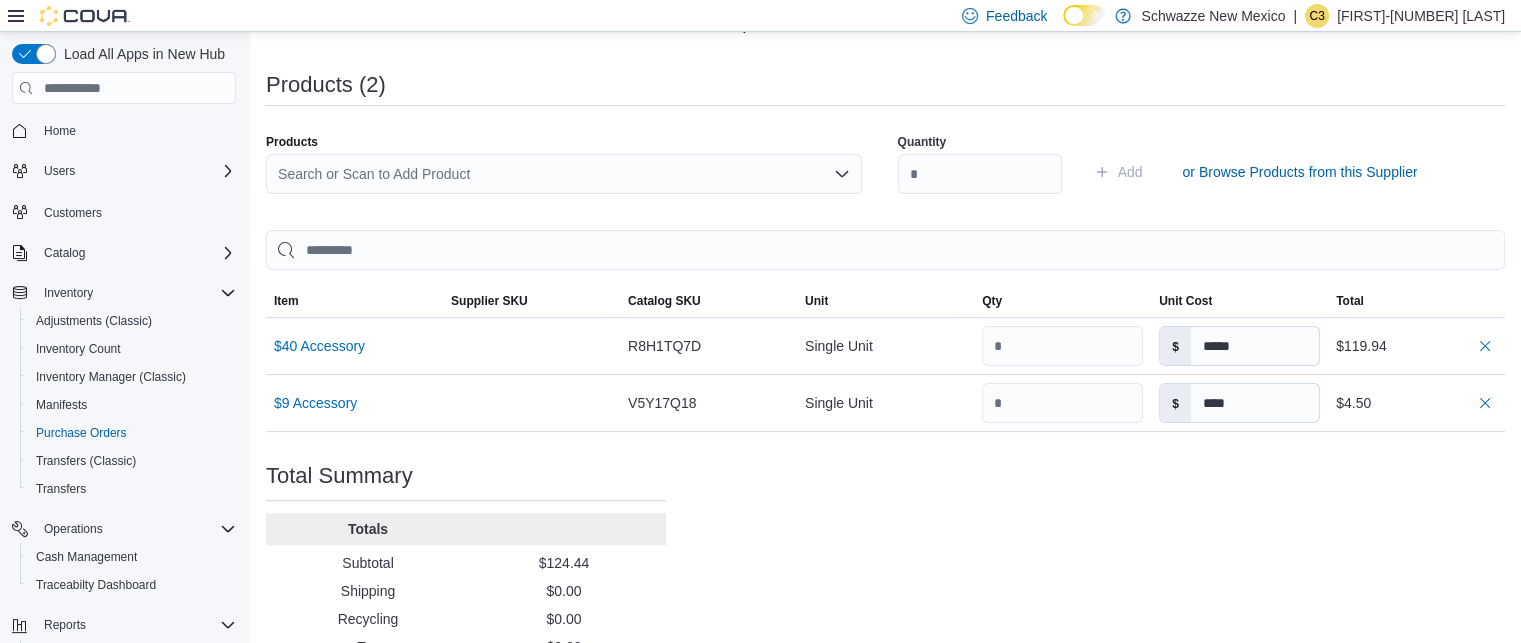 type 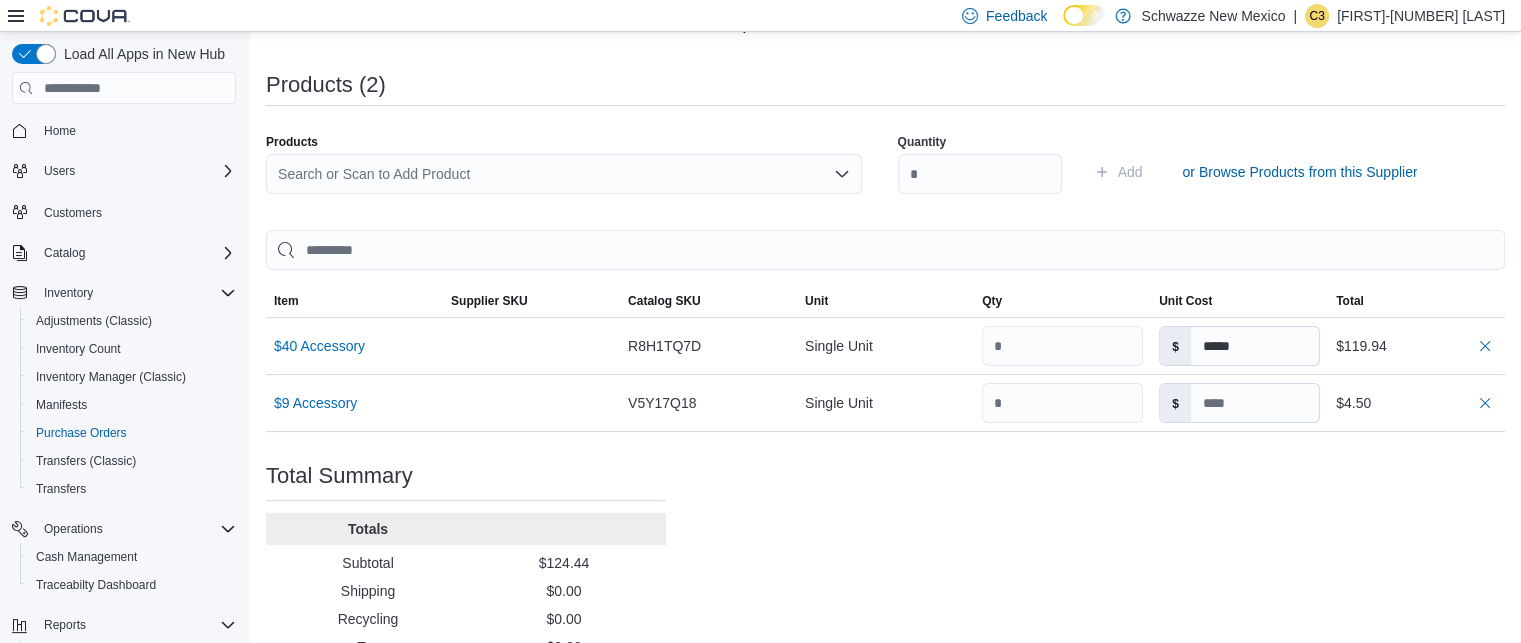 click on "Search or Scan to Add Product" at bounding box center [564, 174] 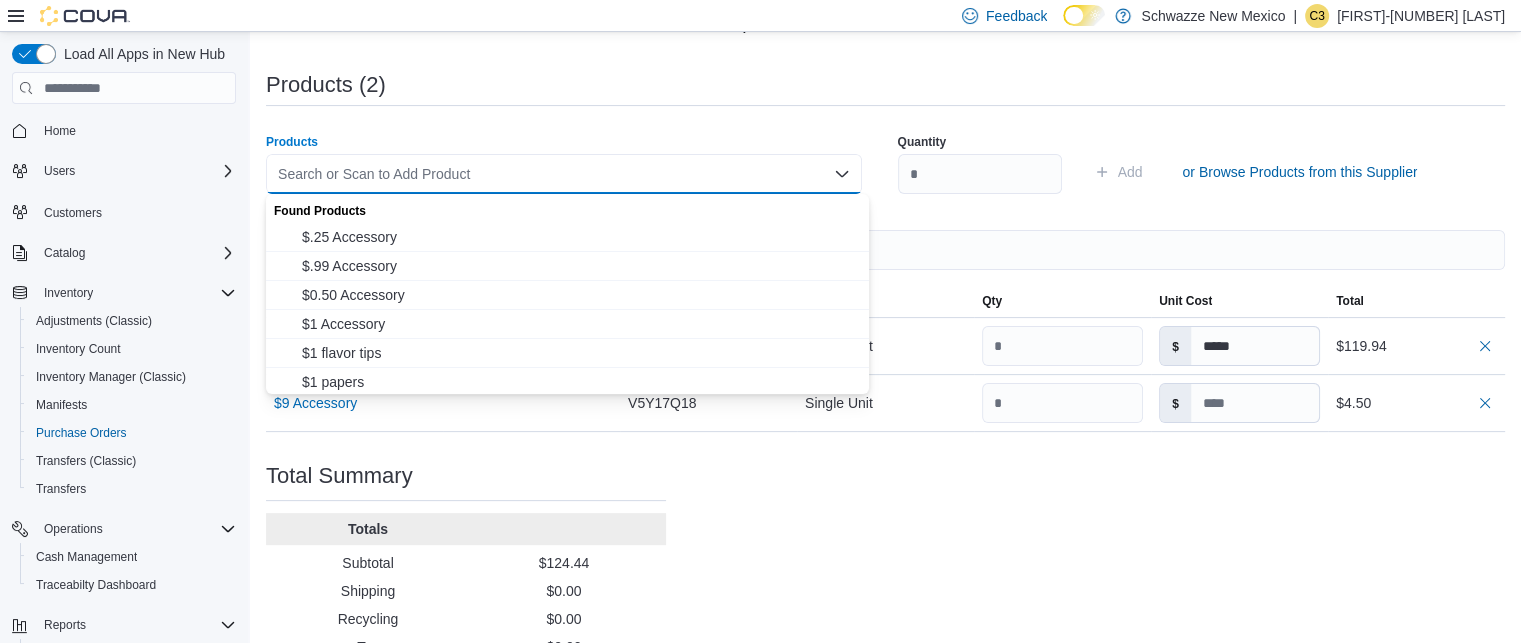 click on "Search or Scan to Add Product" at bounding box center (564, 174) 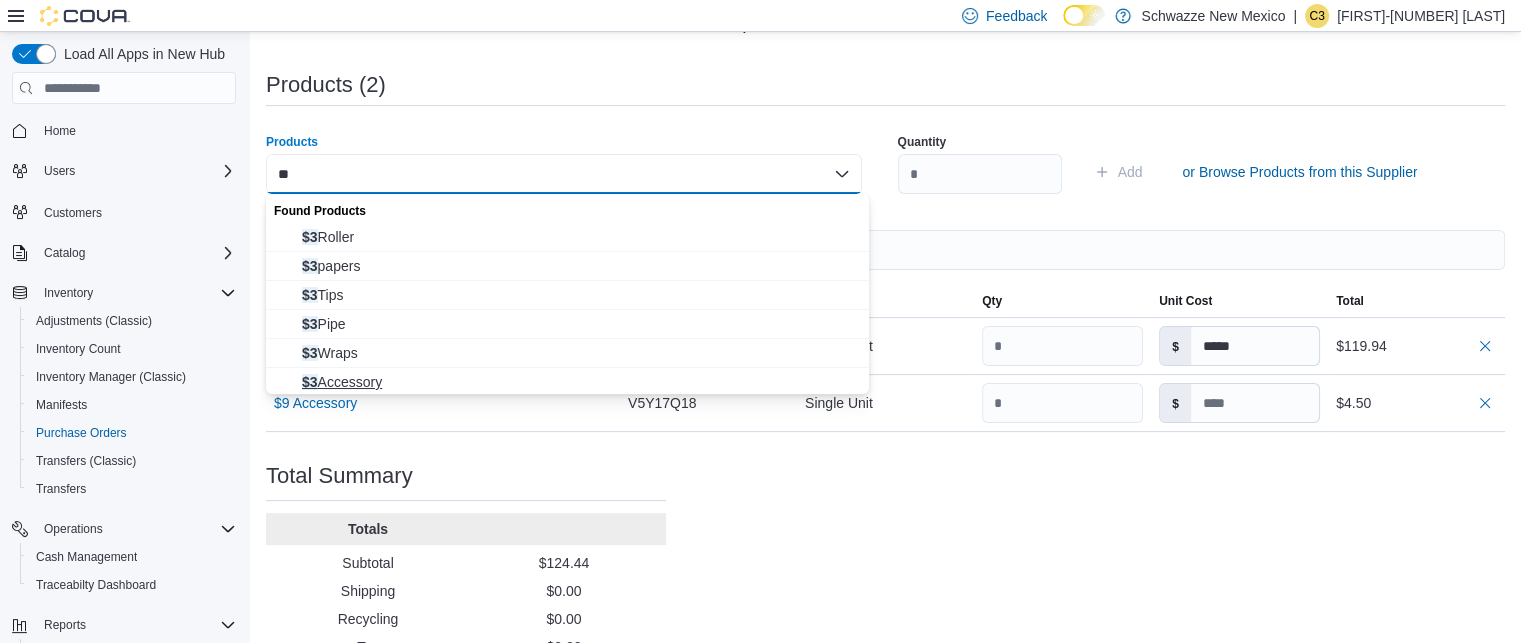 type on "**" 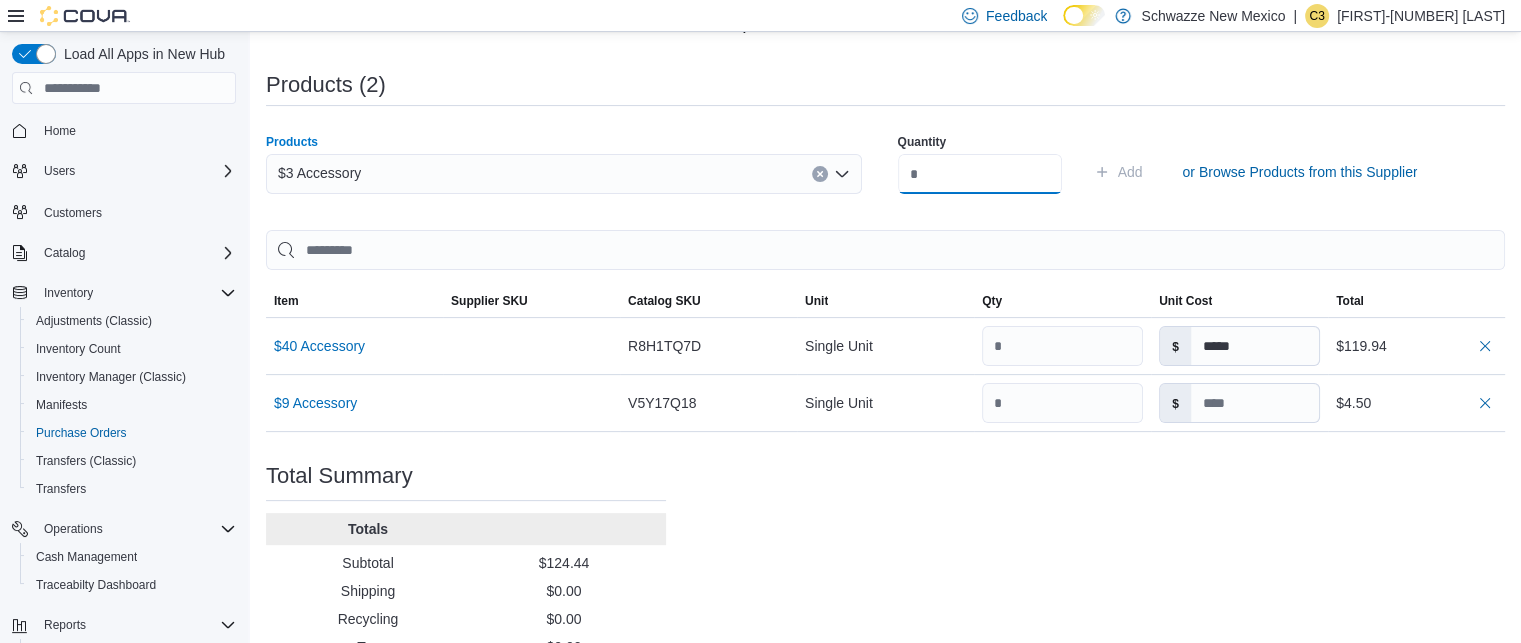 click at bounding box center (980, 174) 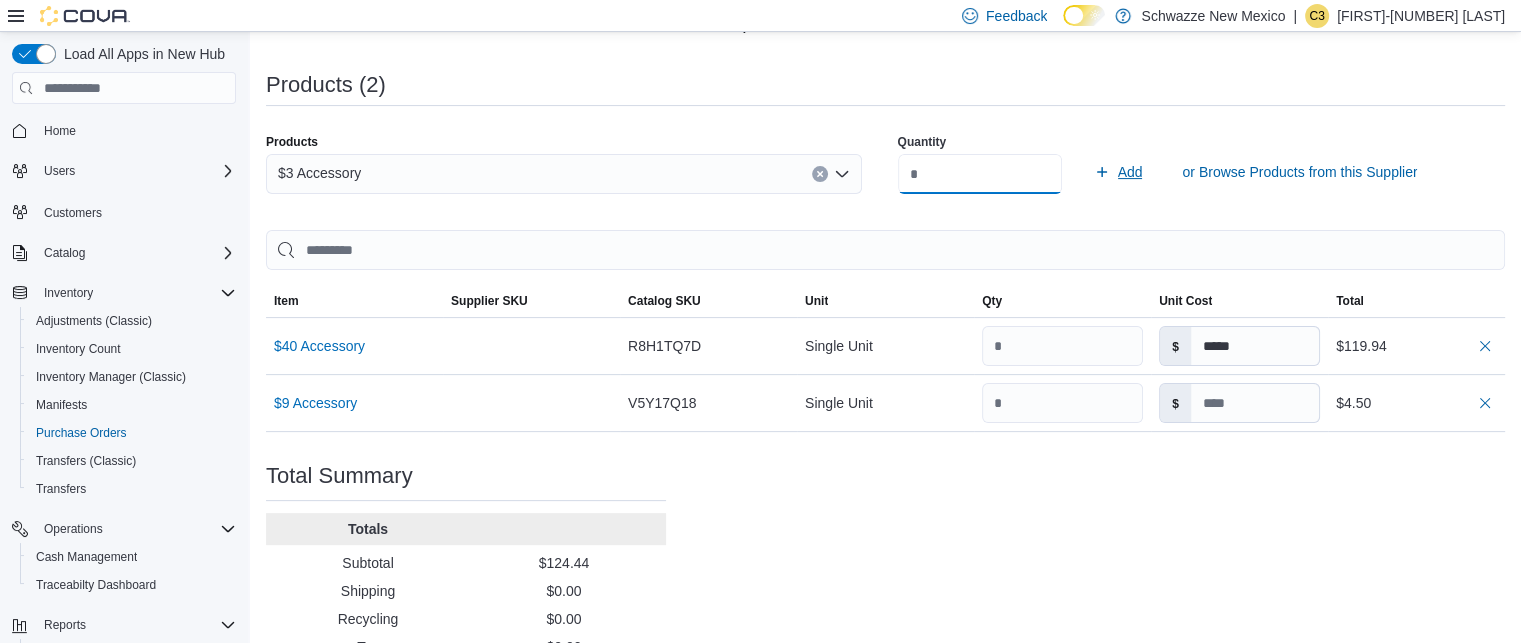 type on "***" 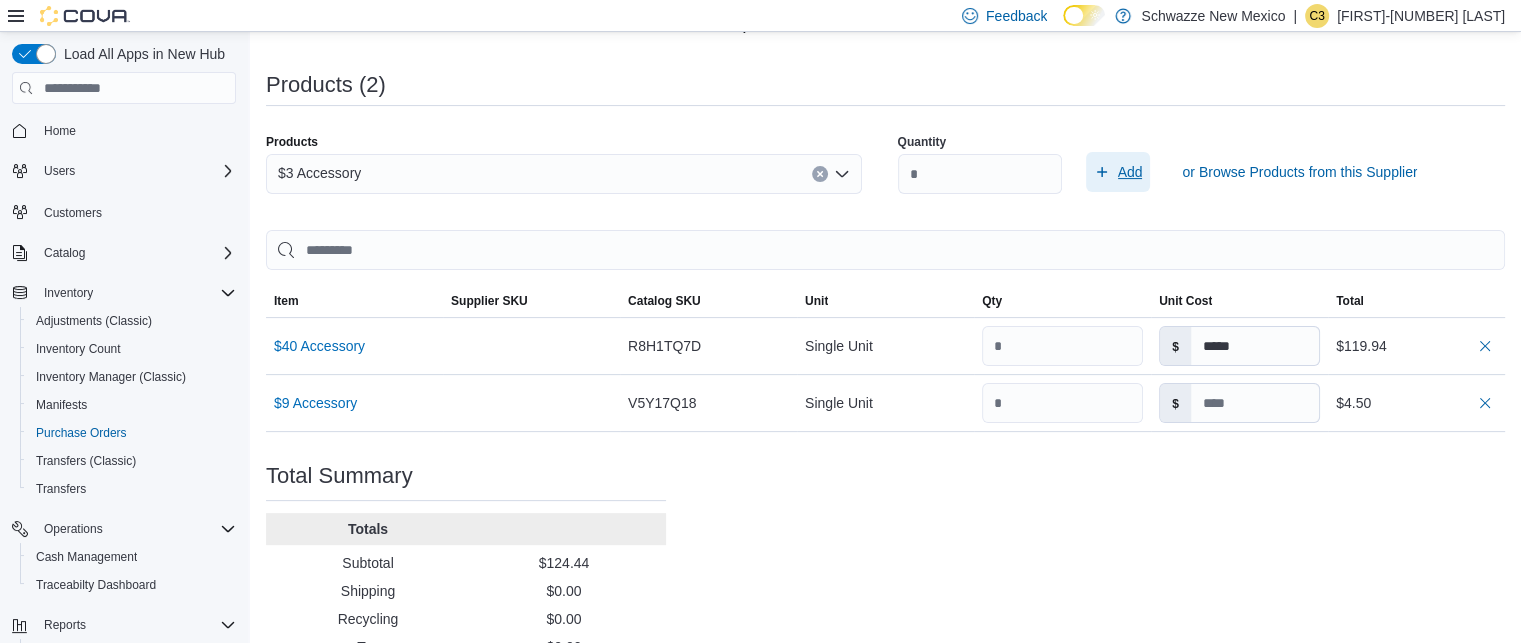 click on "Add" at bounding box center (1130, 172) 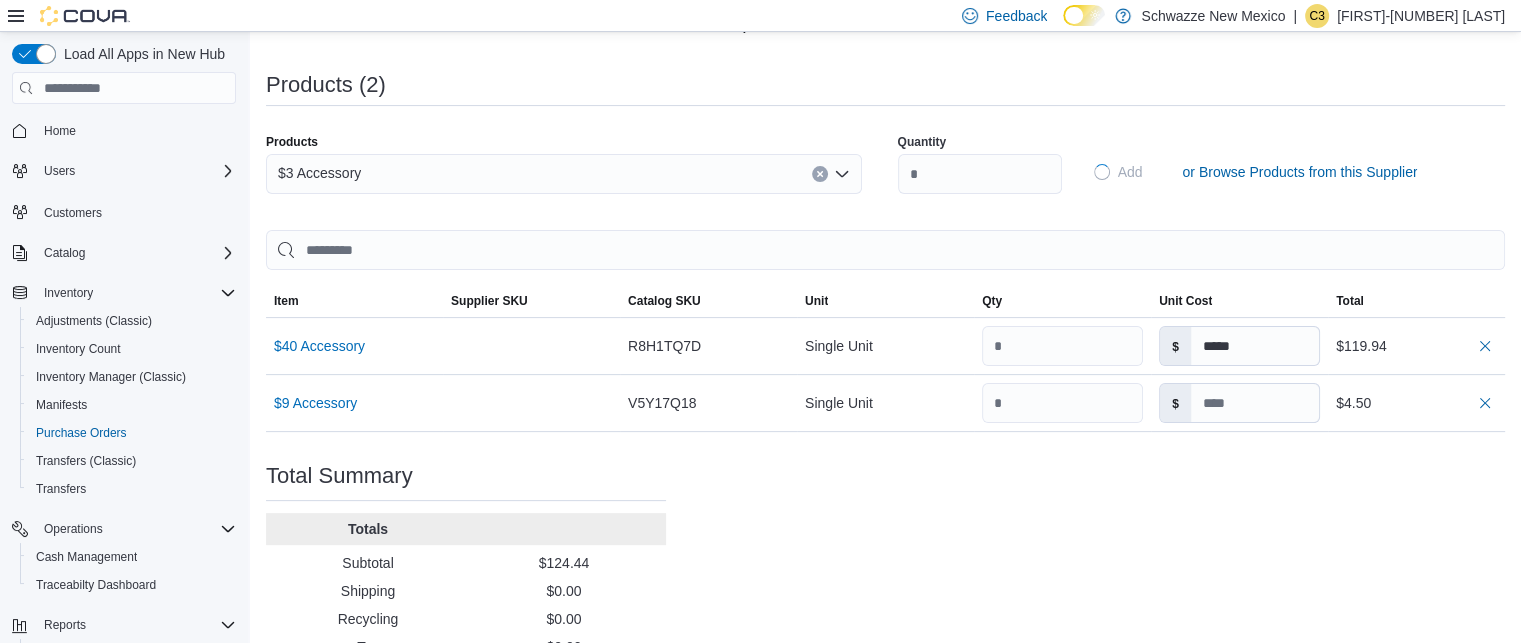 type on "****" 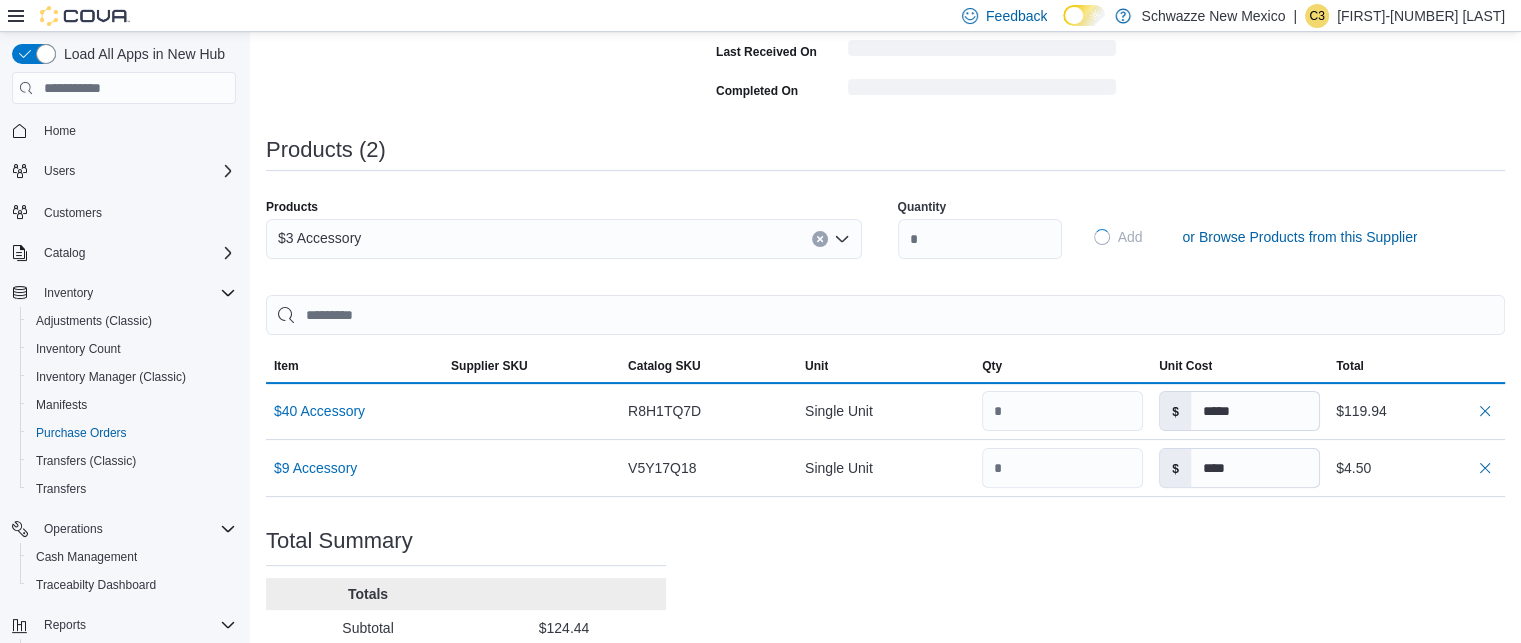 type 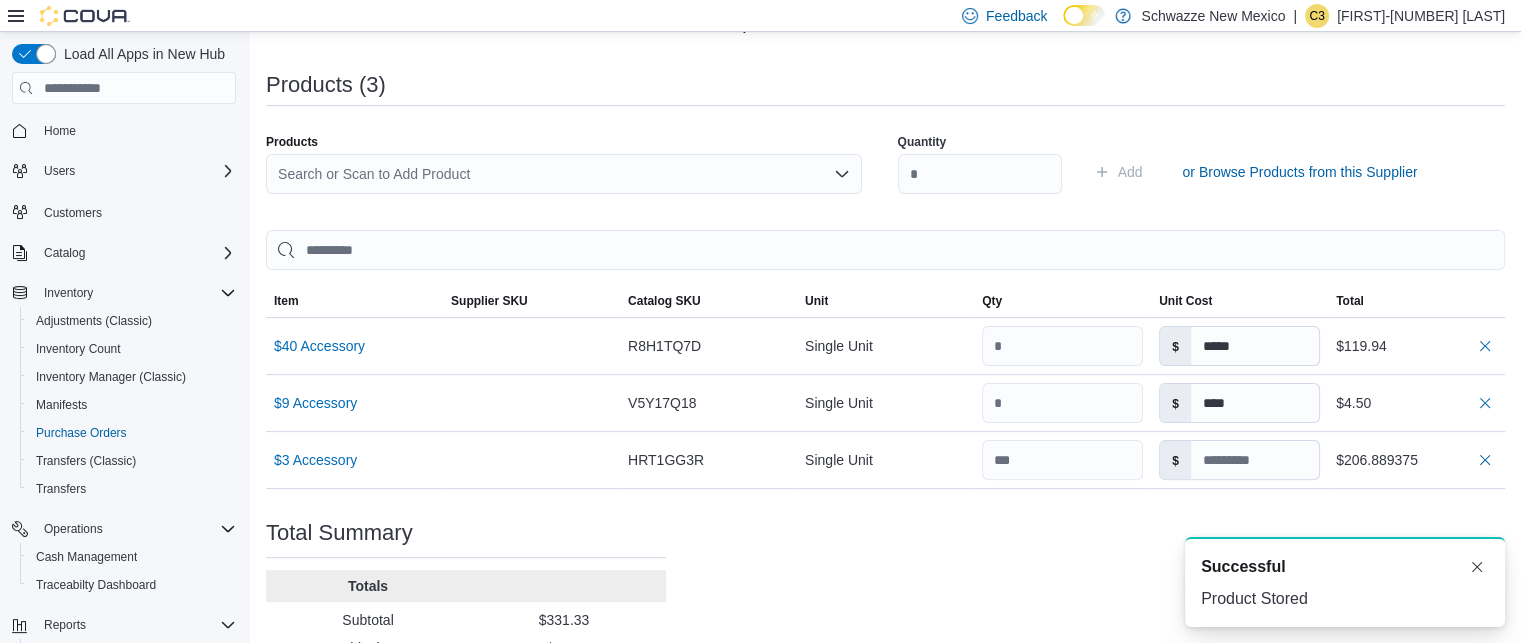 scroll, scrollTop: 0, scrollLeft: 0, axis: both 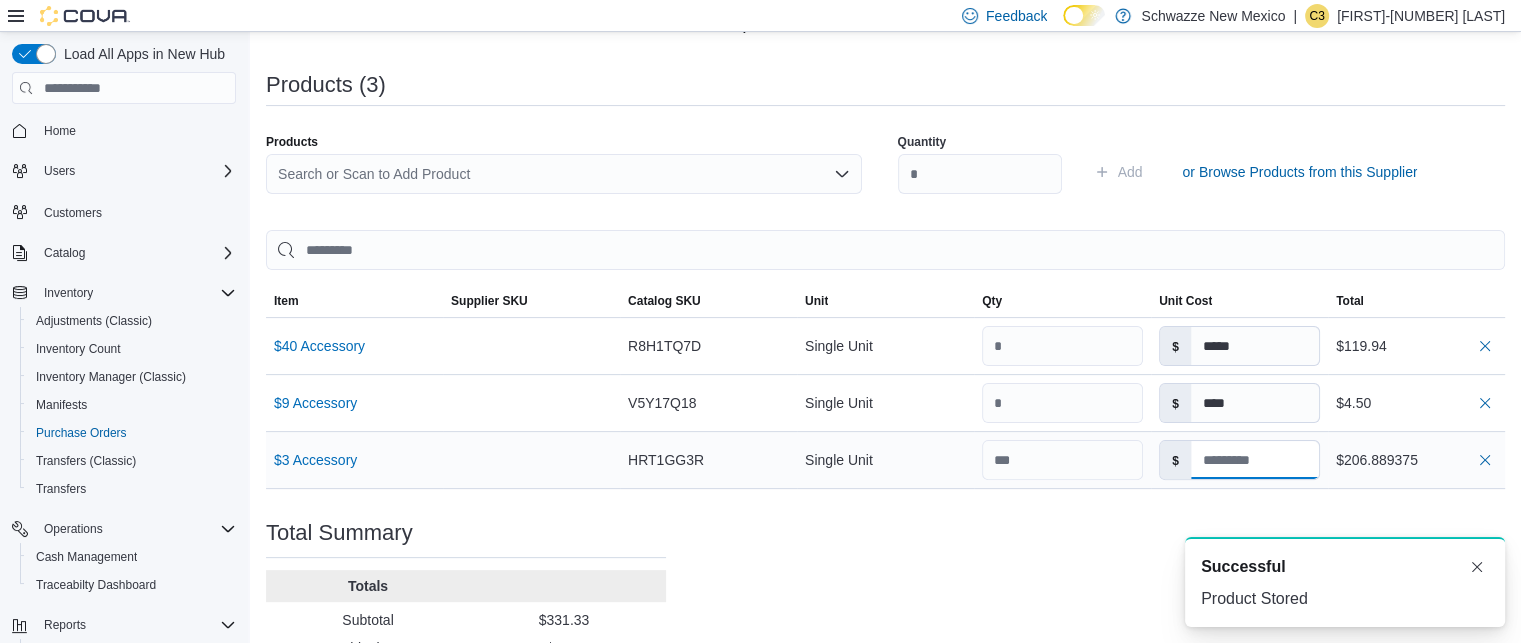 click at bounding box center (1255, 460) 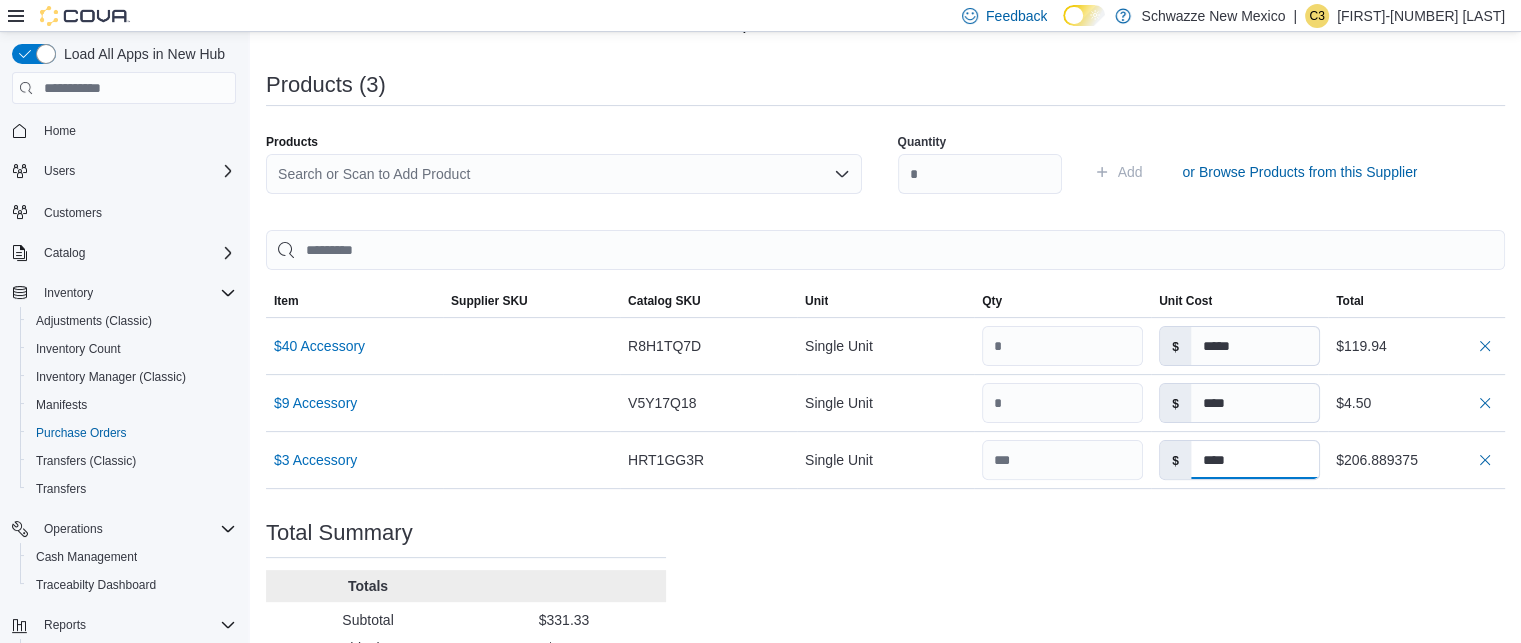 type on "****" 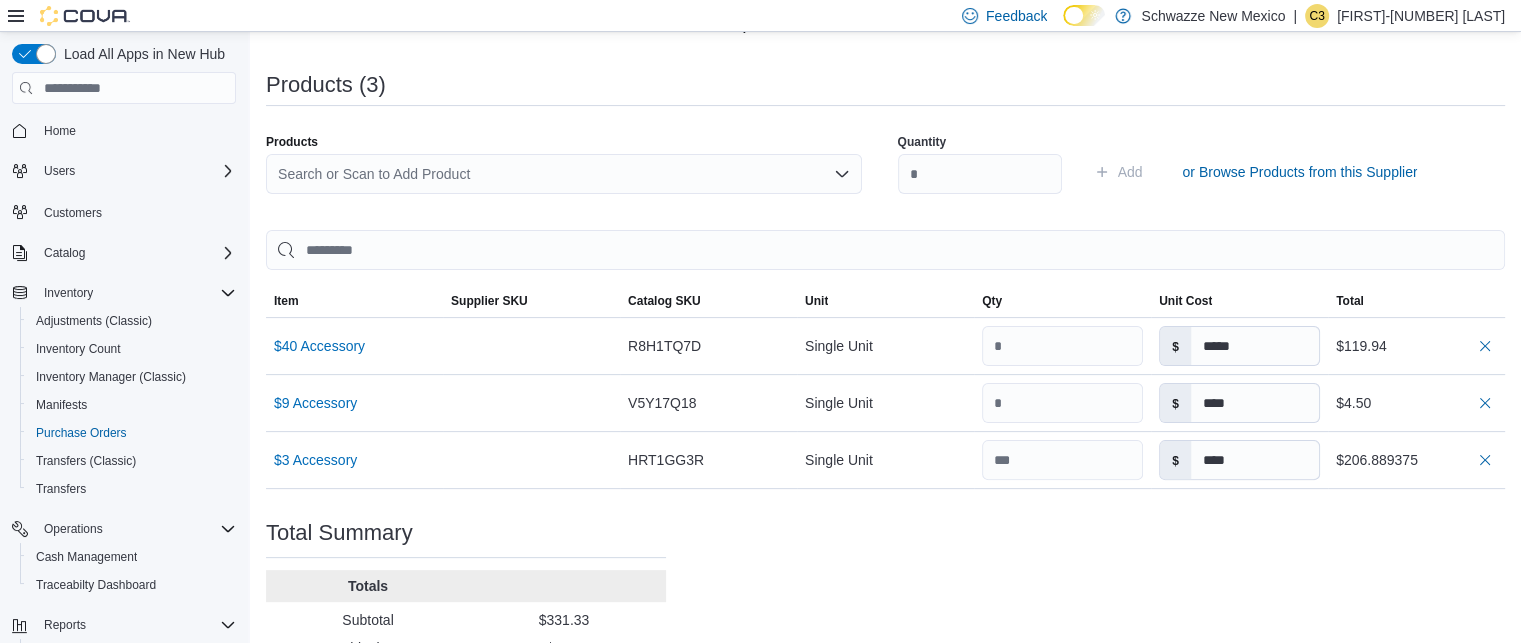 click on "Purchase Order: POB6W5-32133 Feedback Purchase Order Details   Edit Status Pending Supplier Phresh Picks Supplier Invoice Number No Supplier Invoice Number added Bill To RGO10 Santa Fe Ship To RGO10 Santa Fe Shipping Cost $0.00 Recycling Cost $0.00 Tax $0.00 ETA July 18, 2025 Notes - Created On July 11, 2025 12:30 PM Submitted On - Last Received On - Completed On - Products (3)     Products Search or Scan to Add Product Quantity  Add or Browse Products from this Supplier Sorting Item Supplier SKU Catalog SKU Unit Qty Unit Cost Total $40 Accessory Supplier SKU Catalog SKU R8H1TQ7D Unit Single Unit Qty Unit Cost $ ***** Total $119.94 $9 Accessory Supplier SKU Catalog SKU V5Y17Q18 Unit Single Unit Qty Unit Cost $ **** Total $4.50 $3 Accessory Supplier SKU Catalog SKU HRT1GG3R Unit Single Unit Qty Unit Cost $ **** Total $206.889375  Total Summary   Totals Subtotal $331.33 Shipping $0.00 Recycling $0.00 Tax $0.00 Total $331.33" at bounding box center (885, 220) 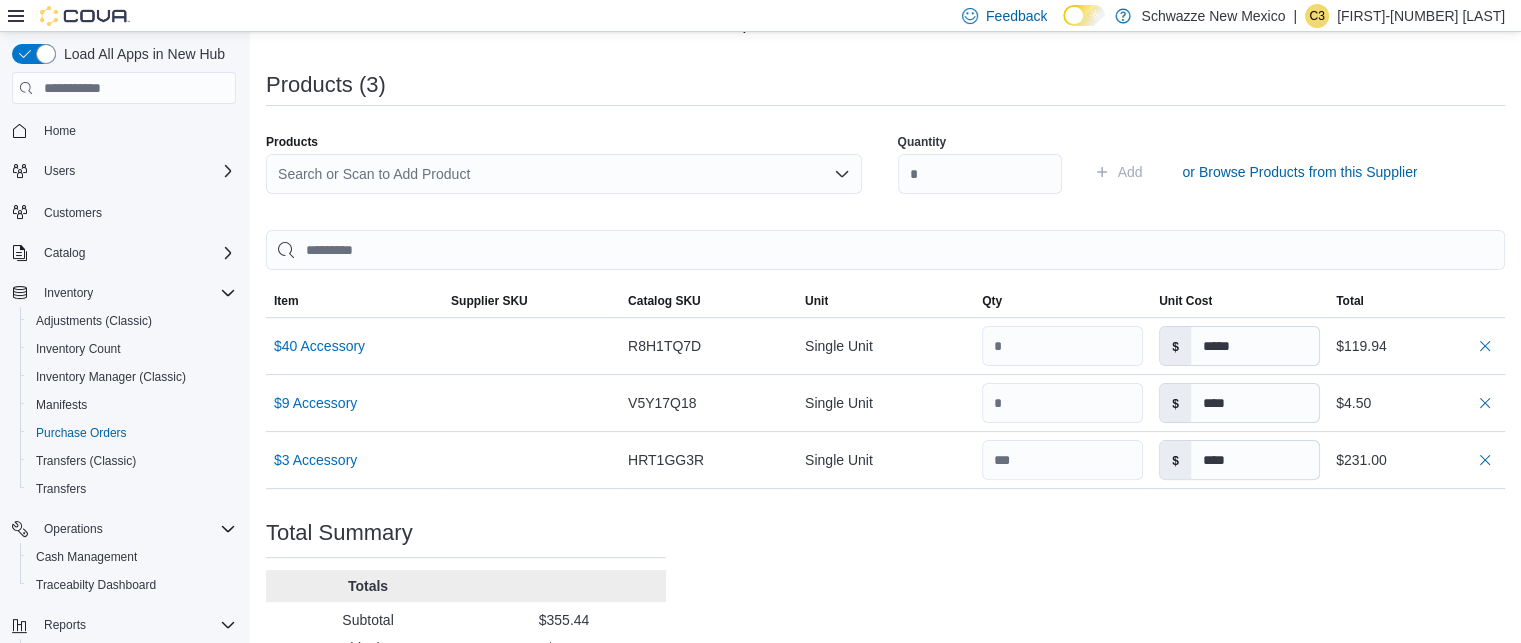type 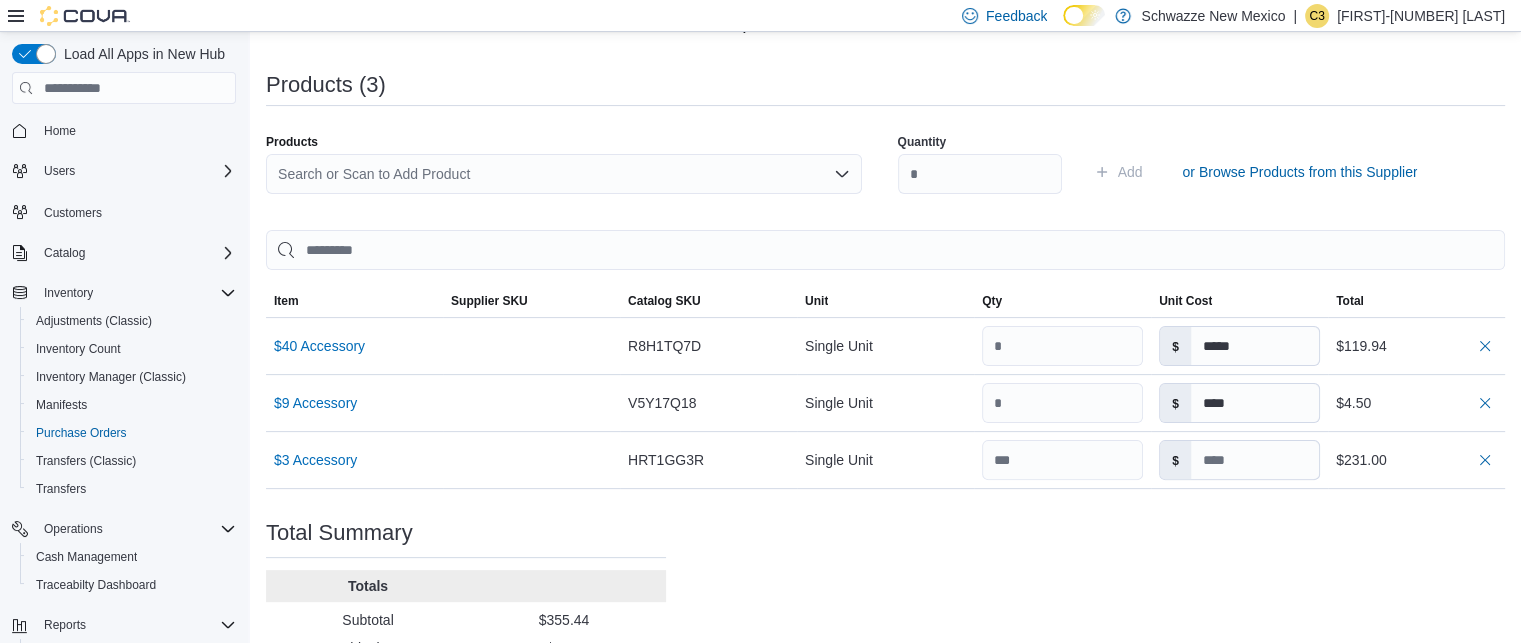 click on "Search or Scan to Add Product" at bounding box center [564, 174] 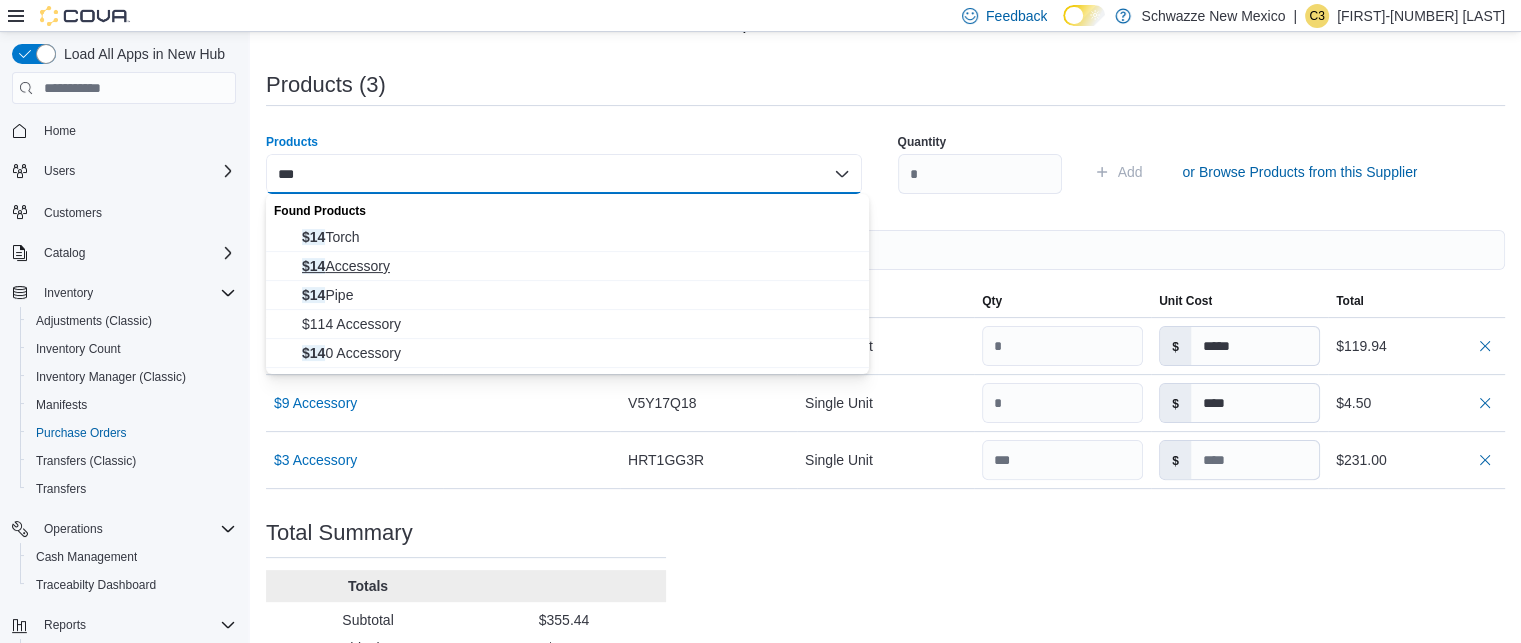 type on "***" 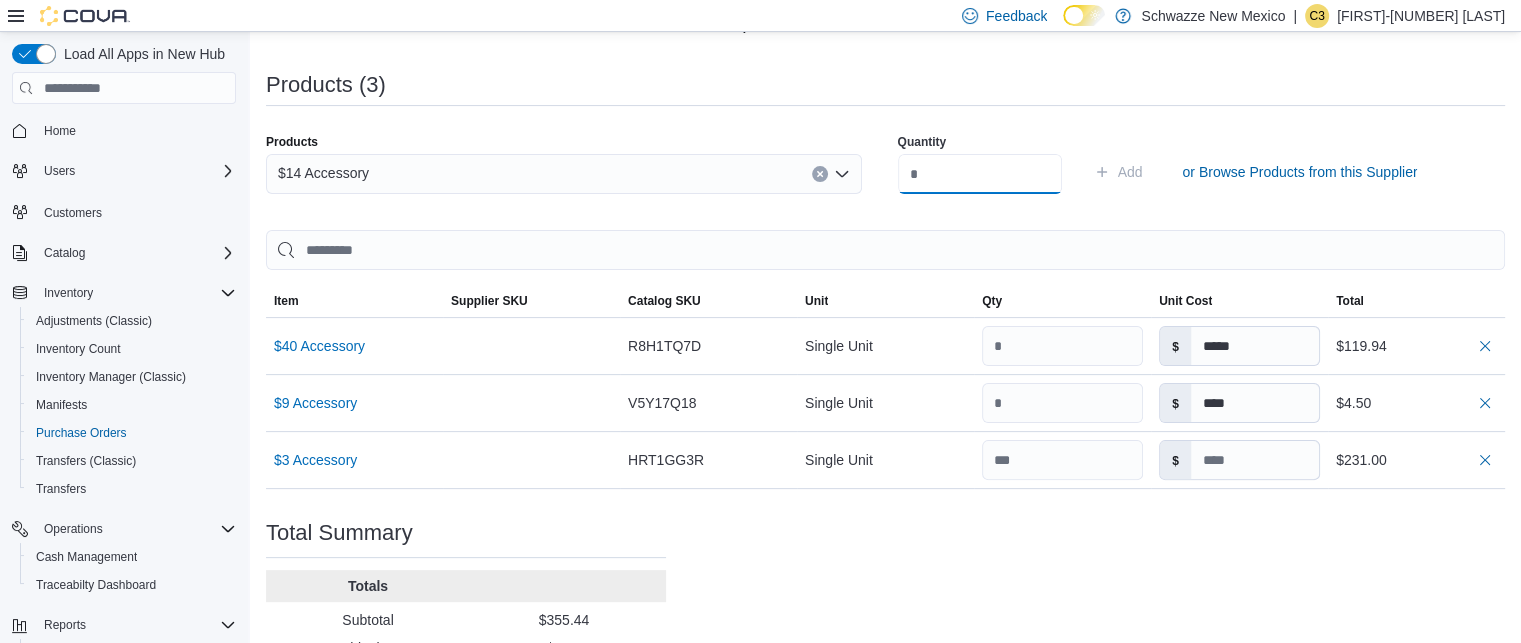 click at bounding box center (980, 174) 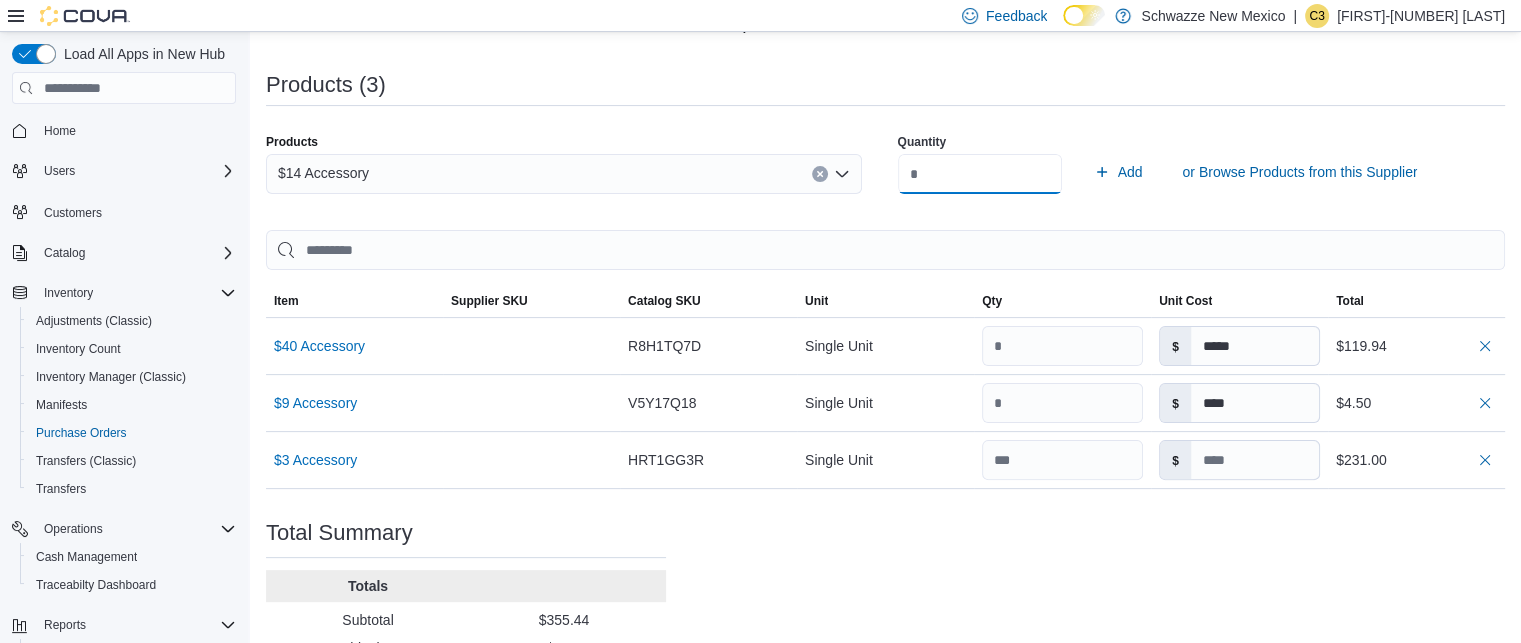 type on "**" 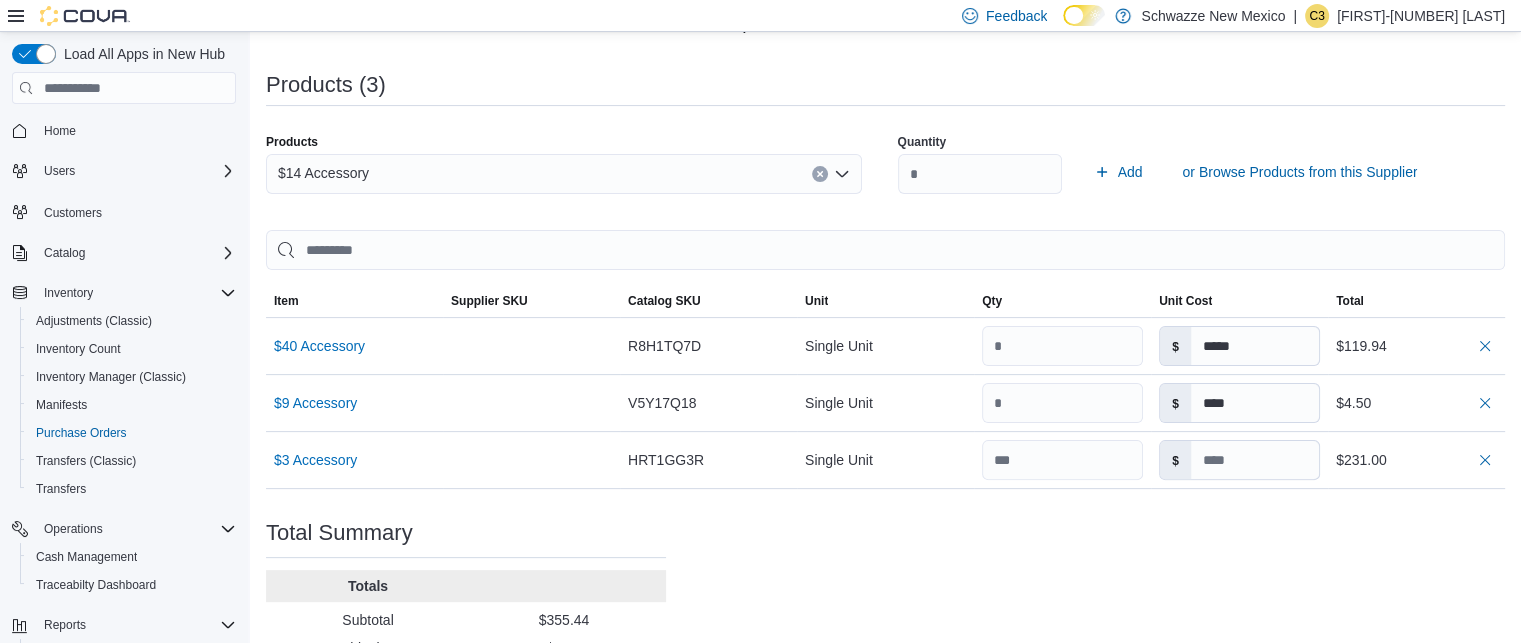 click on "Quantity  ** Add or Browse Products from this Supplier" at bounding box center [1196, 172] 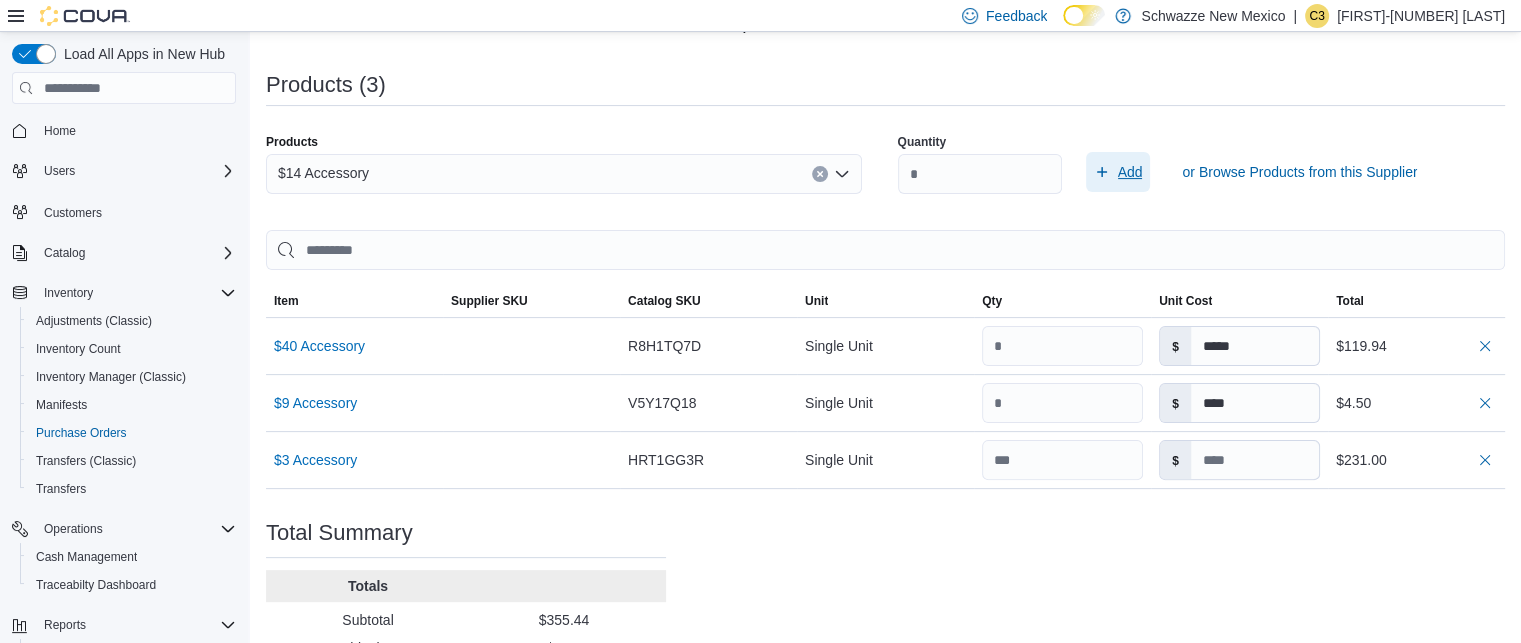 click on "Add" at bounding box center (1130, 172) 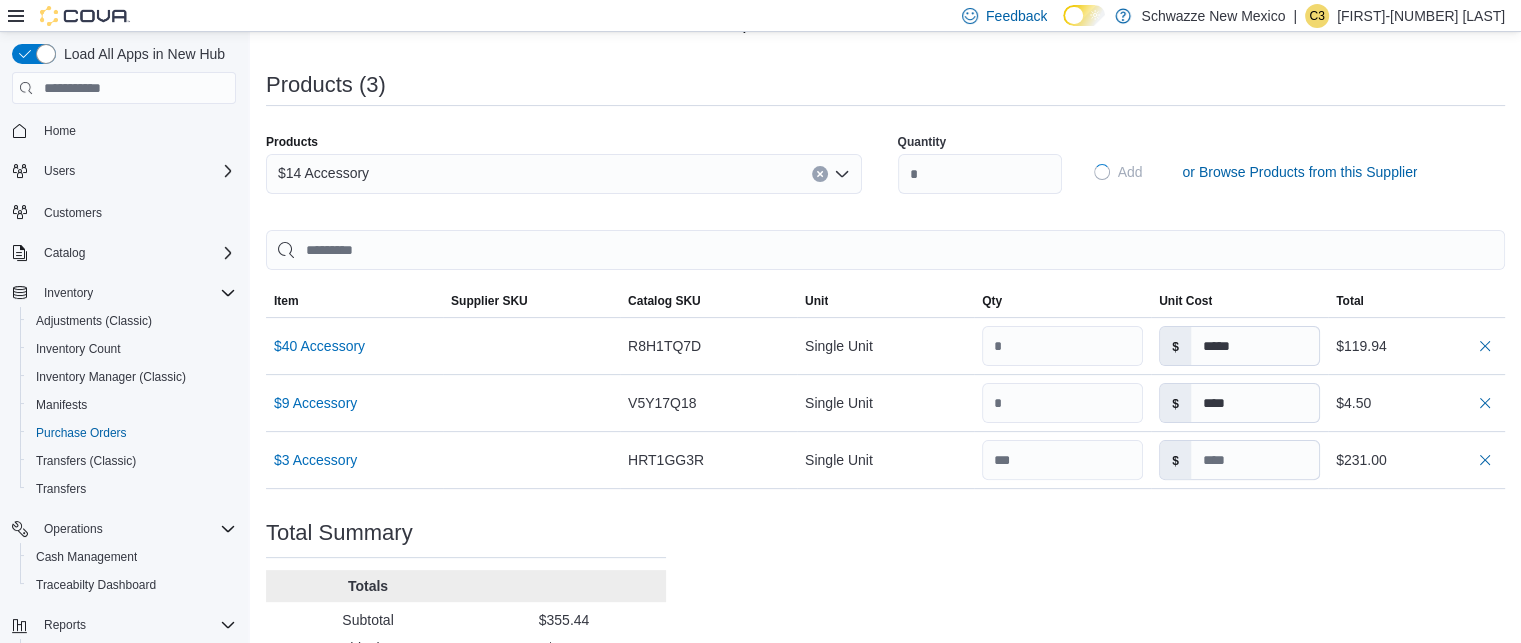 type on "****" 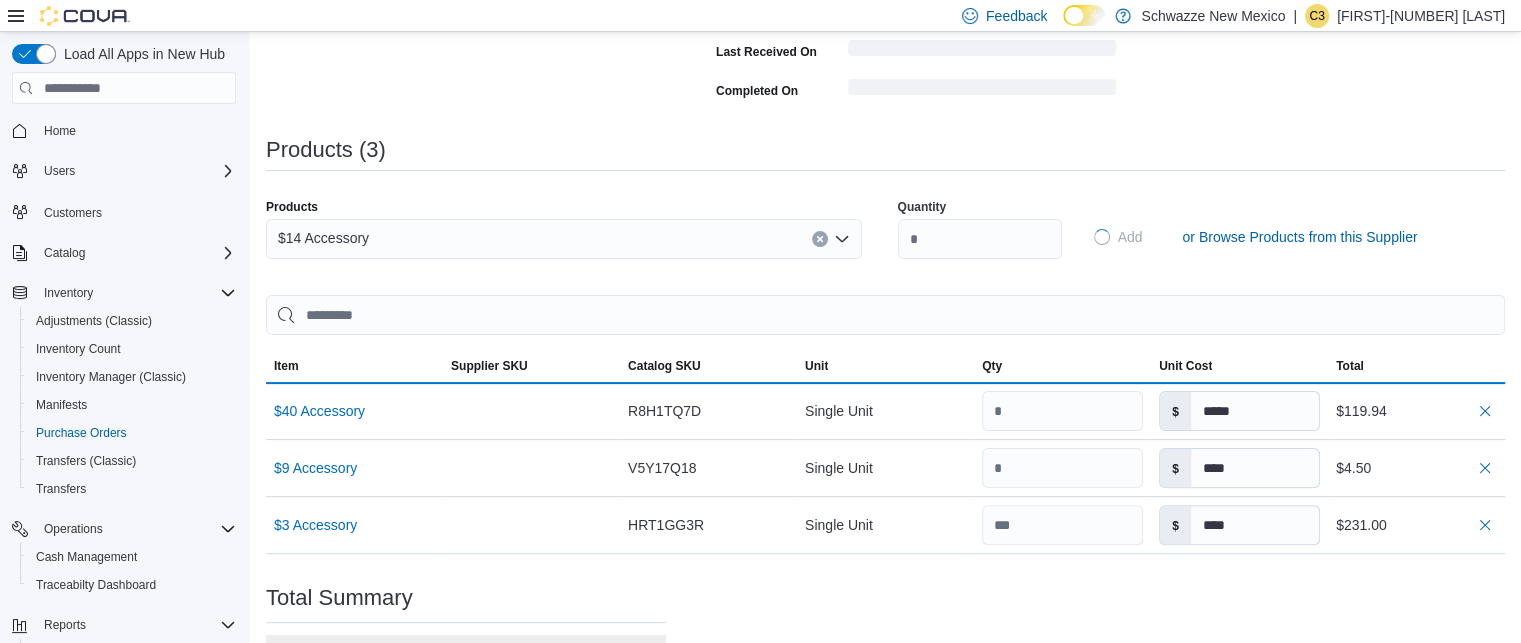type 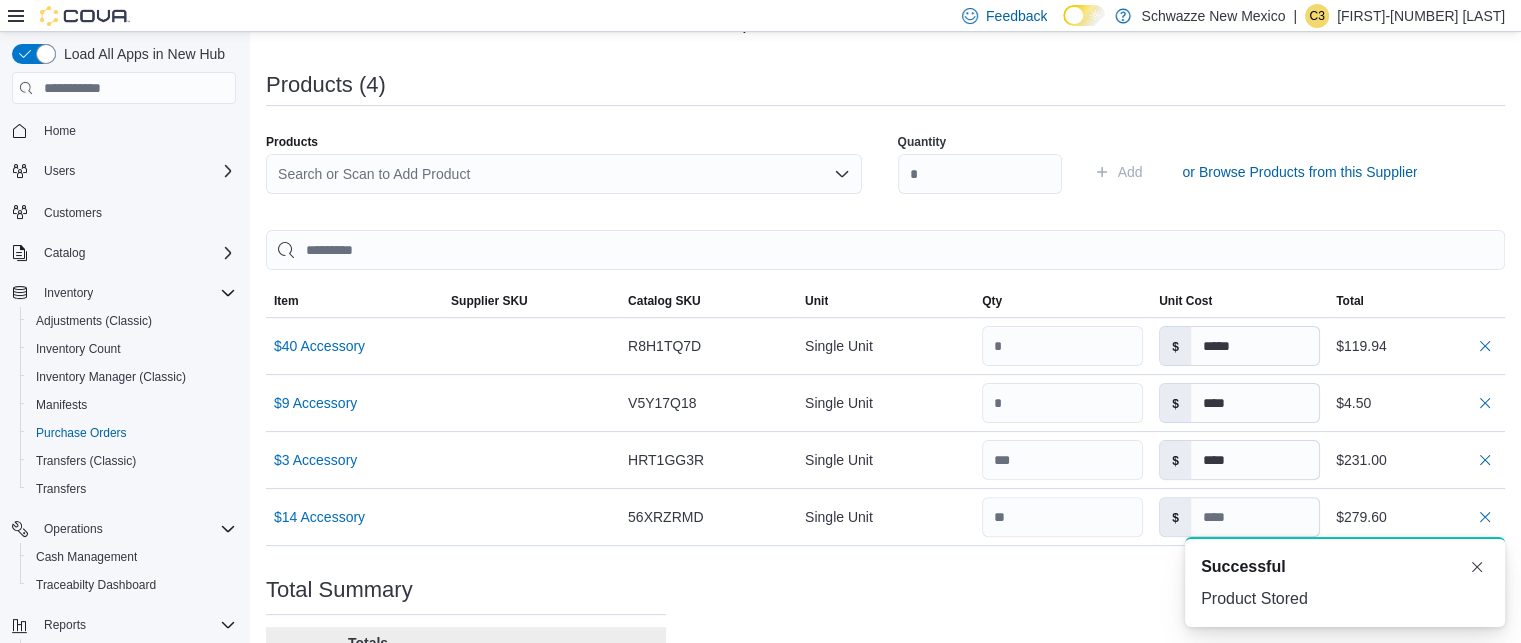 scroll, scrollTop: 0, scrollLeft: 0, axis: both 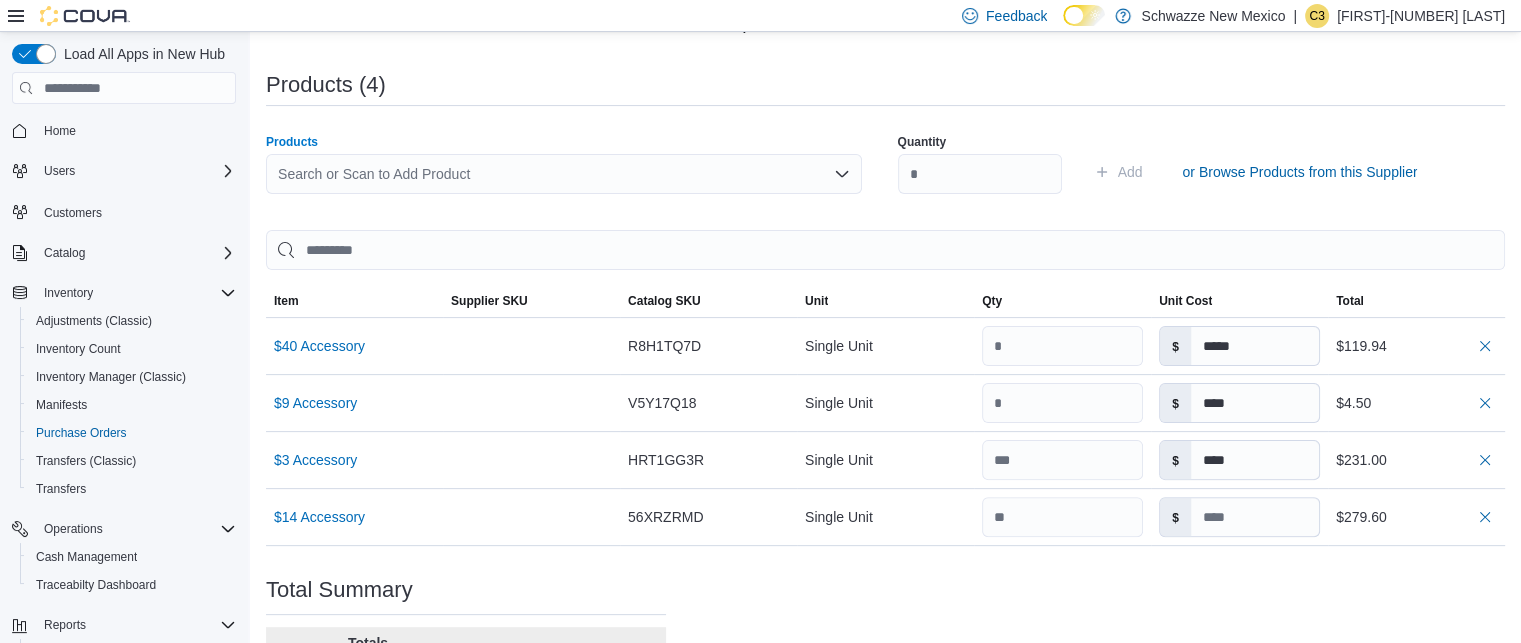 click on "Search or Scan to Add Product" at bounding box center [564, 174] 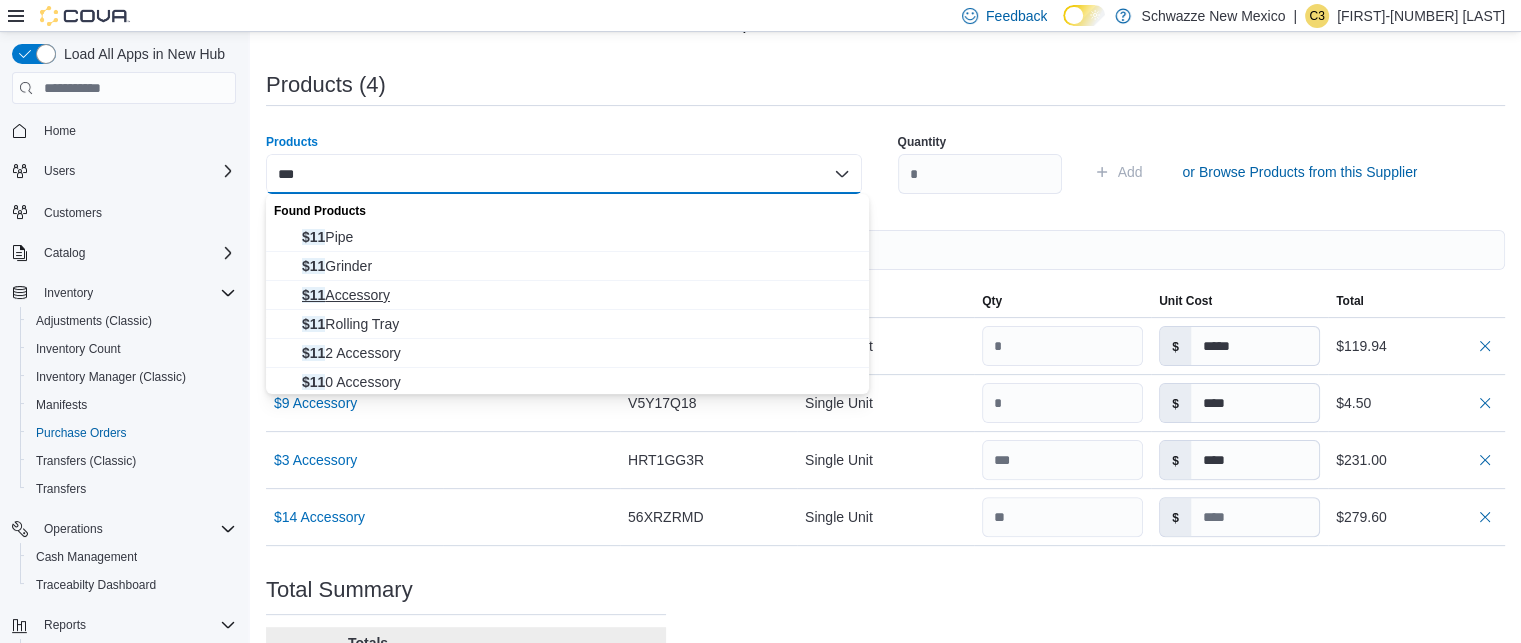 type on "***" 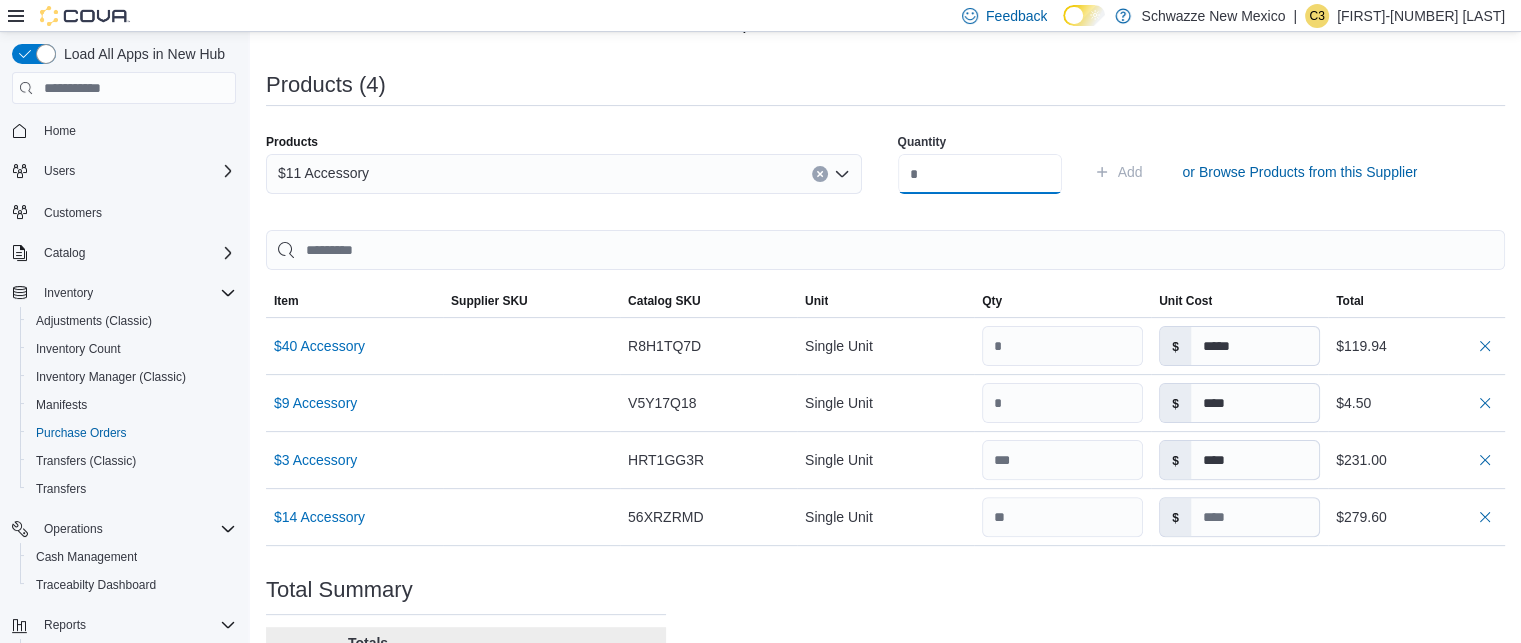 click at bounding box center [980, 174] 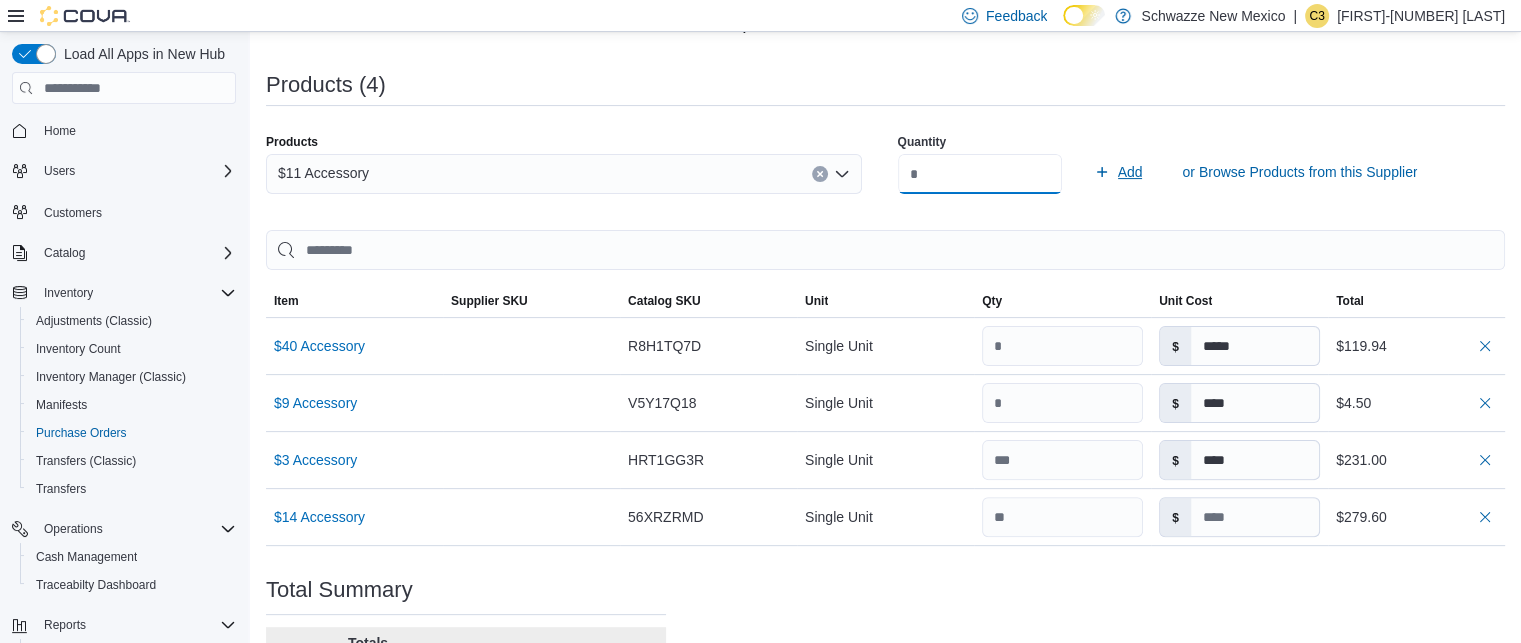 type on "**" 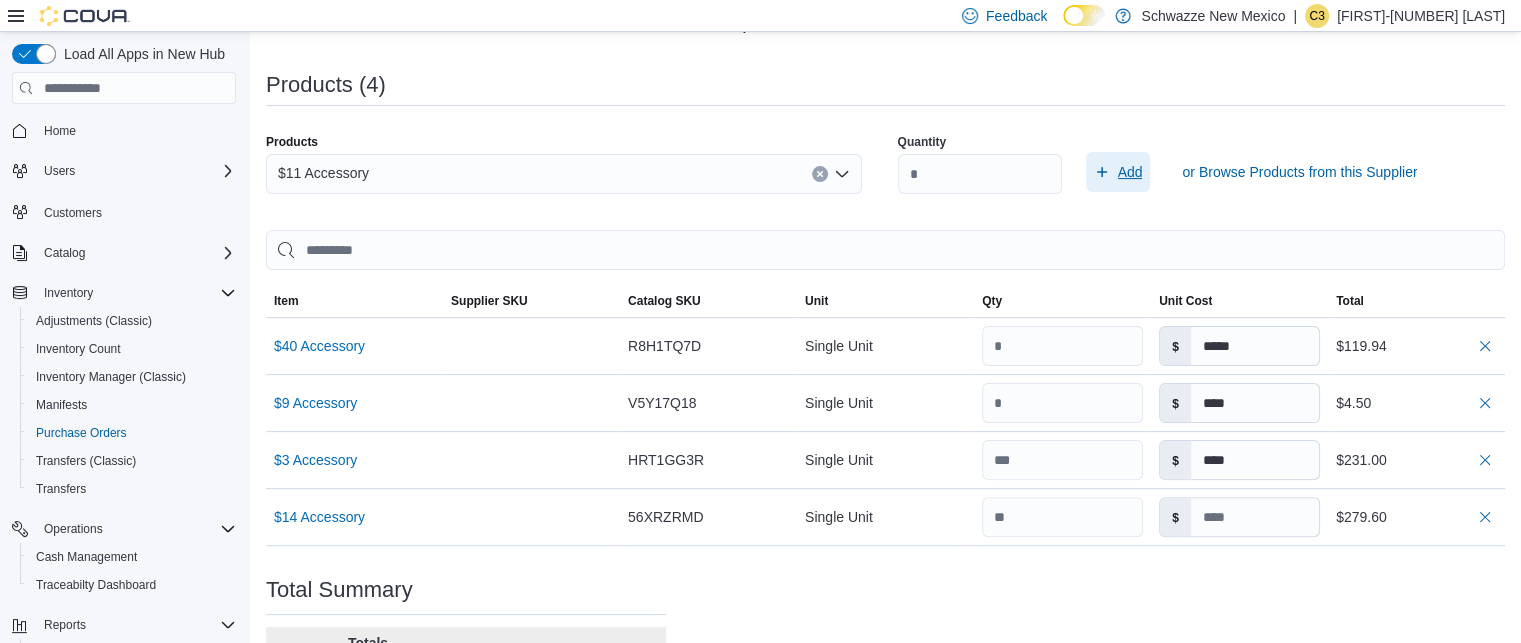 click on "Add" at bounding box center [1130, 172] 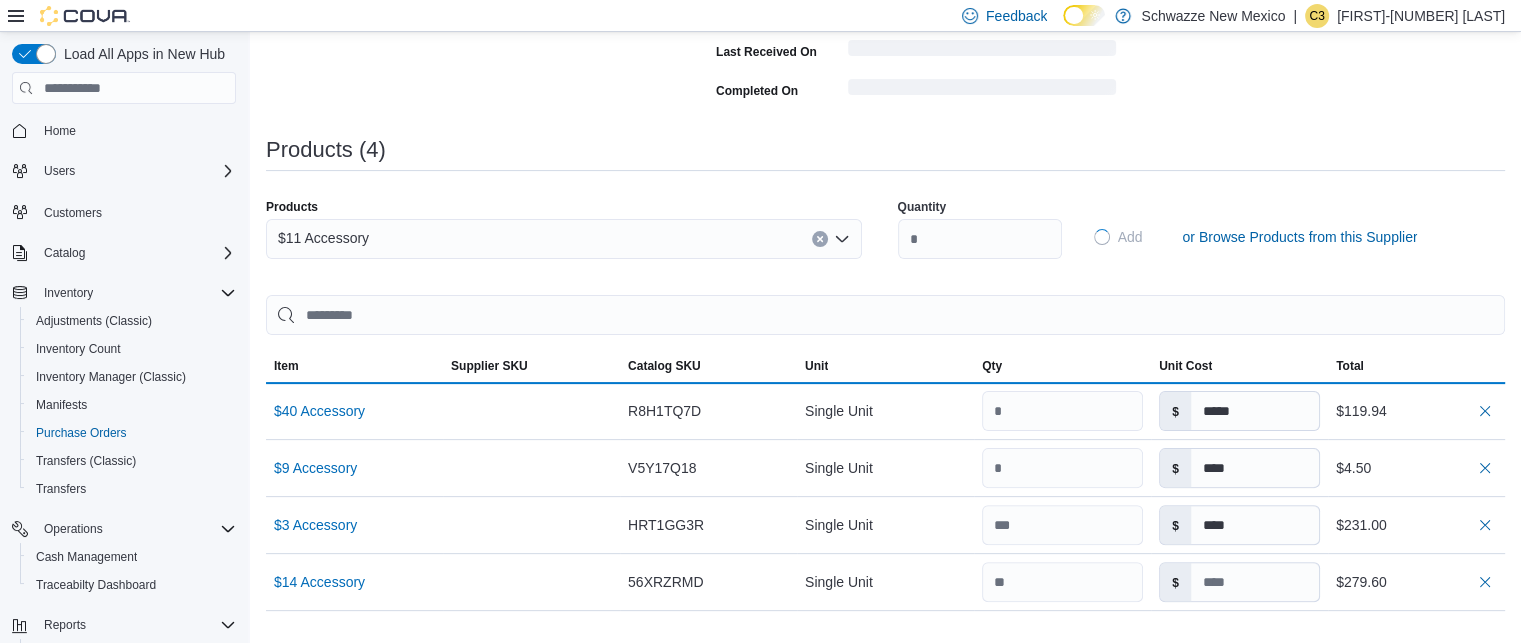 type 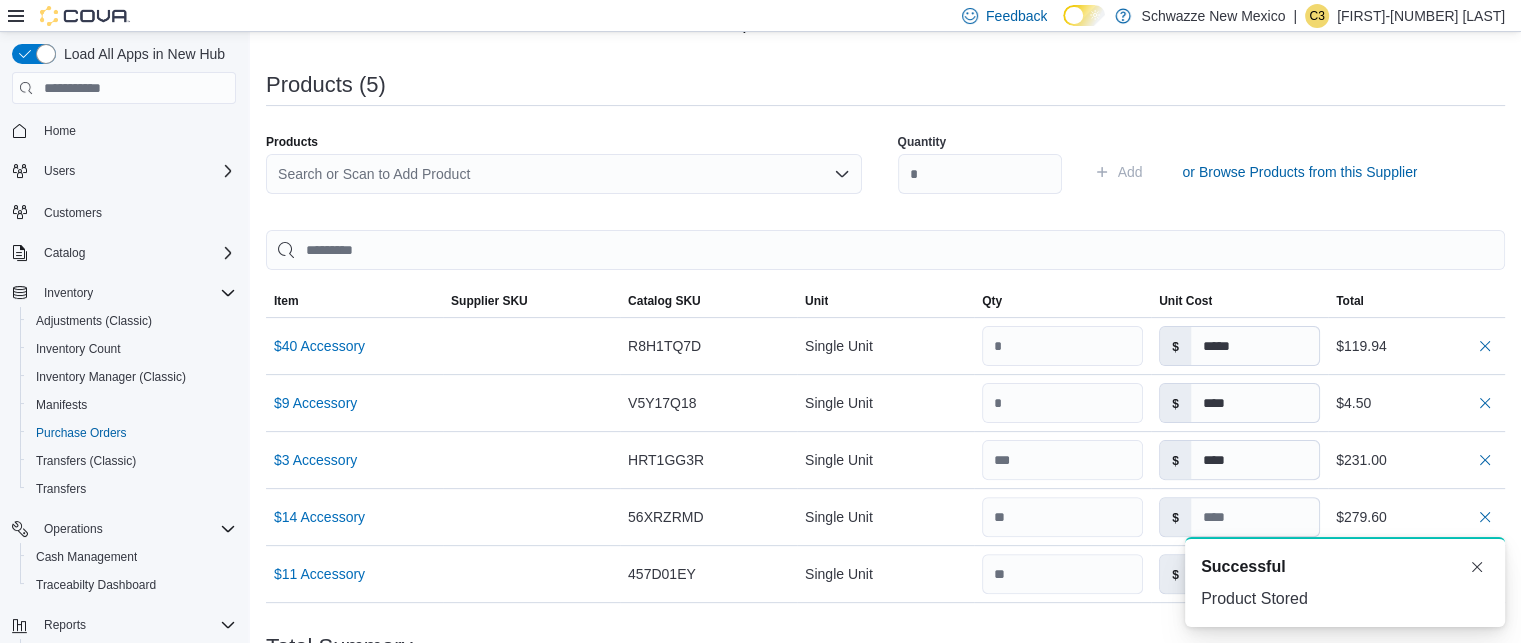 scroll, scrollTop: 0, scrollLeft: 0, axis: both 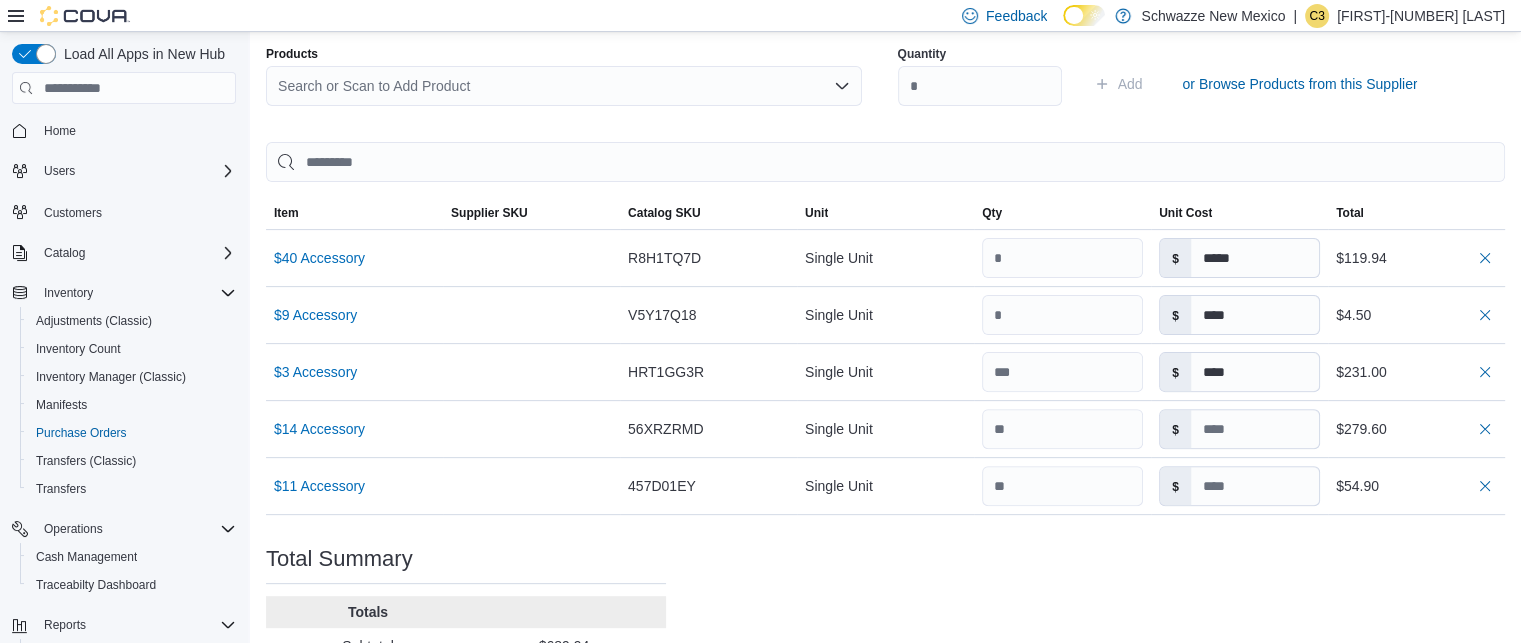 click on "Search or Scan to Add Product" at bounding box center [564, 86] 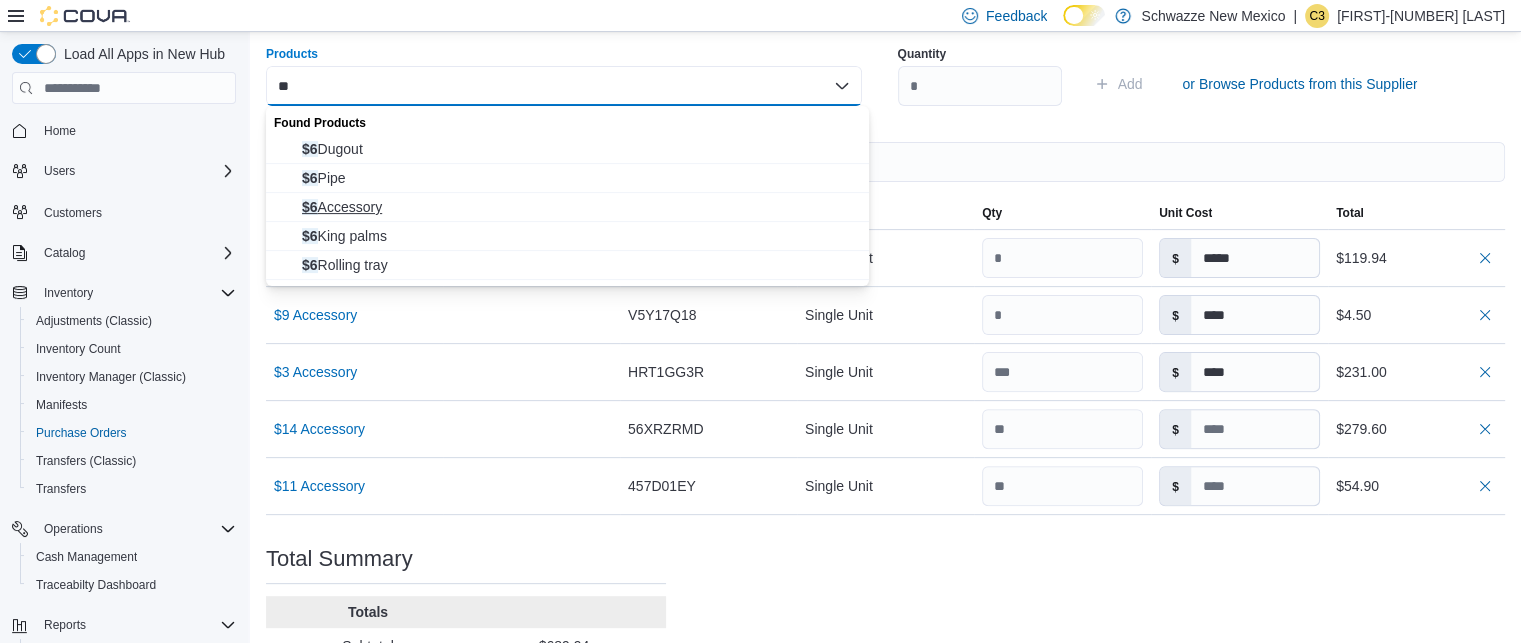type on "**" 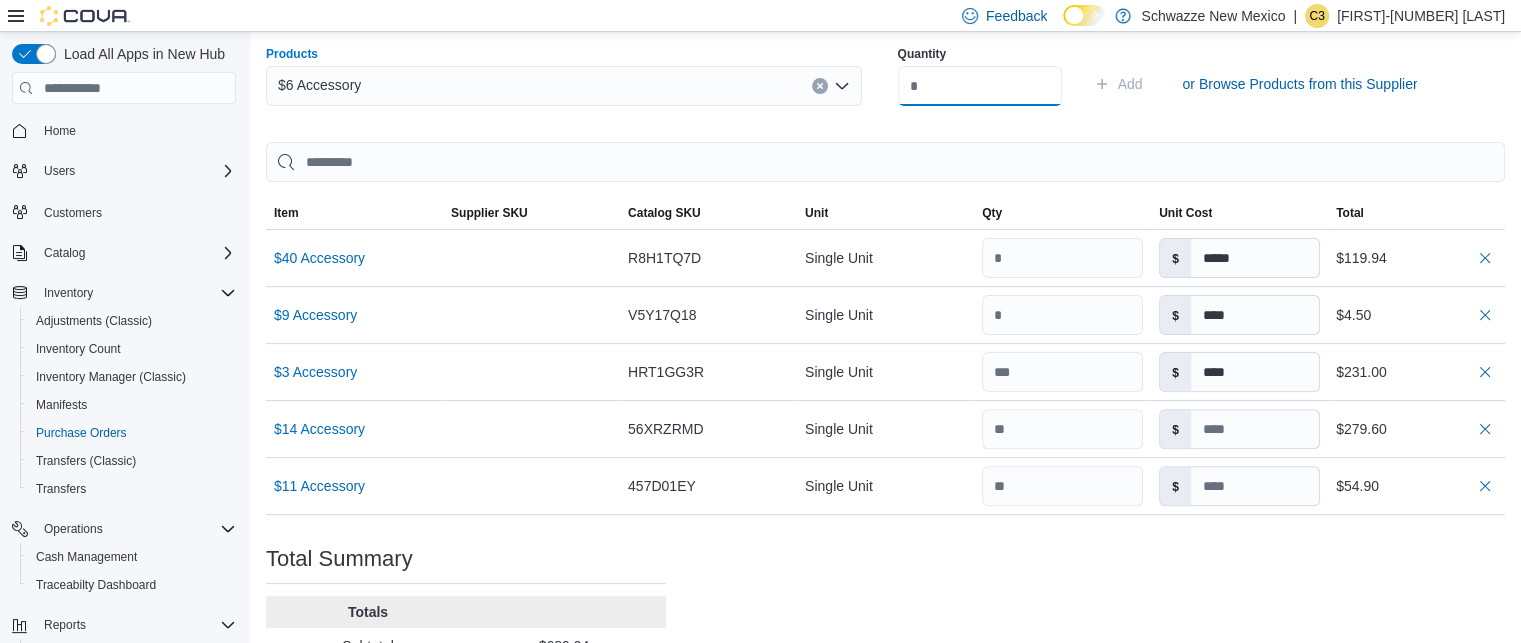 click at bounding box center [980, 86] 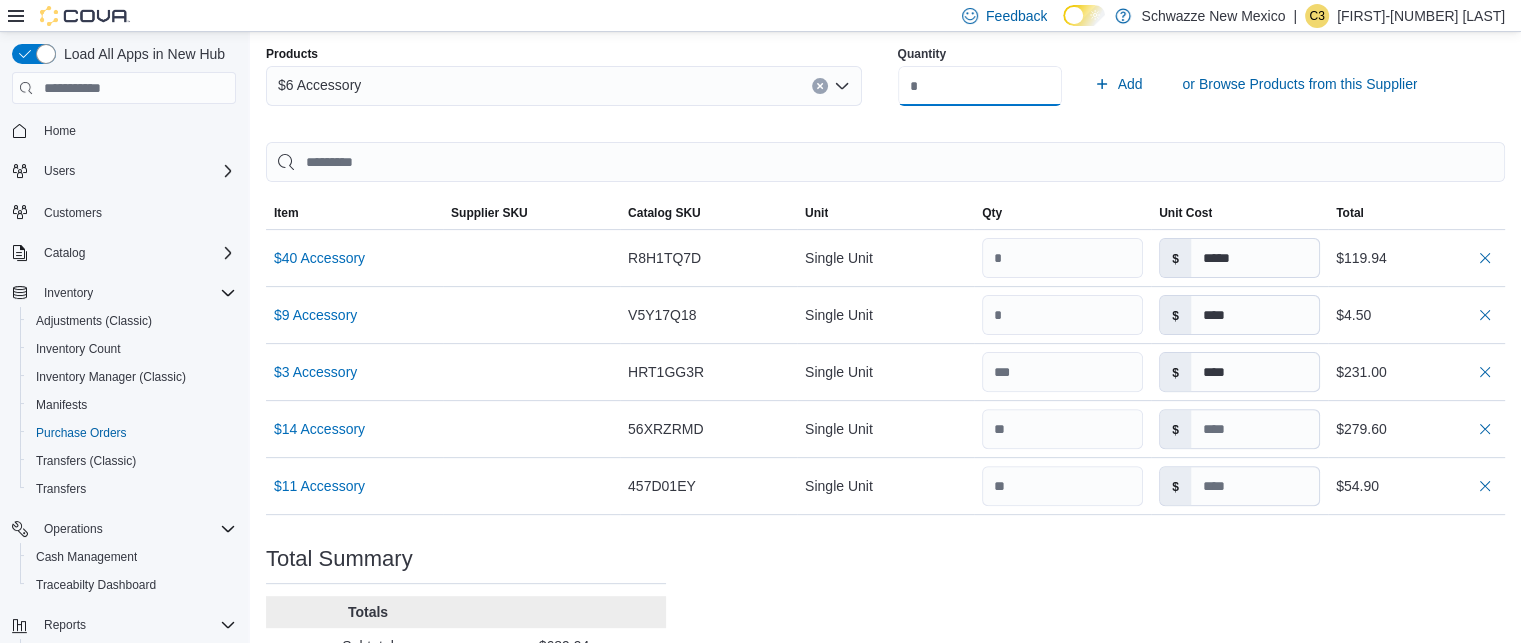 type on "**" 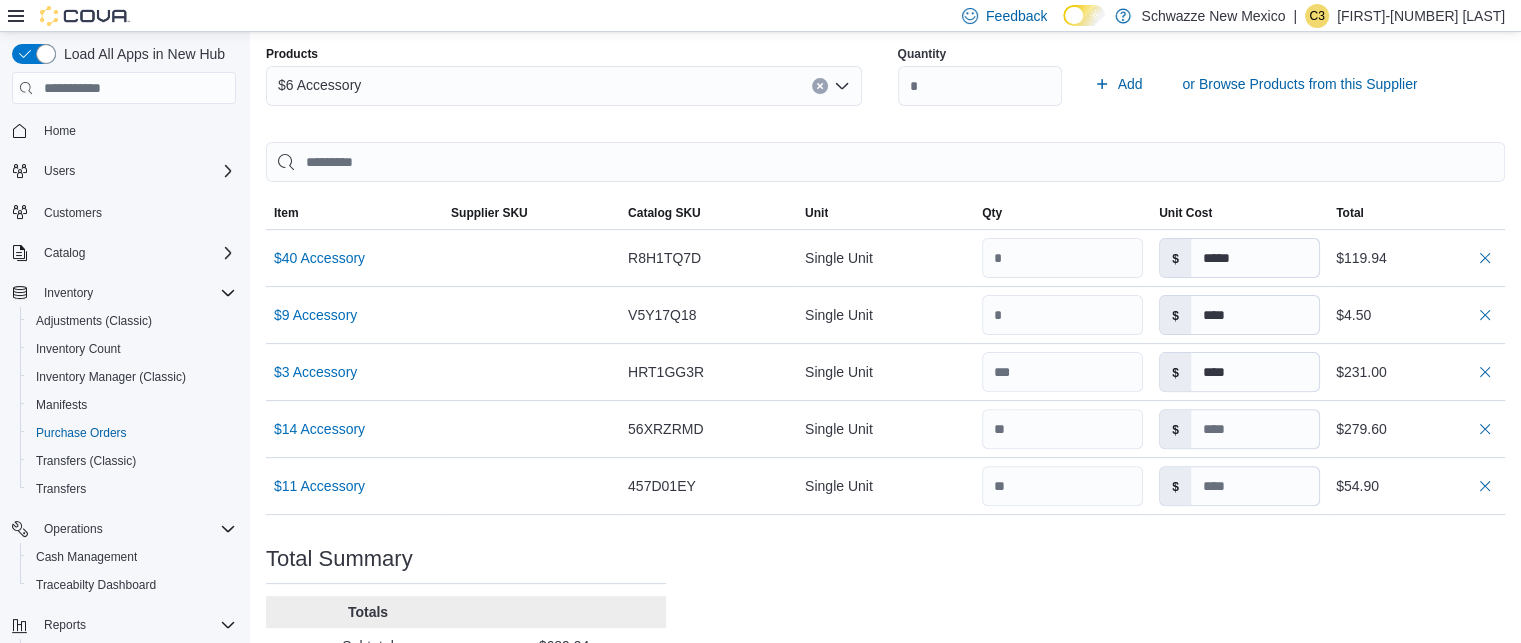 click on "Quantity  ** Add or Browse Products from this Supplier" at bounding box center (1196, 84) 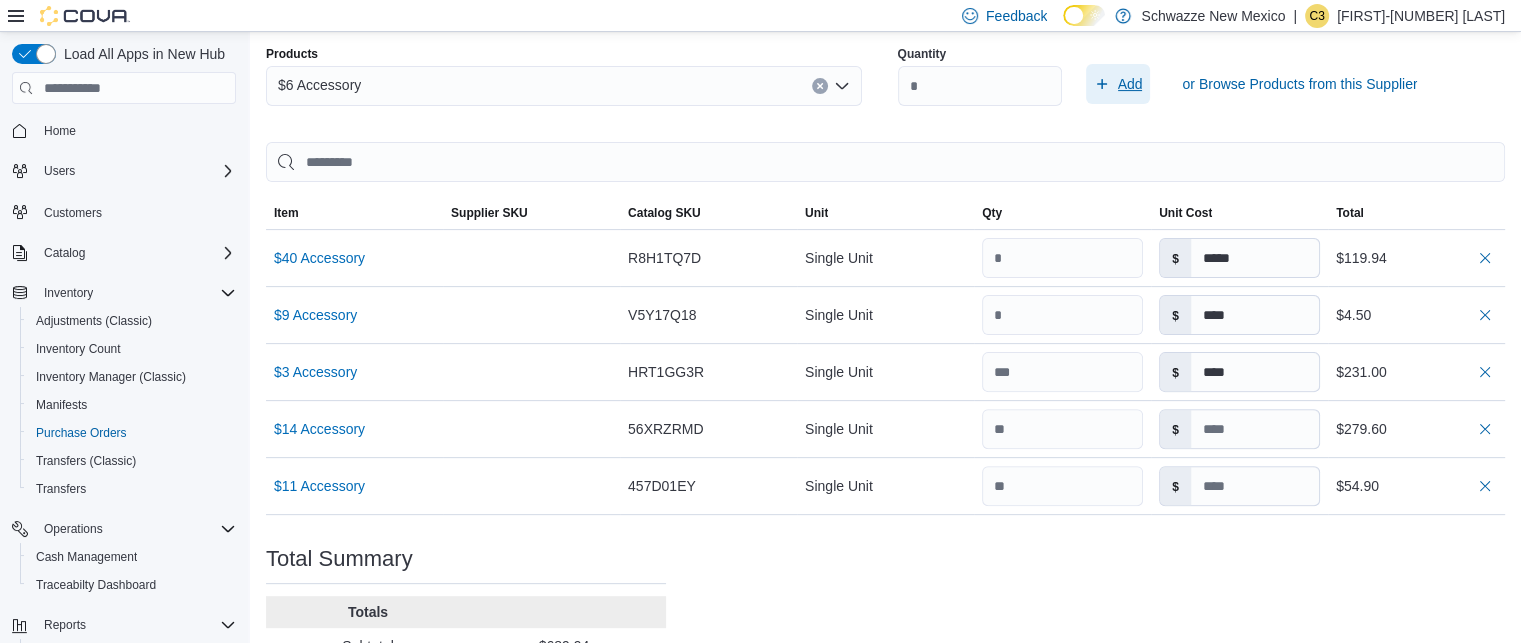 click 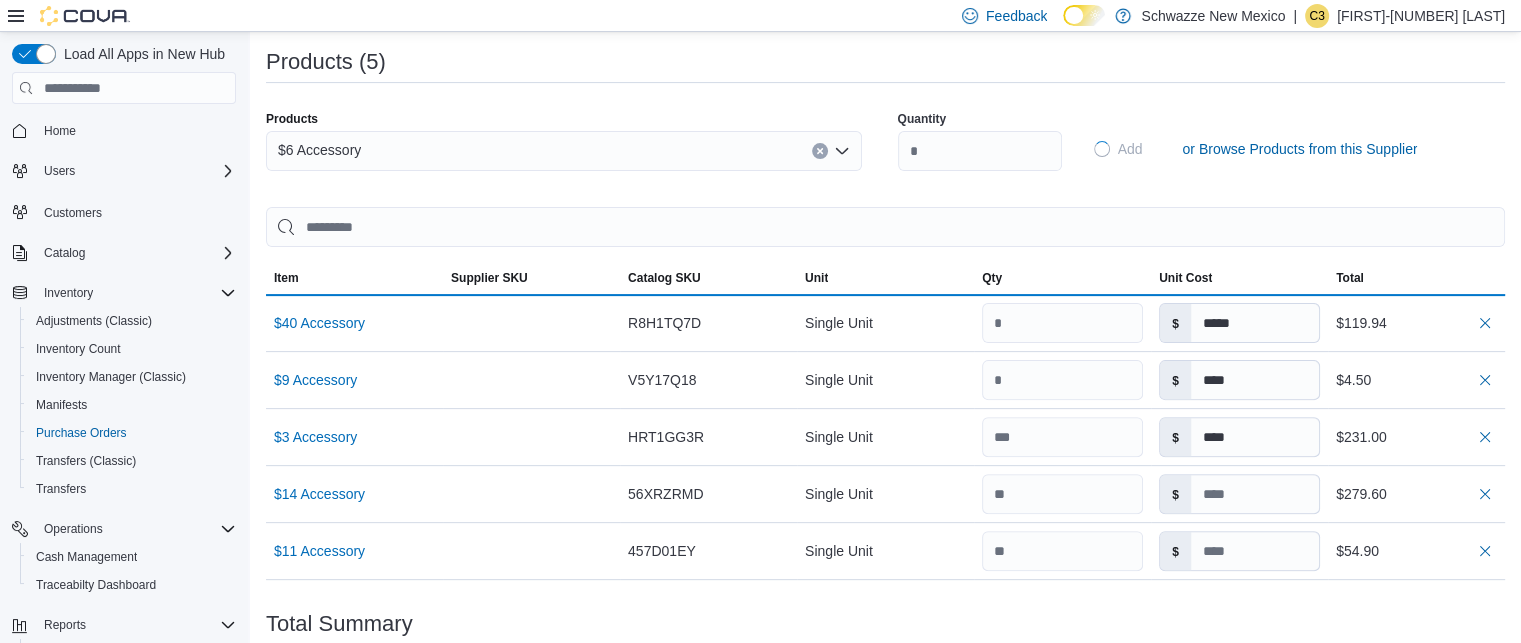 type 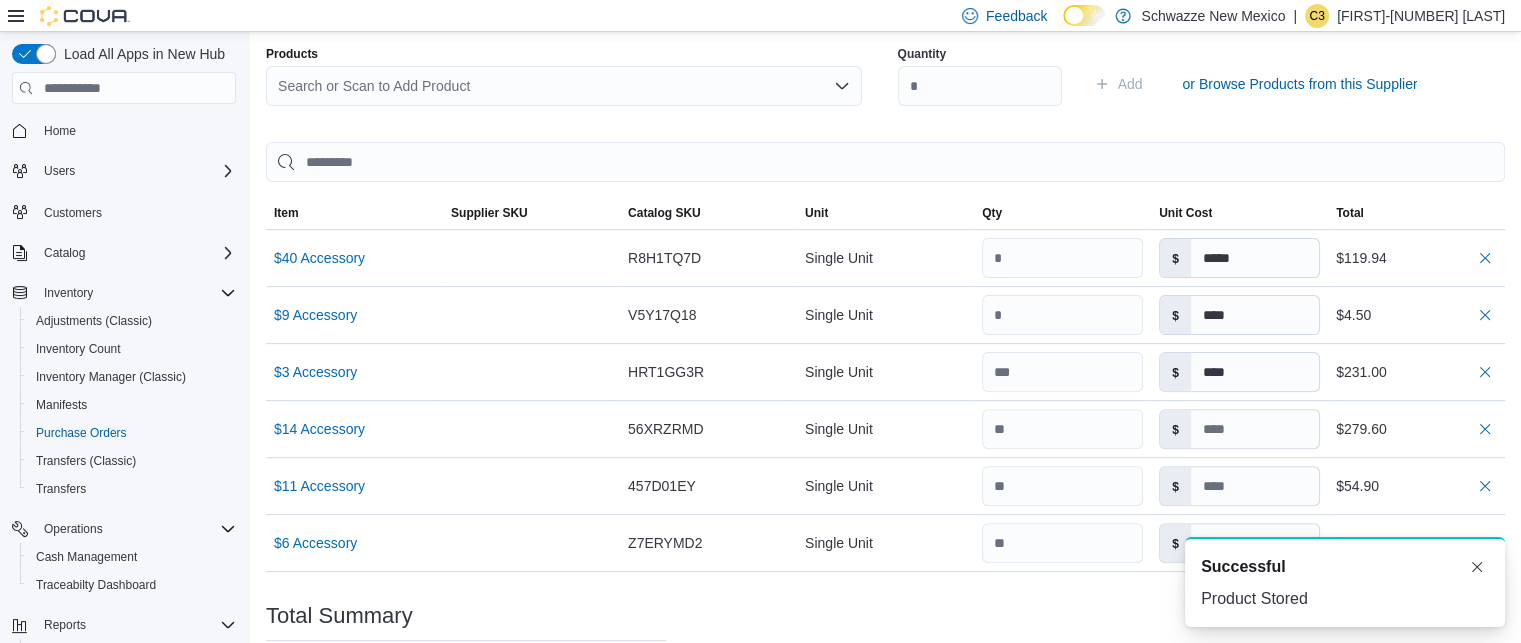 scroll, scrollTop: 0, scrollLeft: 0, axis: both 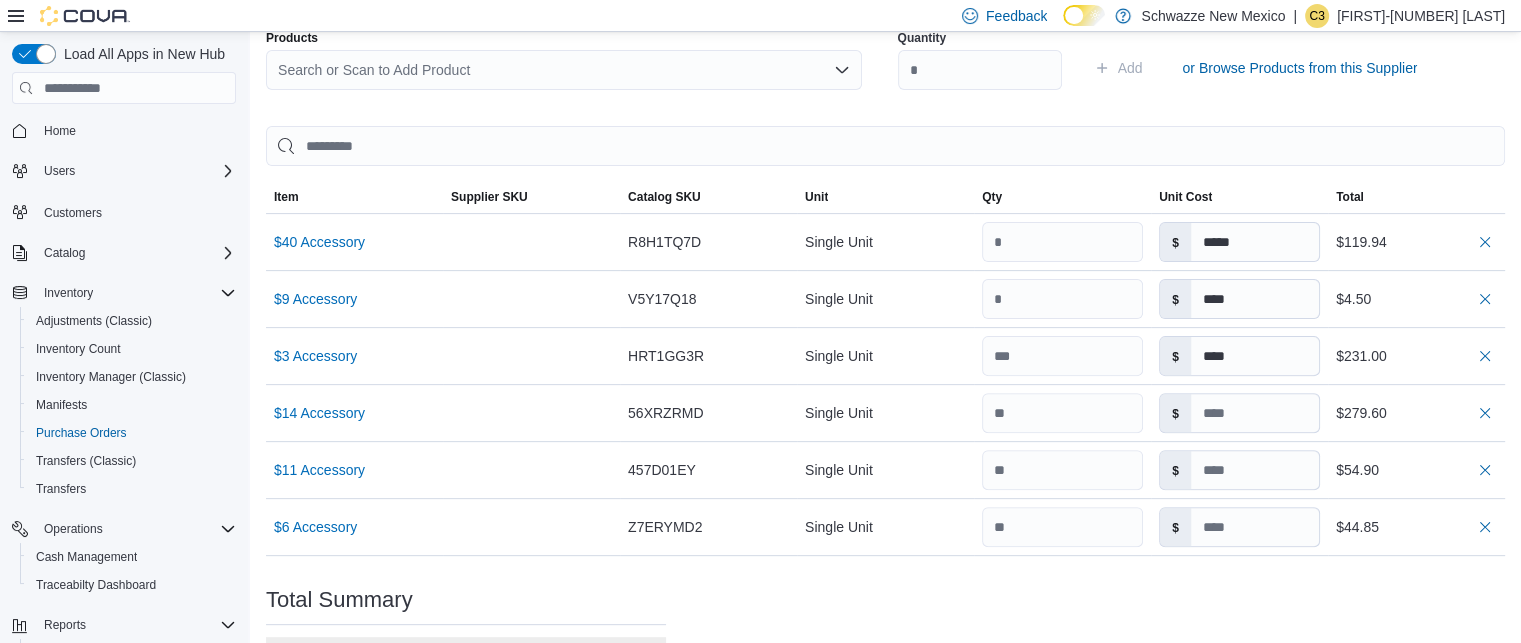 click on "Search or Scan to Add Product" at bounding box center [564, 70] 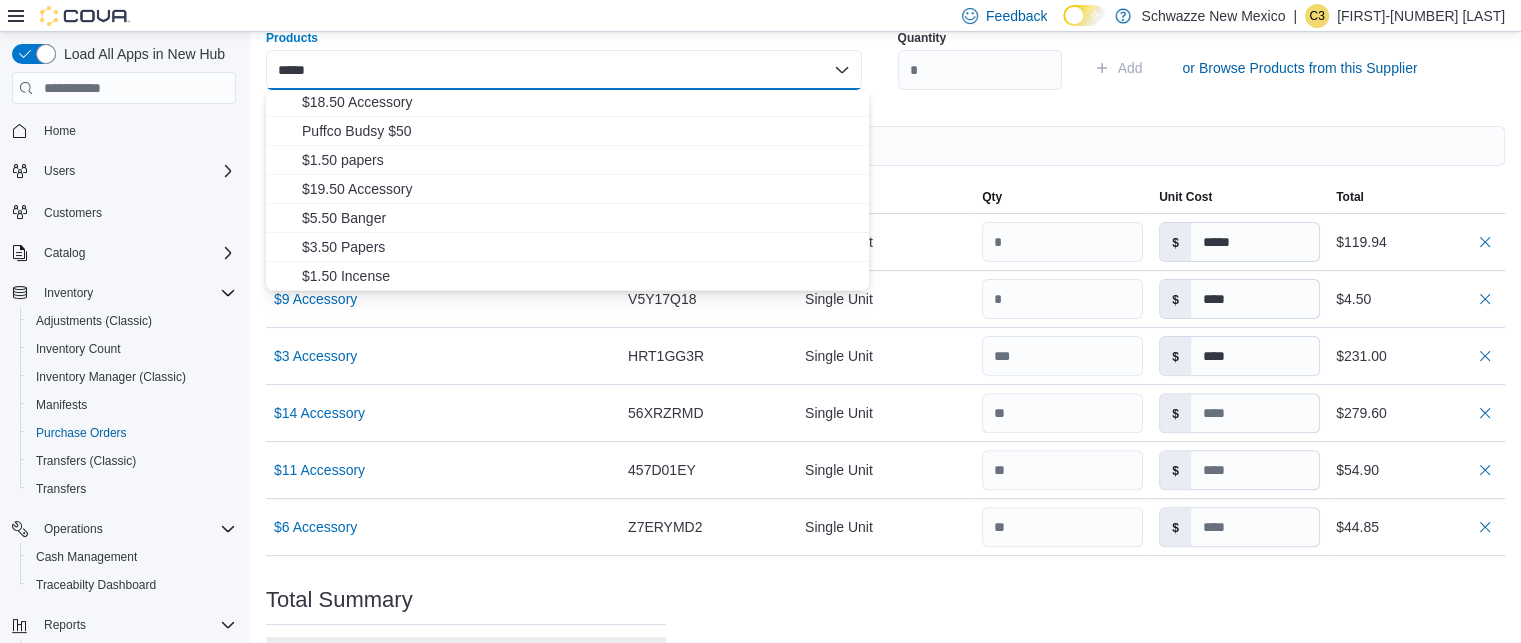 scroll, scrollTop: 0, scrollLeft: 0, axis: both 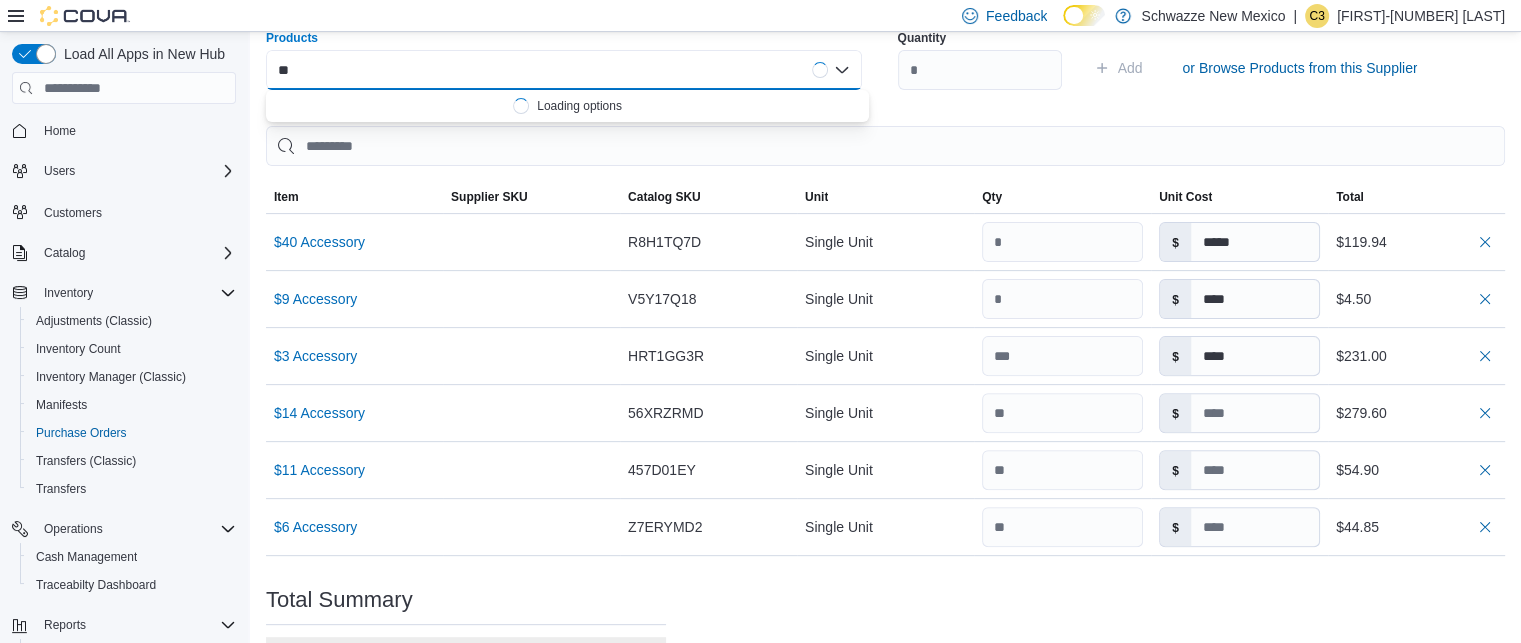 type on "*" 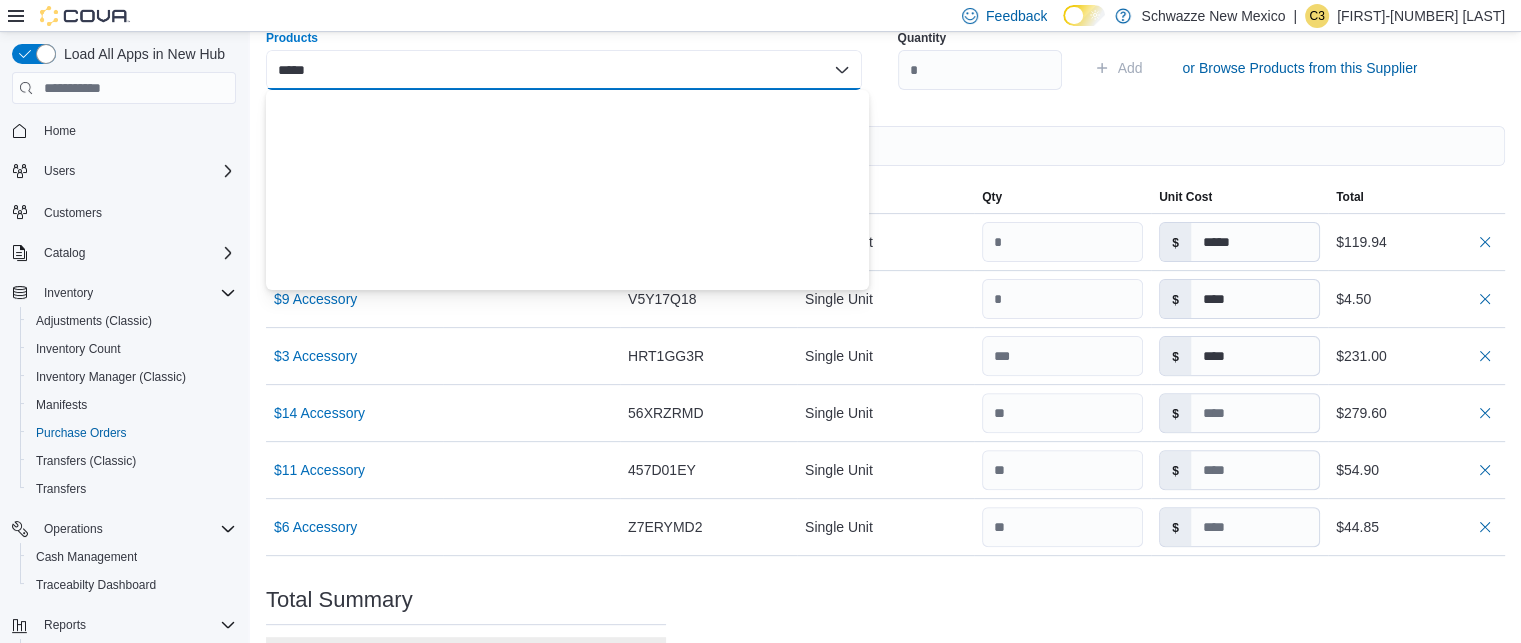 scroll, scrollTop: 0, scrollLeft: 0, axis: both 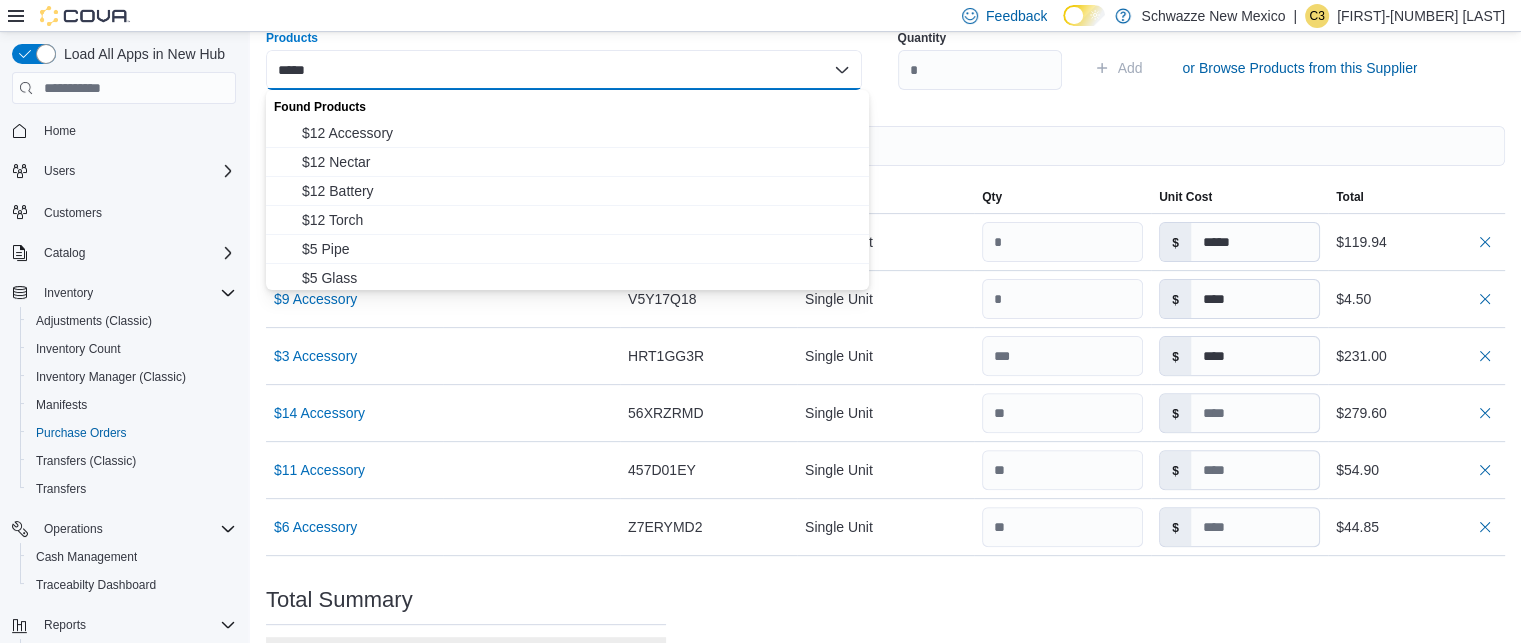 click on "***** Combo box. Selected. $12.5. Selected. Combo box input. Search or Scan to Add Product. Type some text or, to display a list of choices, press Down Arrow. To exit the list of choices, press Escape." at bounding box center [564, 70] 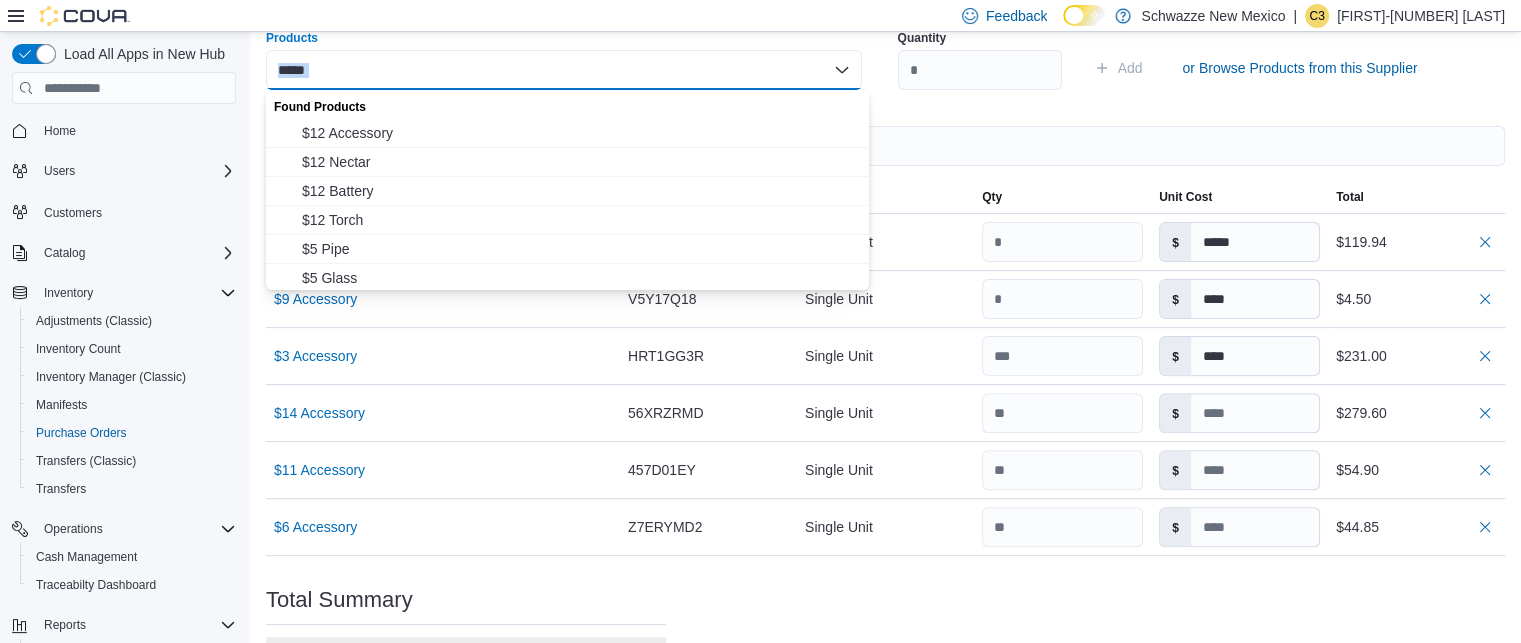 click on "***** Combo box. Selected. $12.5. Selected. Combo box input. Search or Scan to Add Product. Type some text or, to display a list of choices, press Down Arrow. To exit the list of choices, press Escape." at bounding box center (564, 70) 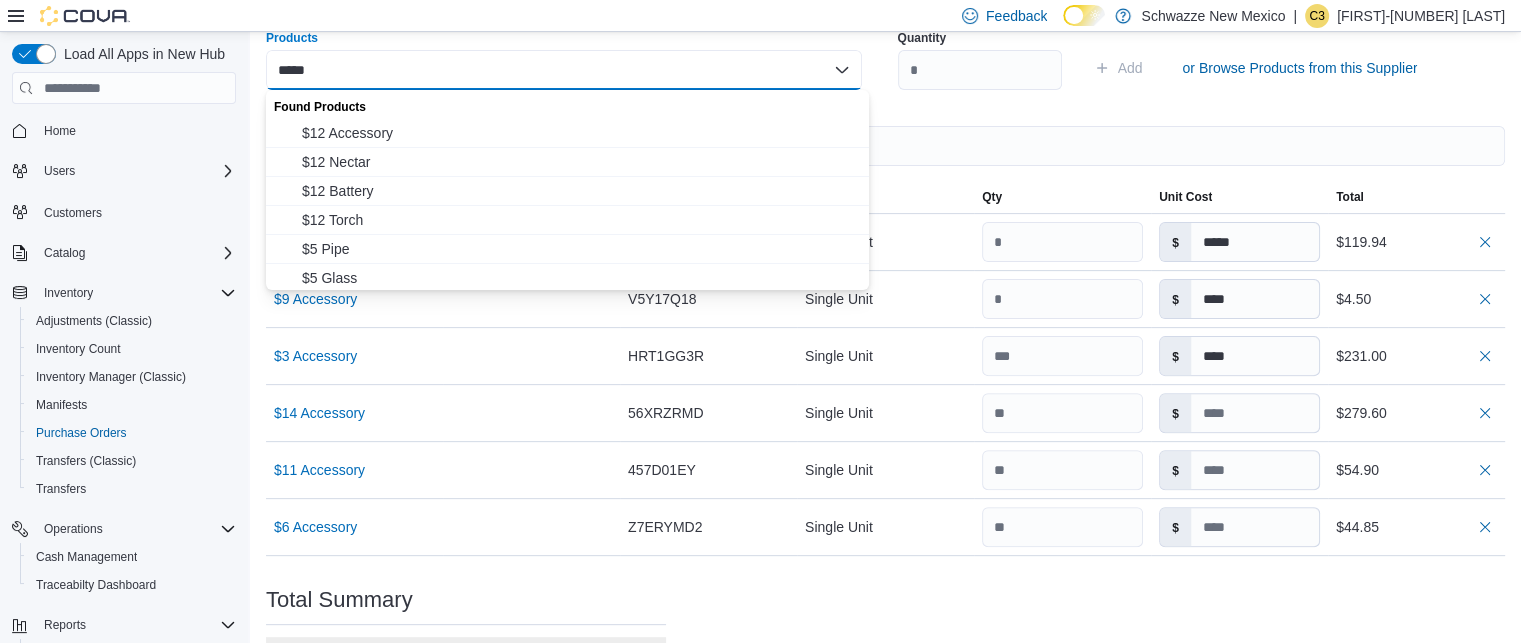 click on "***** Combo box. Selected. $12.5. Selected. Combo box input. Search or Scan to Add Product. Type some text or, to display a list of choices, press Down Arrow. To exit the list of choices, press Escape." at bounding box center [564, 70] 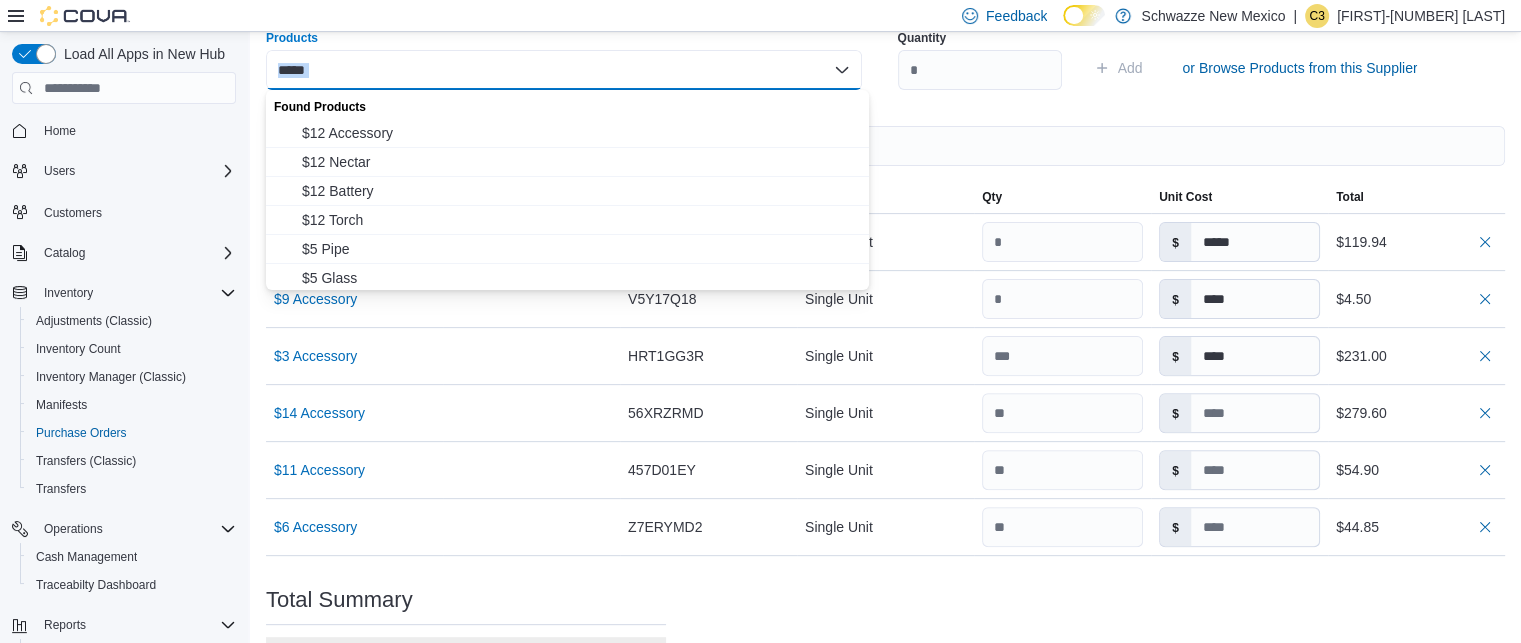 click on "***** Combo box. Selected. $12.5. Selected. Combo box input. Search or Scan to Add Product. Type some text or, to display a list of choices, press Down Arrow. To exit the list of choices, press Escape." at bounding box center (564, 70) 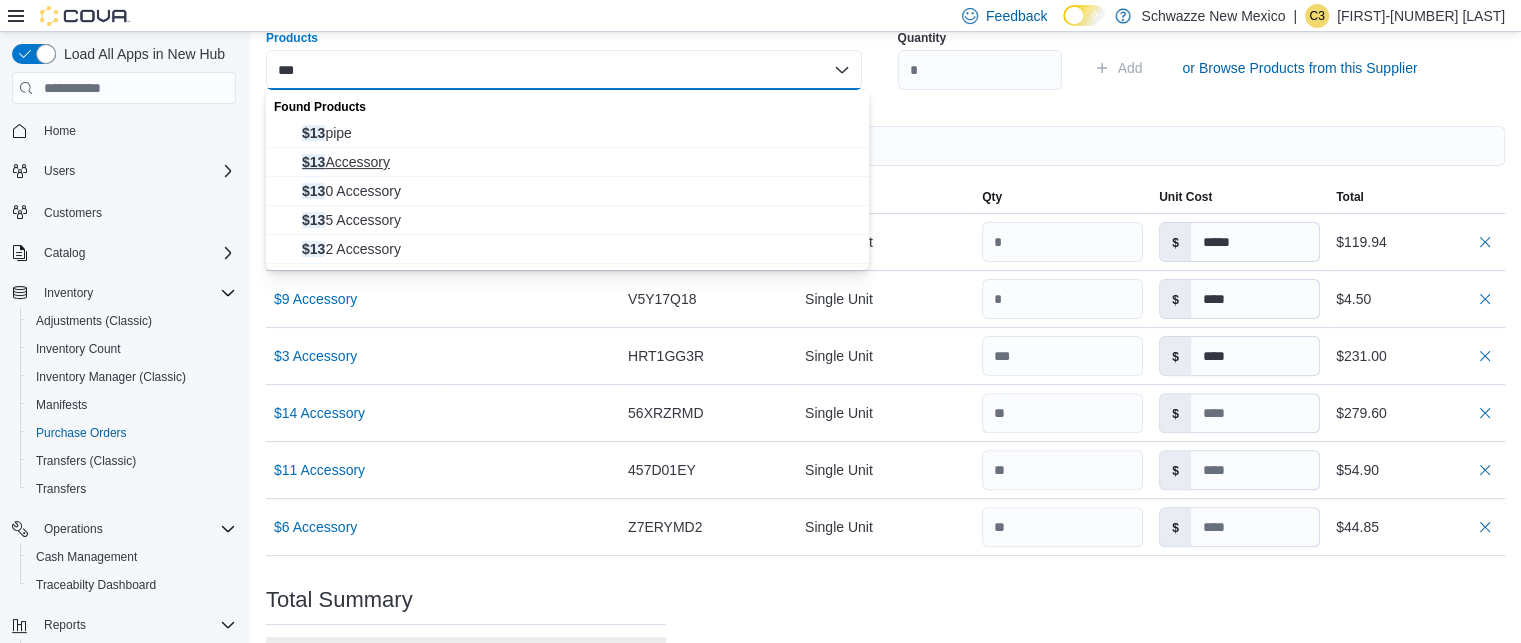 type on "***" 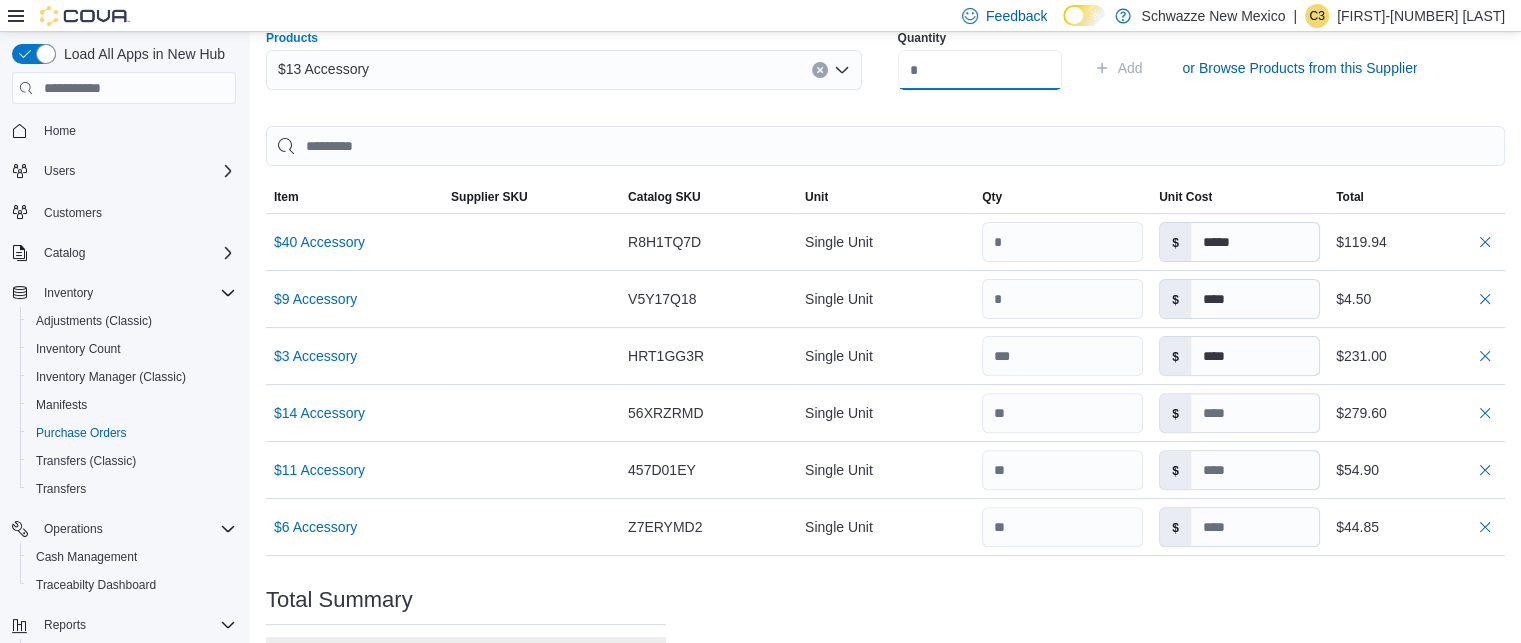click at bounding box center (980, 70) 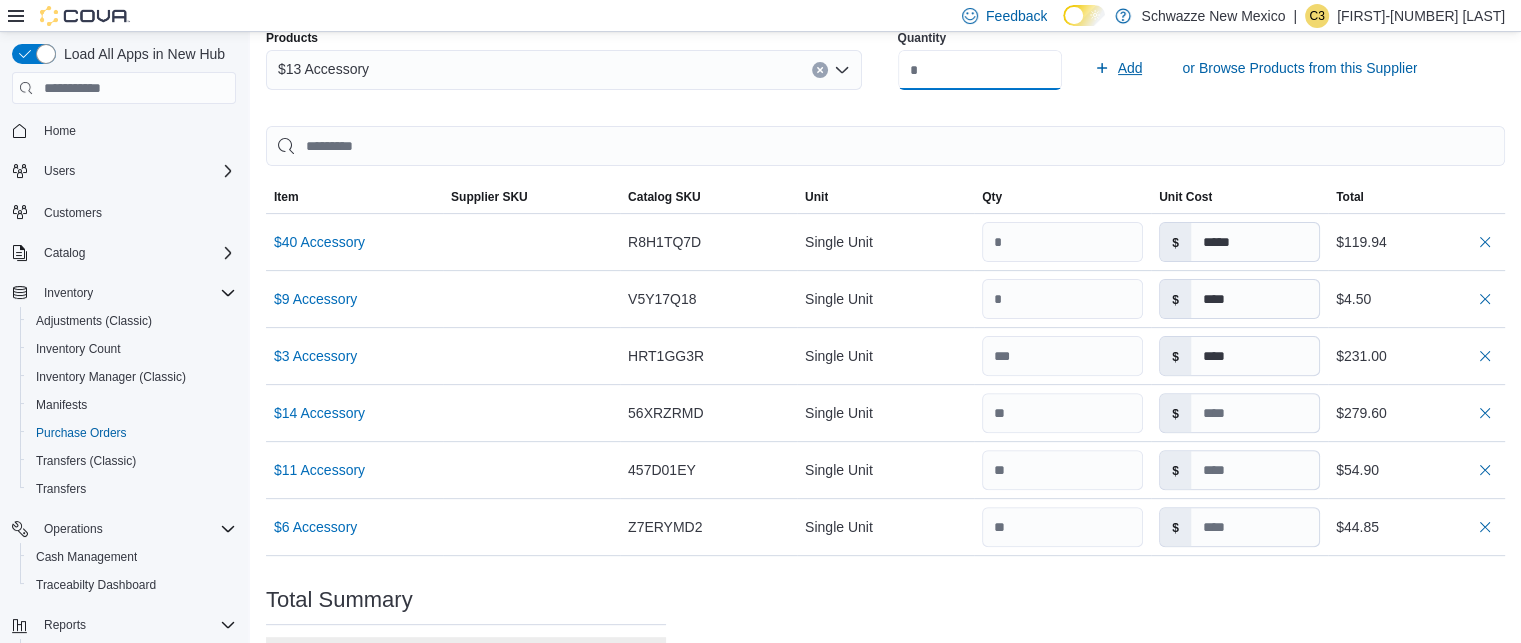 type on "**" 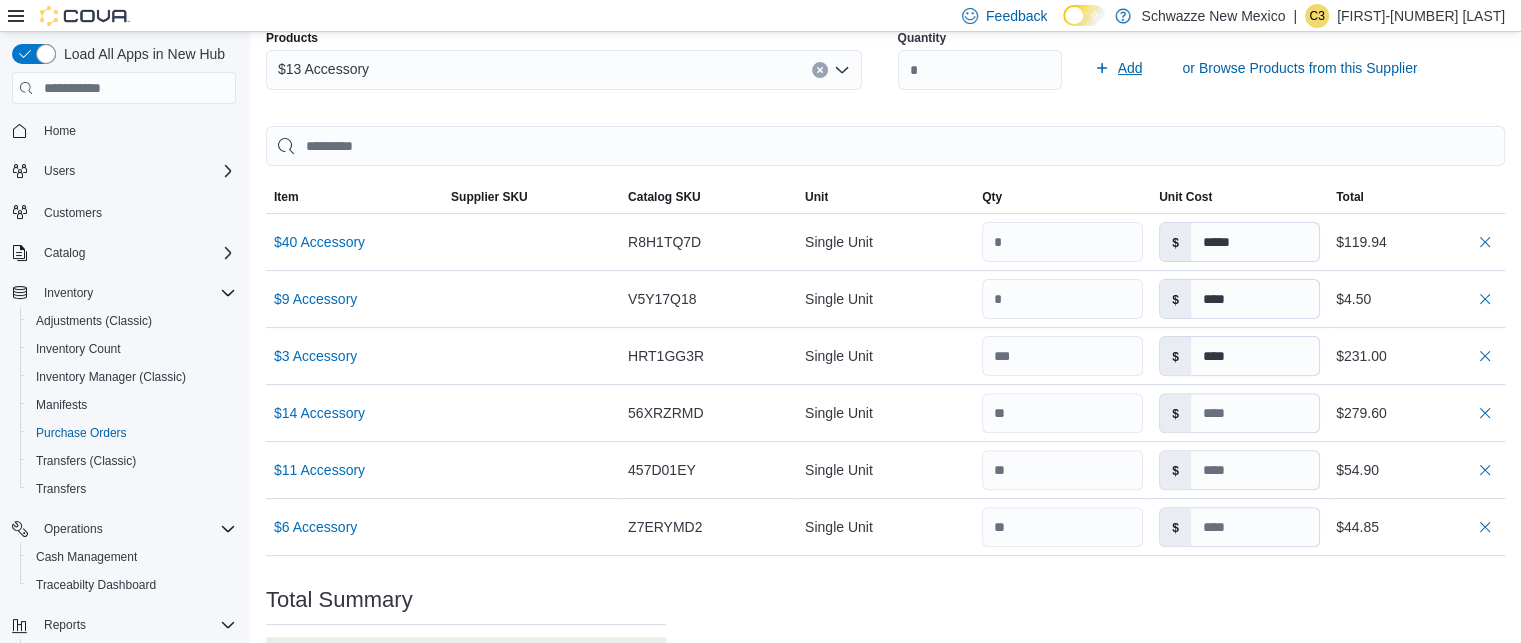 click on "Products $13 Accessory Quantity  ** Add or Browse Products from this Supplier Sorting EuiBasicTable with search callback Item Supplier SKU Catalog SKU Unit Qty Unit Cost Total $40 Accessory Supplier SKU Catalog SKU R8H1TQ7D Unit Single Unit Qty Unit Cost $ ***** Total $119.94 $9 Accessory Supplier SKU Catalog SKU V5Y17Q18 Unit Single Unit Qty Unit Cost $ **** Total $4.50 $3 Accessory Supplier SKU Catalog SKU HRT1GG3R Unit Single Unit Qty Unit Cost $ **** Total $231.00 $14 Accessory Supplier SKU Catalog SKU 56XRZRMD Unit Single Unit Qty Unit Cost $ Total $279.60 $11 Accessory Supplier SKU Catalog SKU 457D01EY Unit Single Unit Qty Unit Cost $ Total $54.90 $6 Accessory Supplier SKU Catalog SKU Z7ERYMD2 Unit Single Unit Qty Unit Cost $ Total $44.85" at bounding box center [885, 287] 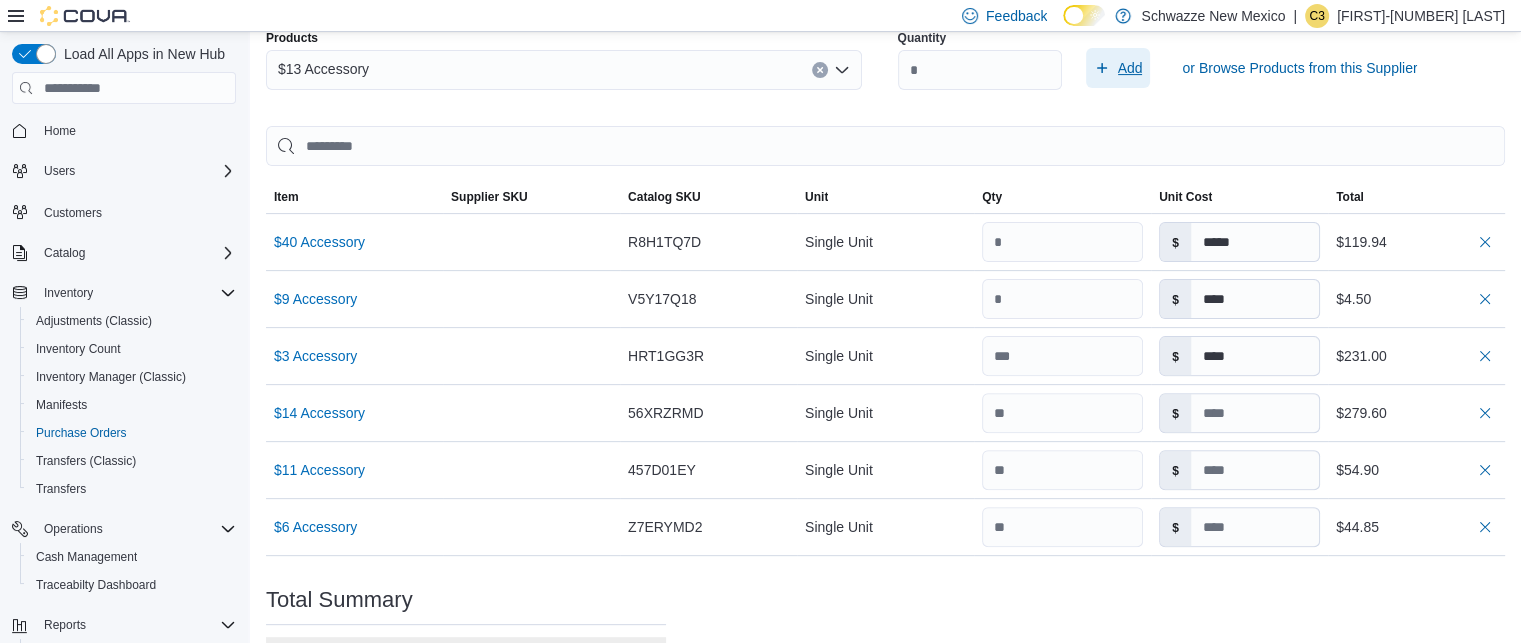 click on "Add" at bounding box center [1118, 68] 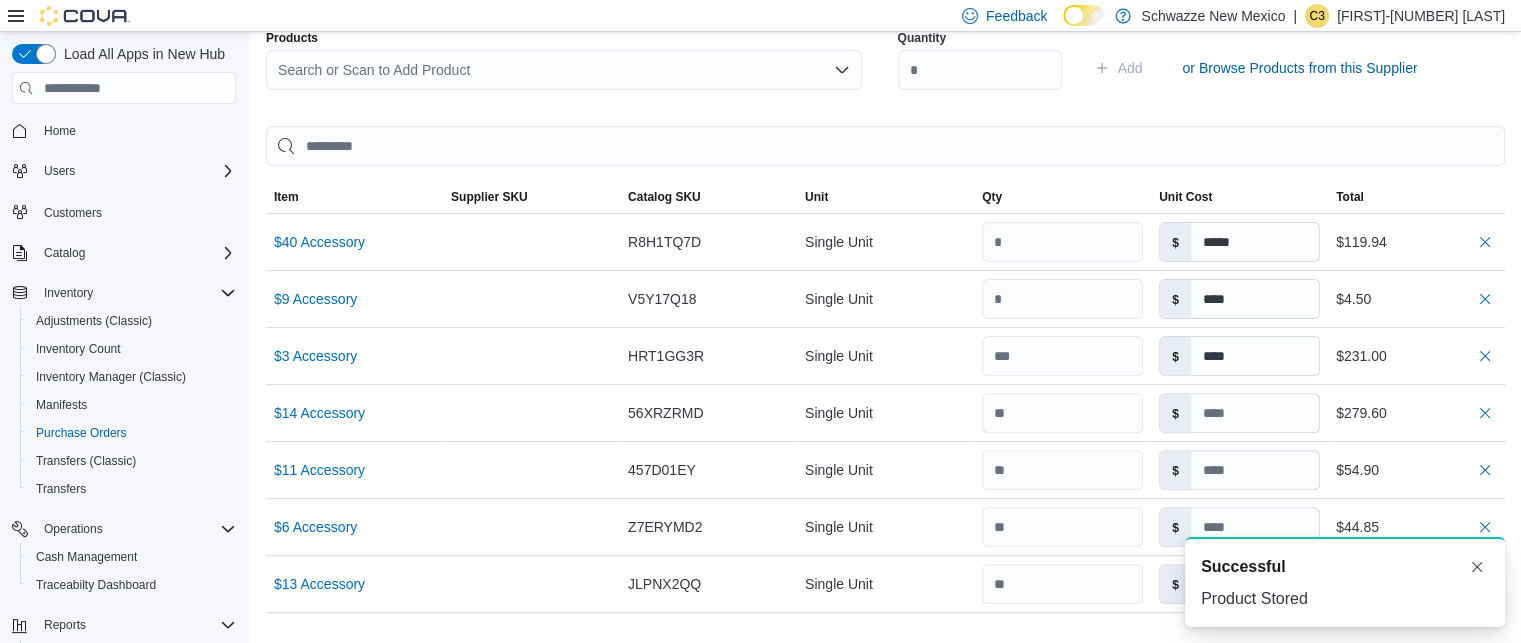 type 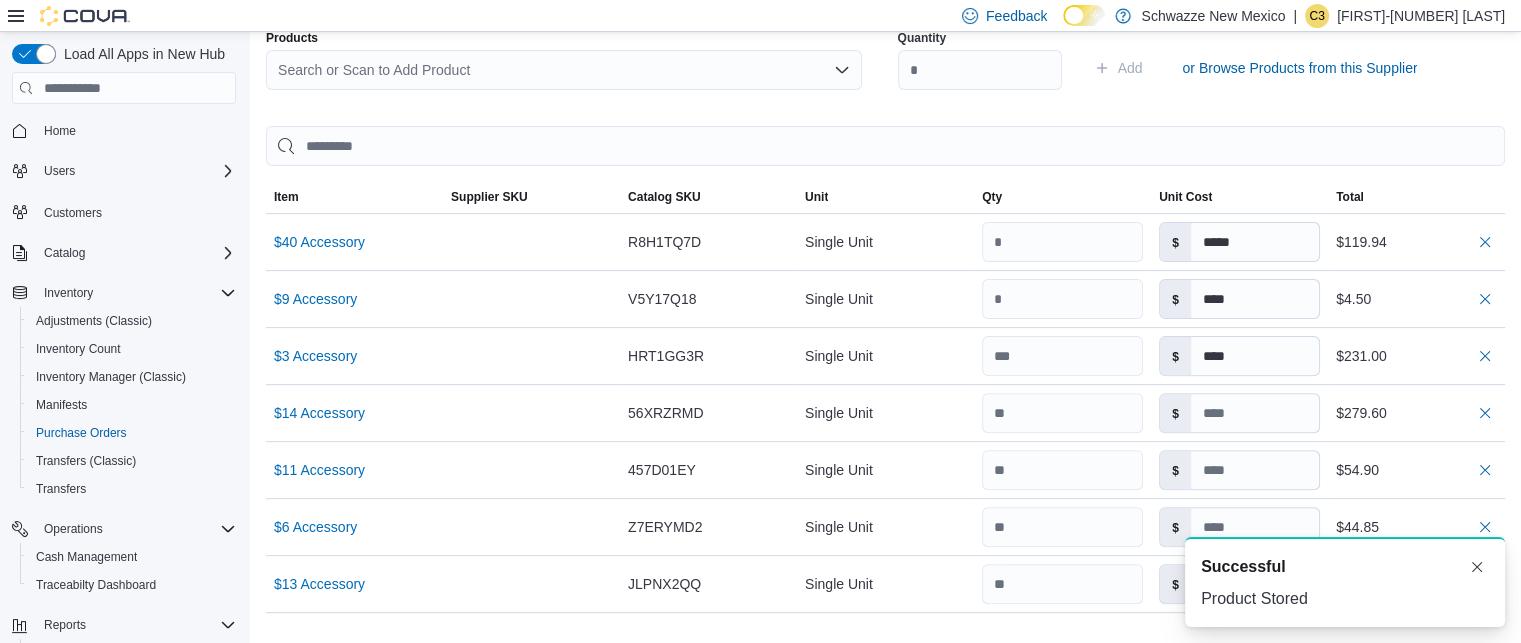 scroll, scrollTop: 0, scrollLeft: 0, axis: both 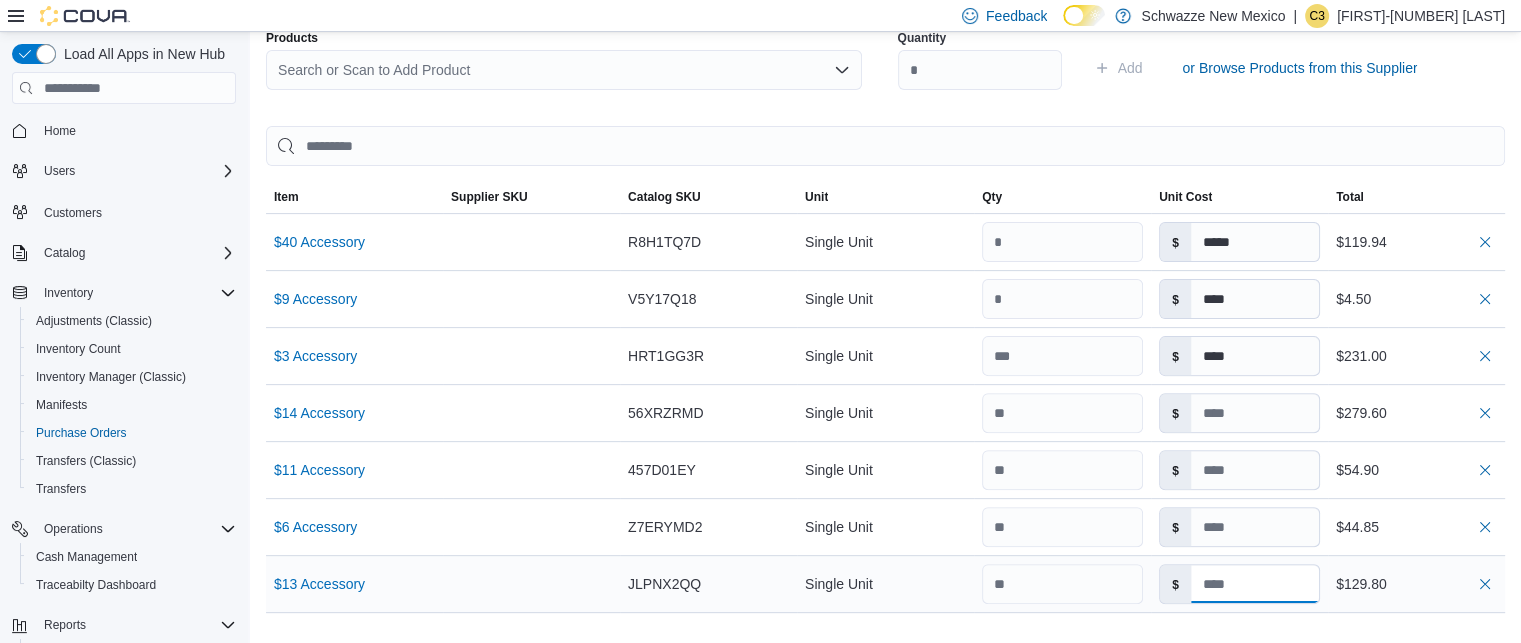 click at bounding box center [1255, 584] 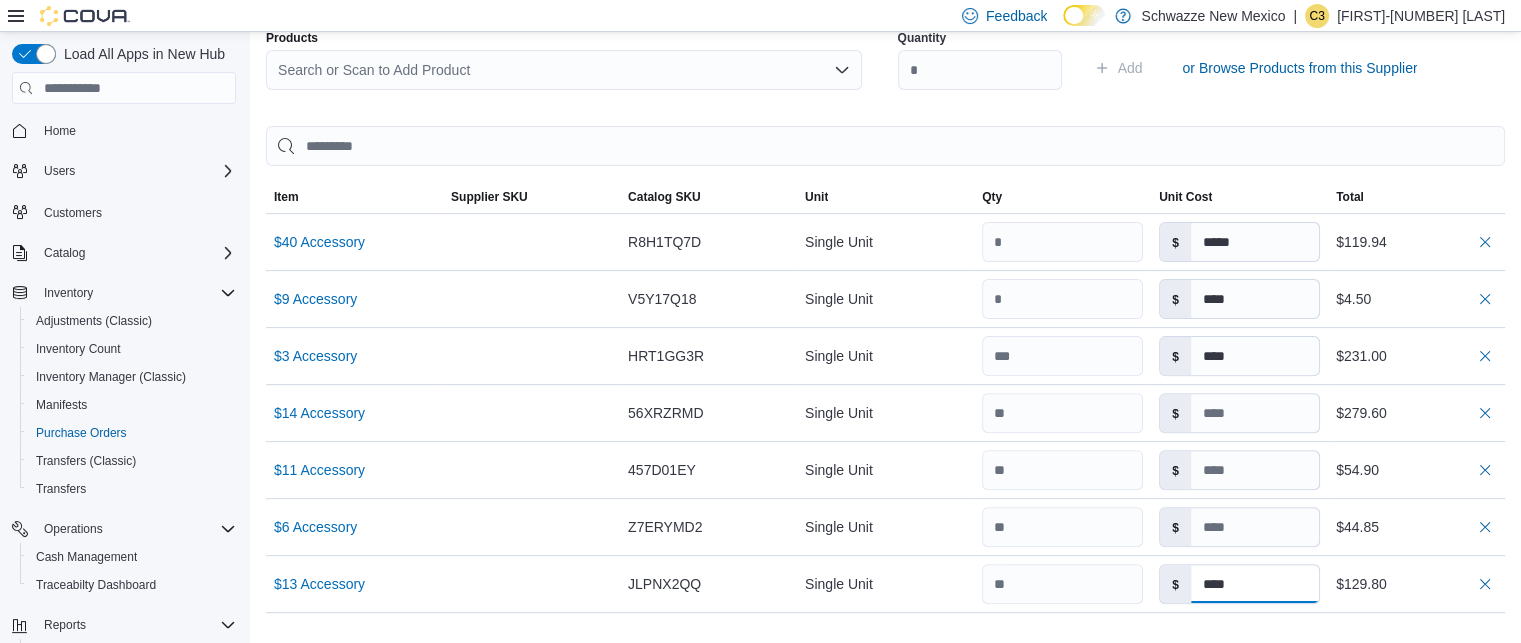 type on "****" 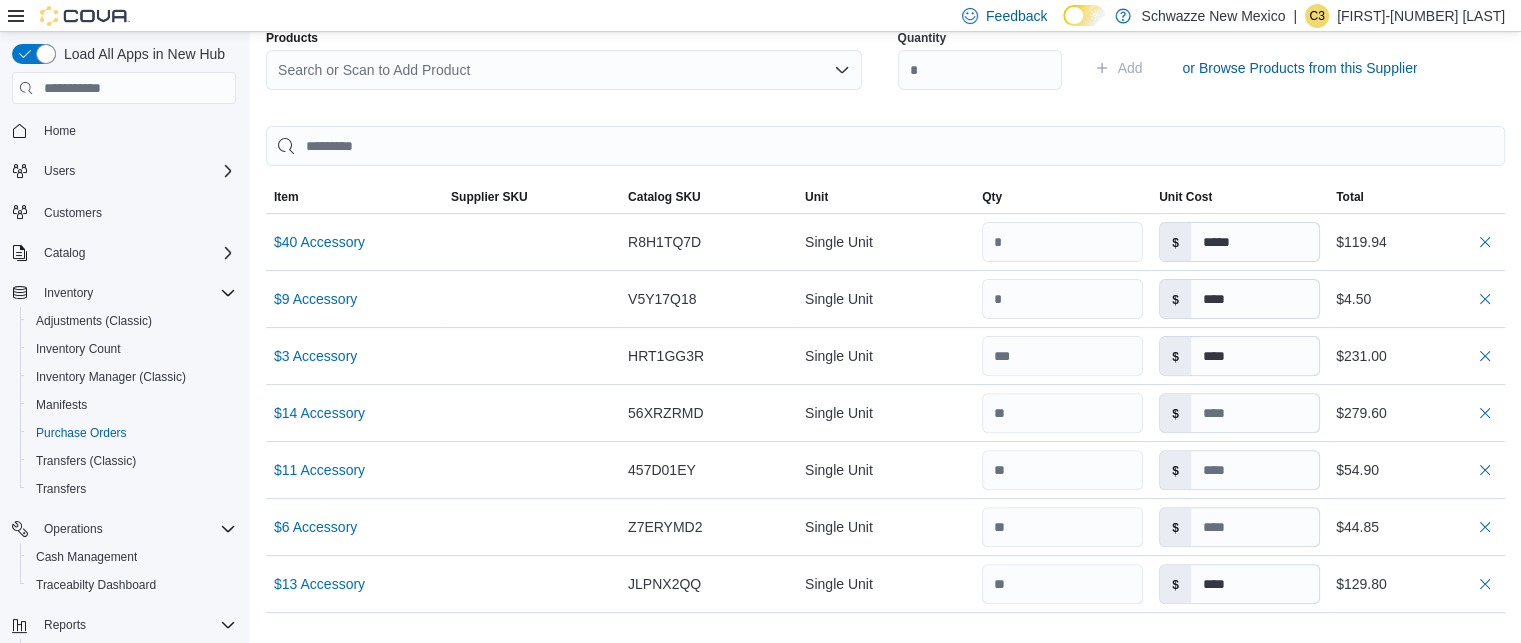 click on "Purchase Order: POB6W5-32133 Feedback Purchase Order Details   Edit Status Pending Supplier Phresh Picks Supplier Invoice Number No Supplier Invoice Number added Bill To RGO10 Santa Fe Ship To RGO10 Santa Fe Shipping Cost $0.00 Recycling Cost $0.00 Tax $0.00 ETA July 18, 2025 Notes - Created On July 11, 2025 12:30 PM Submitted On - Last Received On - Completed On - Products (7)     Products Search or Scan to Add Product Quantity  Add or Browse Products from this Supplier Sorting EuiBasicTable with search callback Item Supplier SKU Catalog SKU Unit Qty Unit Cost Total $40 Accessory Supplier SKU Catalog SKU R8H1TQ7D Unit Single Unit Qty Unit Cost $ ***** Total $119.94 $9 Accessory Supplier SKU Catalog SKU V5Y17Q18 Unit Single Unit Qty Unit Cost $ **** Total $4.50 $3 Accessory Supplier SKU Catalog SKU HRT1GG3R Unit Single Unit Qty Unit Cost $ **** Total $231.00 $14 Accessory Supplier SKU Catalog SKU 56XRZRMD Unit Single Unit Qty Unit Cost $ Total $279.60 $11 Accessory Supplier SKU Catalog SKU 457D01EY Unit Qty $" at bounding box center (885, 230) 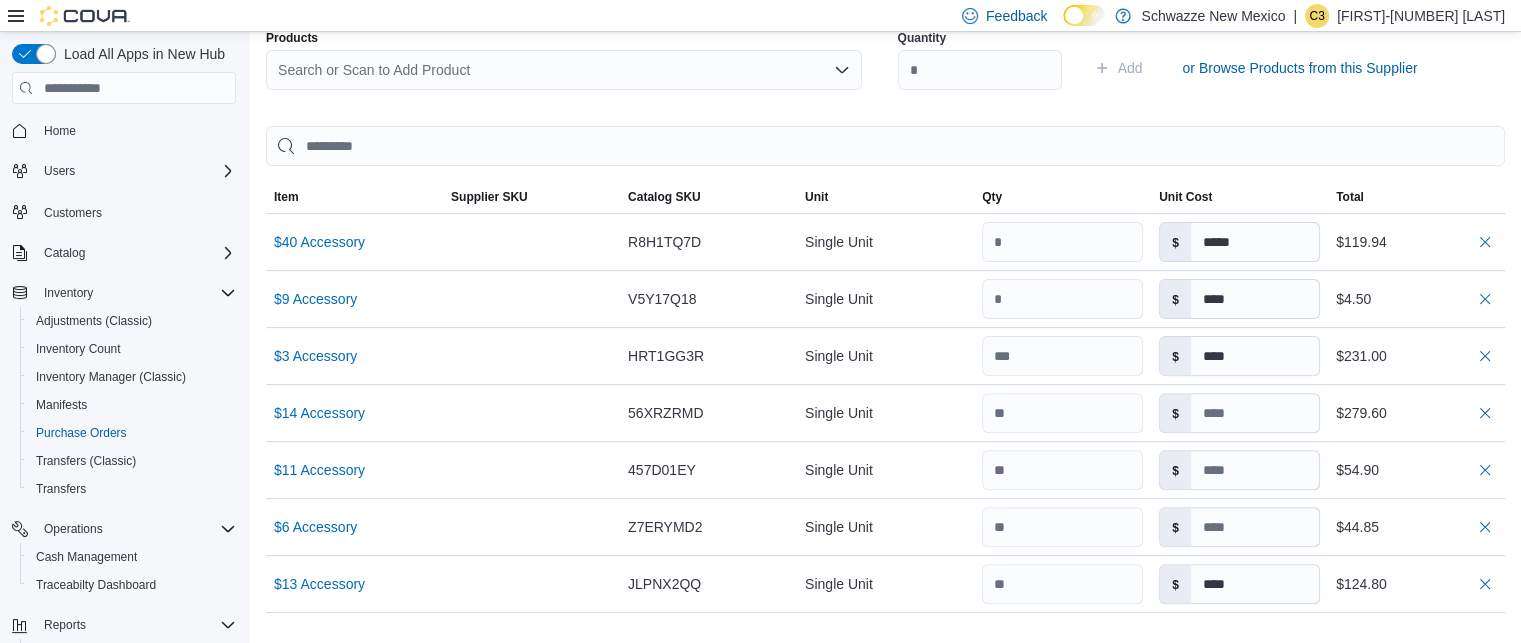 type 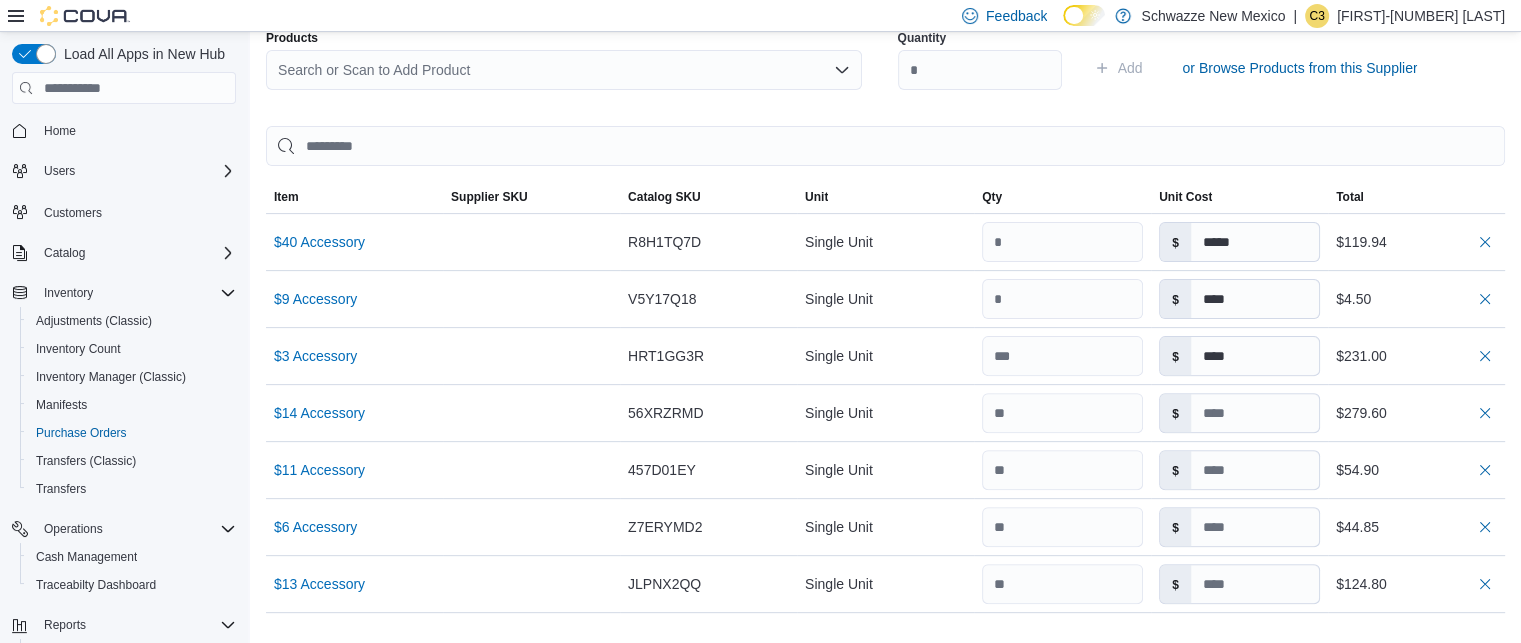 click on "Search or Scan to Add Product" at bounding box center (564, 70) 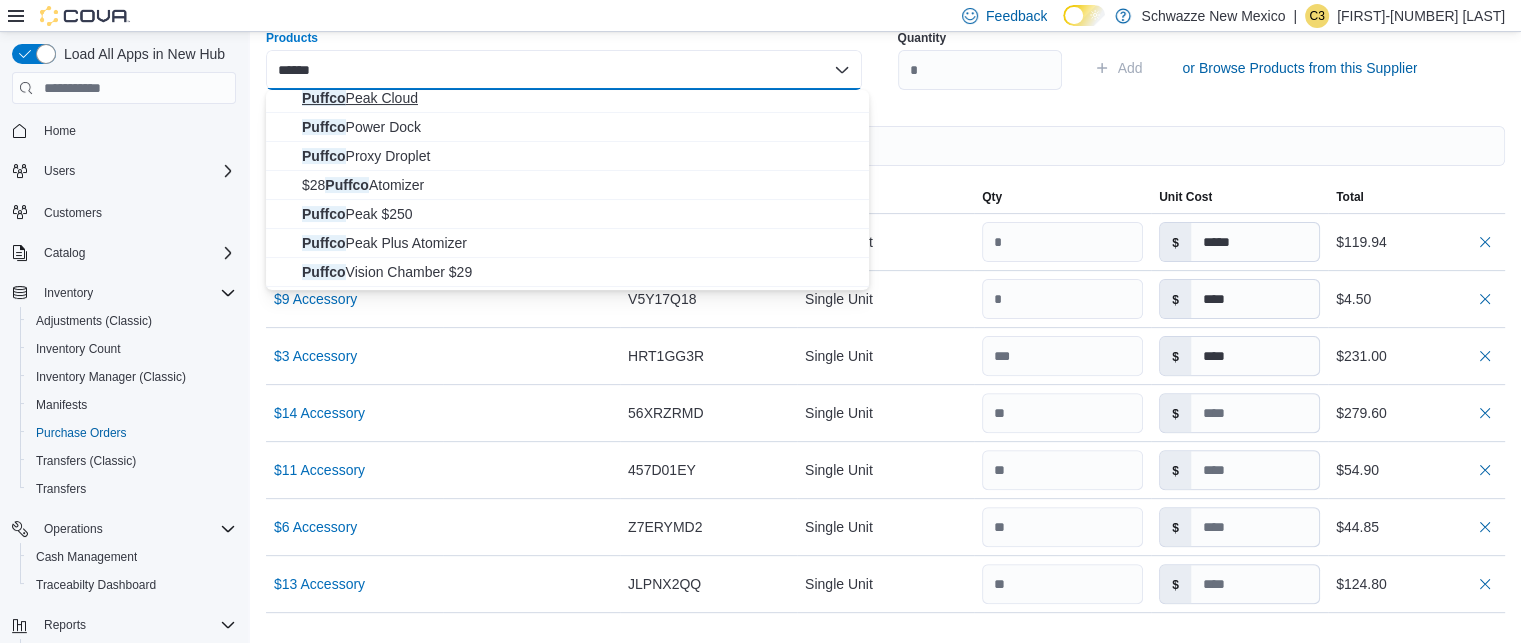 scroll, scrollTop: 384, scrollLeft: 0, axis: vertical 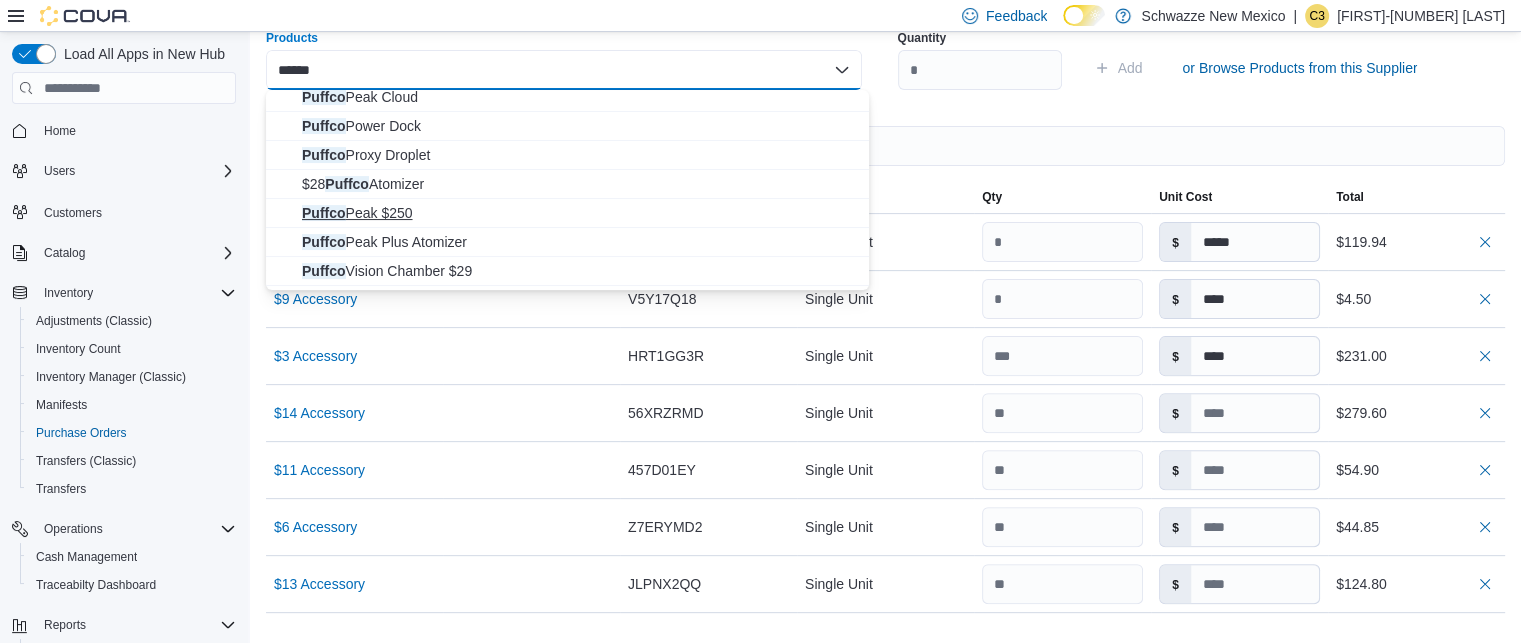 type on "******" 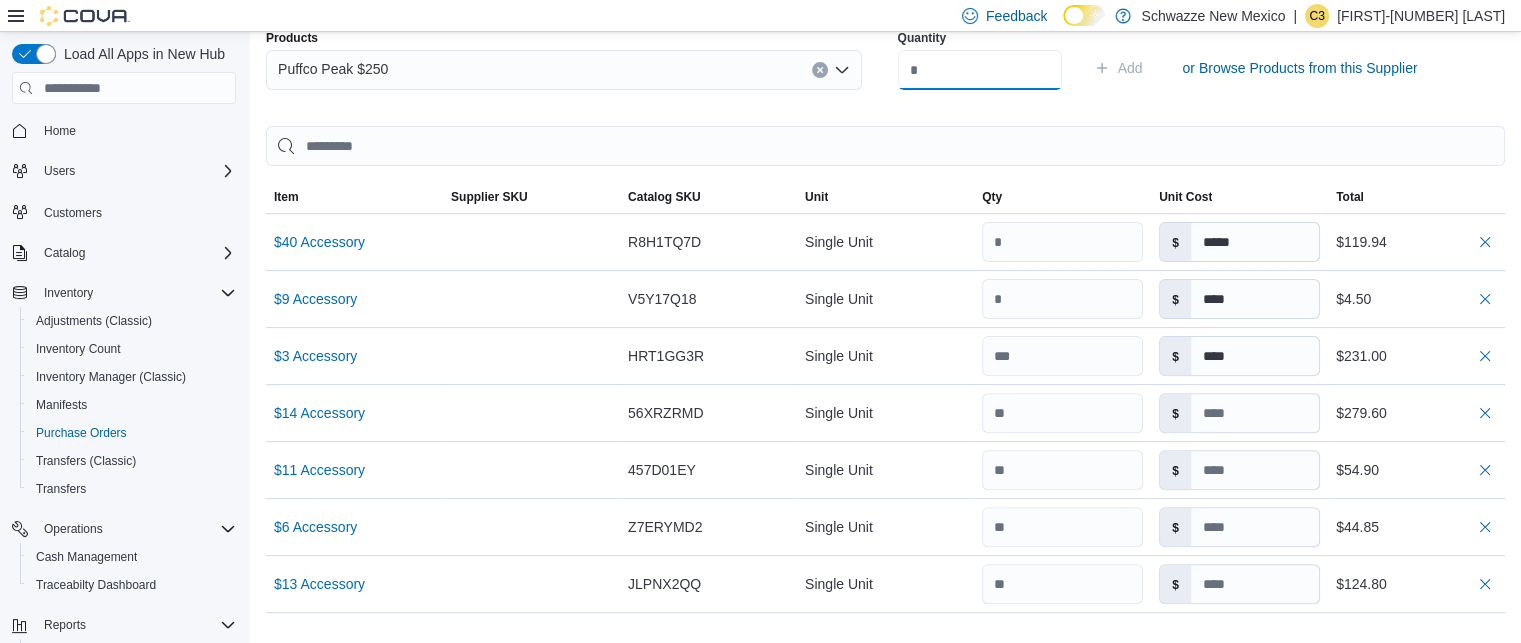 click at bounding box center (980, 70) 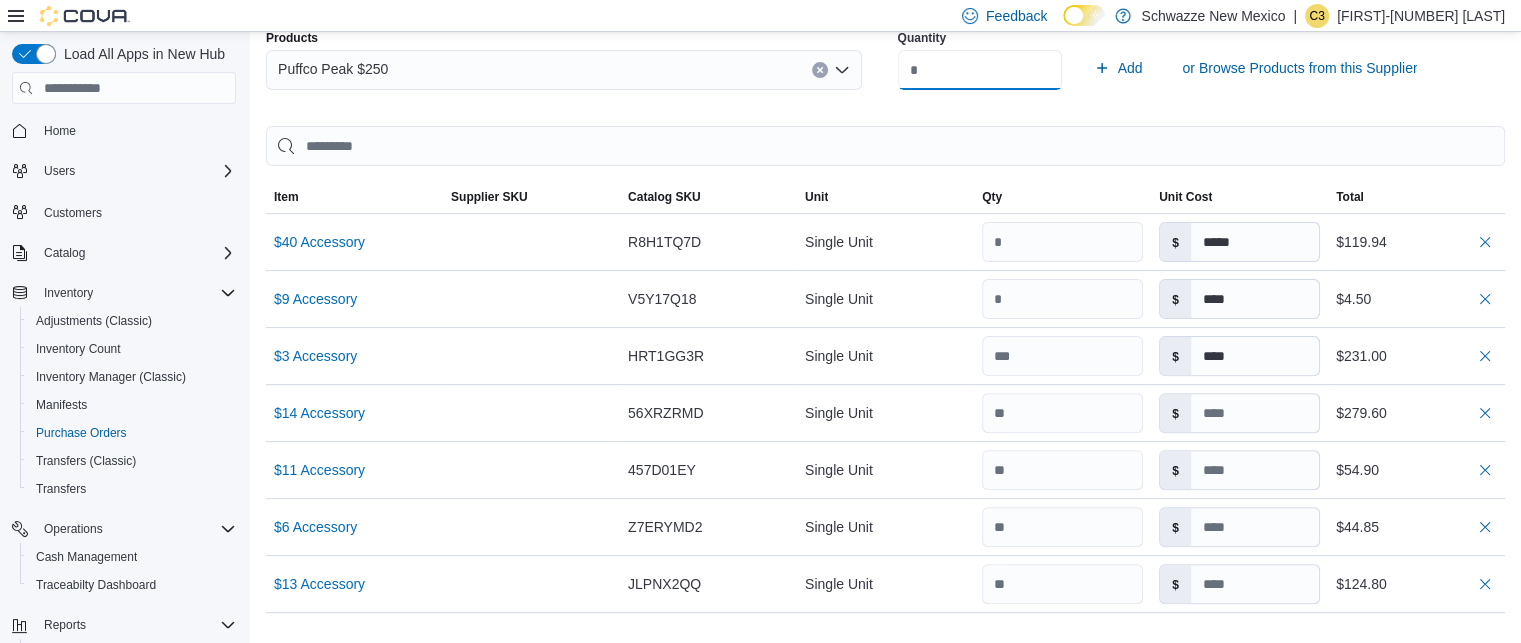 type on "*" 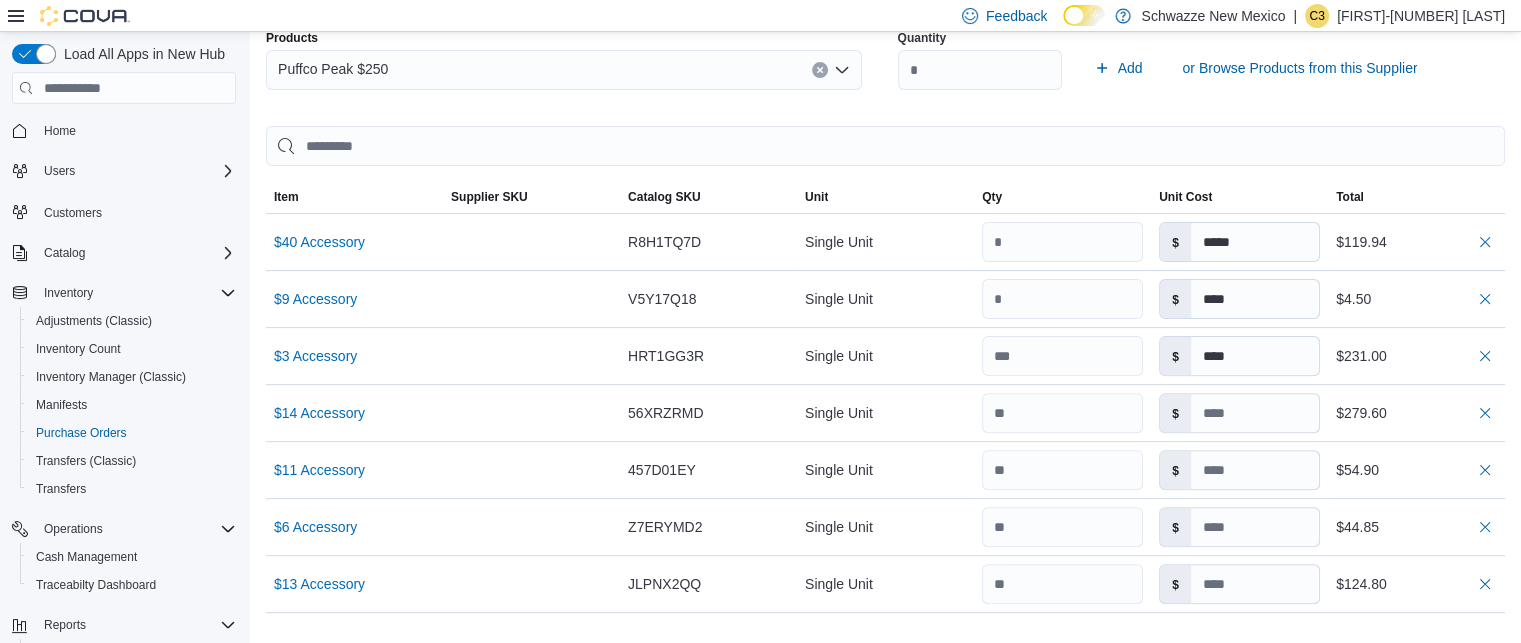 click on "Products Puffco Peak $250 Quantity  * Add or Browse Products from this Supplier Sorting EuiBasicTable with search callback Item Supplier SKU Catalog SKU Unit Qty Unit Cost Total $40 Accessory Supplier SKU Catalog SKU R8H1TQ7D Unit Single Unit Qty Unit Cost $ ***** Total $119.94 $9 Accessory Supplier SKU Catalog SKU V5Y17Q18 Unit Single Unit Qty Unit Cost $ **** Total $4.50 $3 Accessory Supplier SKU Catalog SKU HRT1GG3R Unit Single Unit Qty Unit Cost $ **** Total $231.00 $14 Accessory Supplier SKU Catalog SKU 56XRZRMD Unit Single Unit Qty Unit Cost $ Total $279.60 $11 Accessory Supplier SKU Catalog SKU 457D01EY Unit Single Unit Qty Unit Cost $ Total $54.90 $6 Accessory Supplier SKU Catalog SKU Z7ERYMD2 Unit Single Unit Qty Unit Cost $ Total $44.85 $13 Accessory Supplier SKU Catalog SKU JLPNX2QQ Unit Single Unit Qty Unit Cost $ Total $124.80" at bounding box center (885, 315) 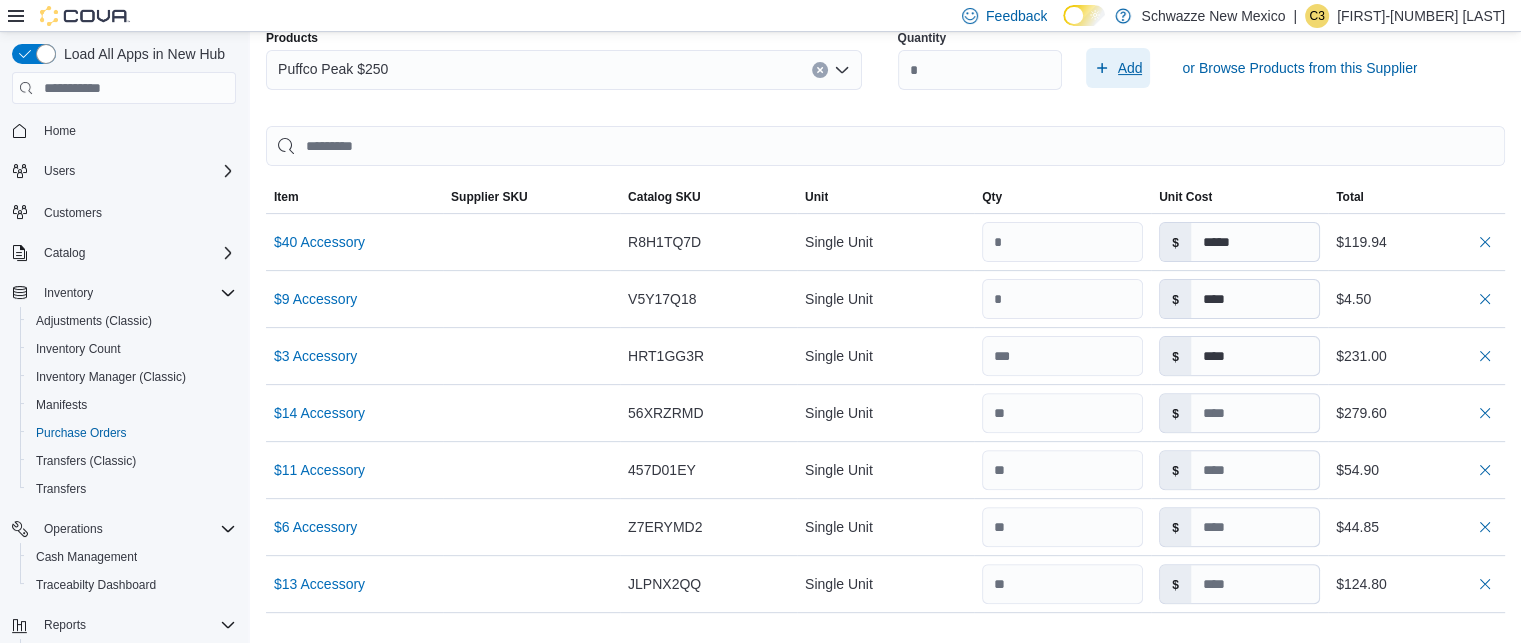 click on "Add" at bounding box center (1130, 68) 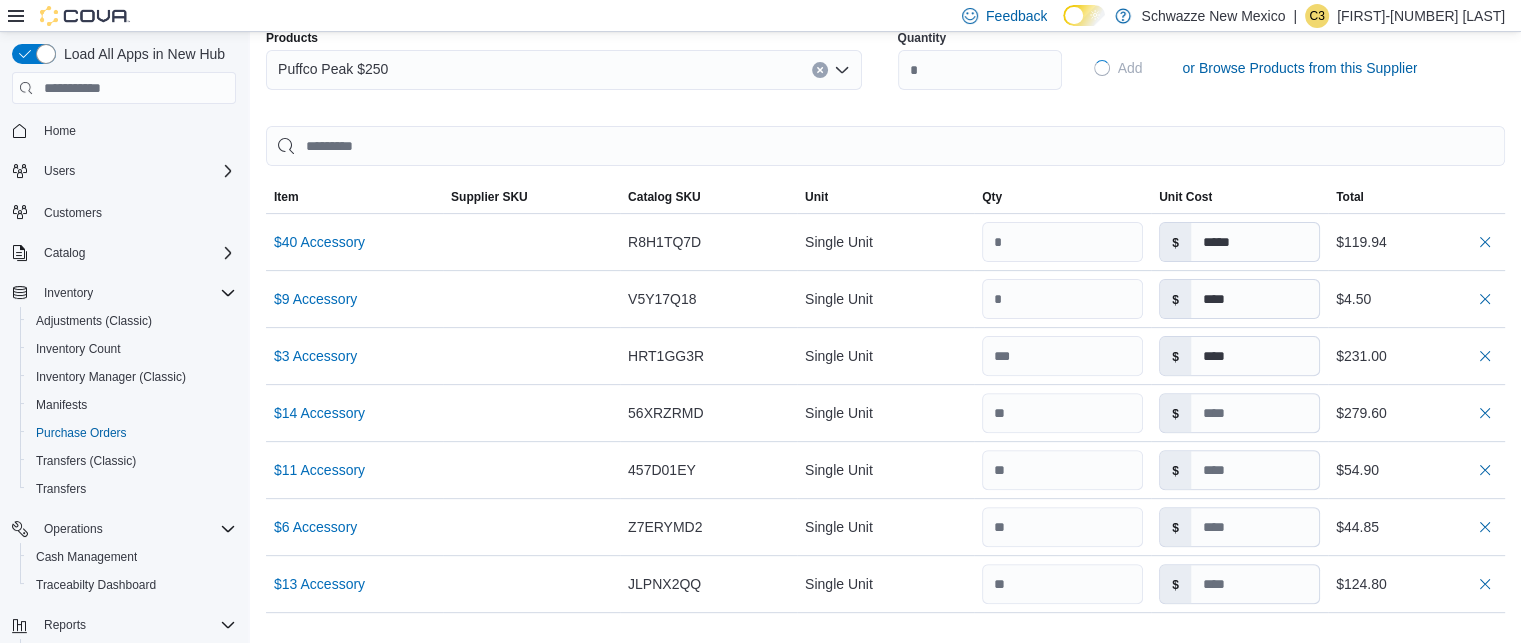 type on "****" 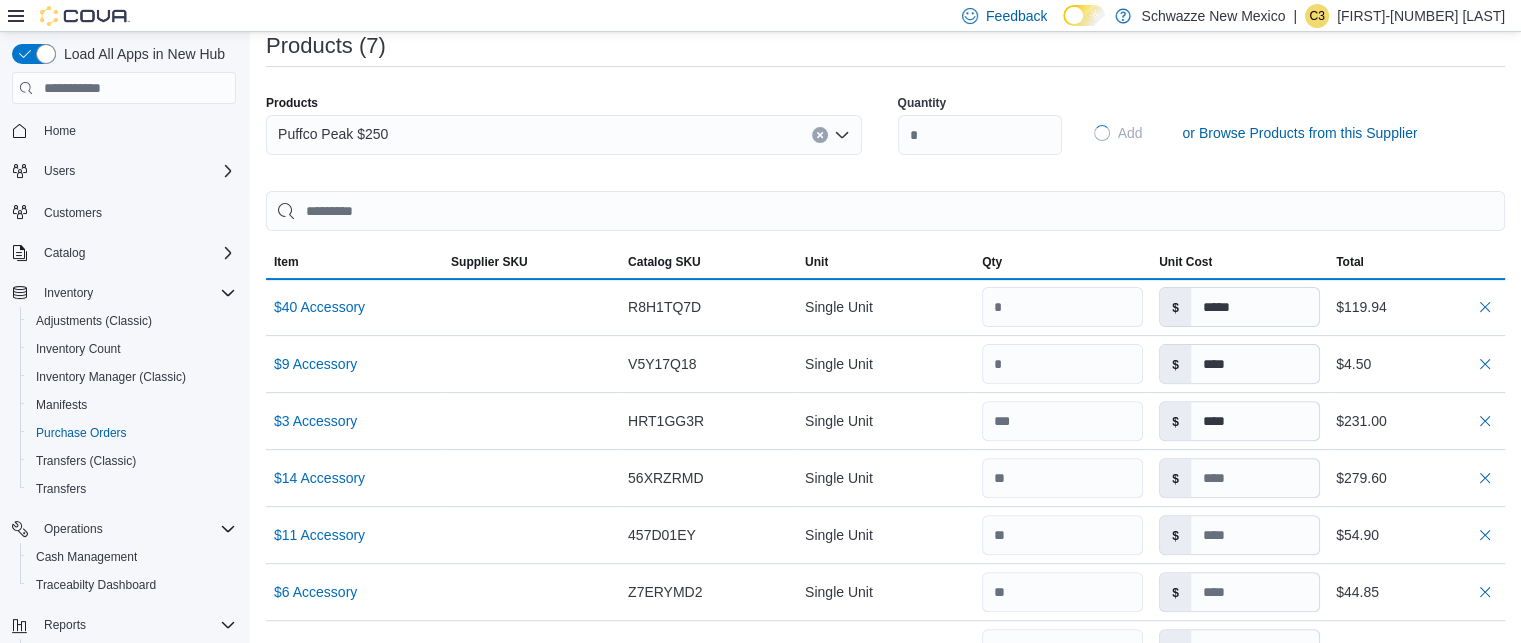 type 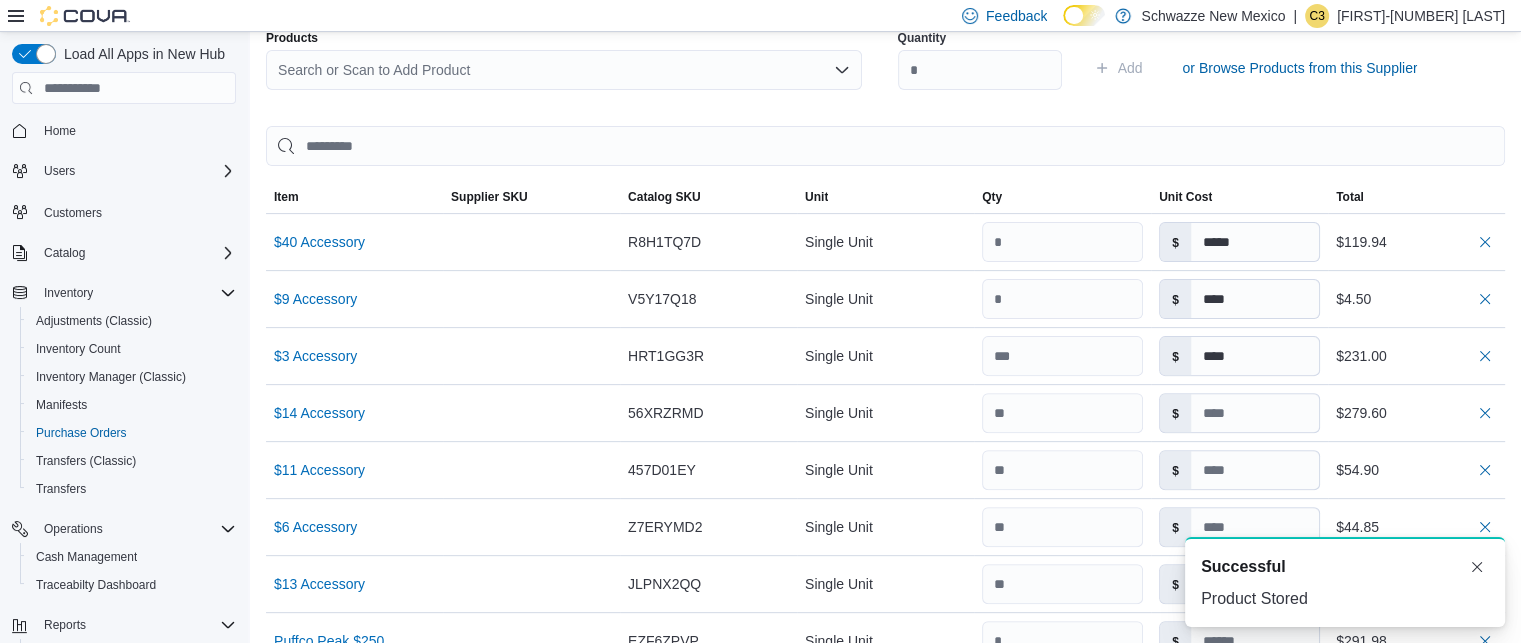 scroll, scrollTop: 0, scrollLeft: 0, axis: both 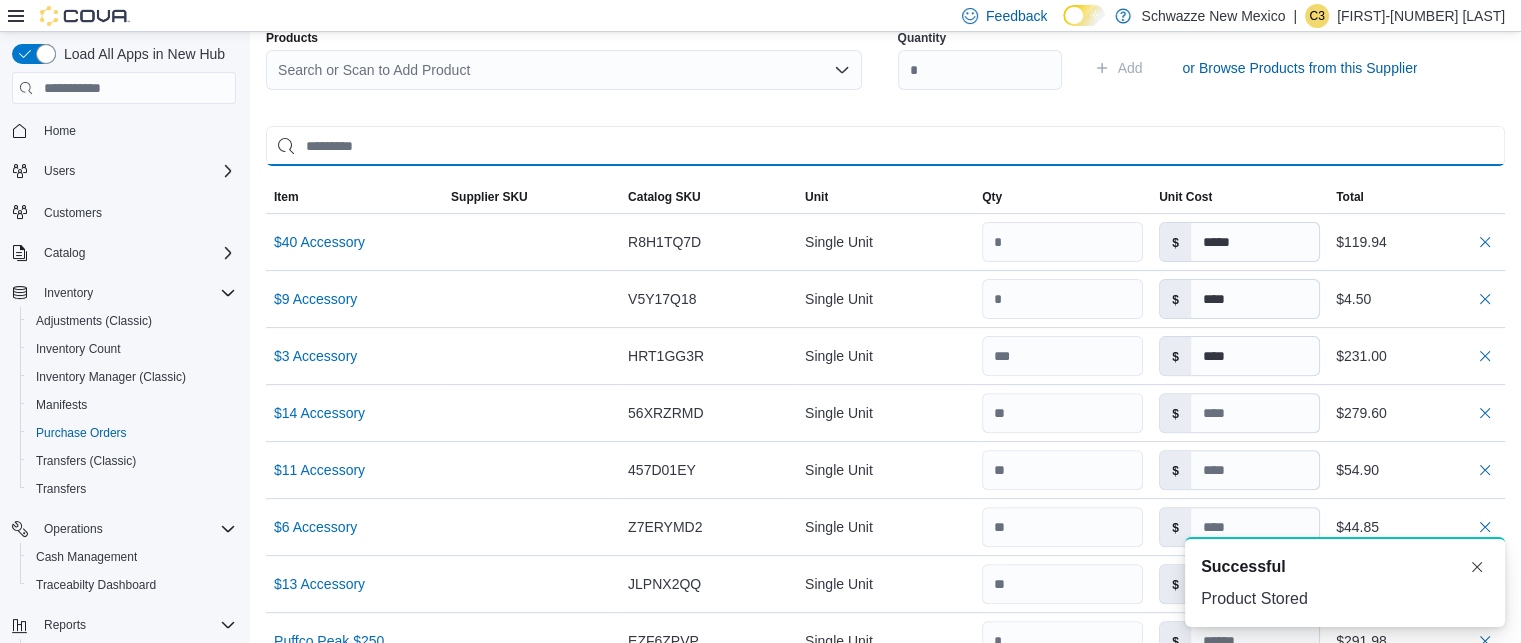 click at bounding box center (885, 146) 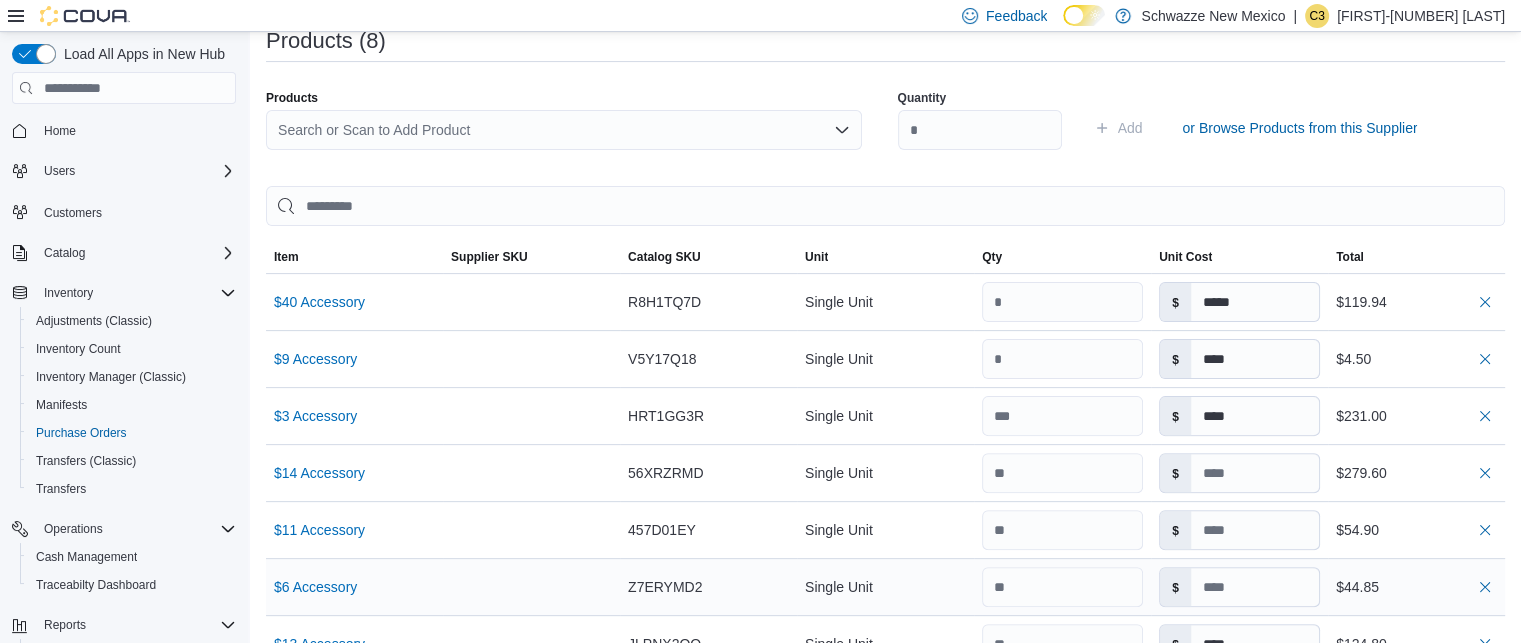 scroll, scrollTop: 472, scrollLeft: 0, axis: vertical 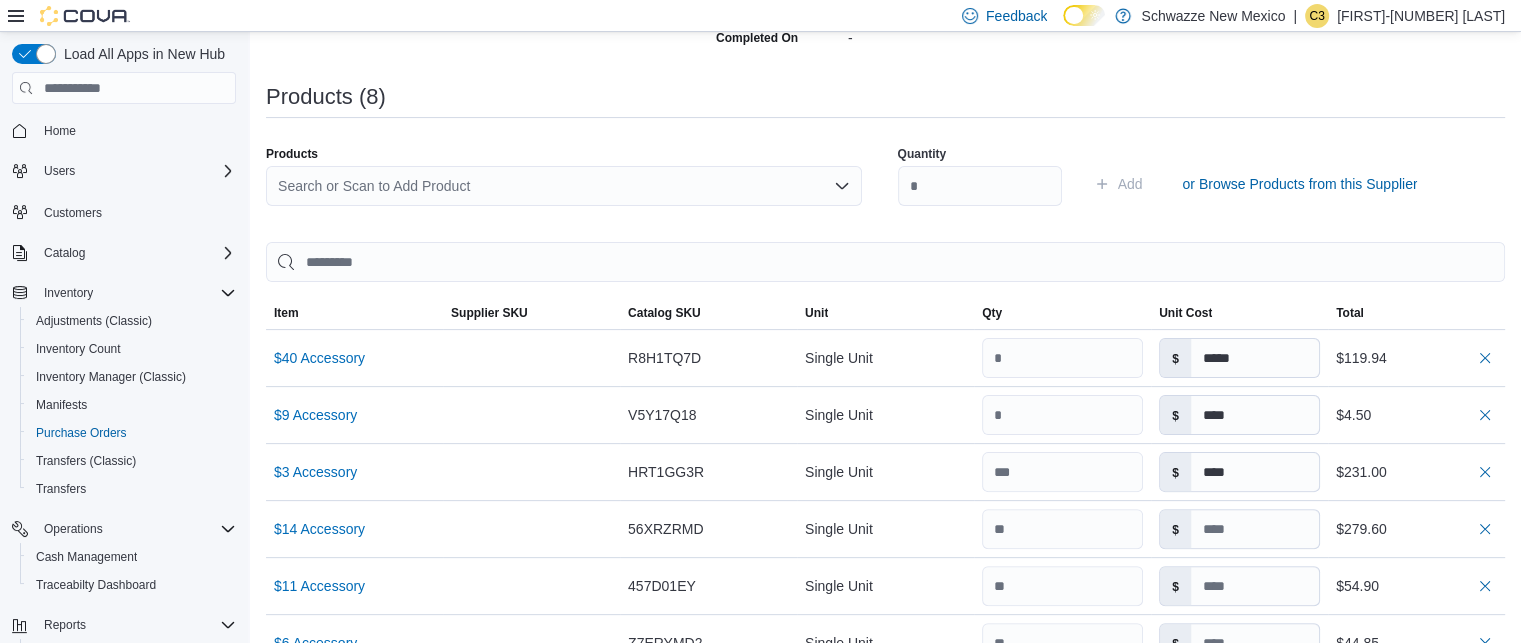 click on "Search or Scan to Add Product" at bounding box center (564, 186) 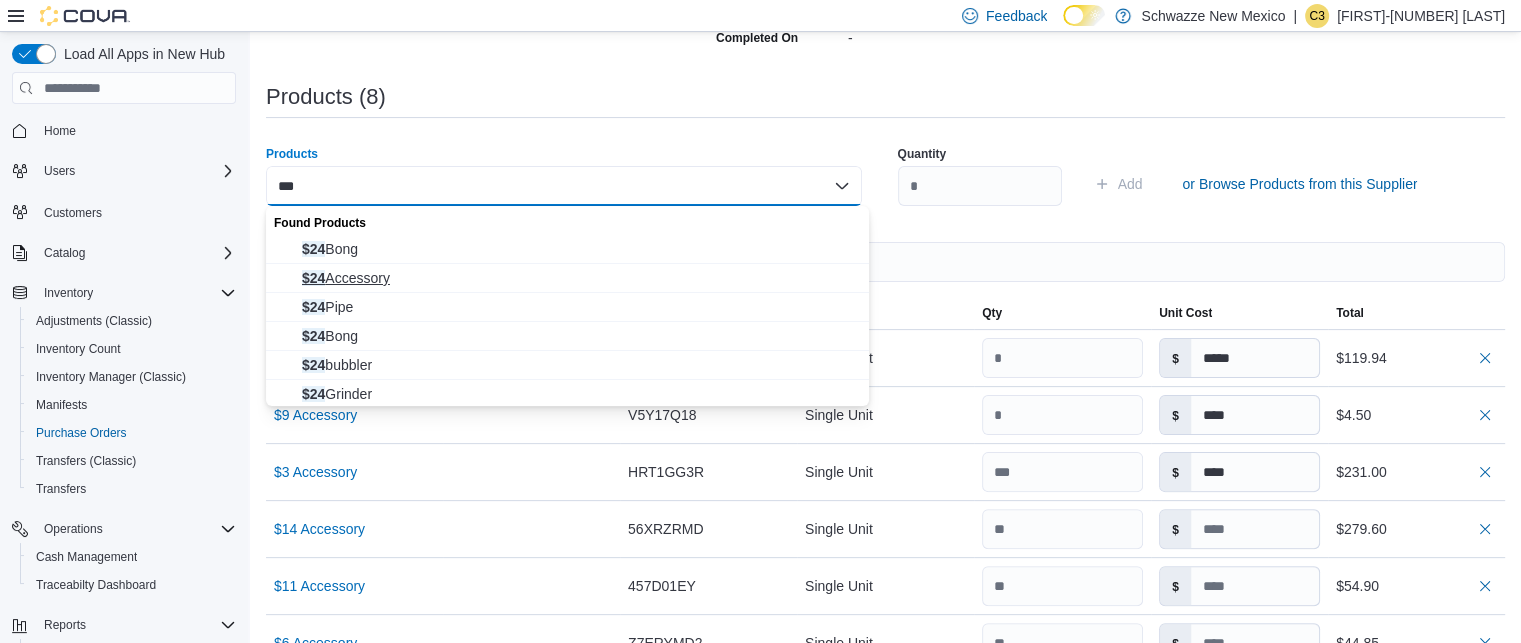 type on "***" 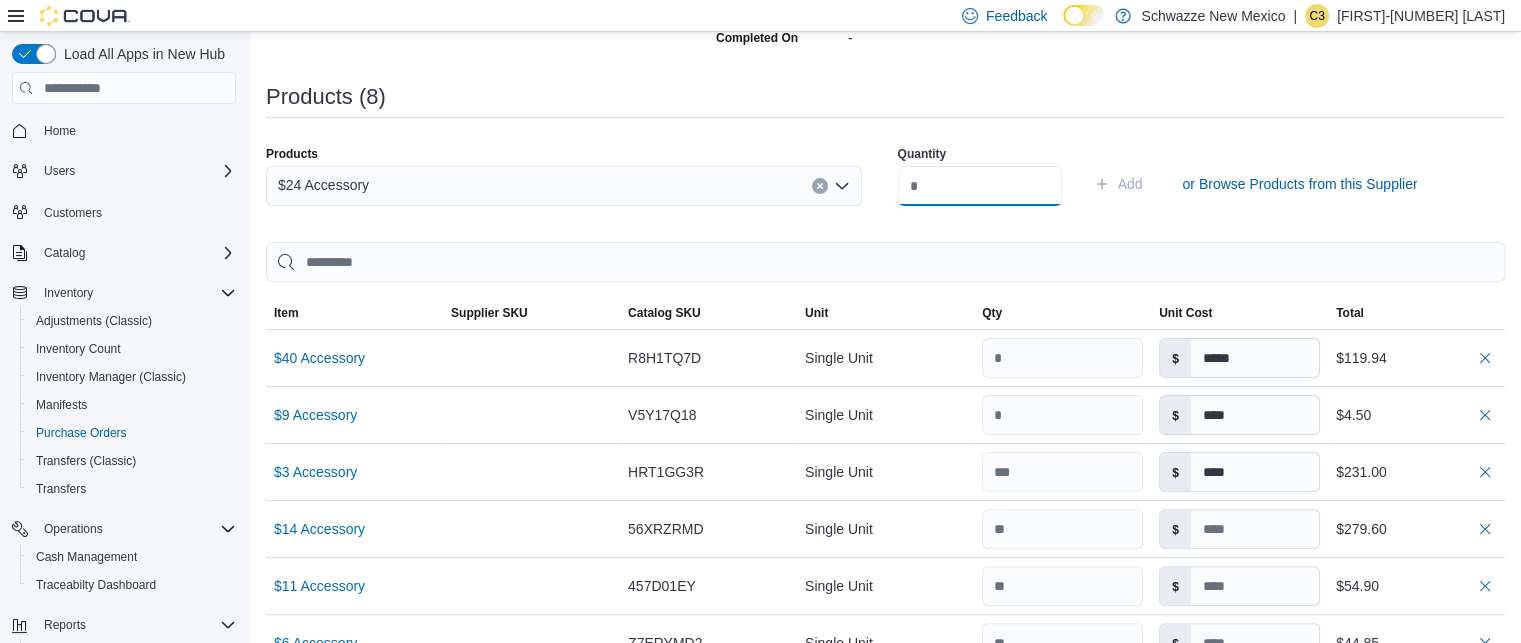click at bounding box center [980, 186] 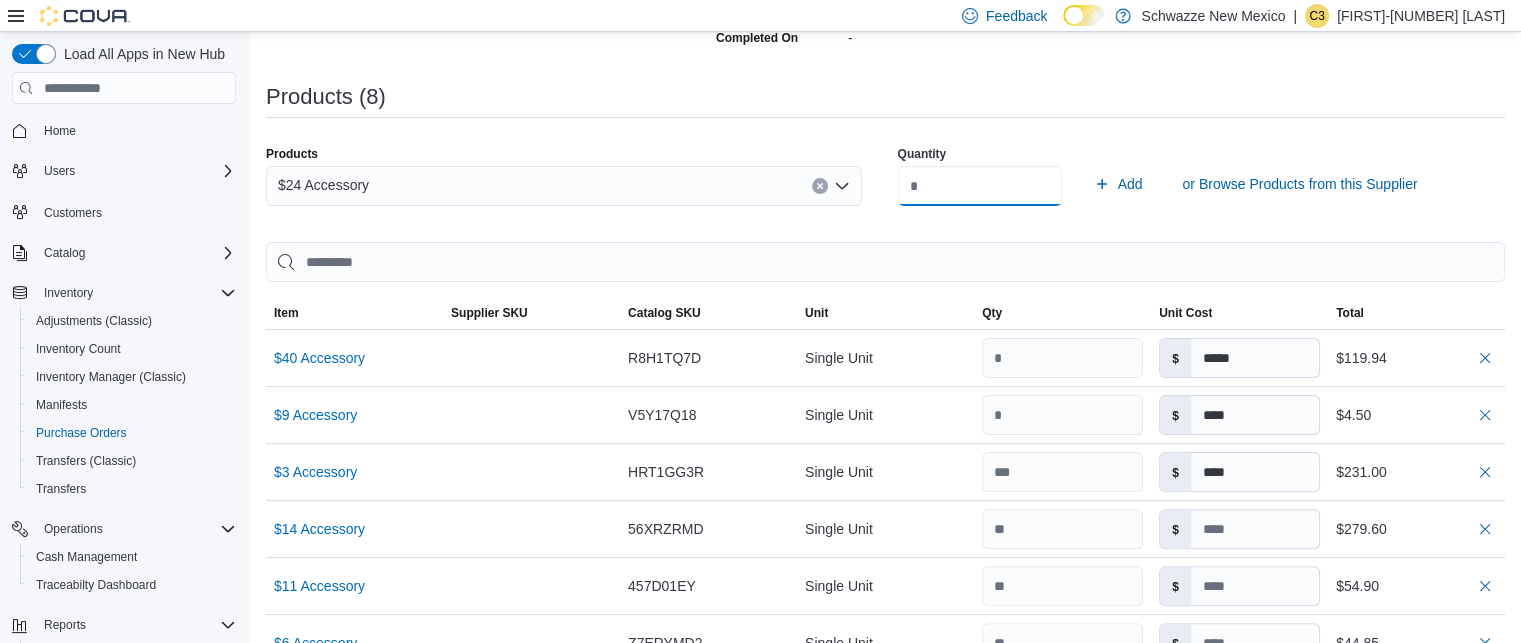 type on "*" 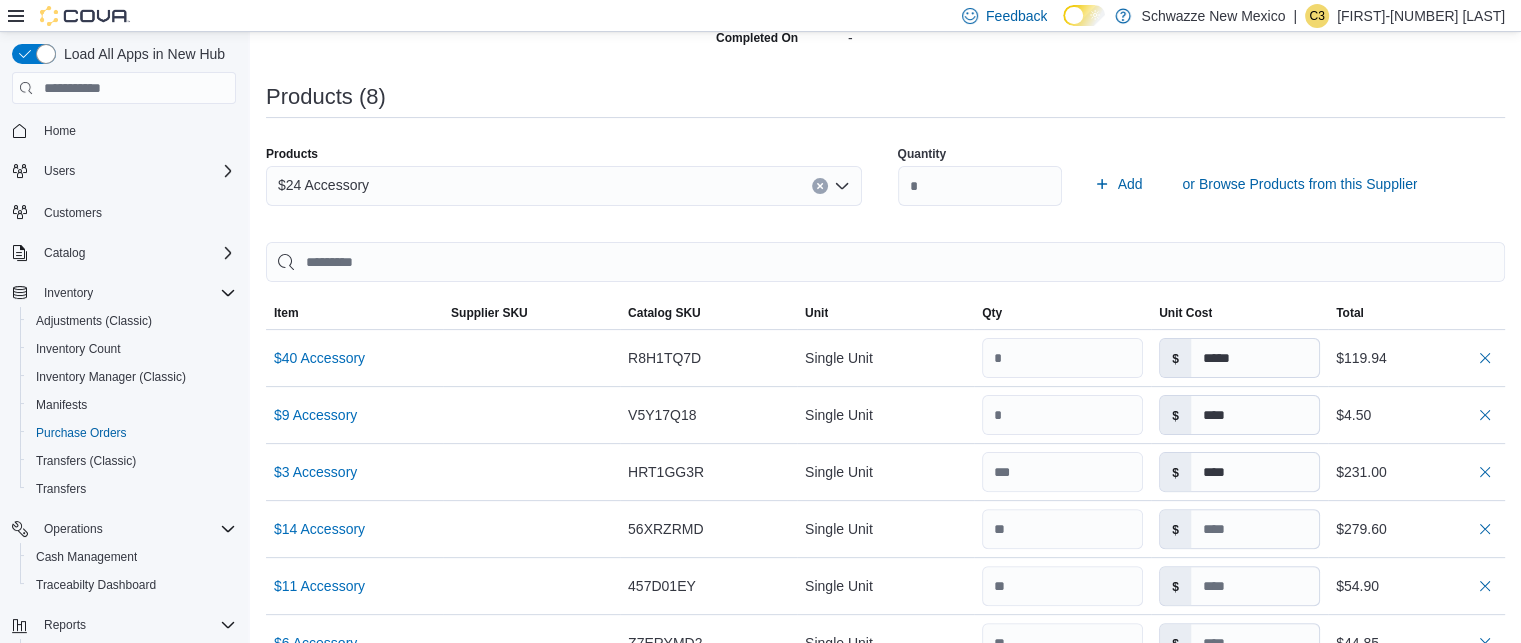 click on "Quantity  *" at bounding box center [980, 176] 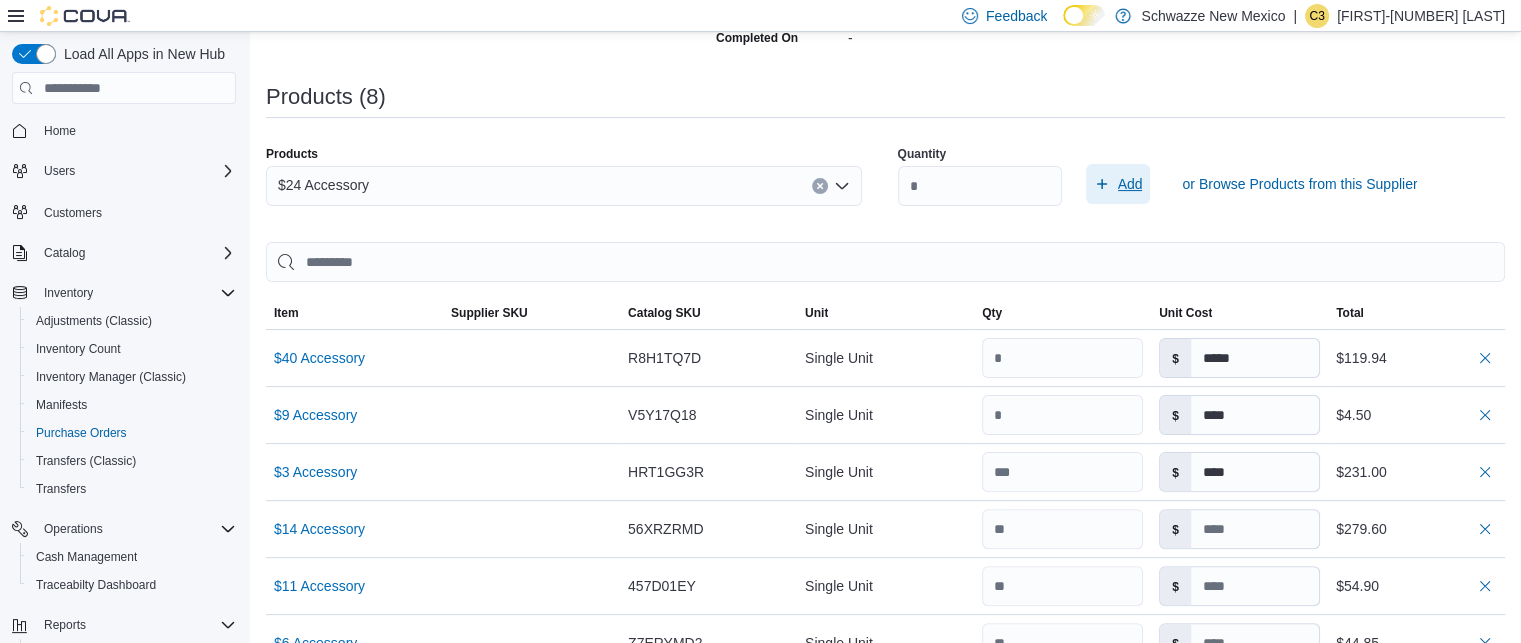 click on "Add" at bounding box center [1130, 184] 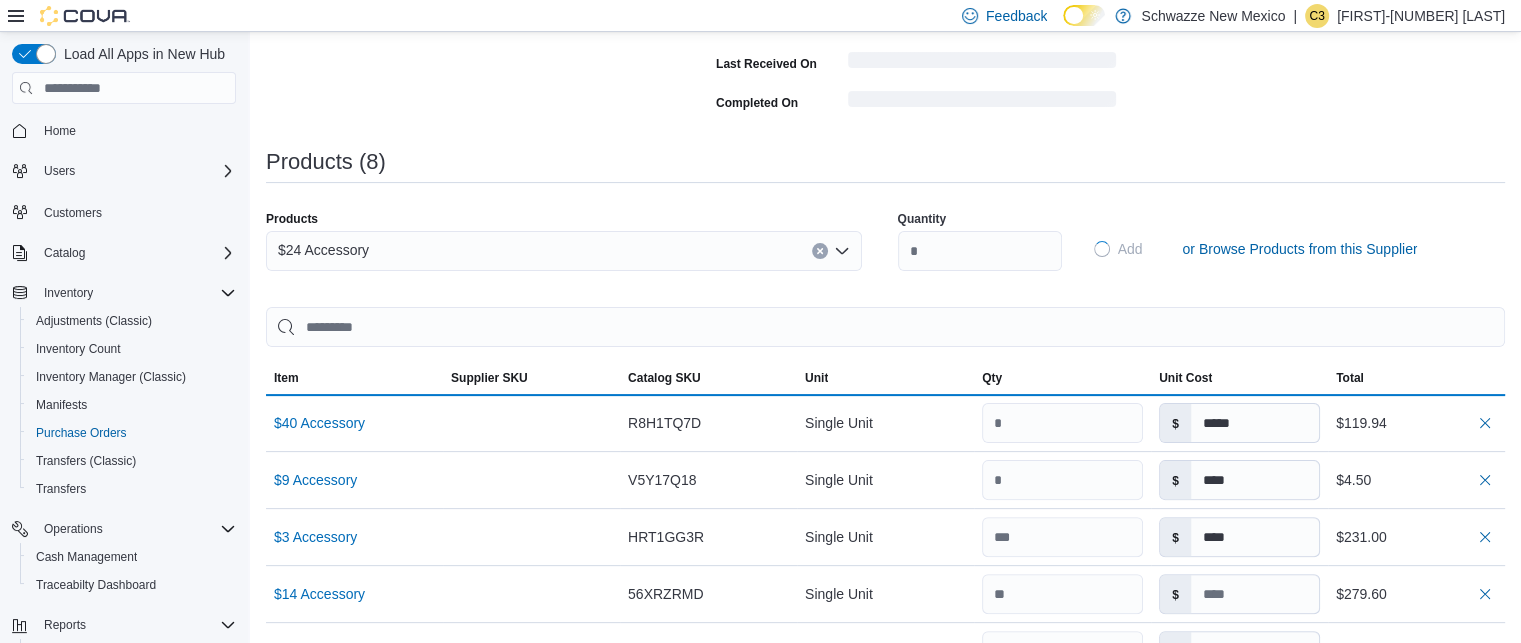 type 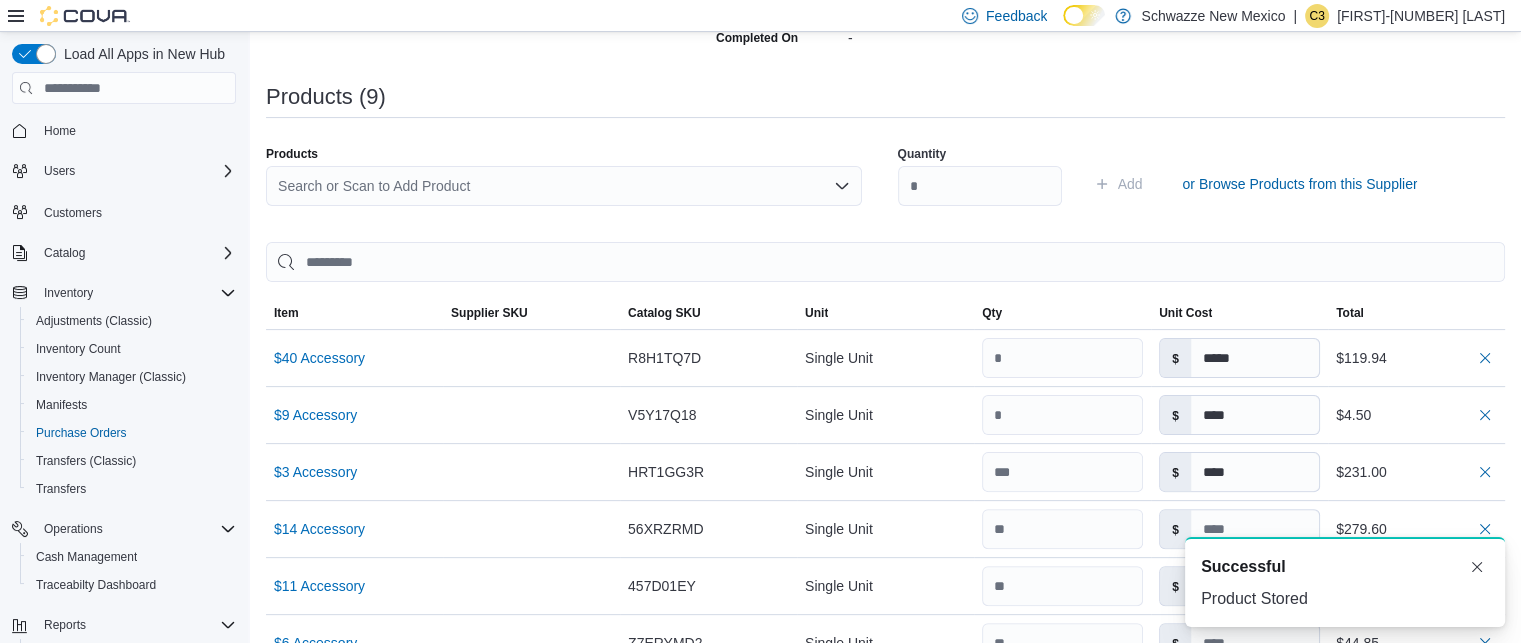 scroll, scrollTop: 0, scrollLeft: 0, axis: both 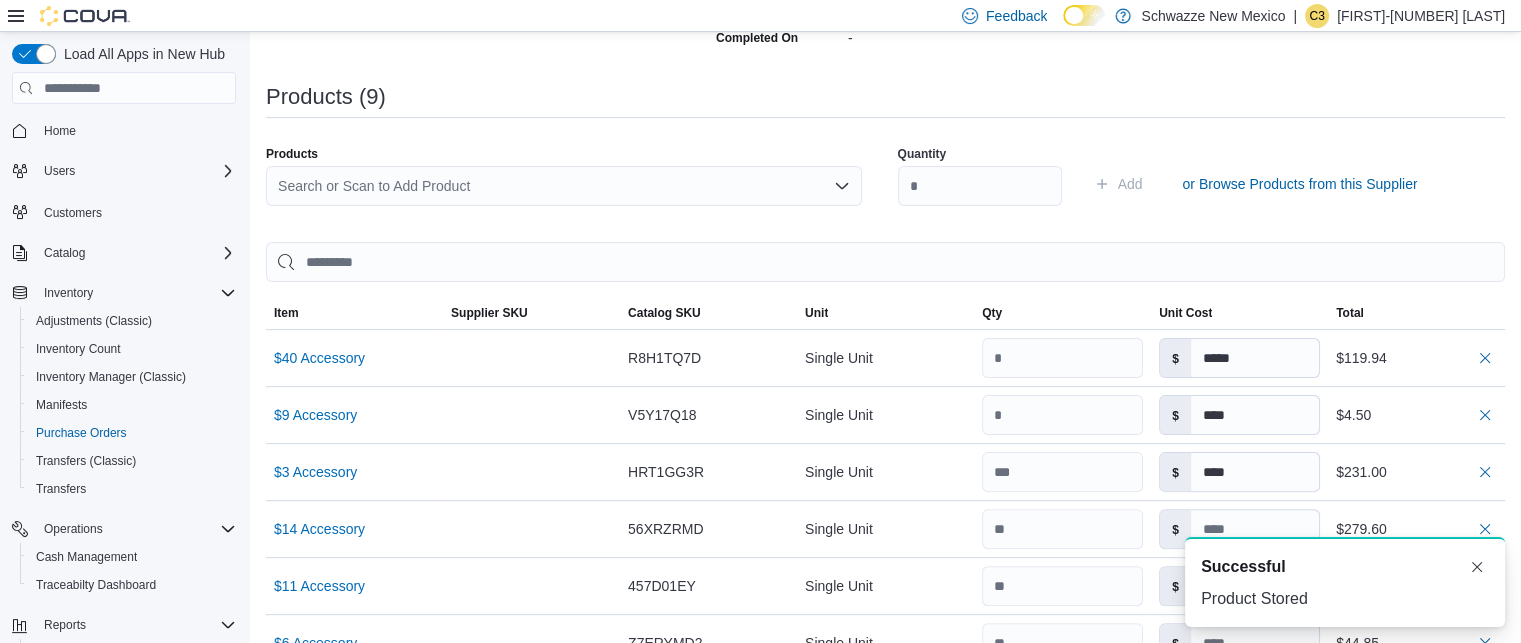 click on "Search or Scan to Add Product" at bounding box center (564, 186) 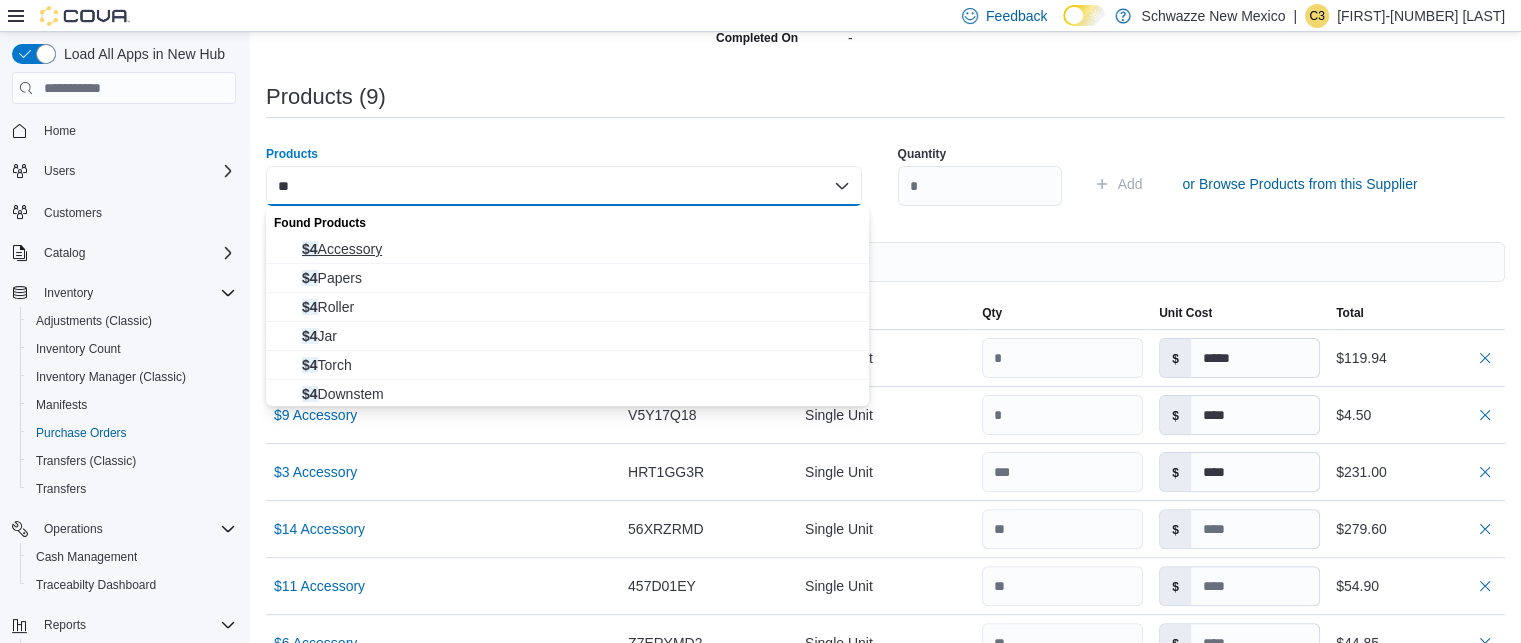 type on "**" 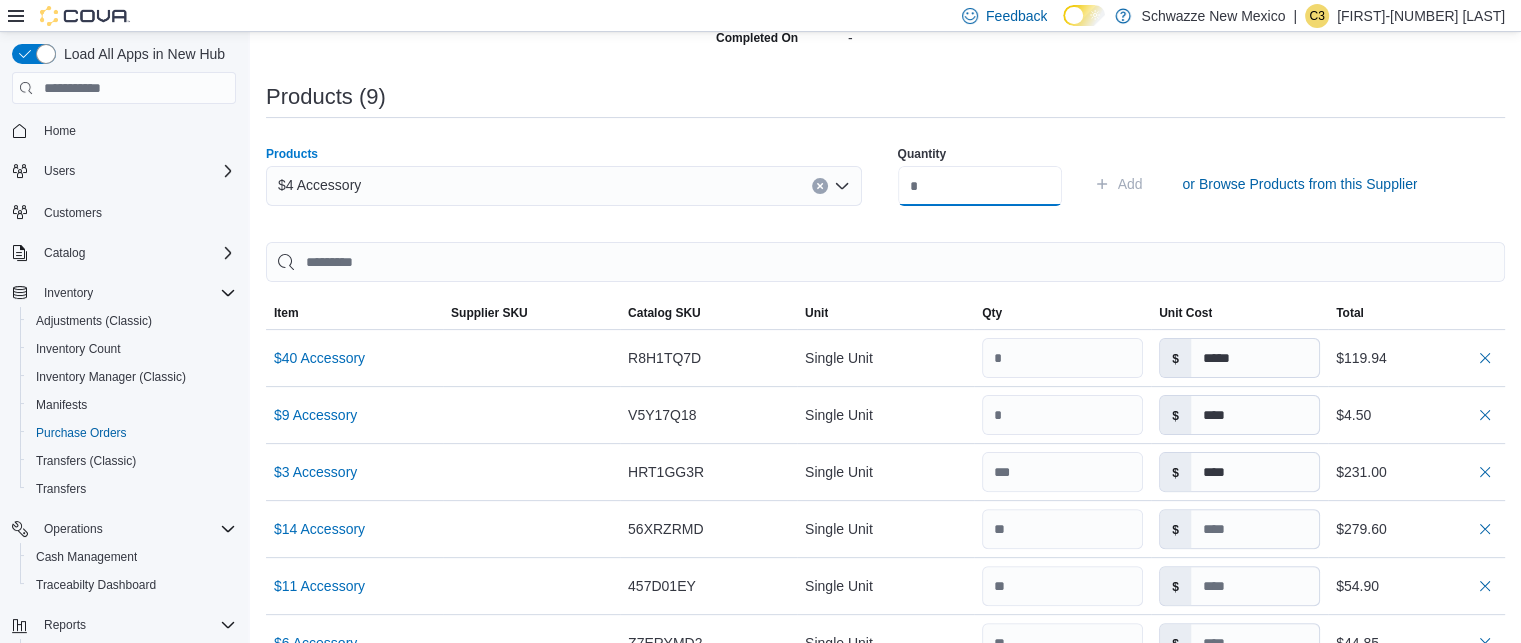 click at bounding box center (980, 186) 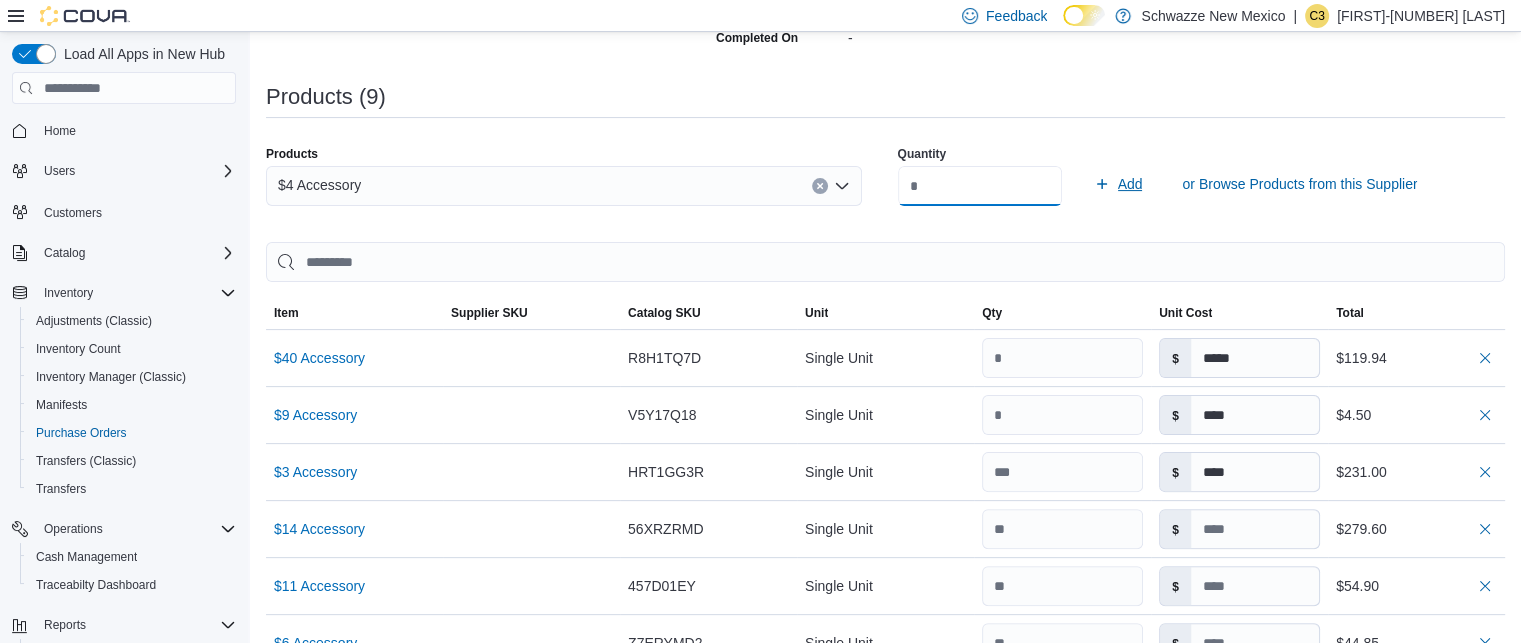 type on "**" 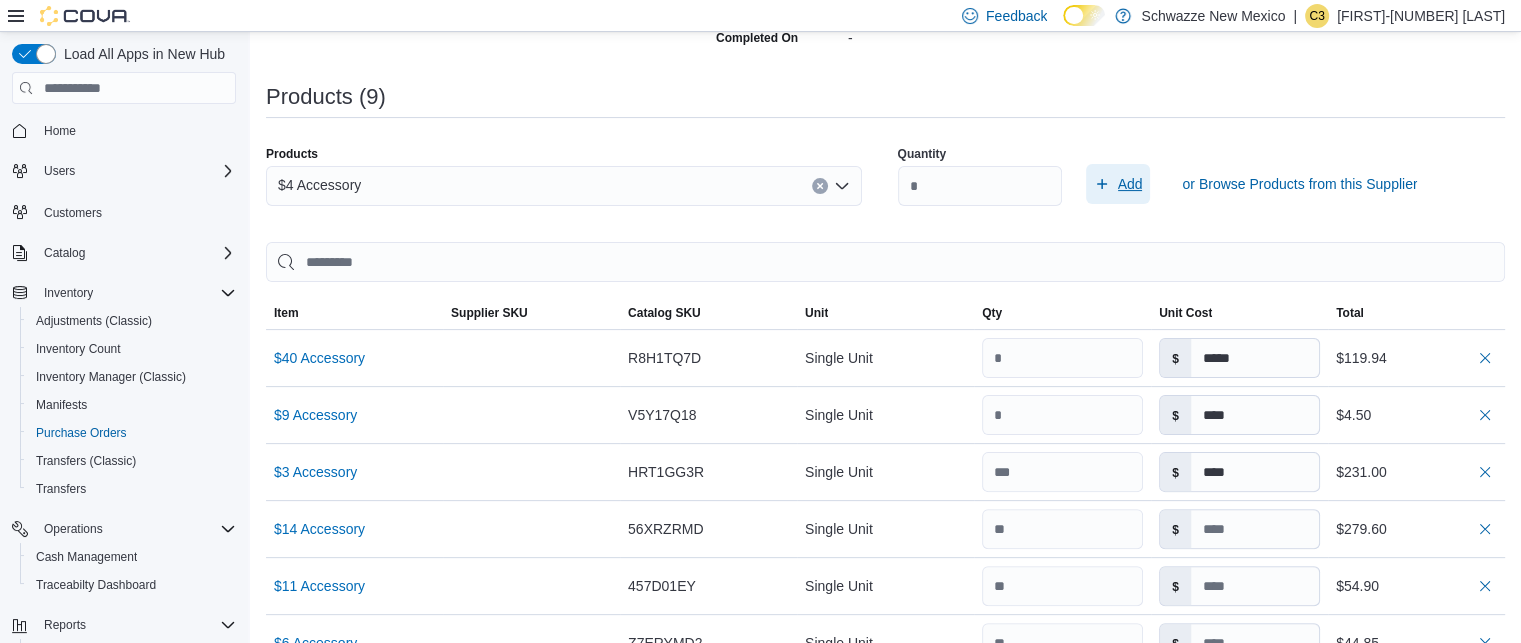 click on "Add" at bounding box center [1130, 184] 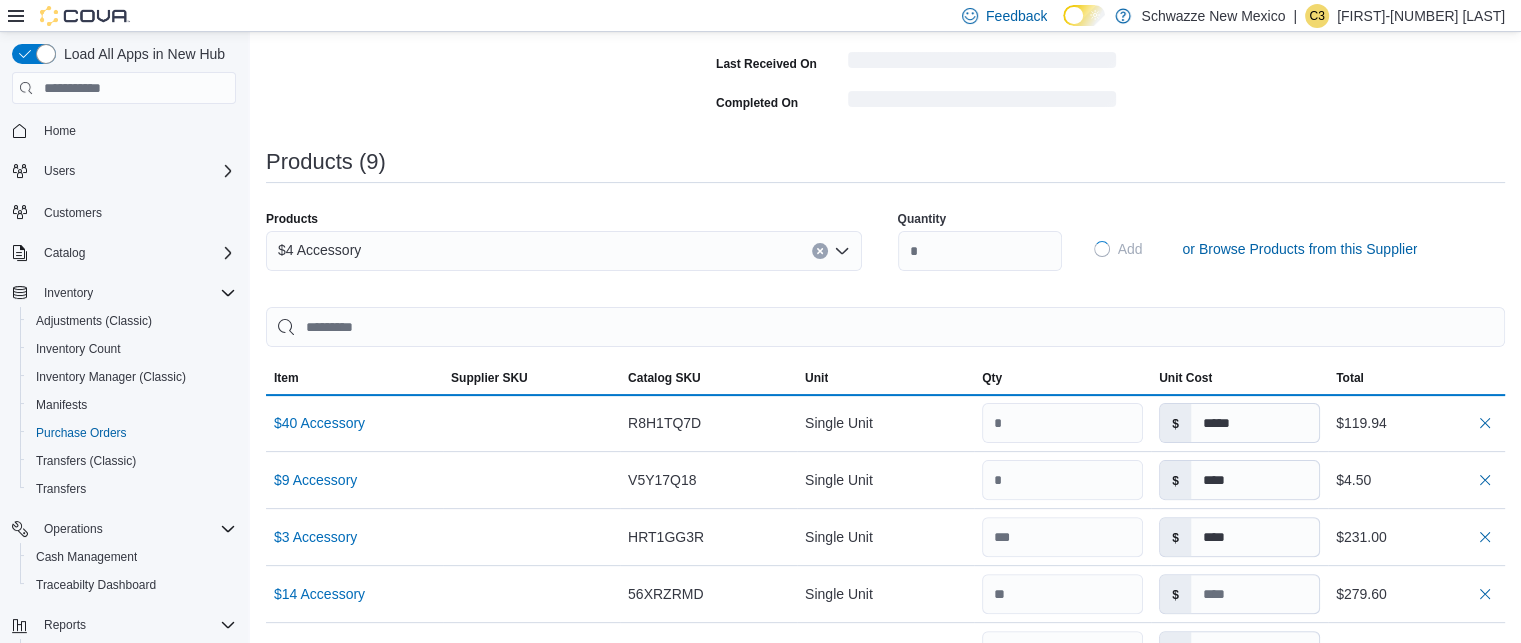 type 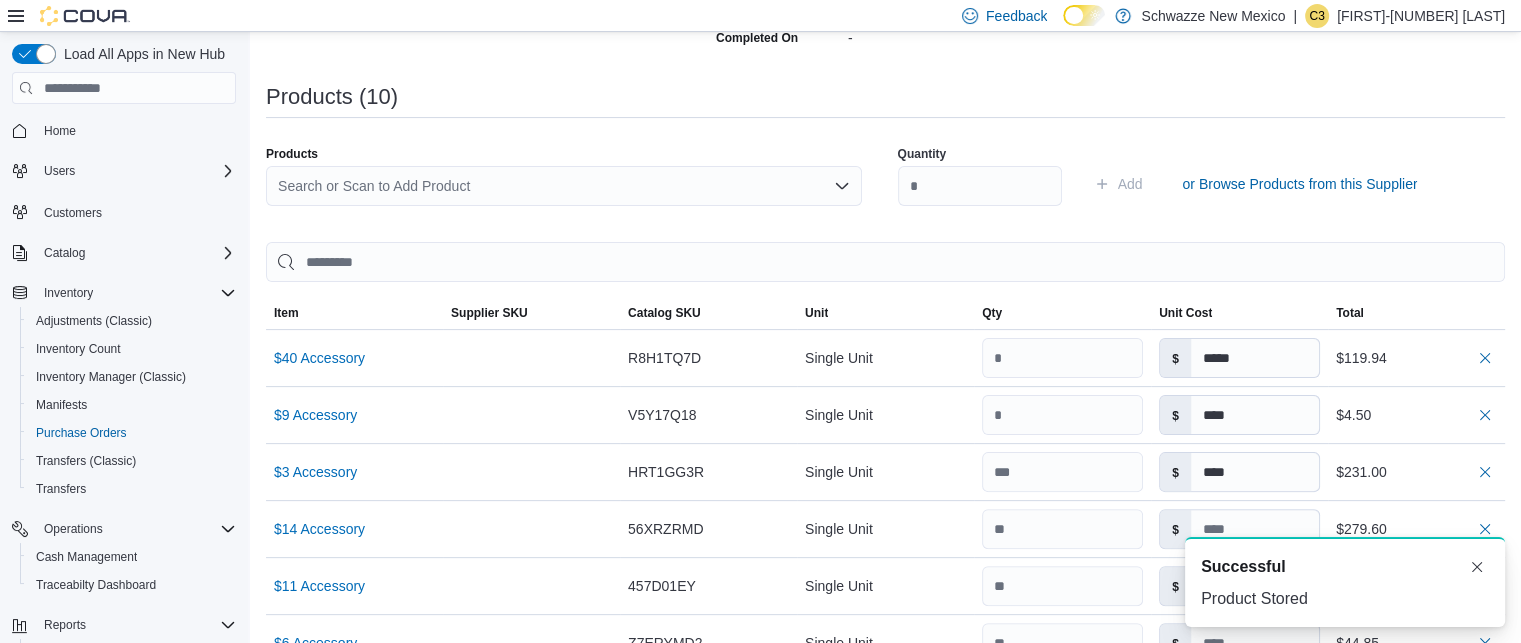scroll, scrollTop: 0, scrollLeft: 0, axis: both 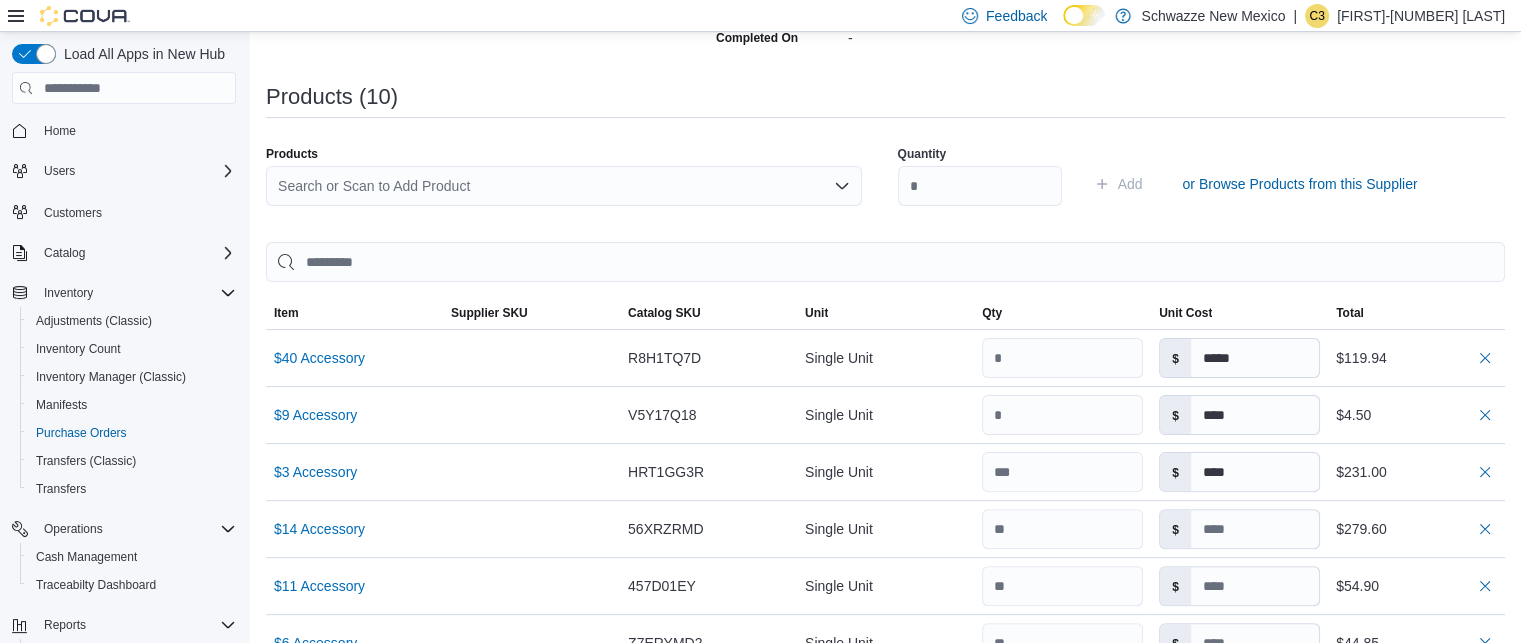click on "Search or Scan to Add Product" at bounding box center (564, 186) 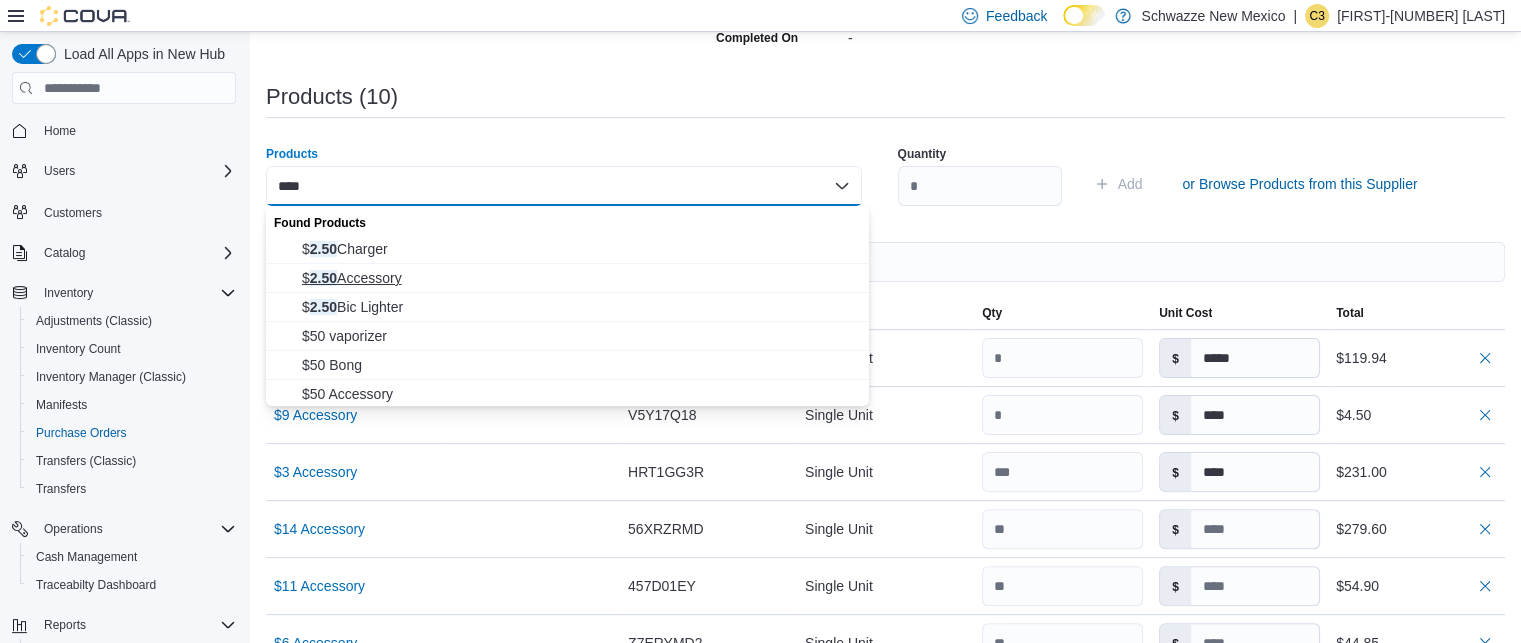 type on "****" 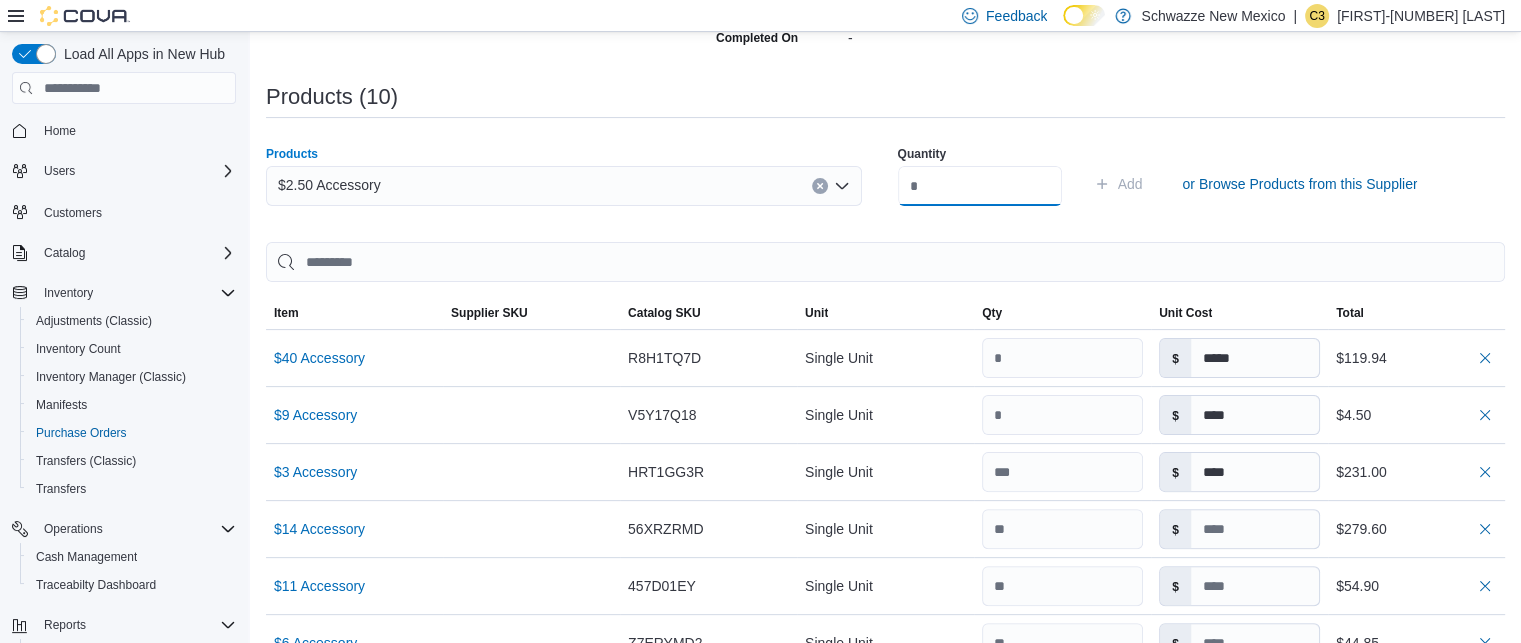 click at bounding box center (980, 186) 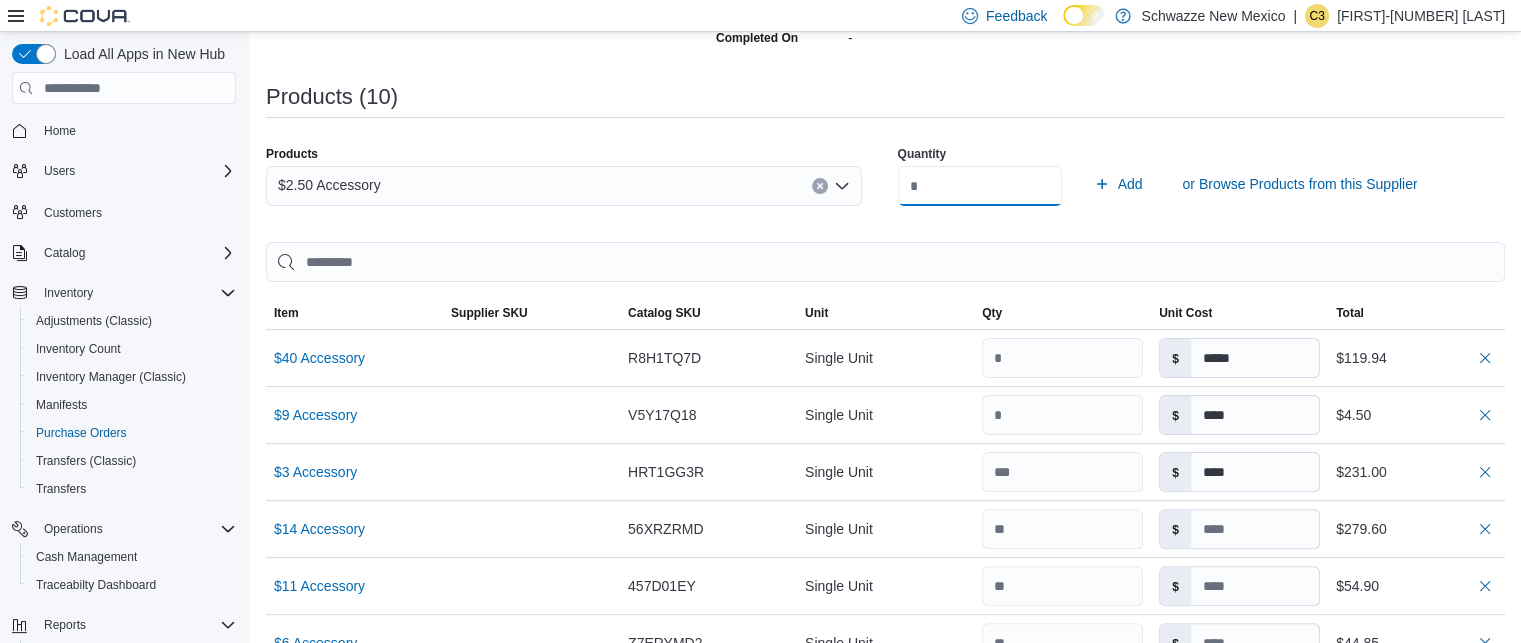 type on "**" 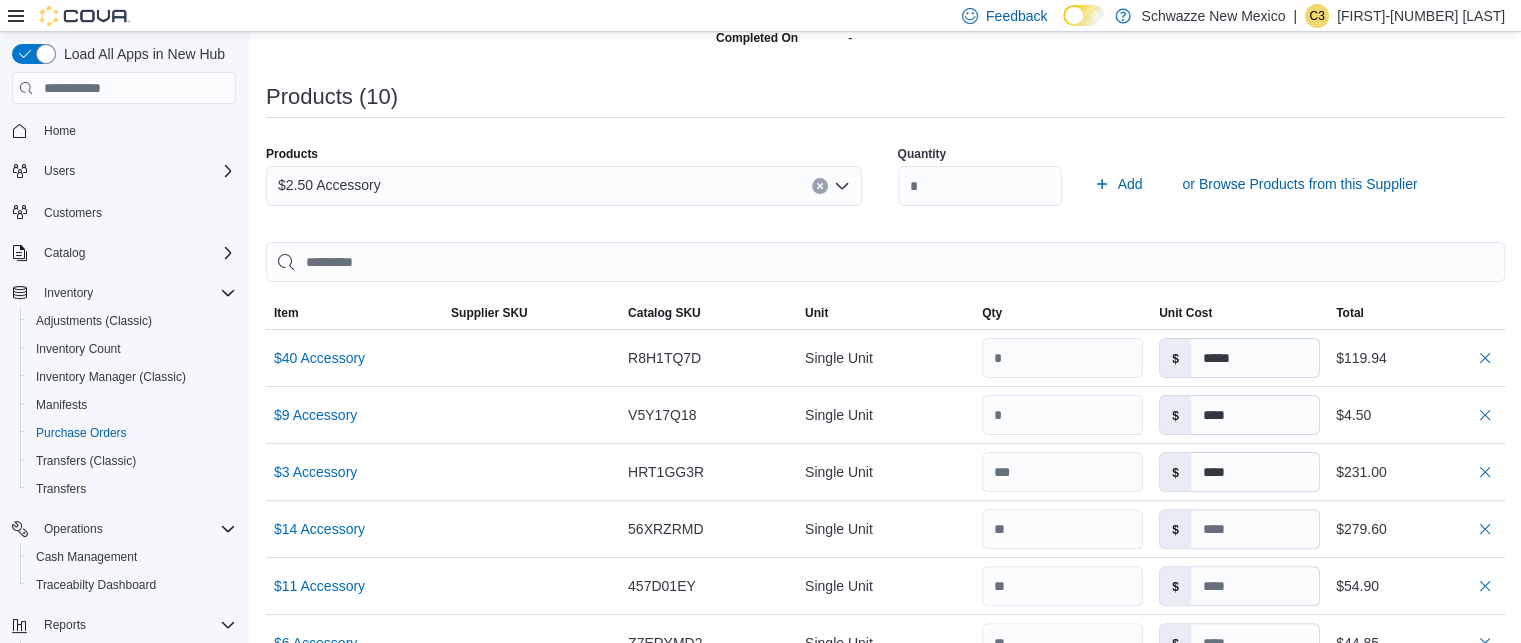 click on "Quantity  ** Add or Browse Products from this Supplier" at bounding box center [1196, 184] 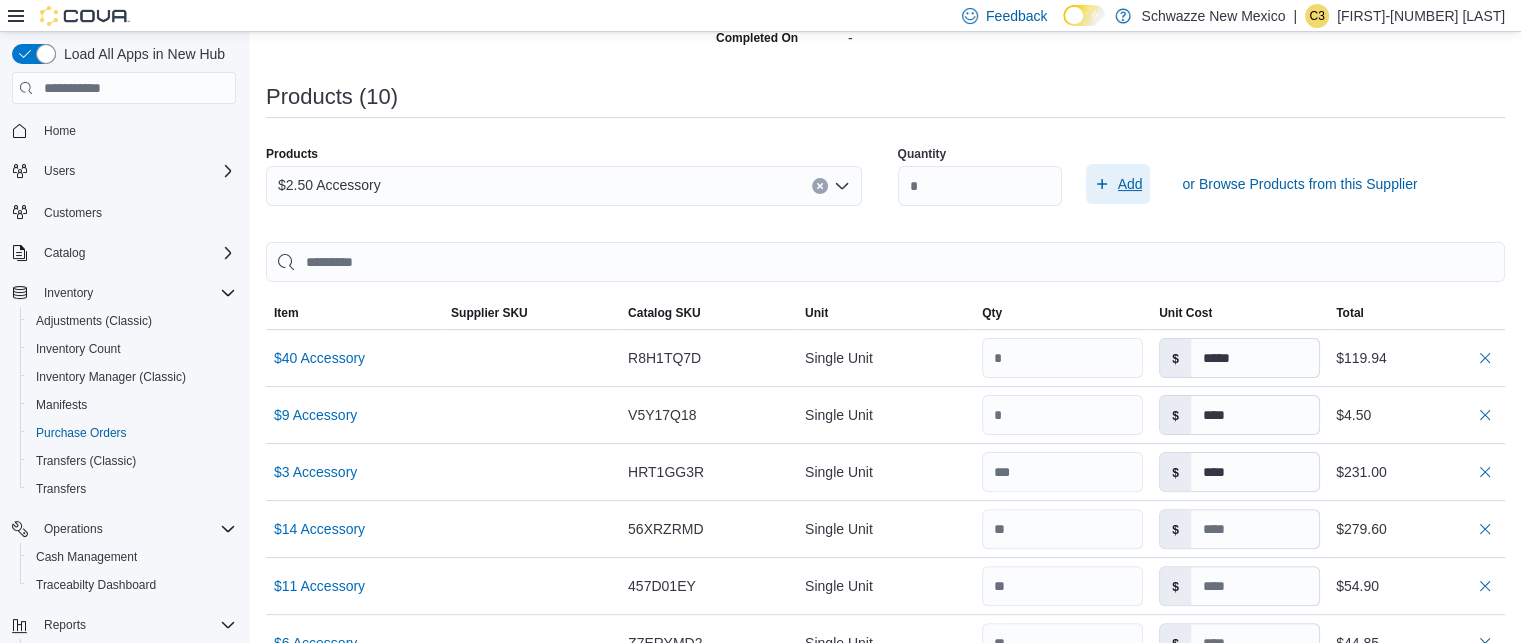 click on "Add" at bounding box center [1130, 184] 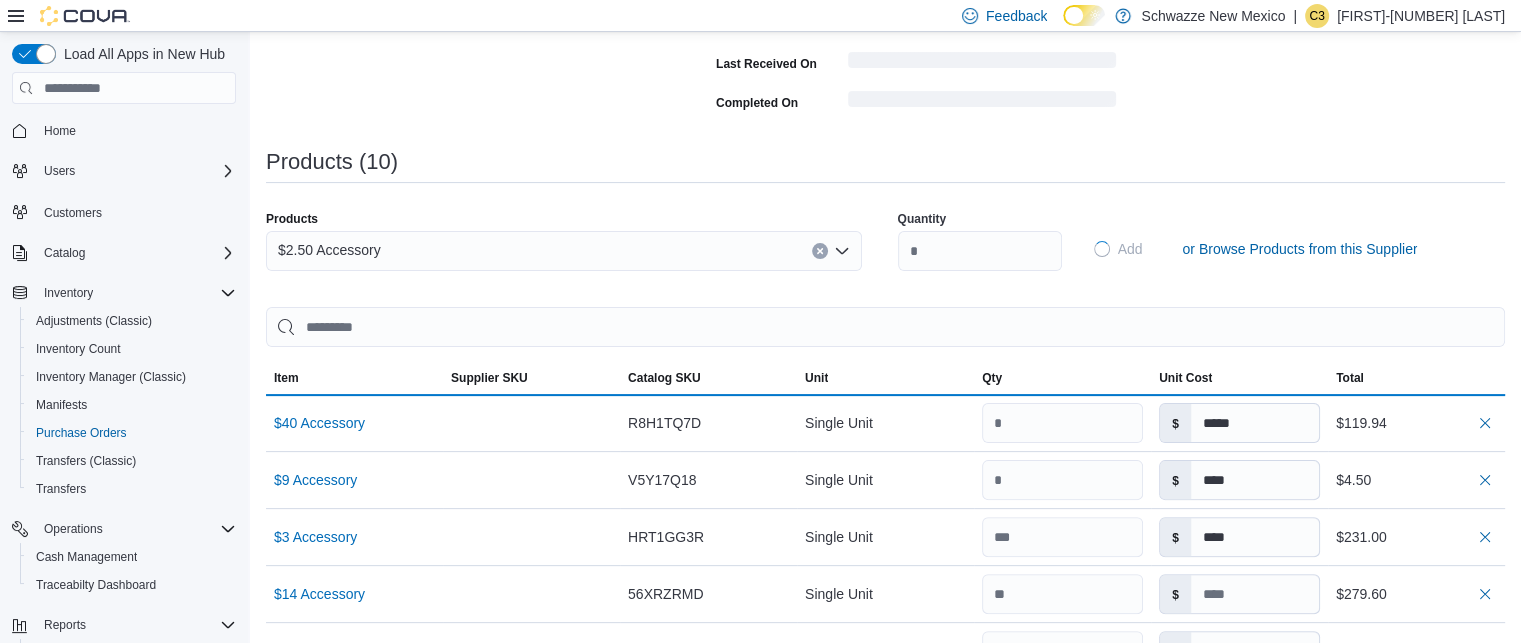 type 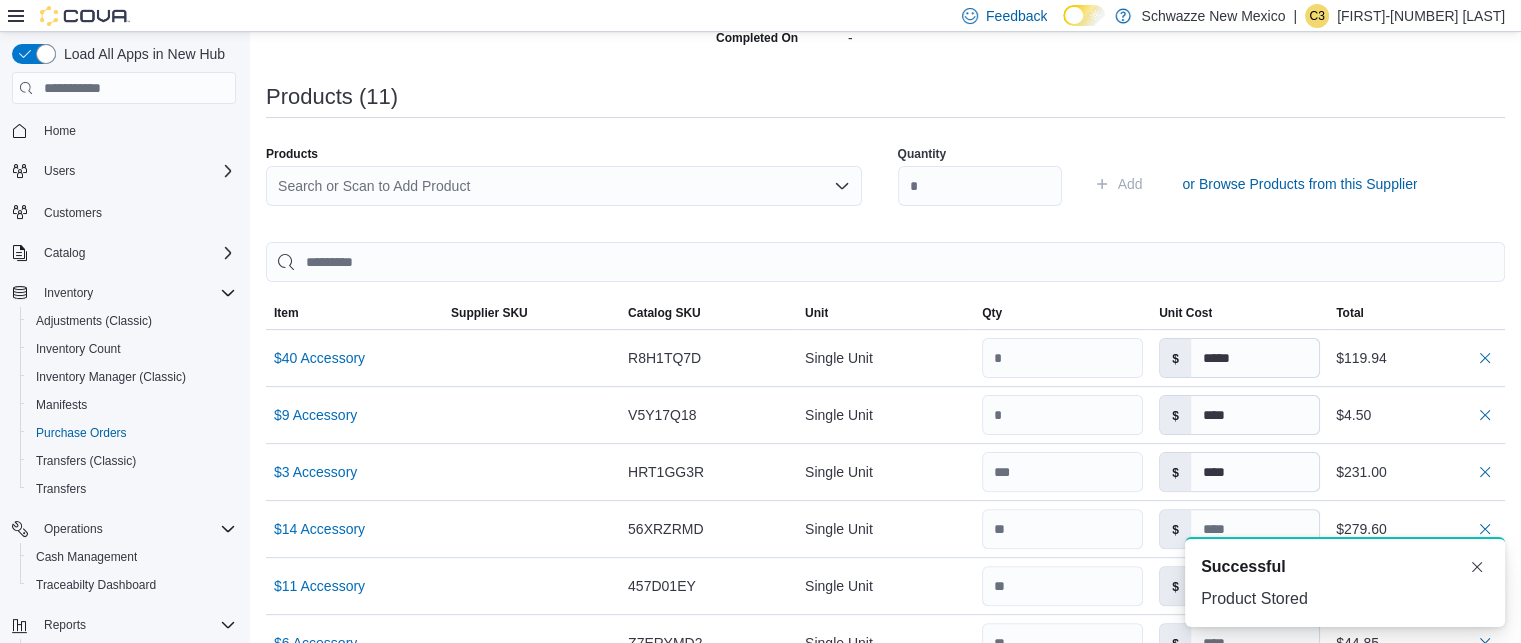 scroll, scrollTop: 0, scrollLeft: 0, axis: both 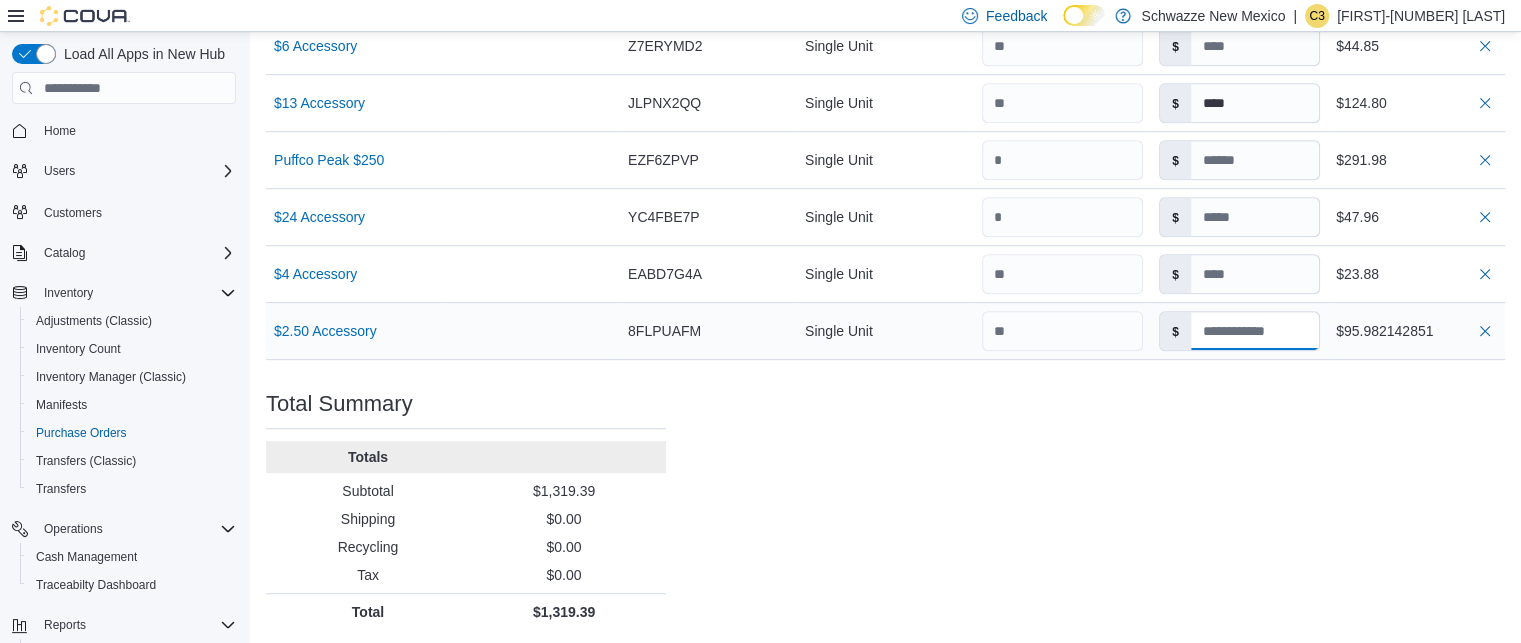 click at bounding box center (1255, 331) 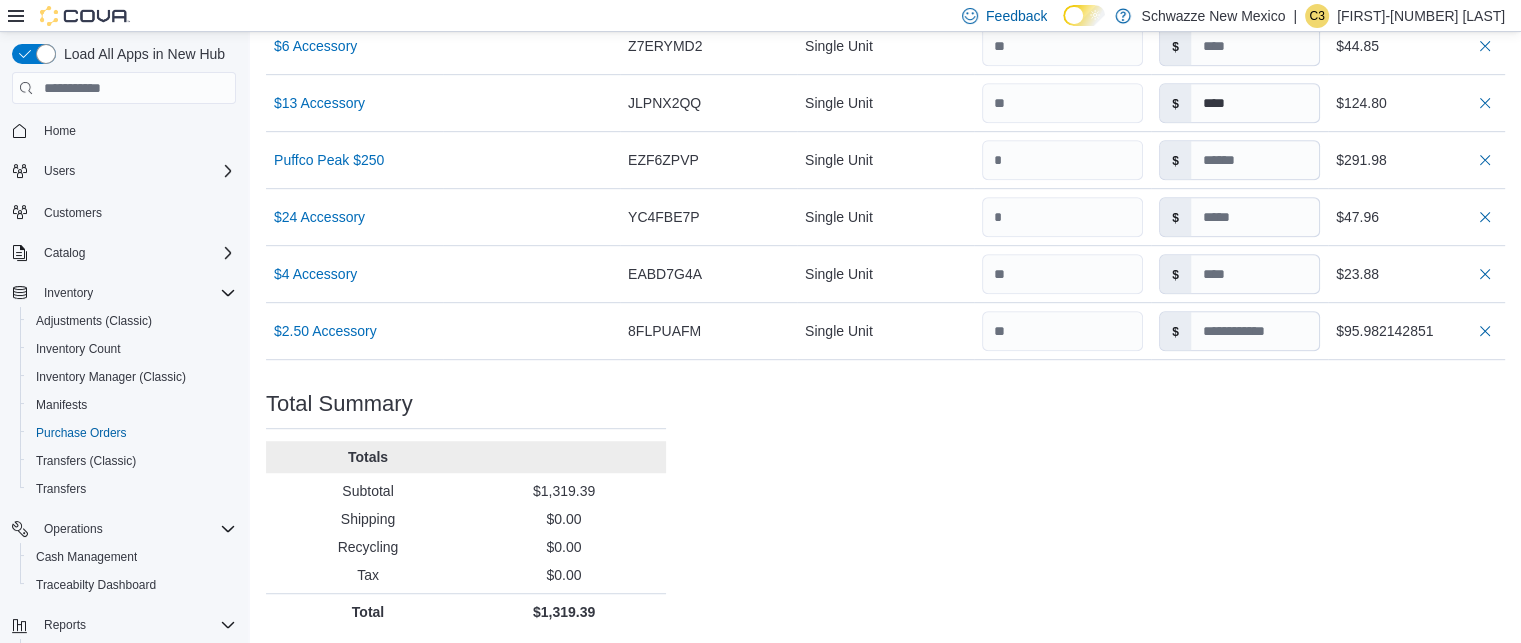 click on "Purchase Order: POB6W5-32133 Feedback Purchase Order Details   Edit Status Pending Supplier Phresh Picks Supplier Invoice Number No Supplier Invoice Number added Bill To RGO10 Santa Fe Ship To RGO10 Santa Fe Shipping Cost $0.00 Recycling Cost $0.00 Tax $0.00 ETA July 18, 2025 Notes - Created On July 11, 2025 12:30 PM Submitted On - Last Received On - Completed On - Products (11)     Products Search or Scan to Add Product Quantity  Add or Browse Products from this Supplier Sorting EuiBasicTable with search callback Item Supplier SKU Catalog SKU Unit Qty Unit Cost Total $40 Accessory Supplier SKU Catalog SKU R8H1TQ7D Unit Single Unit Qty Unit Cost $ ***** Total $119.94 $9 Accessory Supplier SKU Catalog SKU V5Y17Q18 Unit Single Unit Qty Unit Cost $ **** Total $4.50 $3 Accessory Supplier SKU Catalog SKU HRT1GG3R Unit Single Unit Qty Unit Cost $ **** Total $231.00 $14 Accessory Supplier SKU Catalog SKU 56XRZRMD Unit Single Unit Qty Unit Cost $ Total $279.60 $11 Accessory Supplier SKU Catalog SKU 457D01EY Unit Qty" at bounding box center (885, -137) 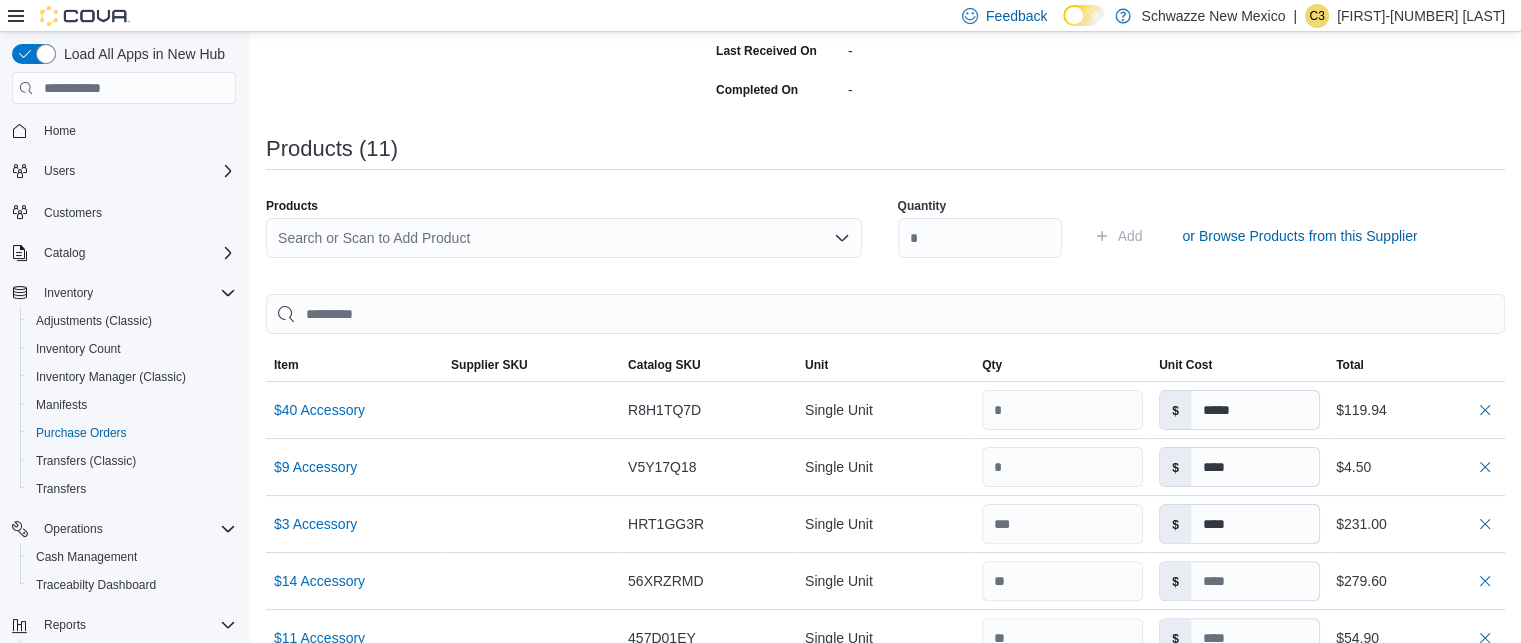 scroll, scrollTop: 380, scrollLeft: 0, axis: vertical 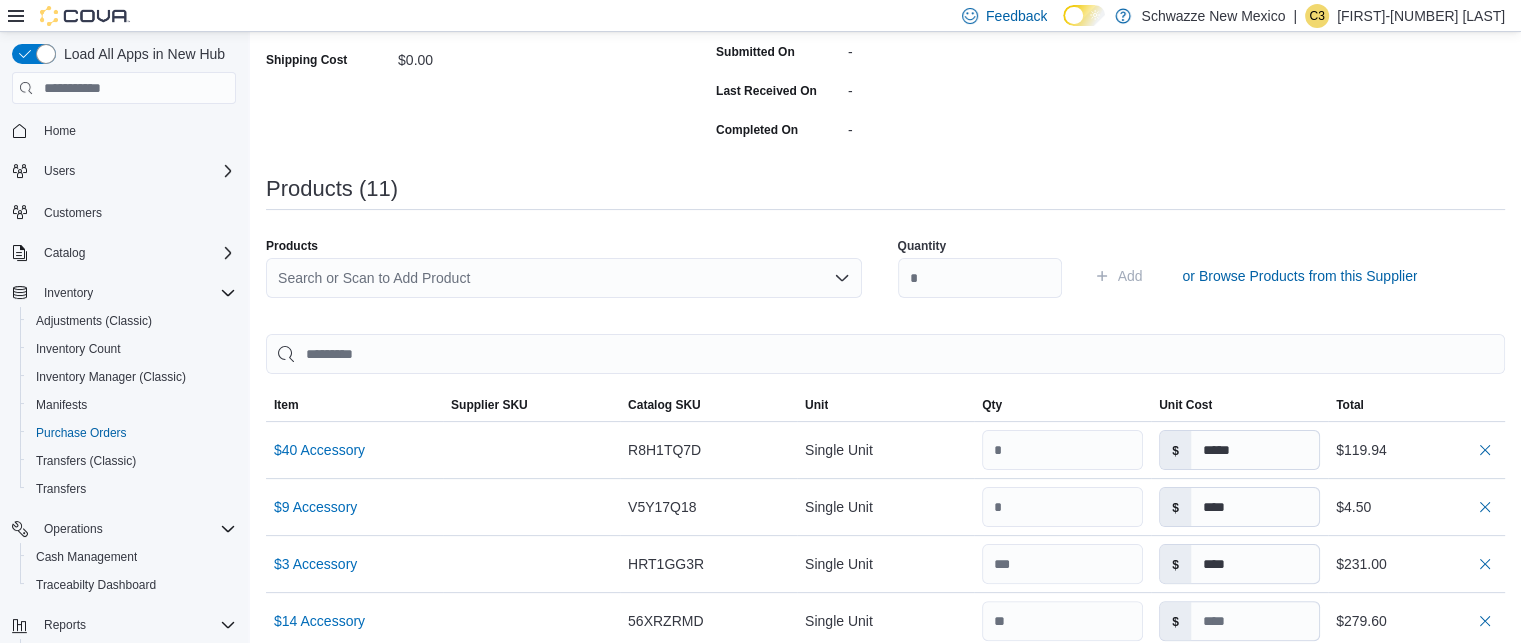 click on "Search or Scan to Add Product" at bounding box center [564, 278] 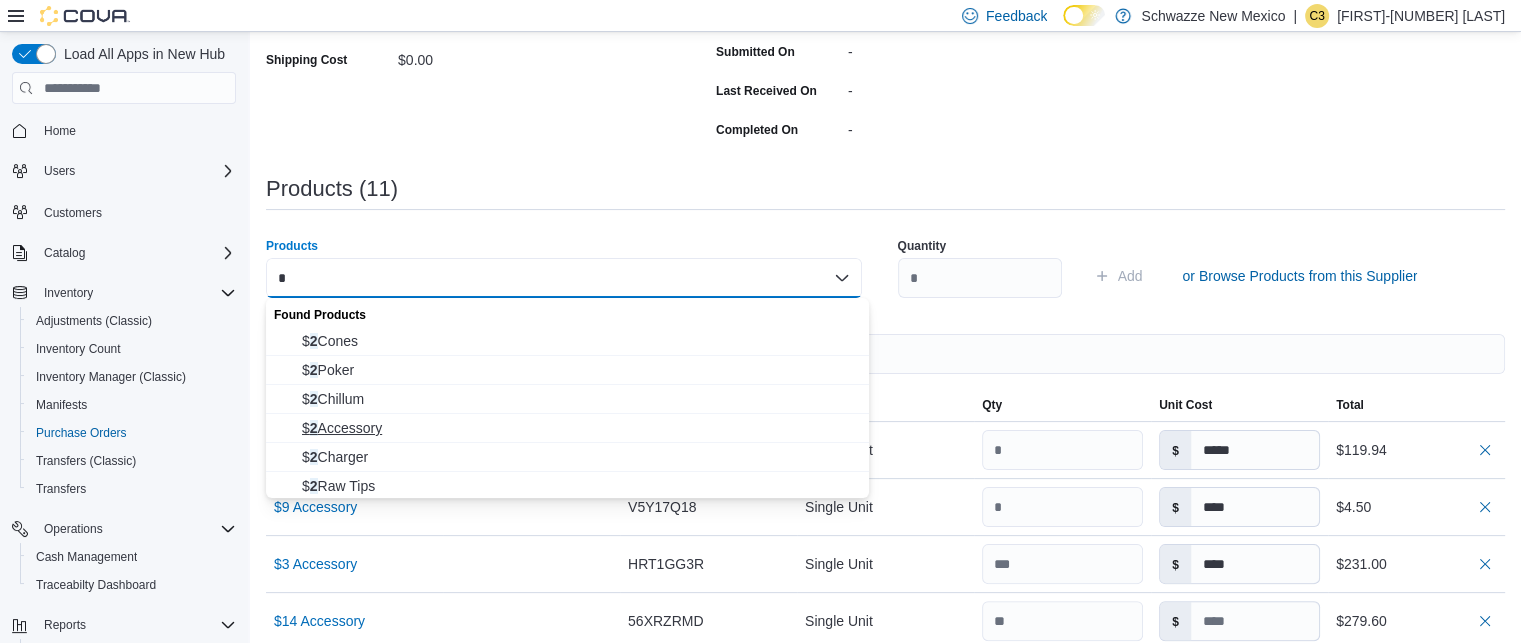 type on "*" 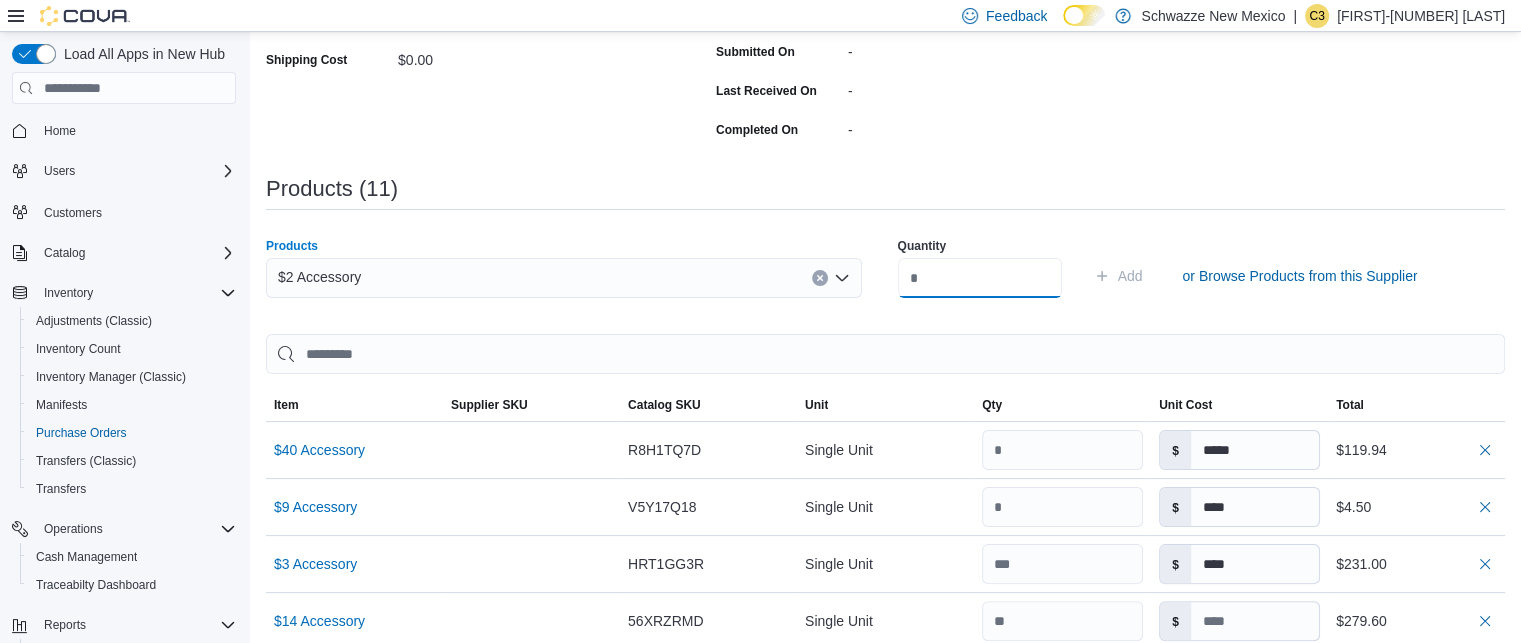 click at bounding box center [980, 278] 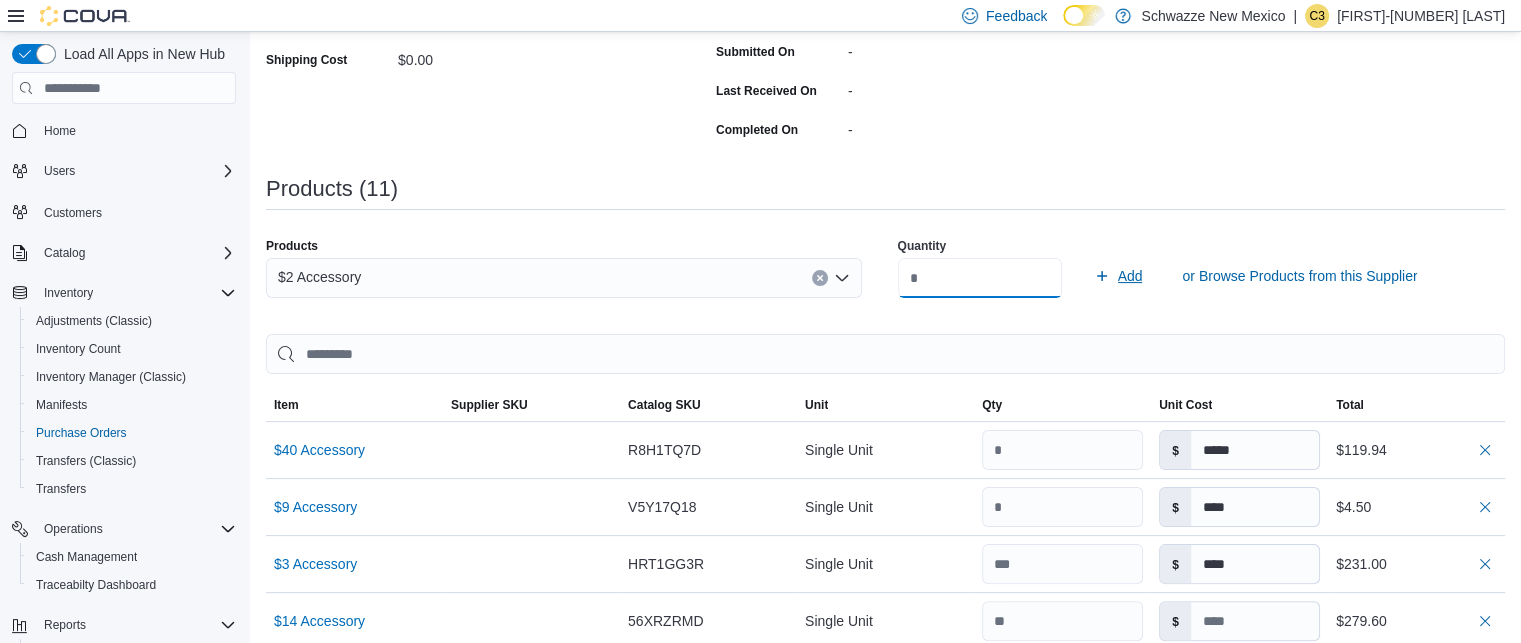 type on "***" 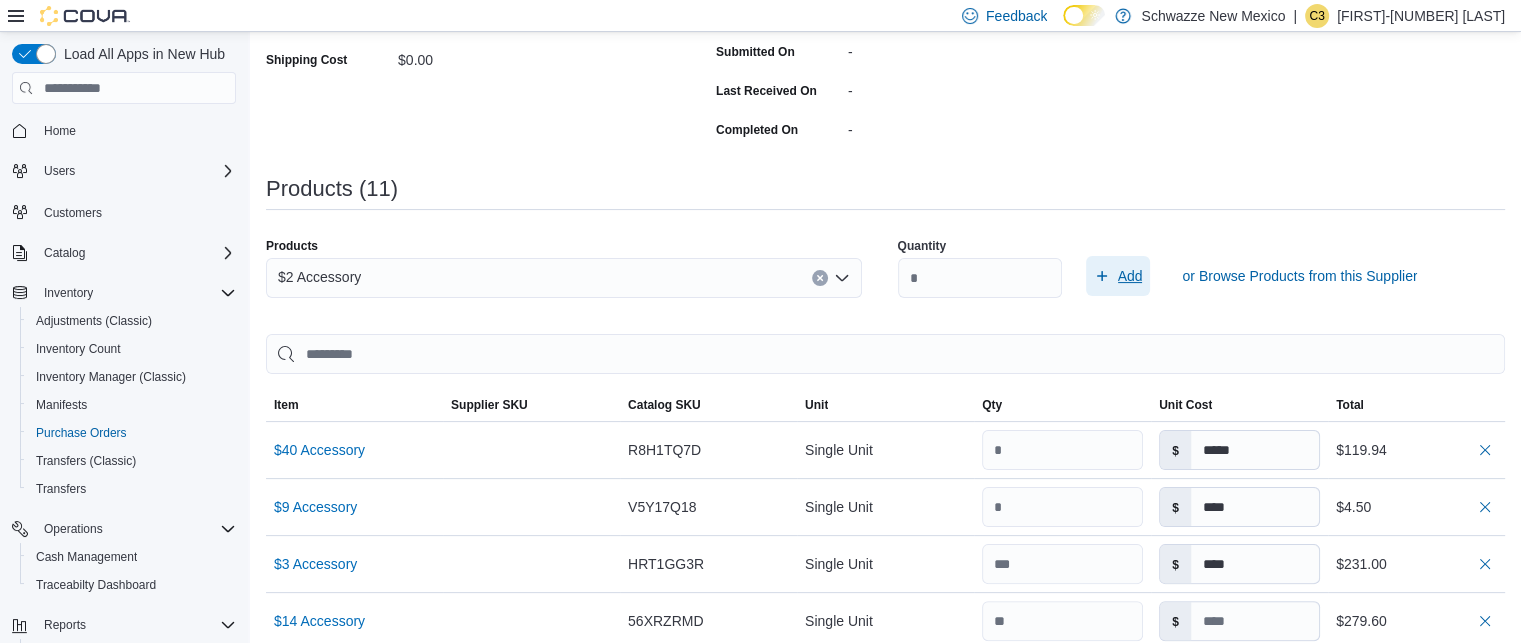 click on "Add" at bounding box center (1130, 276) 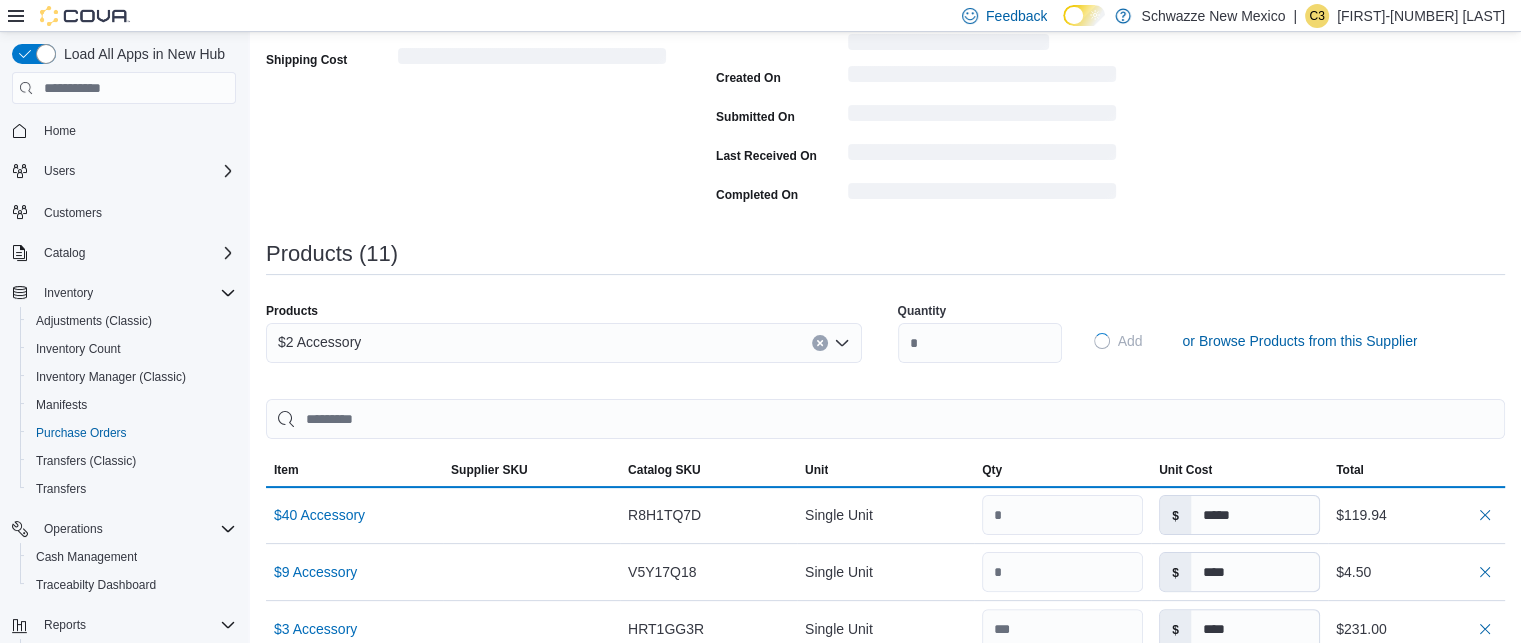 type 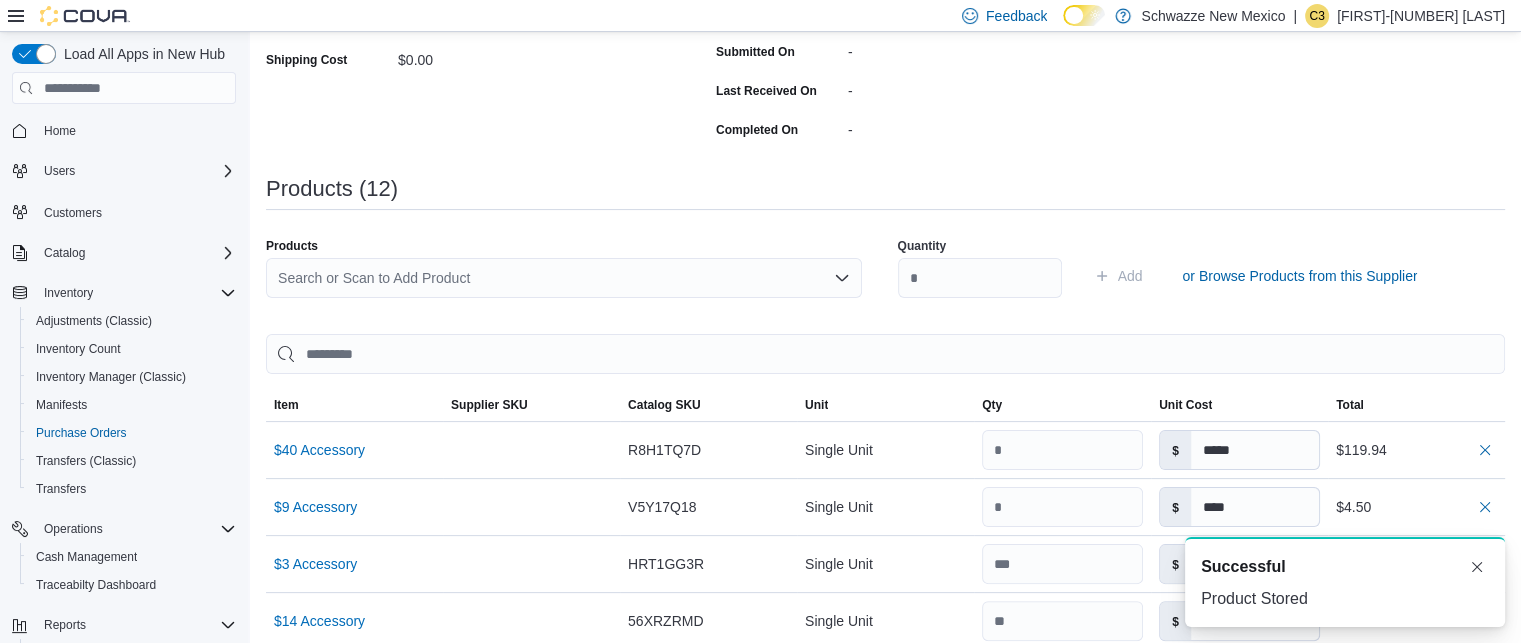 scroll, scrollTop: 0, scrollLeft: 0, axis: both 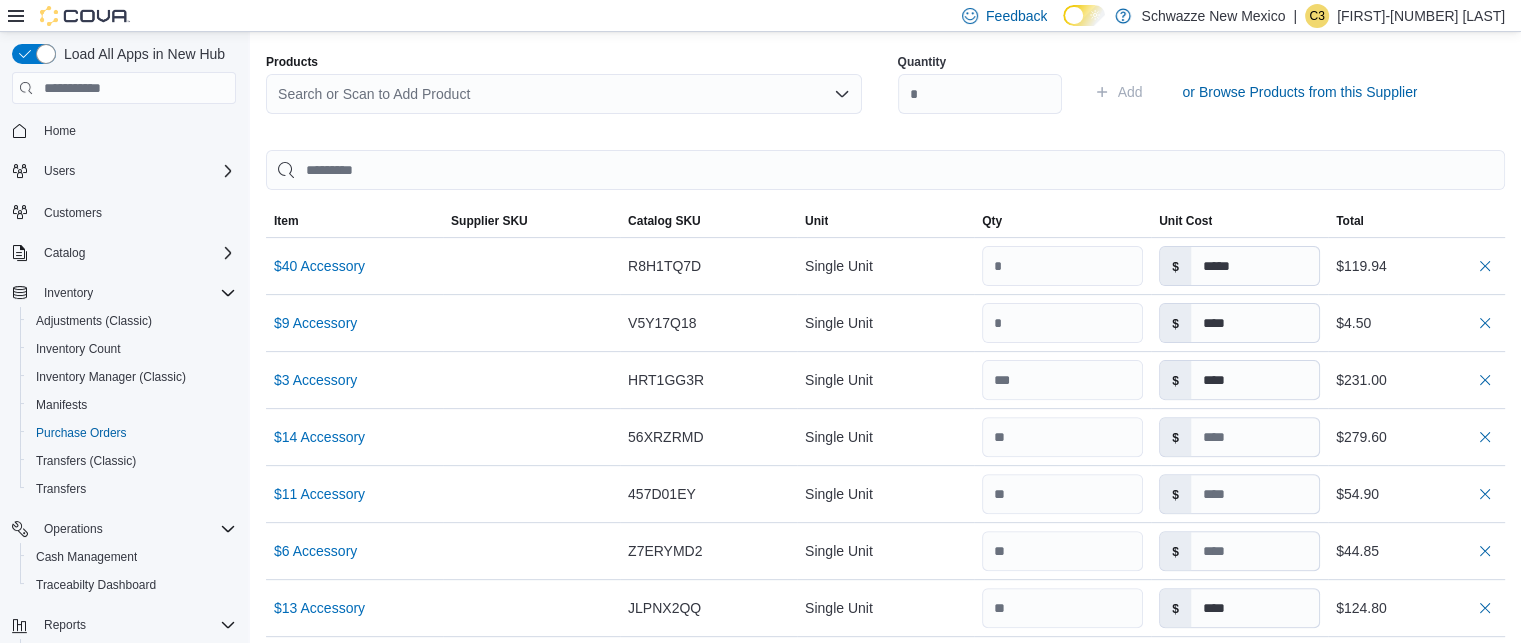 click on "Search or Scan to Add Product" at bounding box center [564, 94] 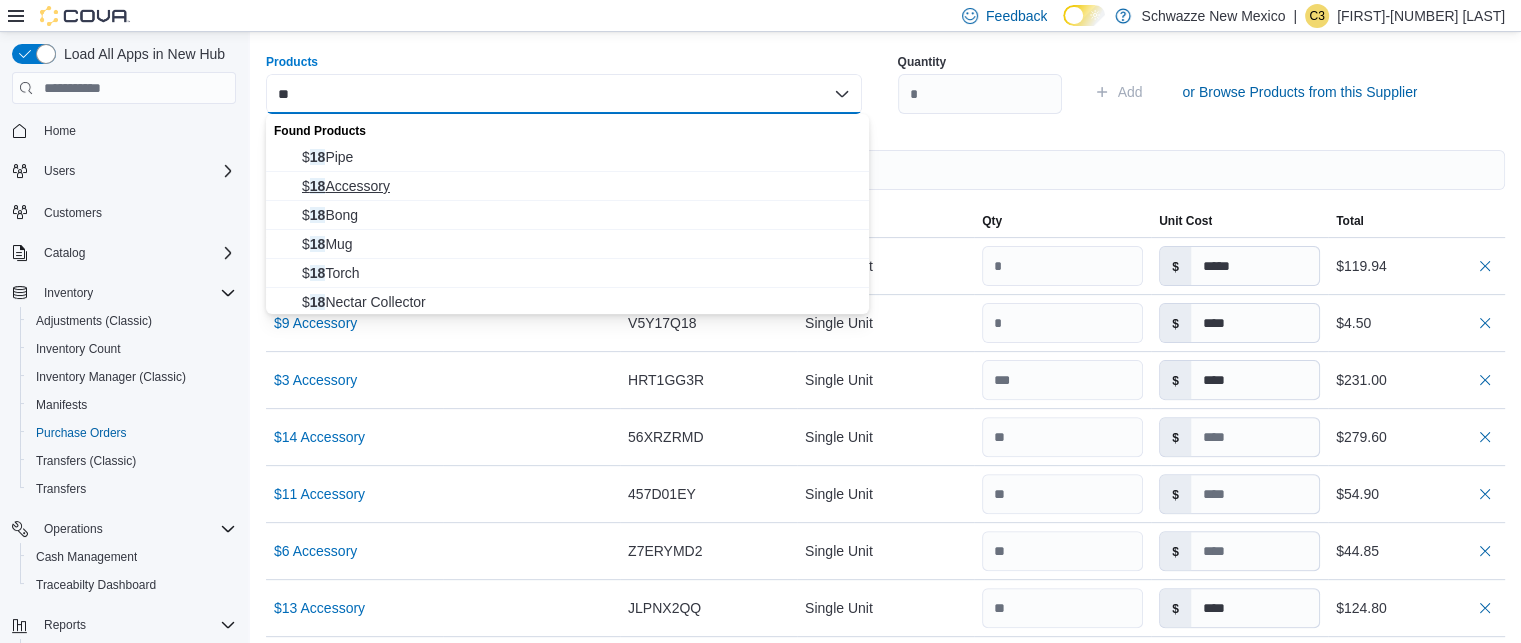 type on "**" 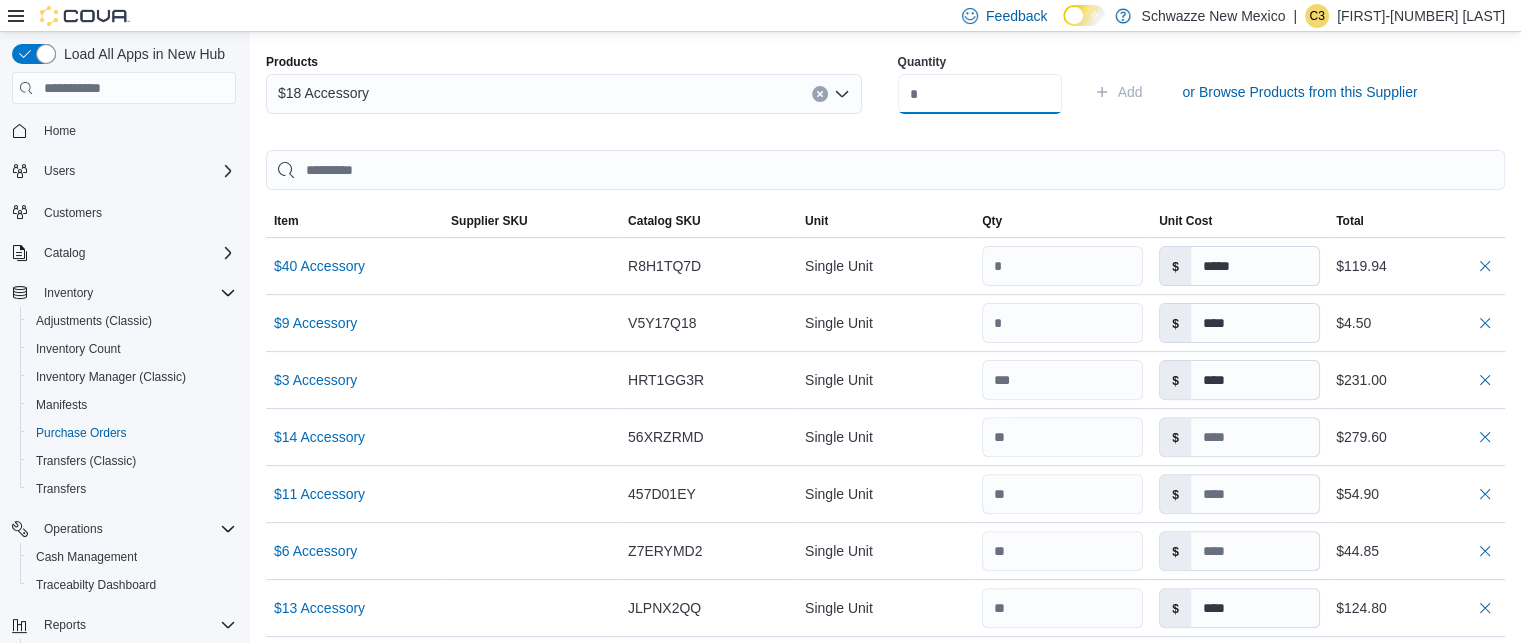 click at bounding box center (980, 94) 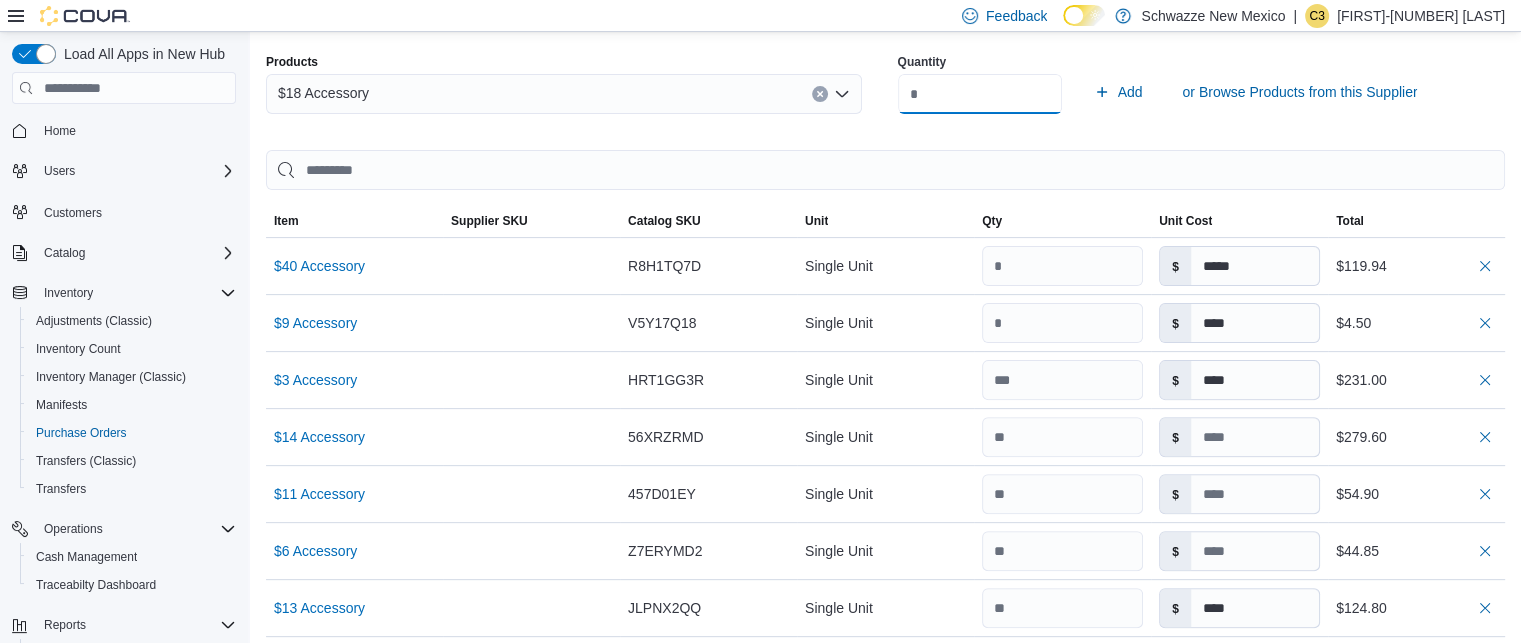 type on "*" 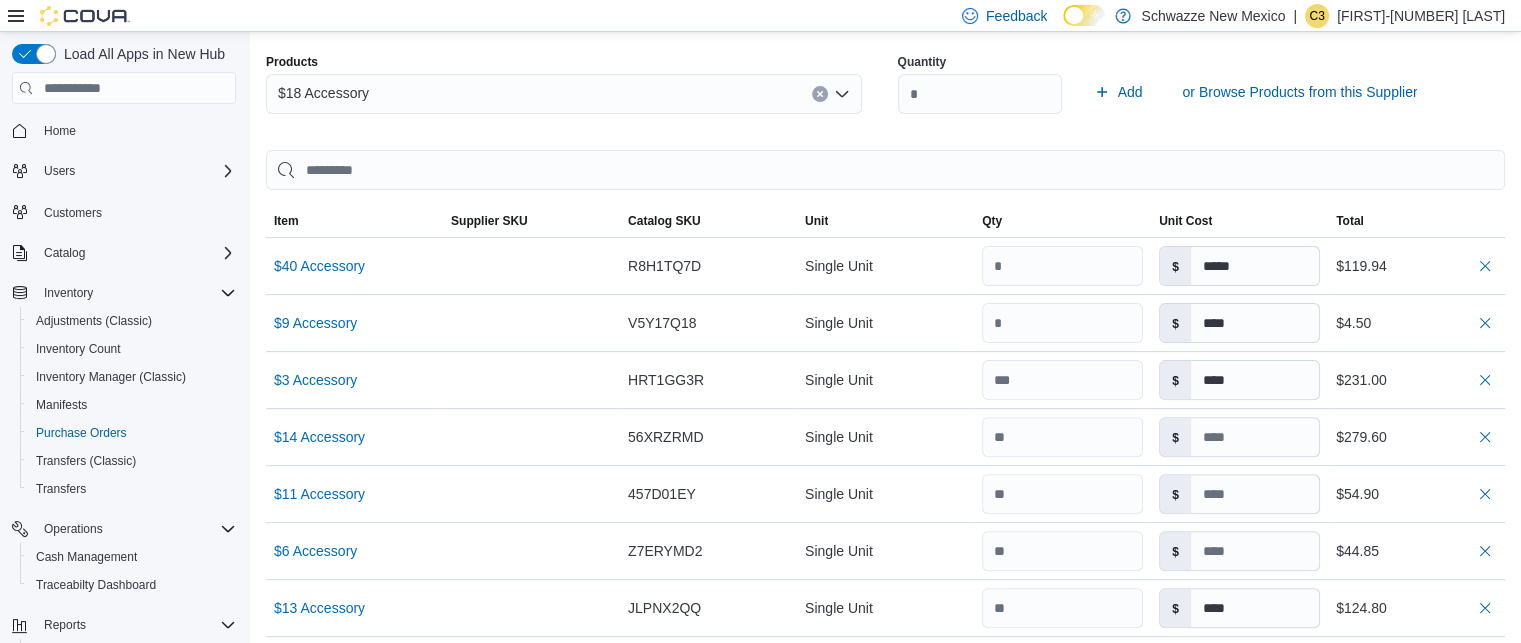 click on "Quantity  * Add or Browse Products from this Supplier" at bounding box center (1196, 92) 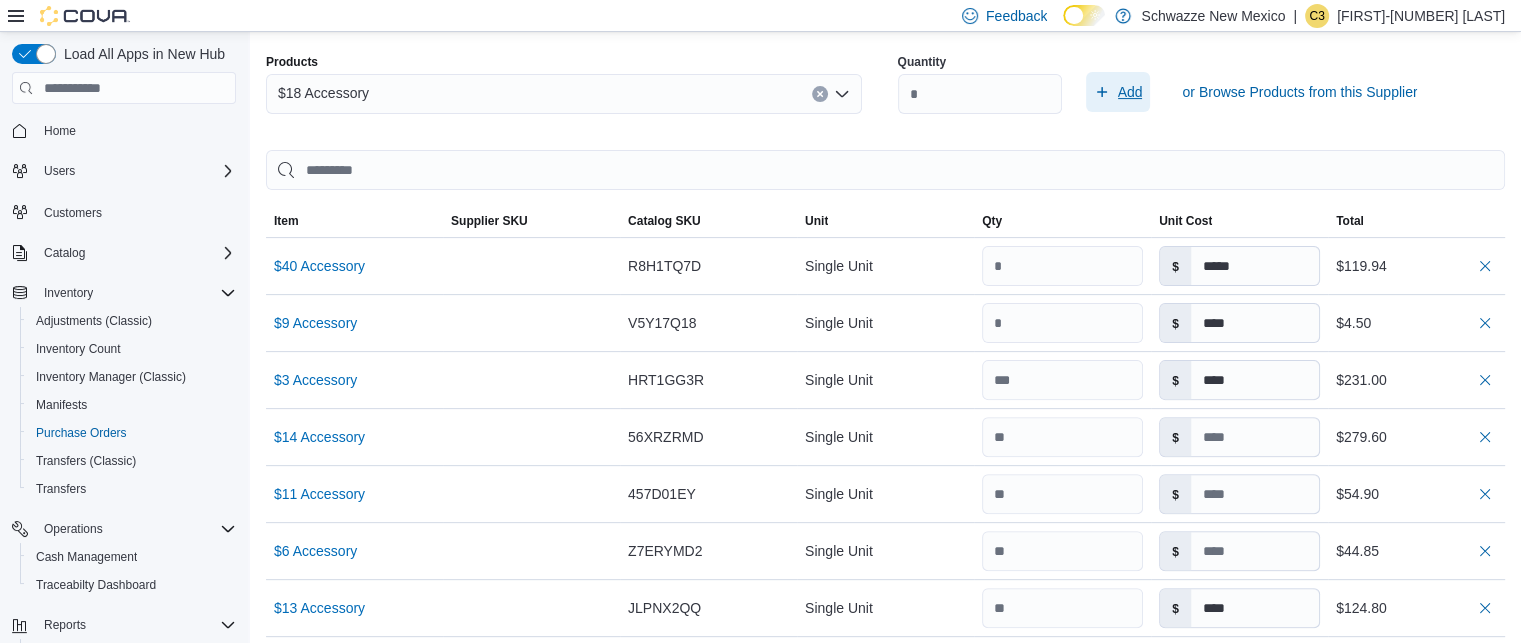click on "Add" at bounding box center [1130, 92] 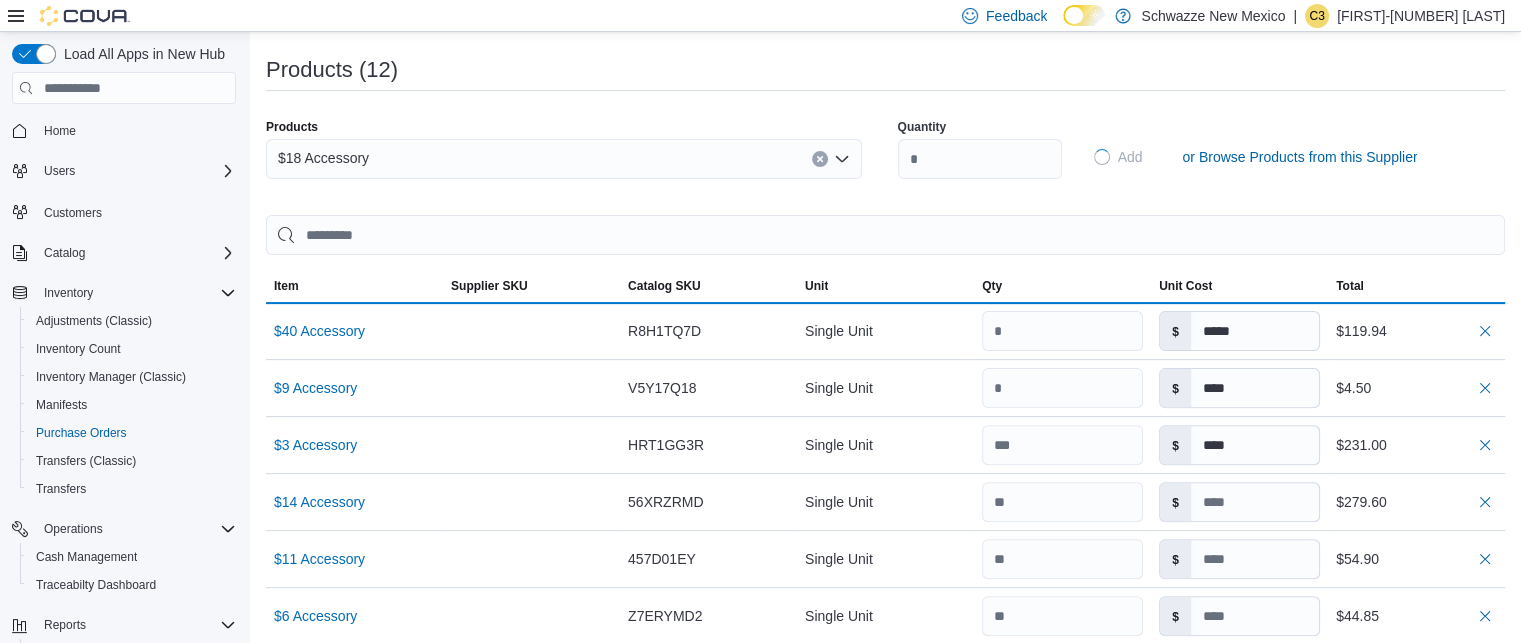 type 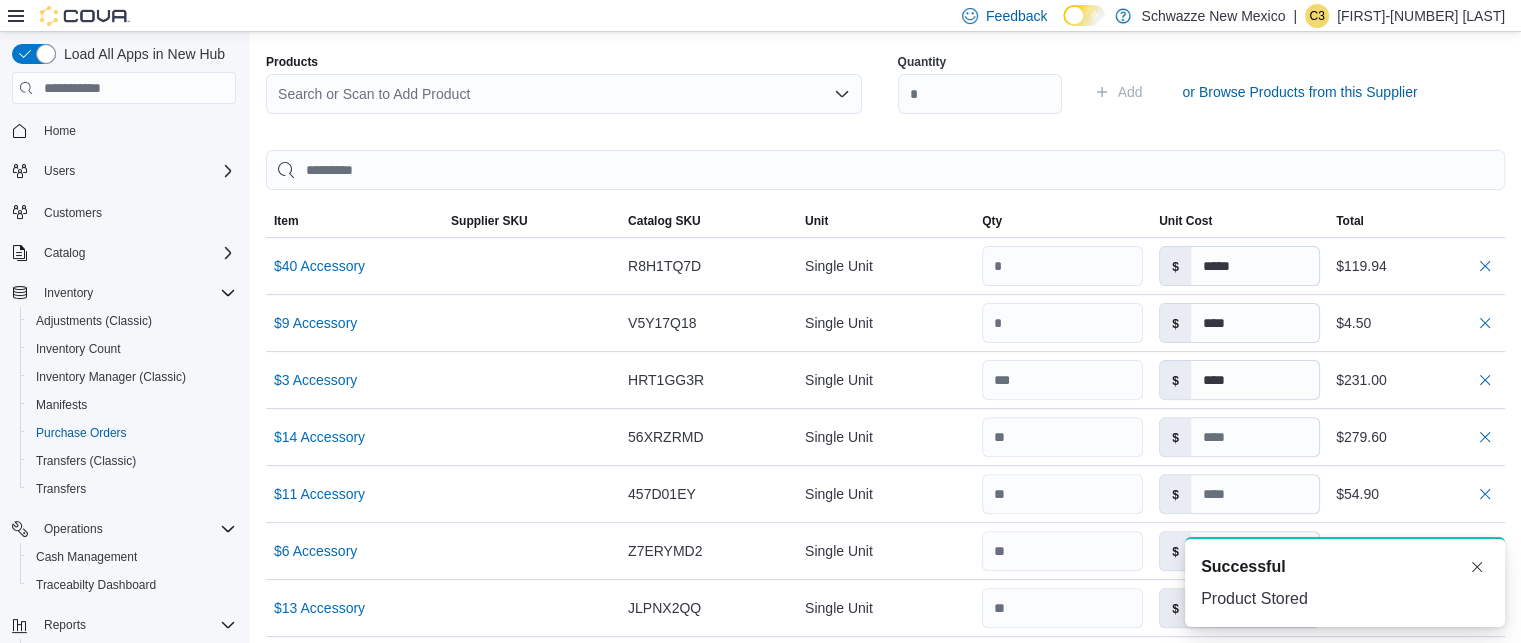 scroll, scrollTop: 0, scrollLeft: 0, axis: both 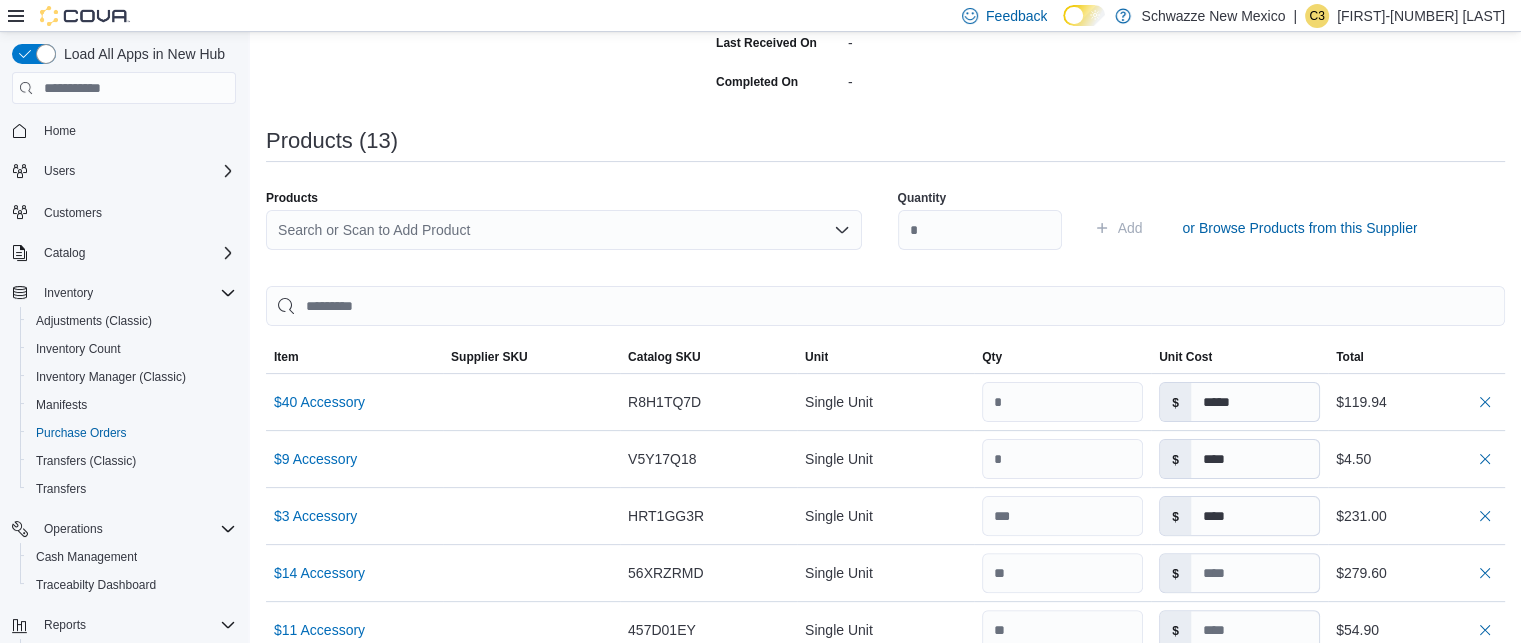 click on "Search or Scan to Add Product" at bounding box center (564, 230) 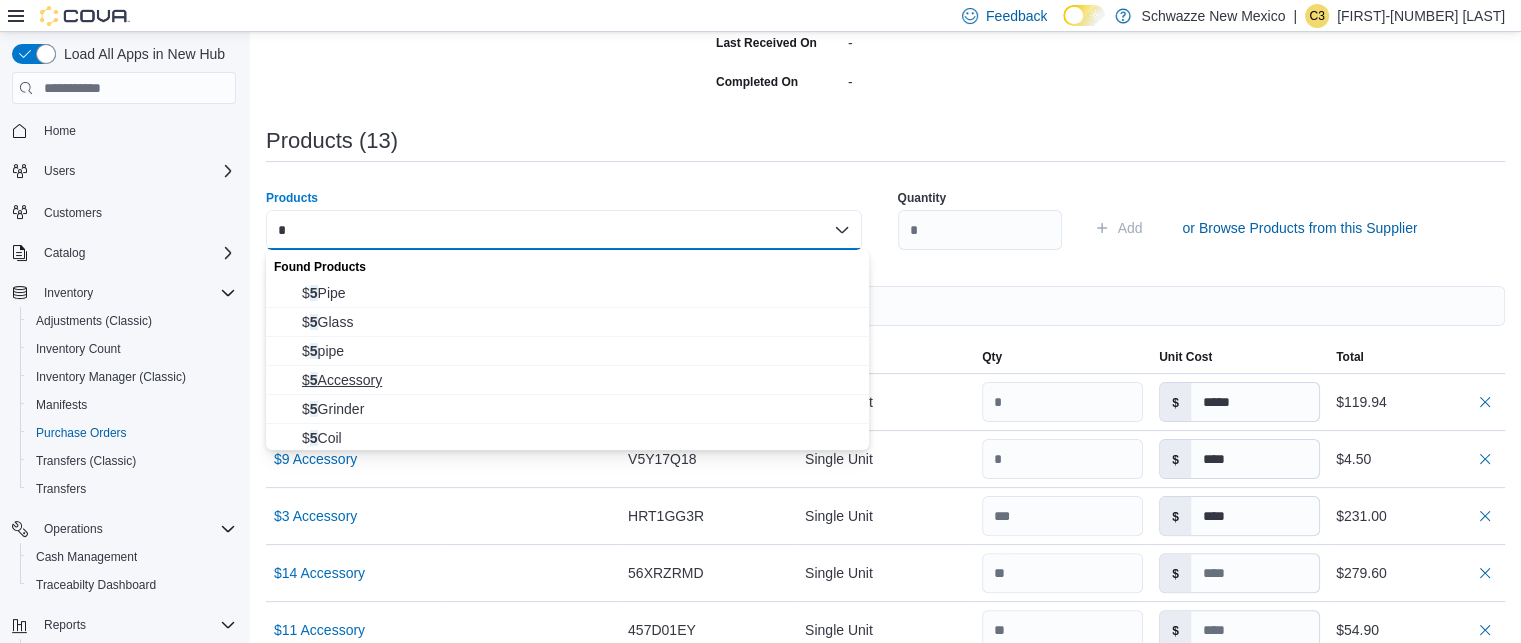 type on "*" 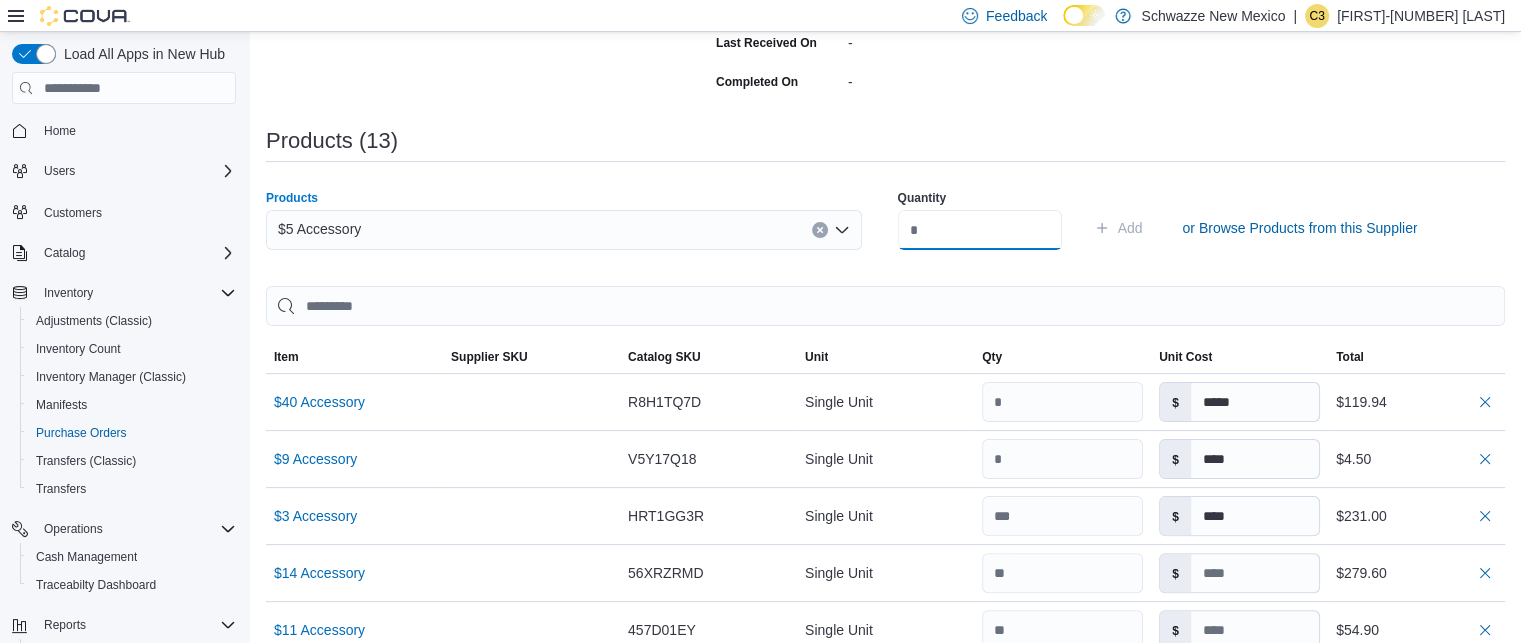 click at bounding box center [980, 230] 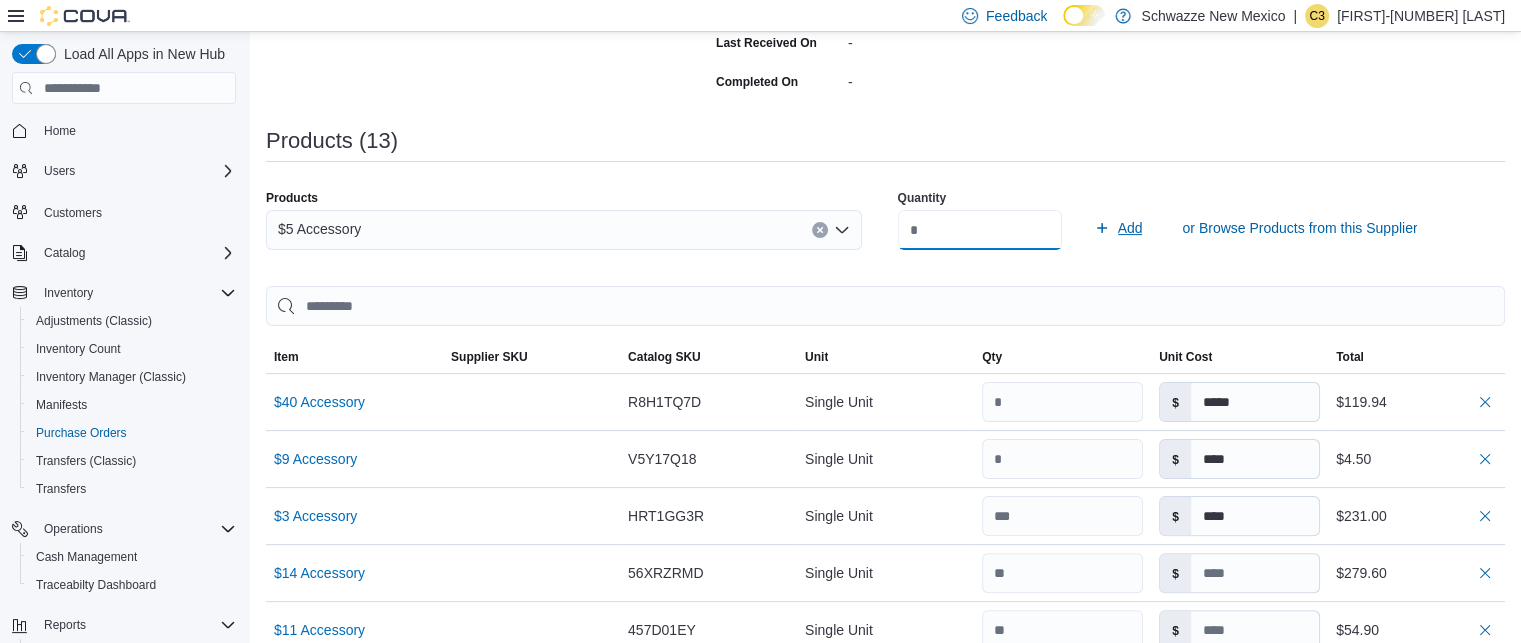 type on "**" 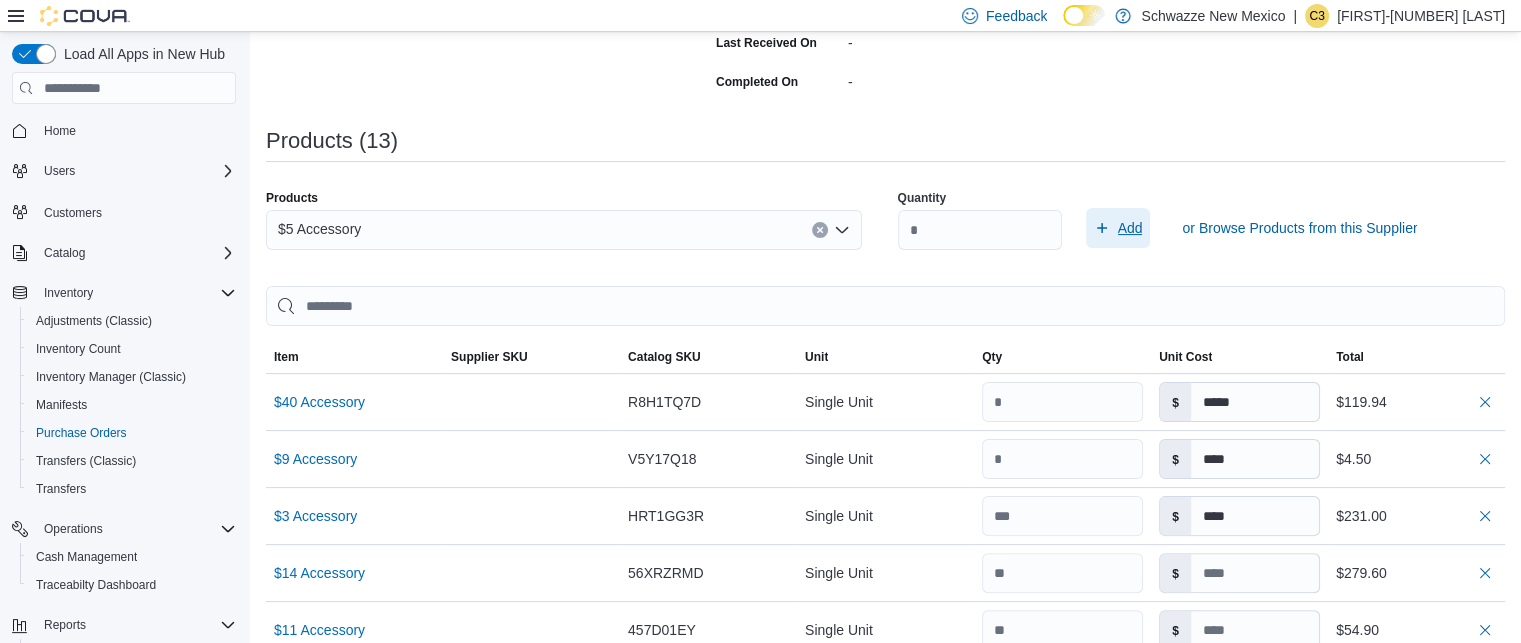 click 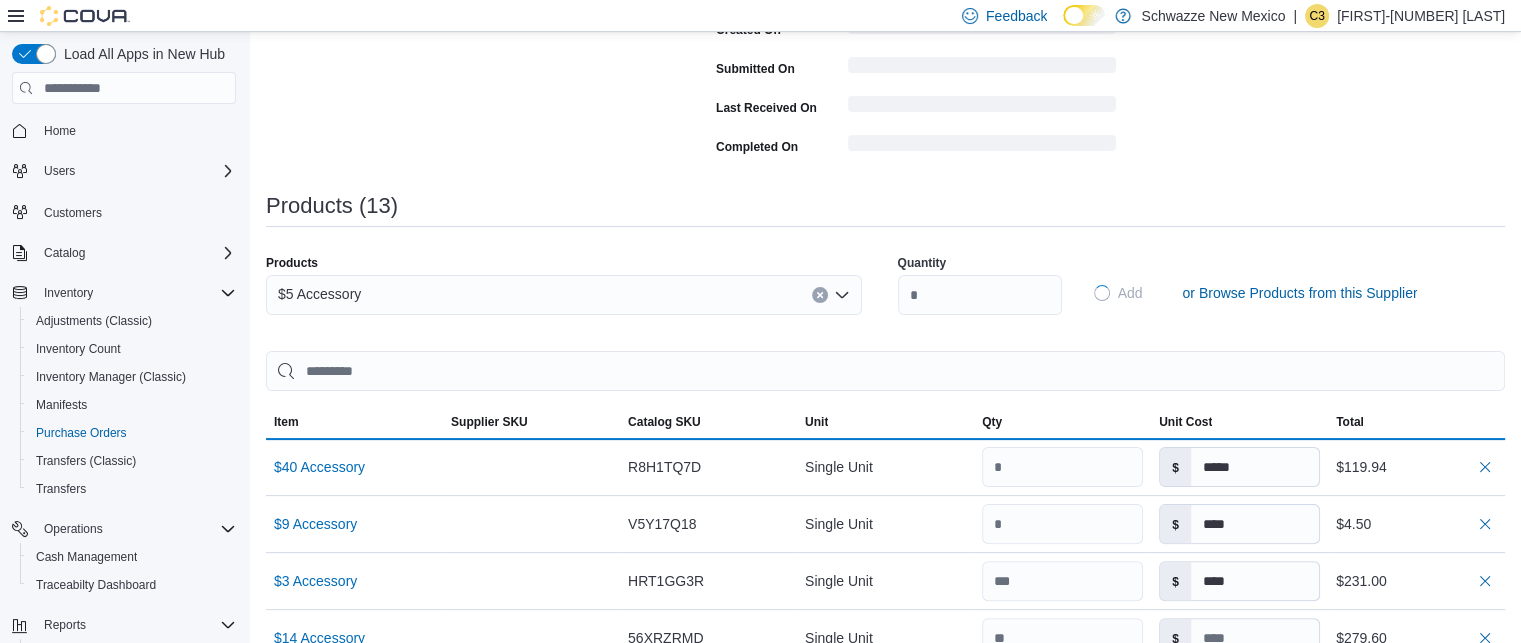 type 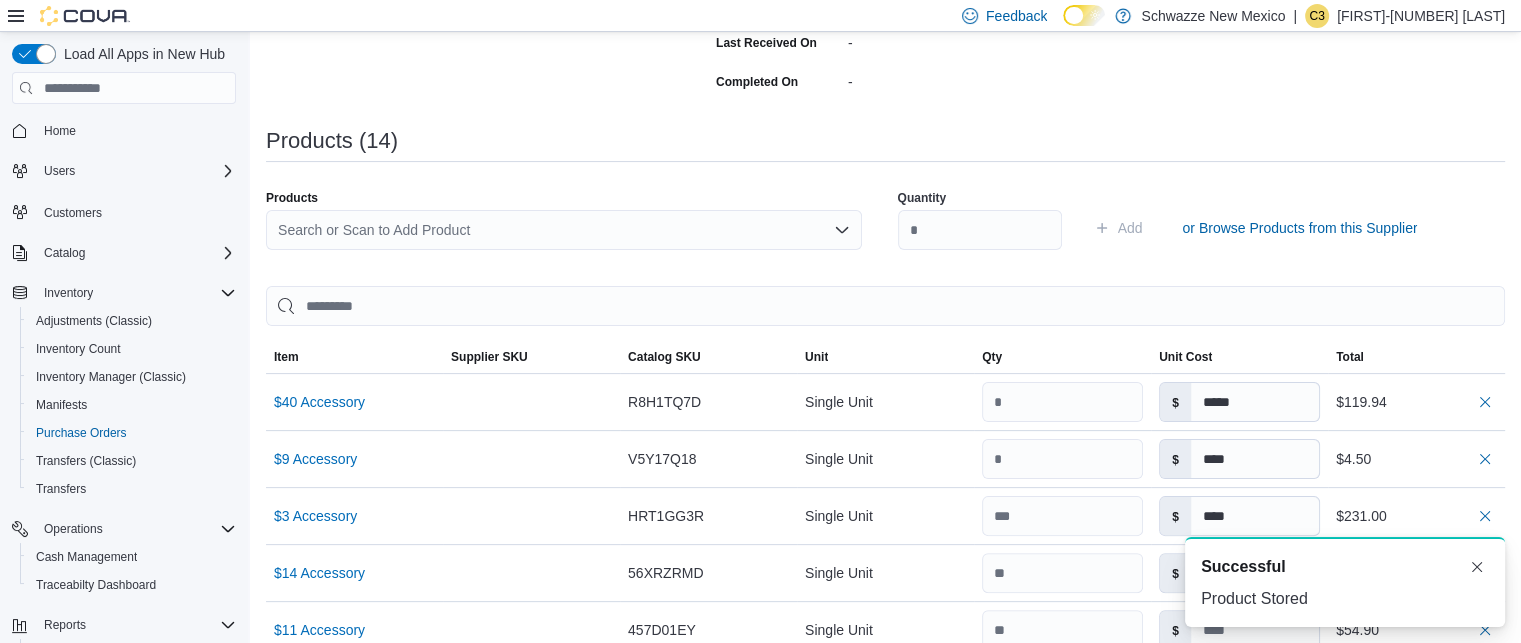scroll, scrollTop: 0, scrollLeft: 0, axis: both 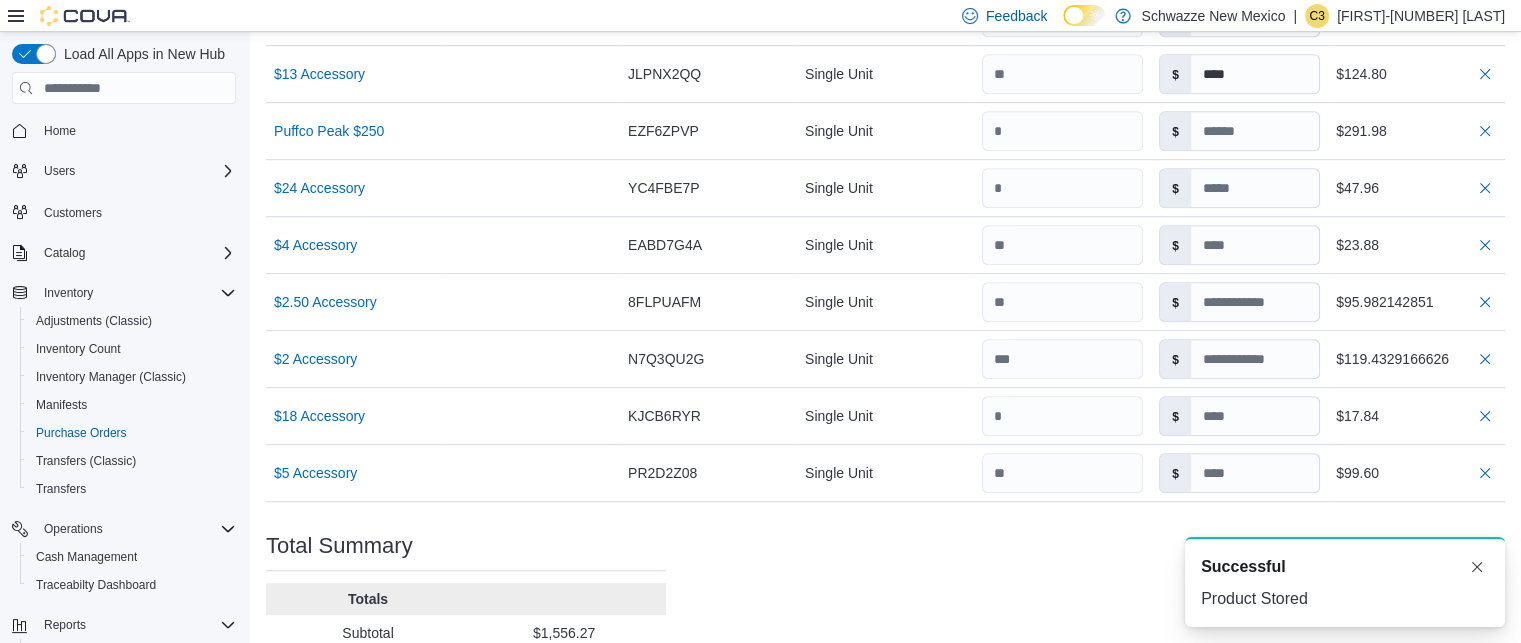 click on "Purchase Order: POB6W5-32133 Feedback Purchase Order Details   Edit Status Pending Supplier Phresh Picks Supplier Invoice Number No Supplier Invoice Number added Bill To RGO10 Santa Fe Ship To RGO10 Santa Fe Shipping Cost $0.00 Recycling Cost $0.00 Tax $0.00 ETA July 18, 2025 Notes - Created On July 11, 2025 12:30 PM Submitted On - Last Received On - Completed On - Products (14)     Products Search or Scan to Add Product Quantity  Add or Browse Products from this Supplier Sorting EuiBasicTable with search callback Item Supplier SKU Catalog SKU Unit Qty Unit Cost Total $40 Accessory Supplier SKU Catalog SKU R8H1TQ7D Unit Single Unit Qty Unit Cost $ ***** Total $119.94 $9 Accessory Supplier SKU Catalog SKU V5Y17Q18 Unit Single Unit Qty Unit Cost $ **** Total $4.50 $3 Accessory Supplier SKU Catalog SKU HRT1GG3R Unit Single Unit Qty Unit Cost $ **** Total $231.00 $14 Accessory Supplier SKU Catalog SKU 56XRZRMD Unit Single Unit Qty Unit Cost $ Total $279.60 $11 Accessory Supplier SKU Catalog SKU 457D01EY Unit Qty" at bounding box center (885, -81) 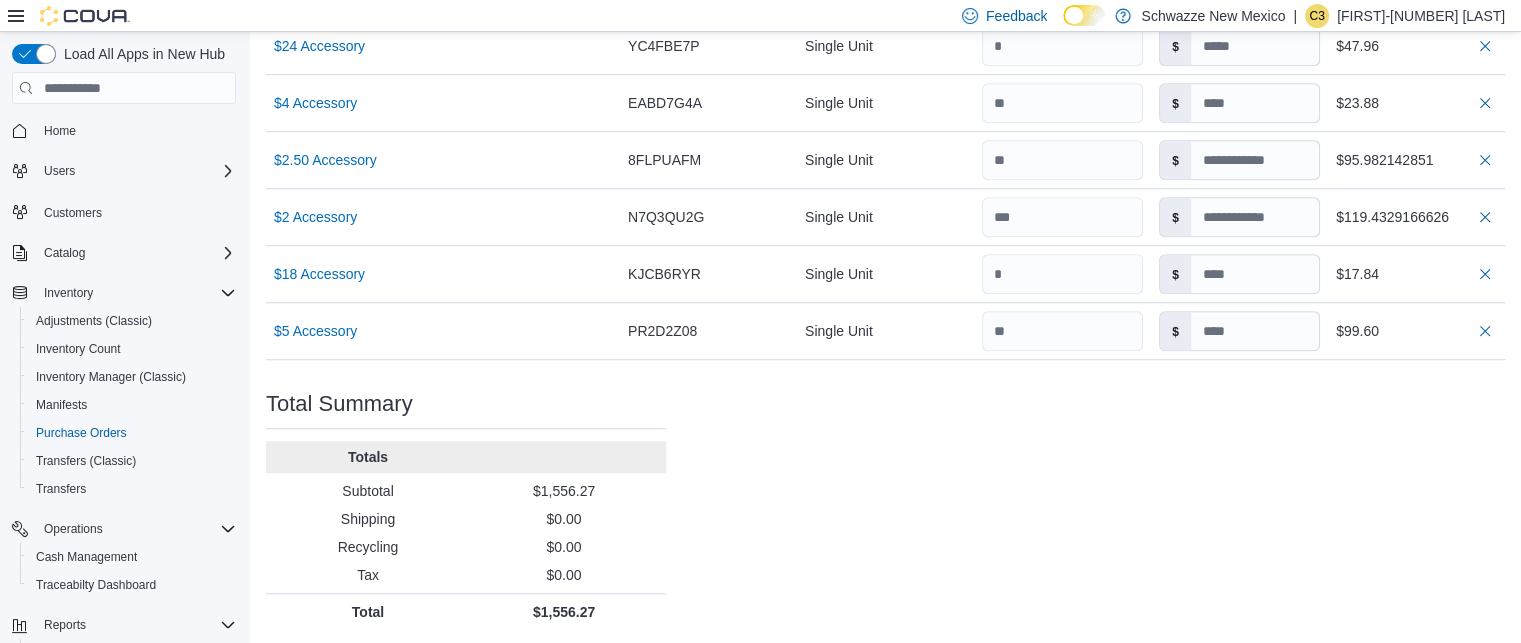 scroll, scrollTop: 1239, scrollLeft: 0, axis: vertical 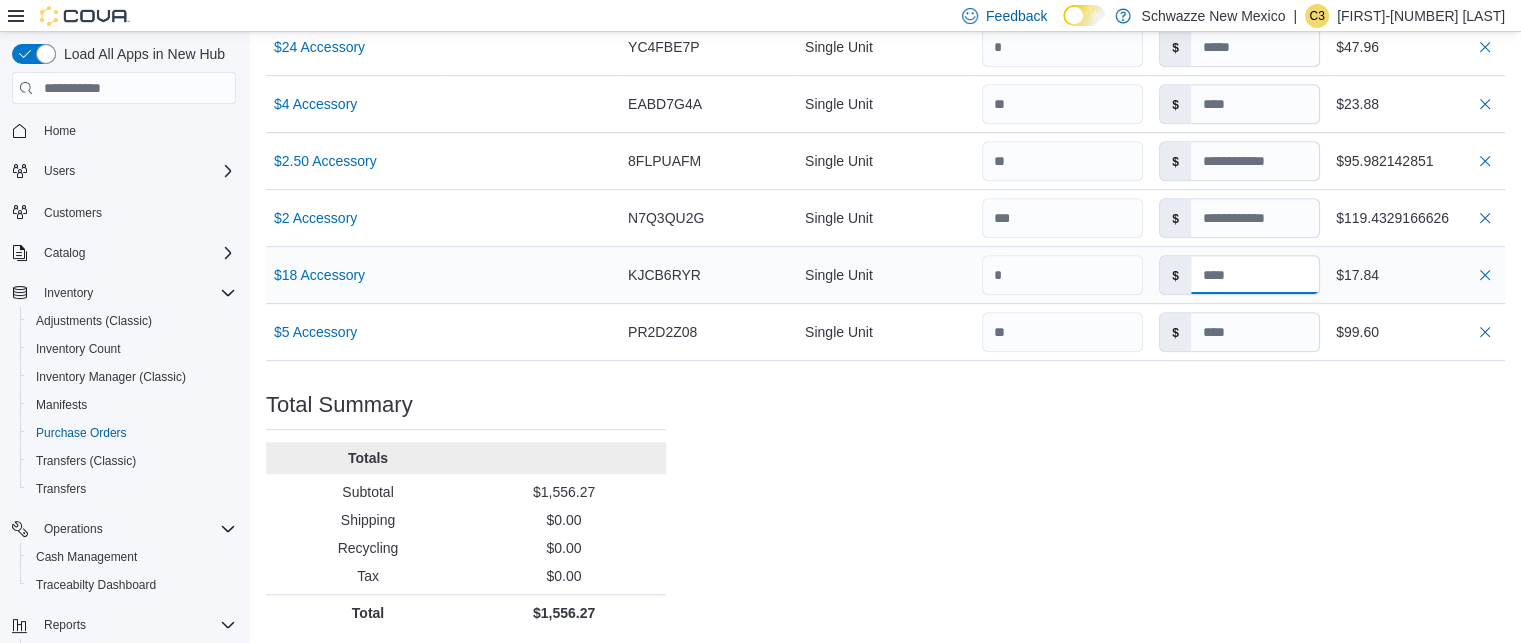 click at bounding box center (1255, 275) 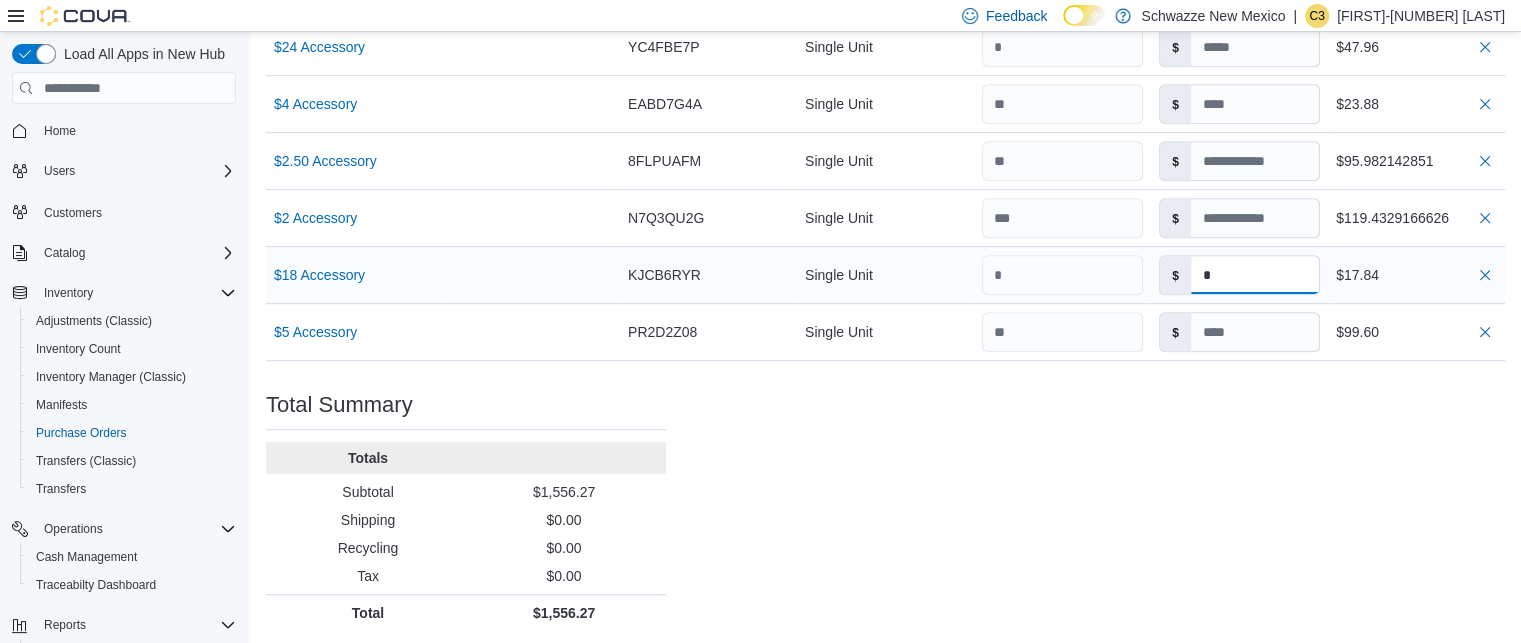 type on "*" 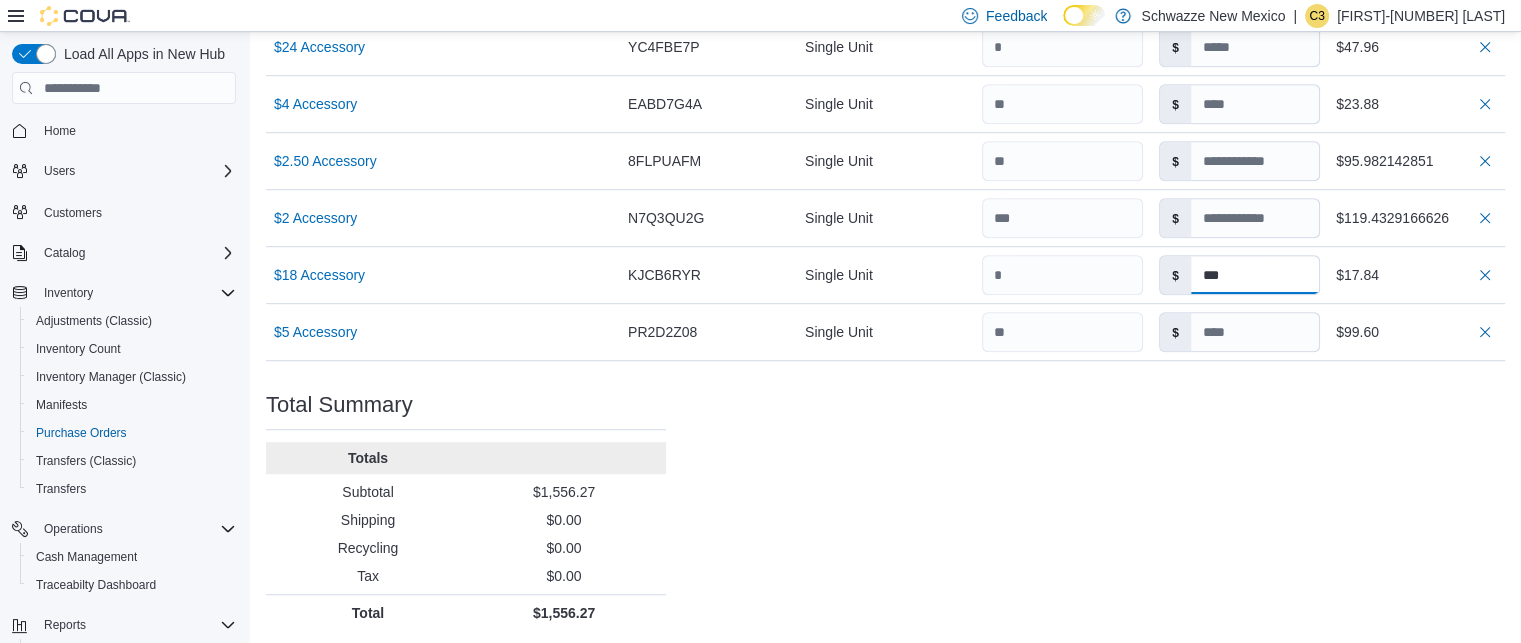 type on "***" 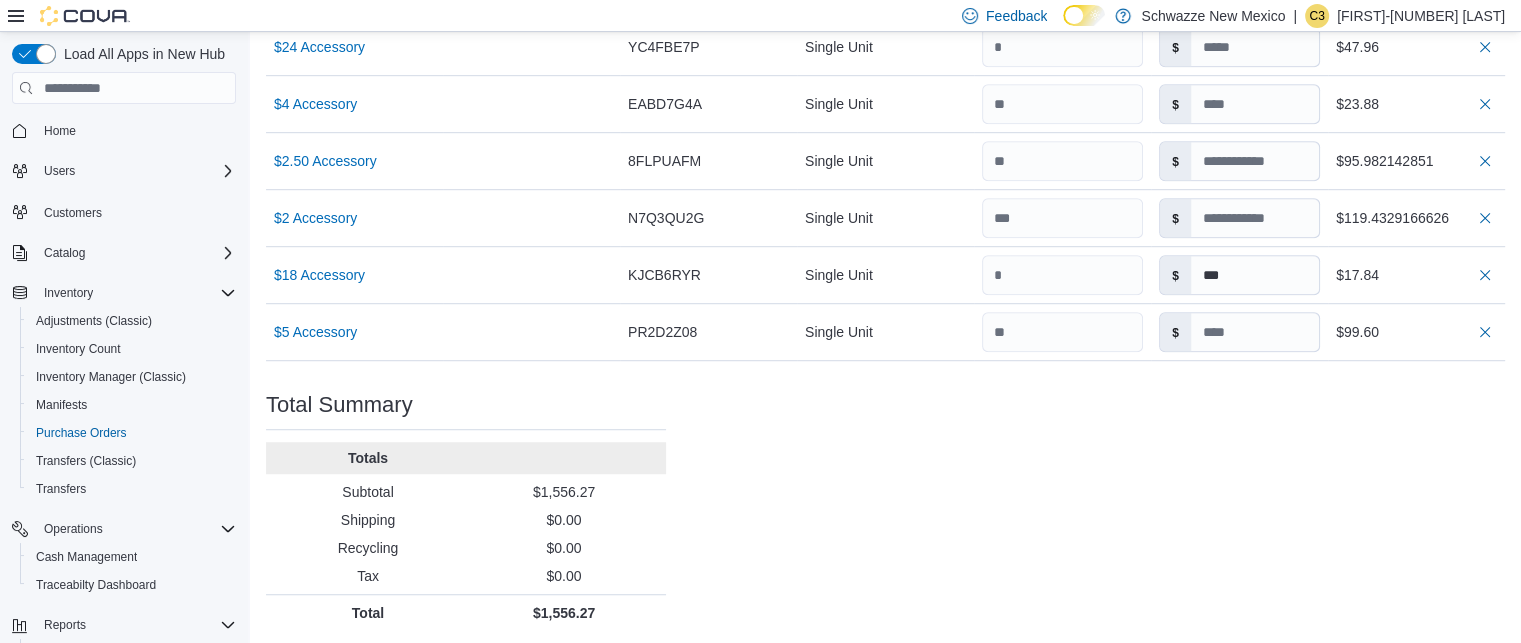 click on "Purchase Order: POB6W5-32133 Feedback Purchase Order Details   Edit Status Pending Supplier Phresh Picks Supplier Invoice Number No Supplier Invoice Number added Bill To RGO10 Santa Fe Ship To RGO10 Santa Fe Shipping Cost $0.00 Recycling Cost $0.00 Tax $0.00 ETA July 18, 2025 Notes - Created On July 11, 2025 12:30 PM Submitted On - Last Received On - Completed On - Products (14)     Products Search or Scan to Add Product Quantity  Add or Browse Products from this Supplier Sorting EuiBasicTable with search callback Item Supplier SKU Catalog SKU Unit Qty Unit Cost Total $40 Accessory Supplier SKU Catalog SKU R8H1TQ7D Unit Single Unit Qty Unit Cost $ ***** Total $119.94 $9 Accessory Supplier SKU Catalog SKU V5Y17Q18 Unit Single Unit Qty Unit Cost $ **** Total $4.50 $3 Accessory Supplier SKU Catalog SKU HRT1GG3R Unit Single Unit Qty Unit Cost $ **** Total $231.00 $14 Accessory Supplier SKU Catalog SKU 56XRZRMD Unit Single Unit Qty Unit Cost $ Total $279.60 $11 Accessory Supplier SKU Catalog SKU 457D01EY Unit Qty" at bounding box center [885, -222] 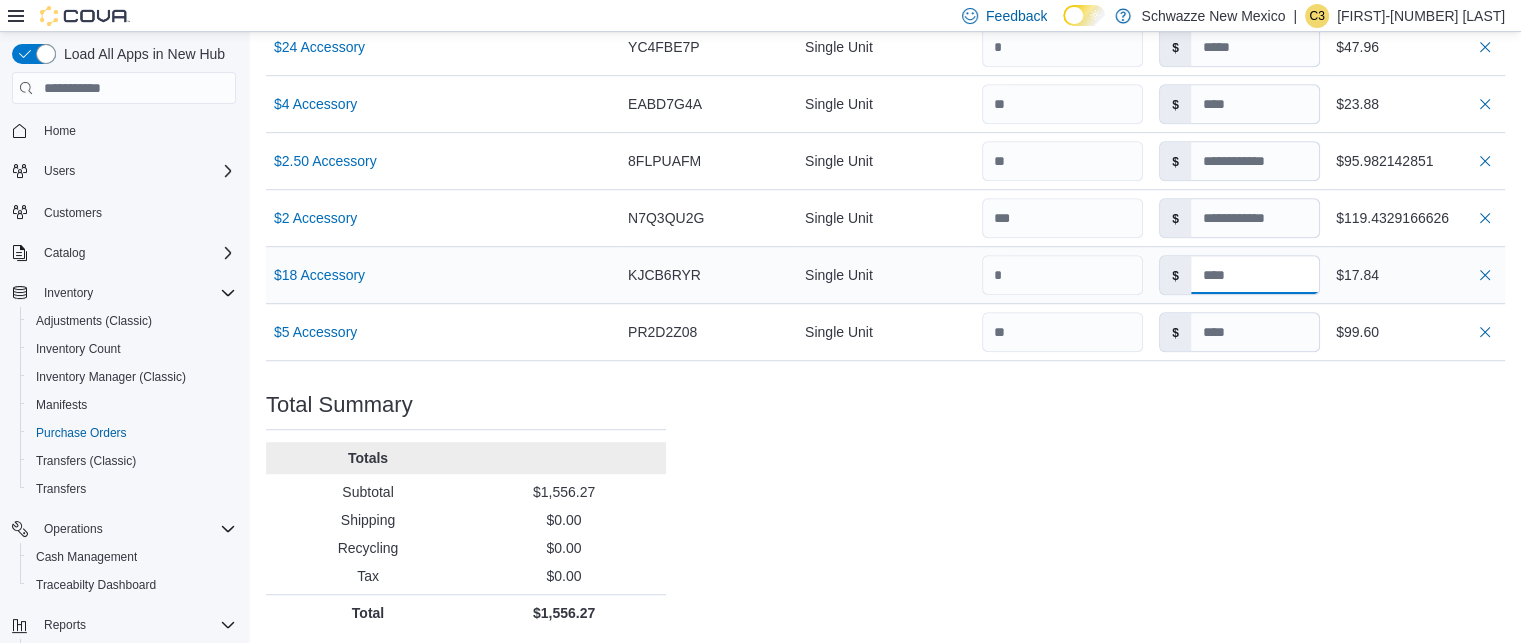click at bounding box center (1255, 275) 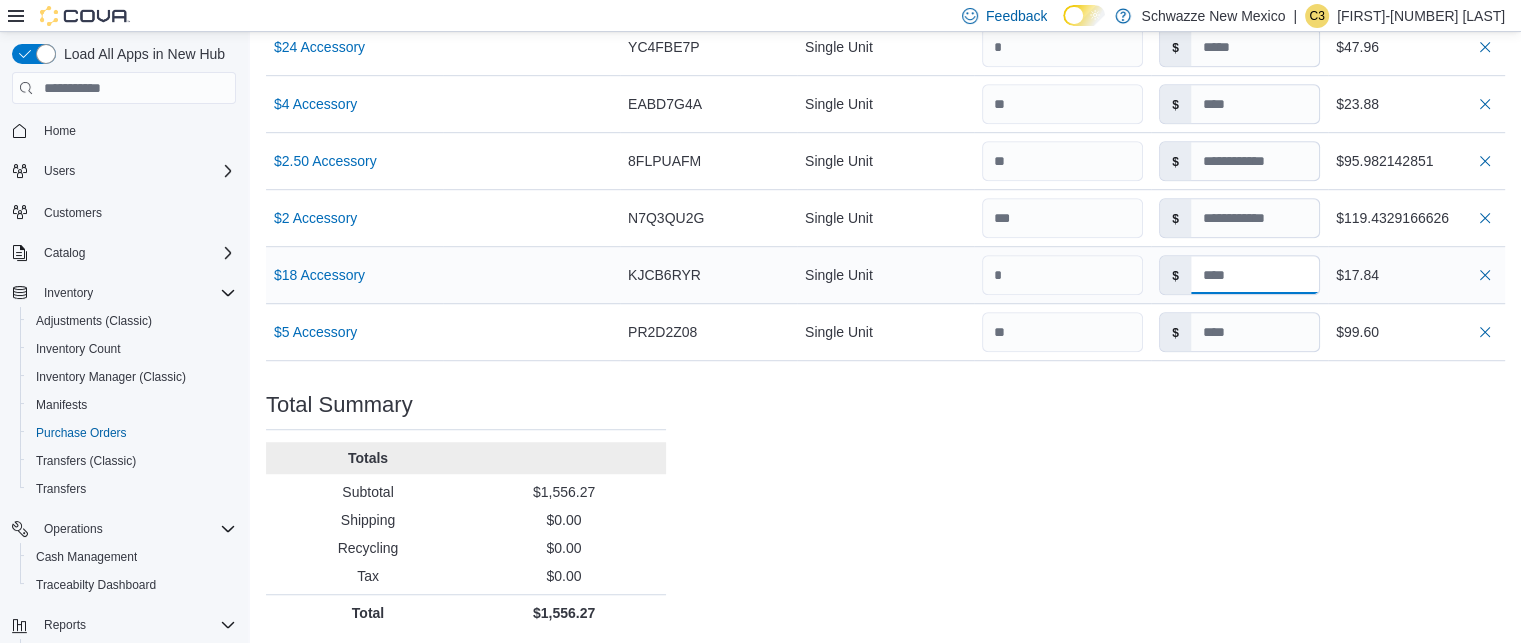 click at bounding box center [1255, 275] 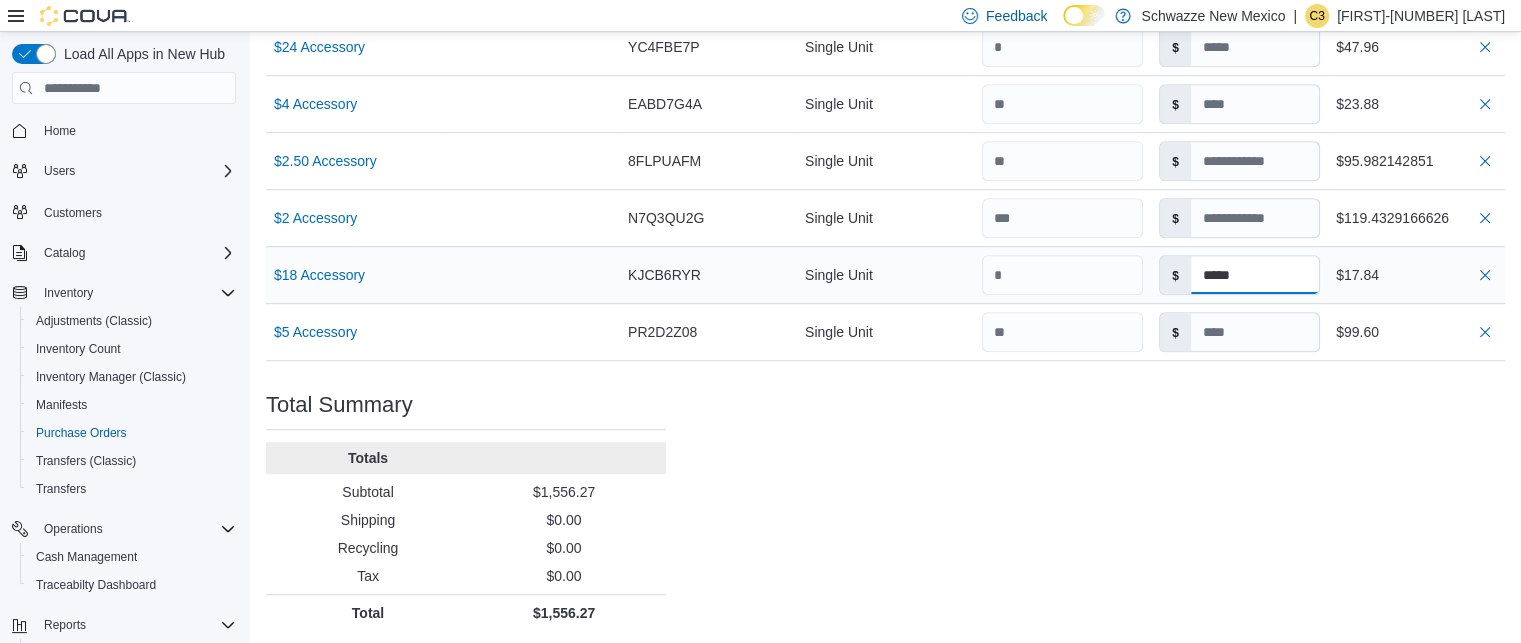 type on "****" 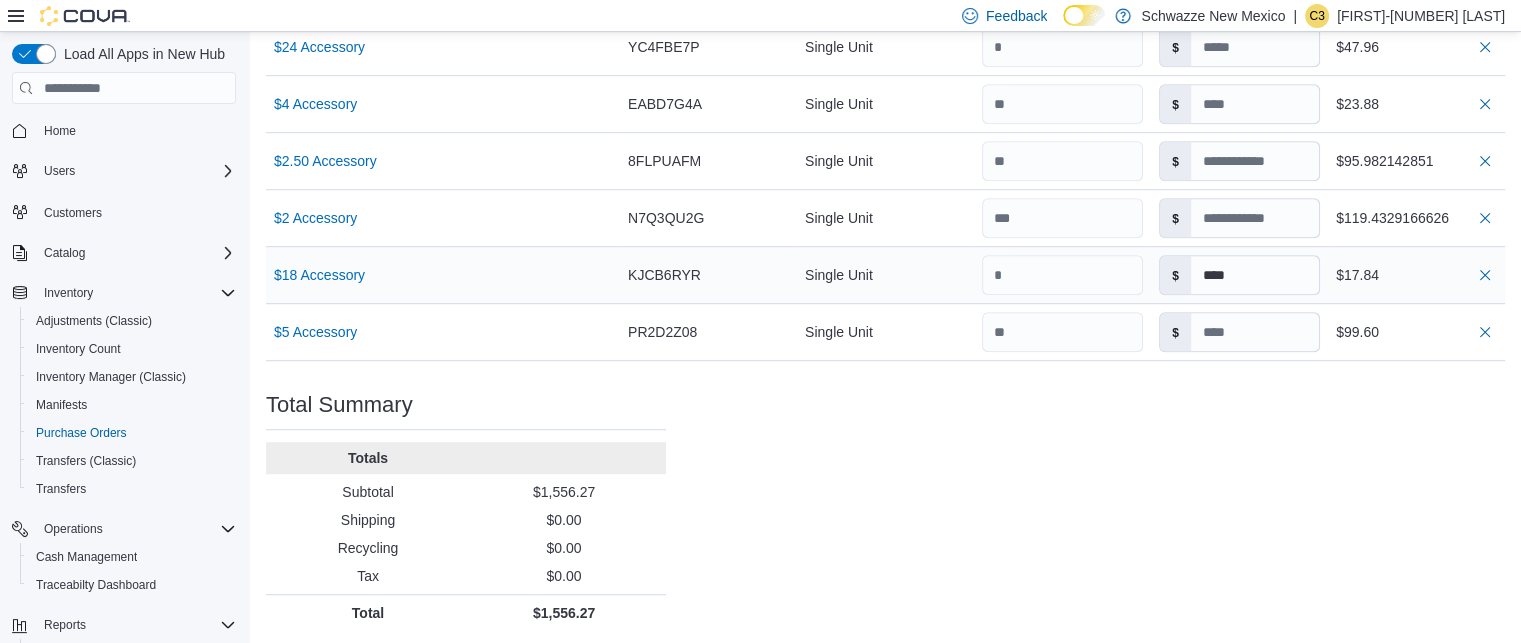 click on "$17.84" at bounding box center (1416, 275) 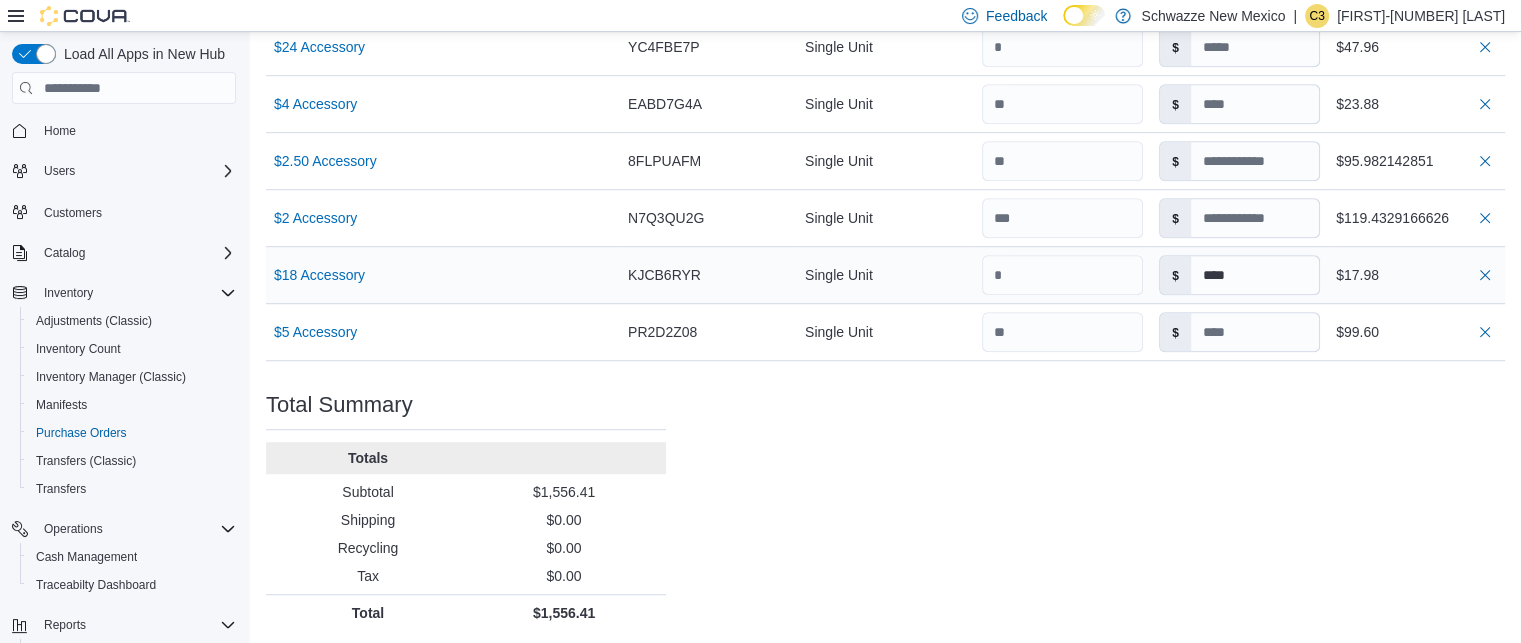 type 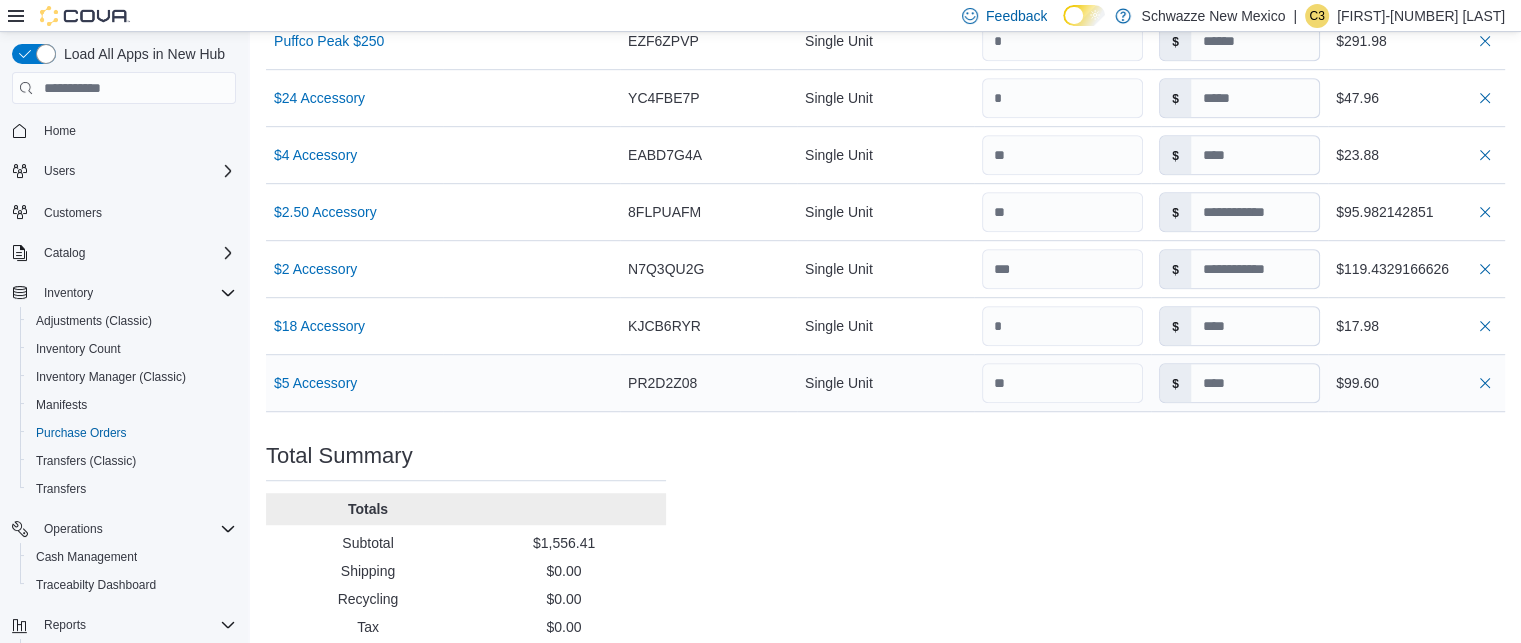 scroll, scrollTop: 1187, scrollLeft: 0, axis: vertical 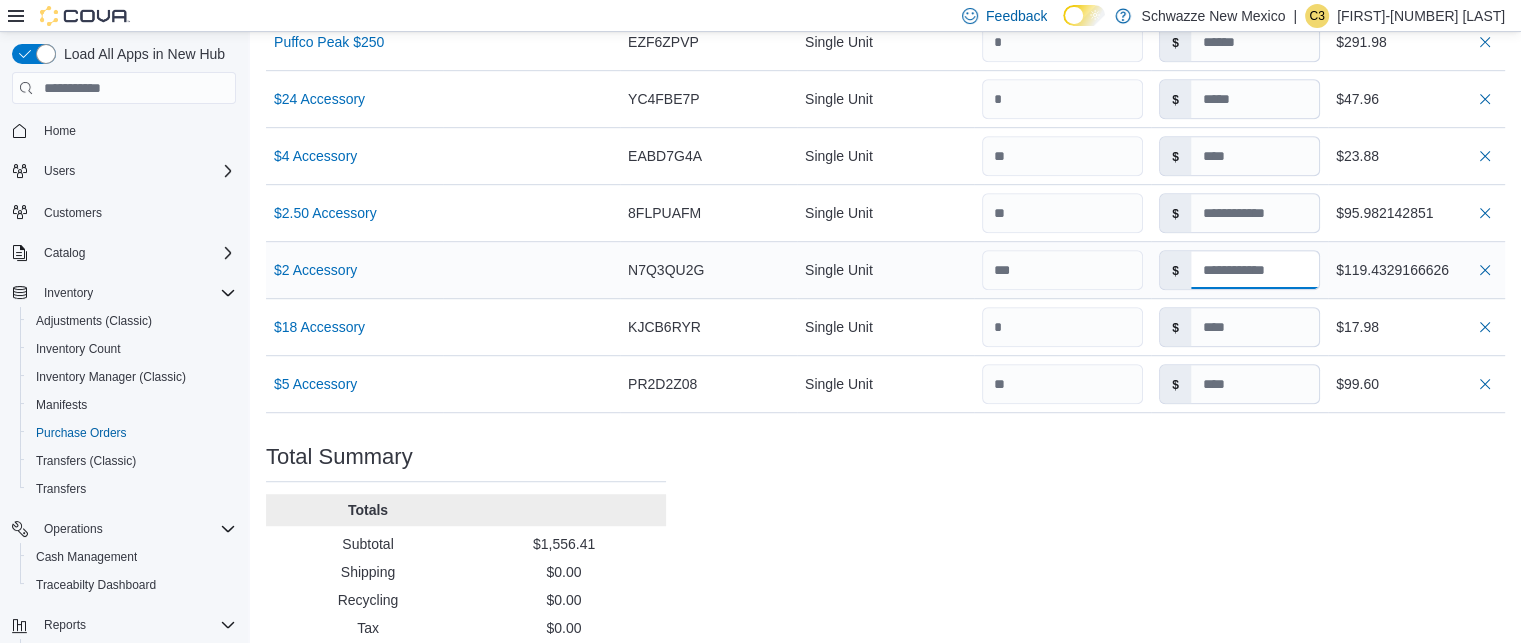 click at bounding box center [1255, 270] 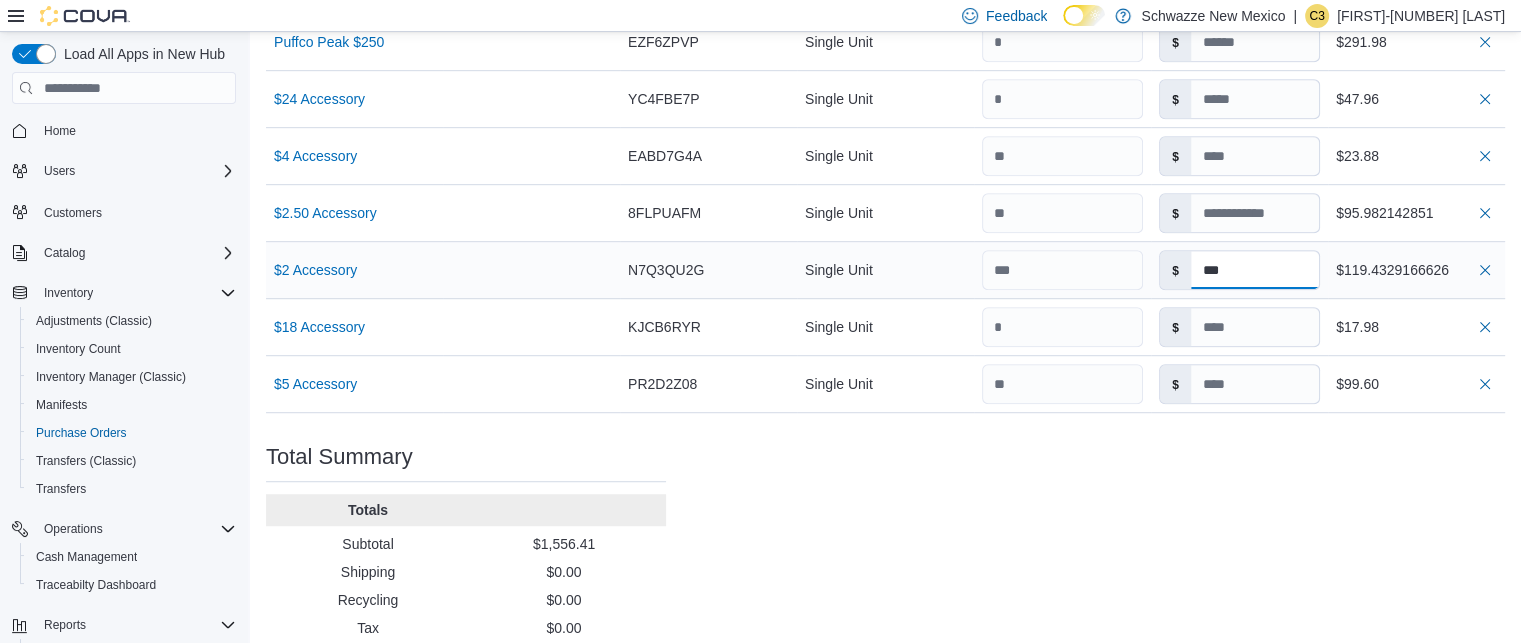 type on "***" 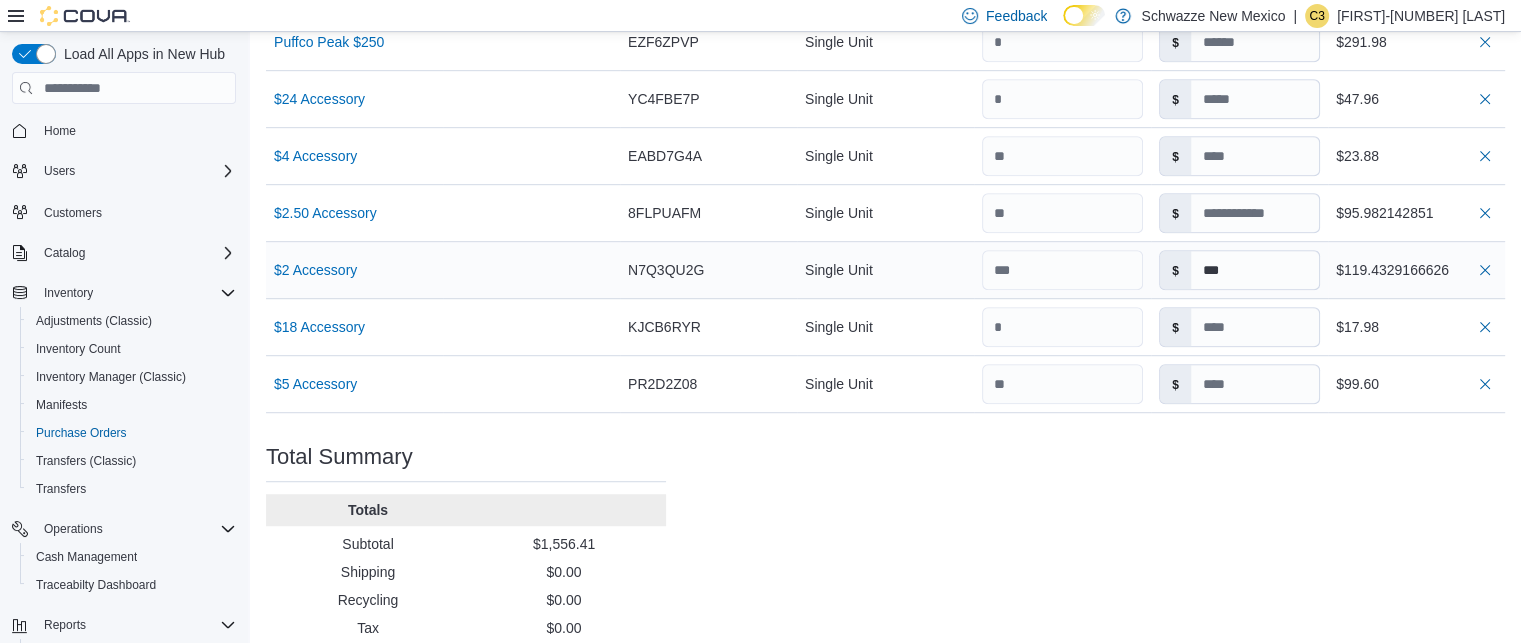 type on "****" 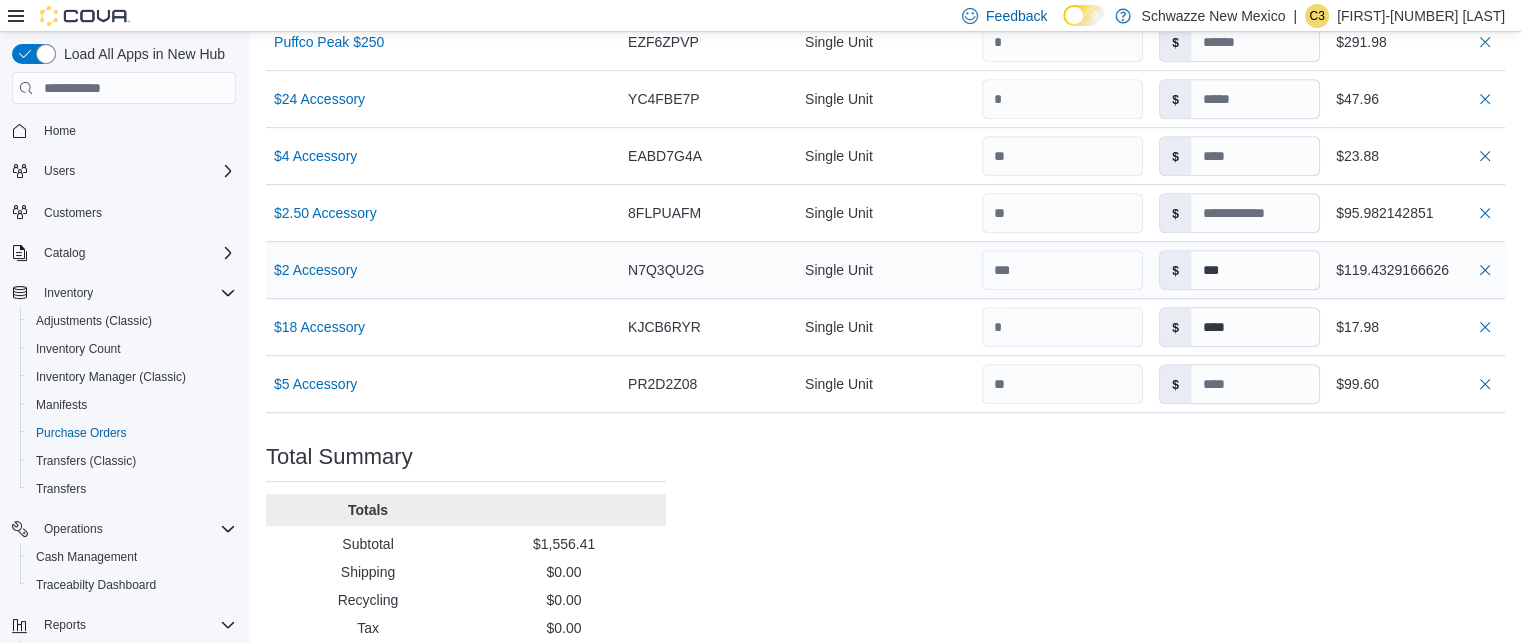 click on "$119.4329166626" at bounding box center [1416, 270] 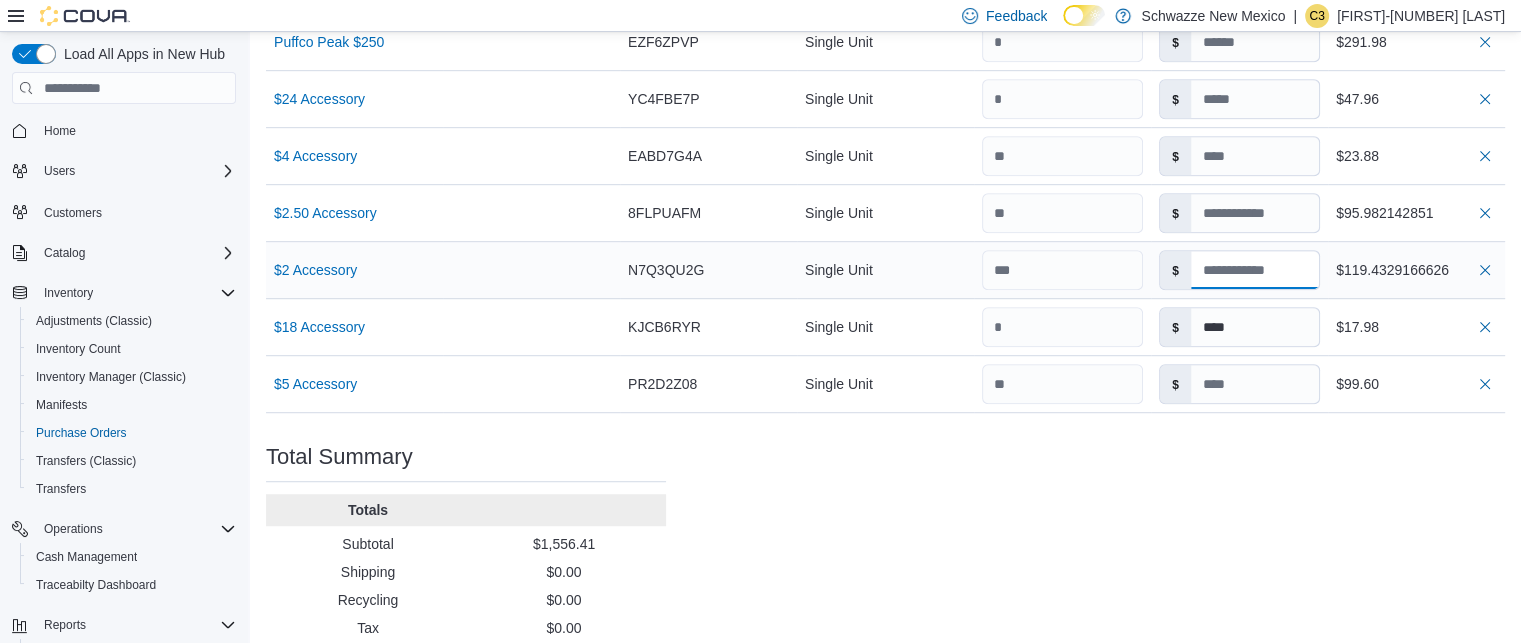click at bounding box center (1255, 270) 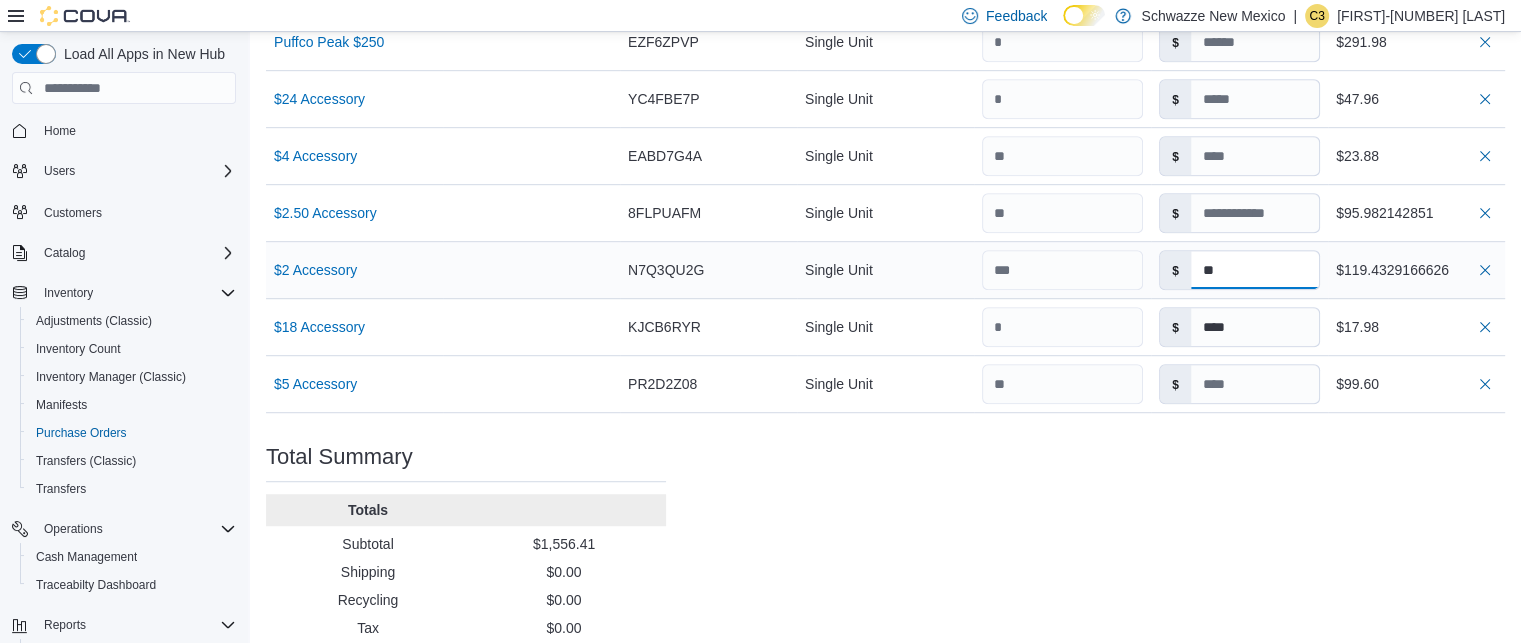 type on "*" 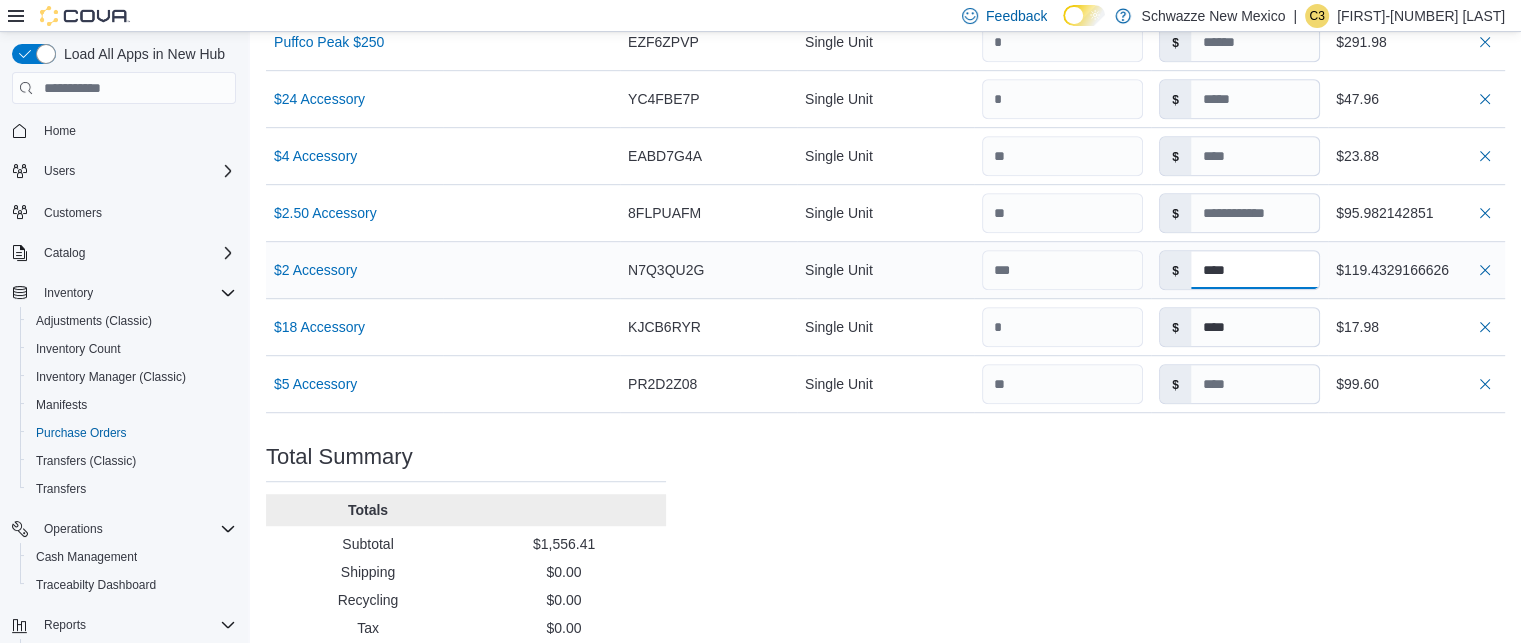 type on "****" 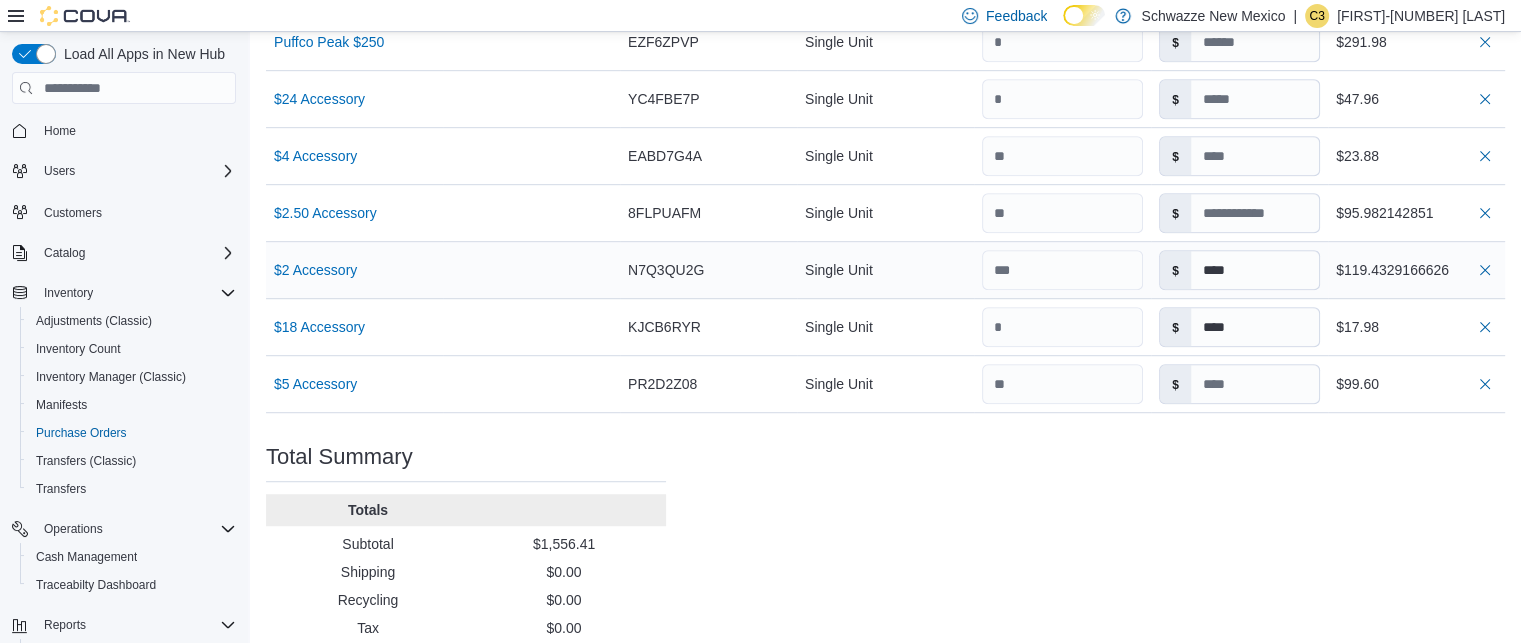 click on "$119.4329166626" at bounding box center (1416, 270) 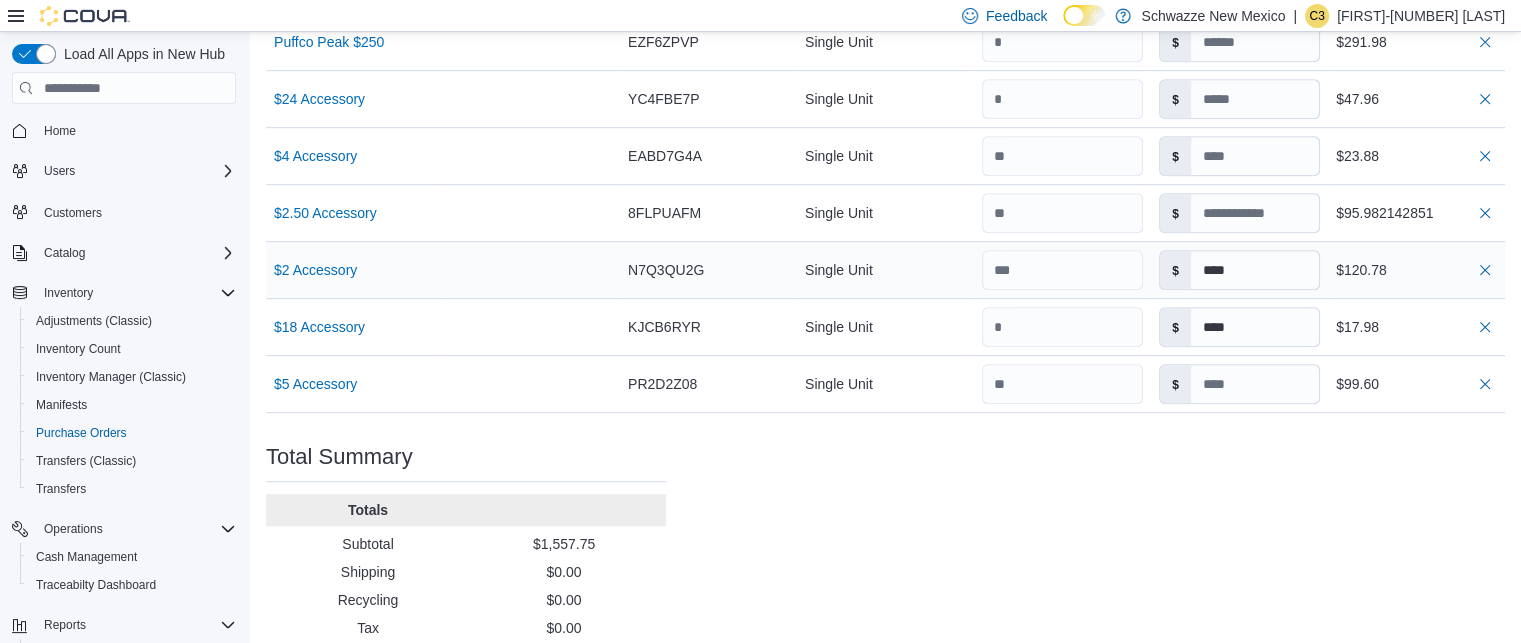 type 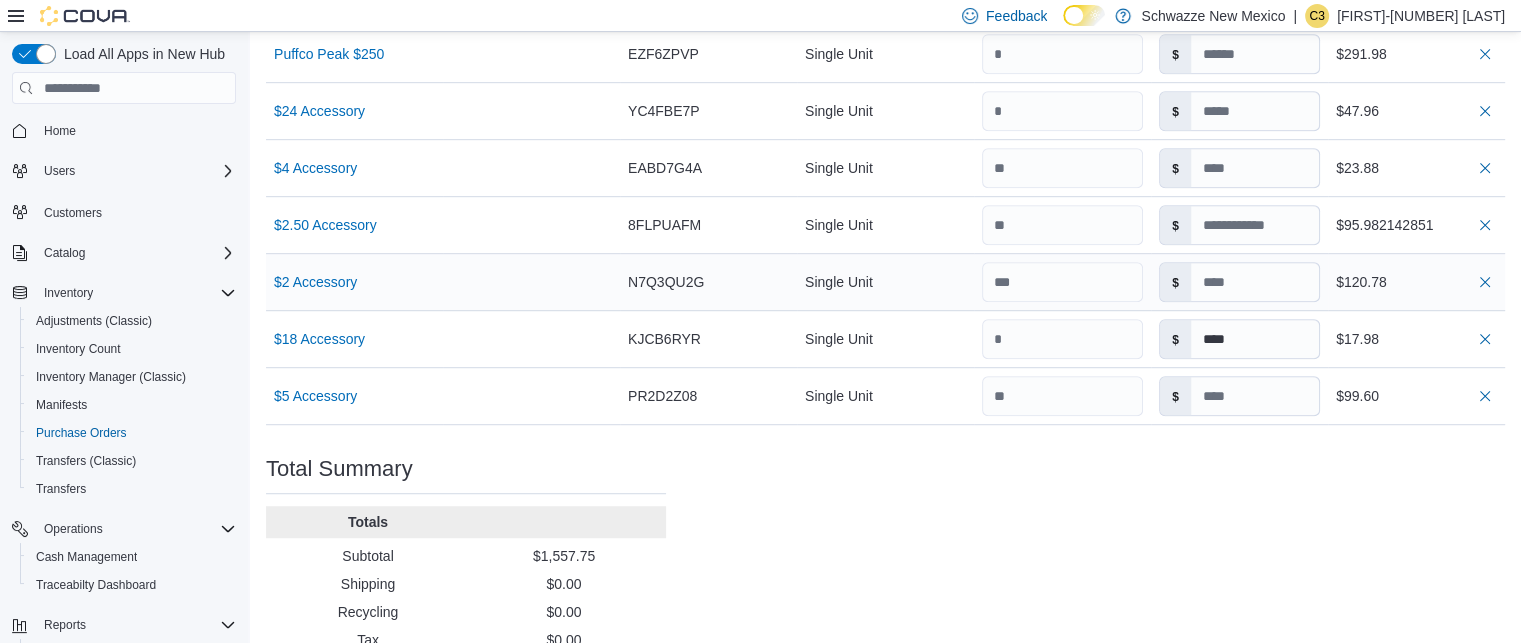 scroll, scrollTop: 1172, scrollLeft: 0, axis: vertical 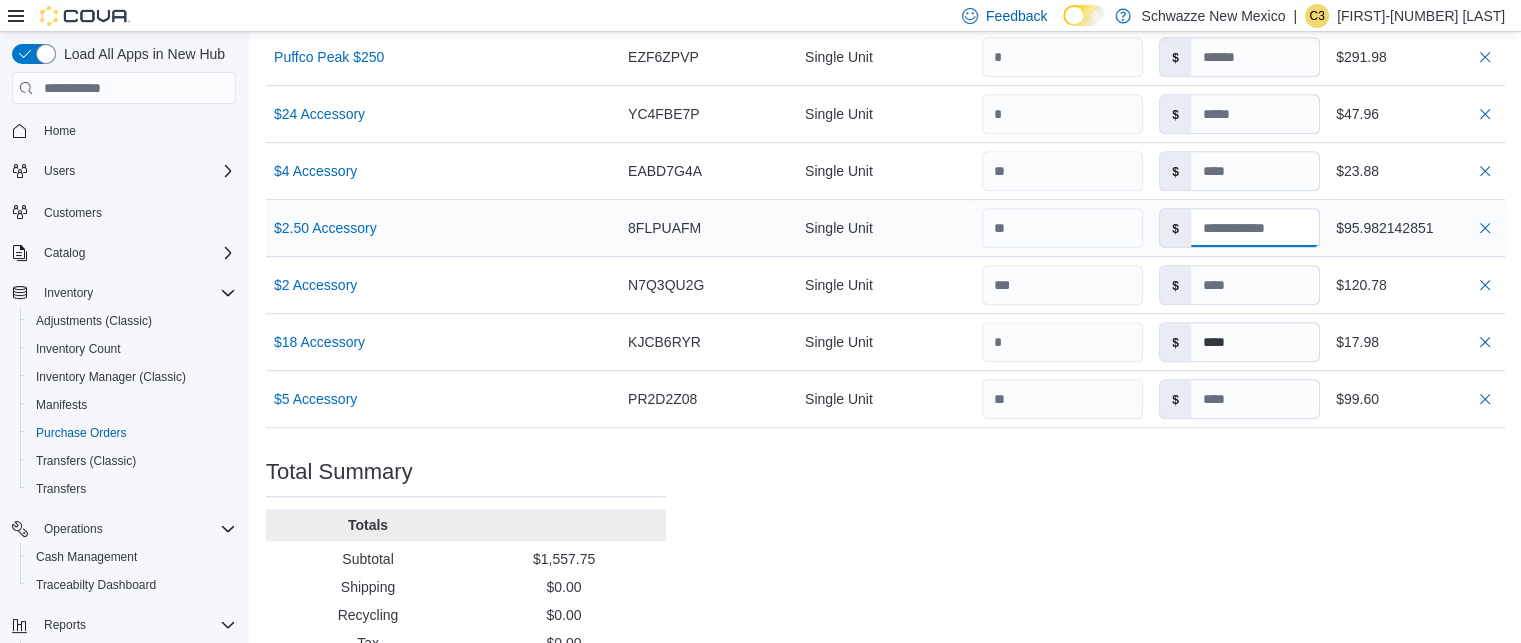 click at bounding box center [1255, 228] 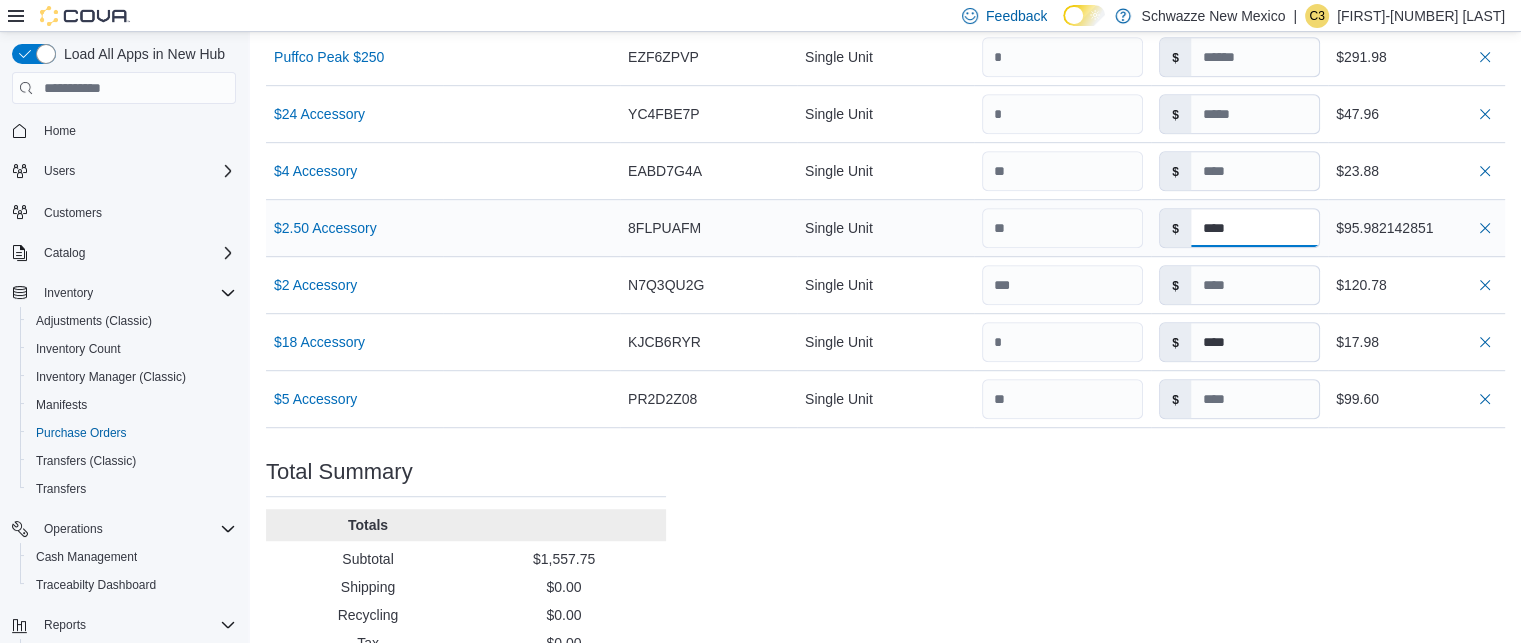 type on "****" 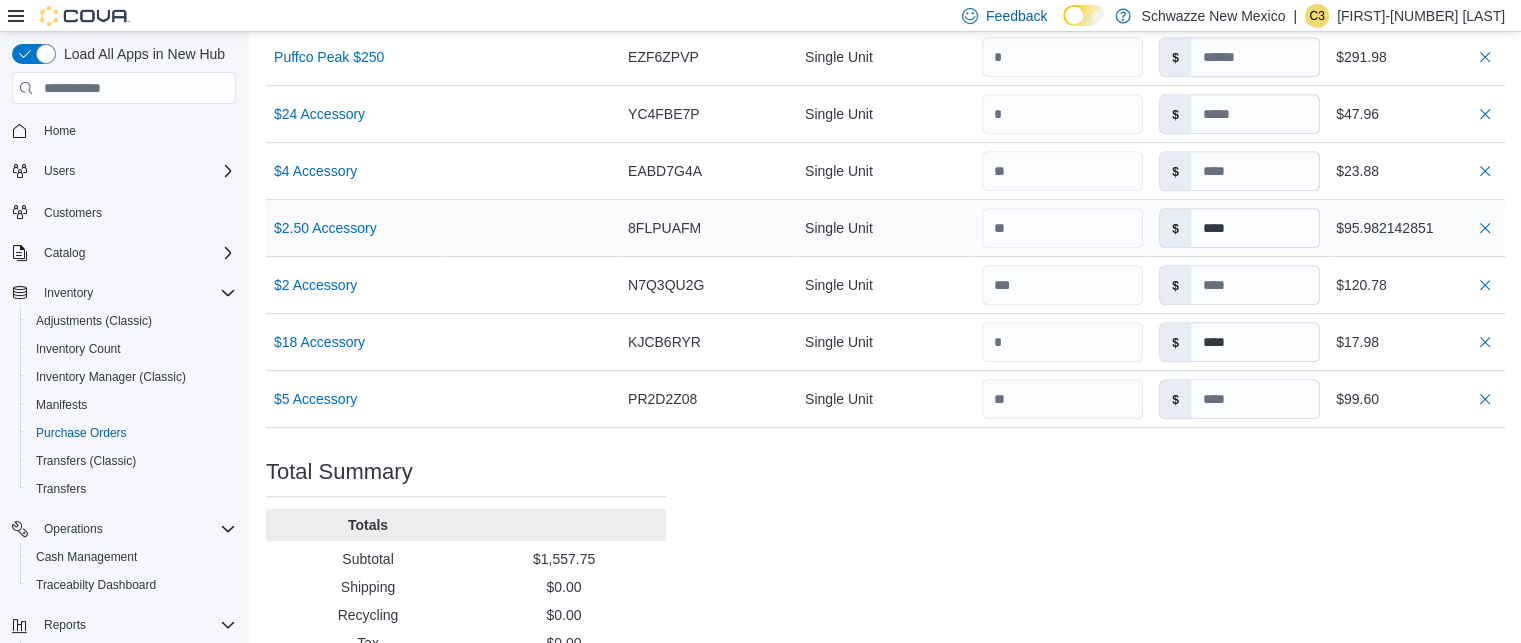 type on "****" 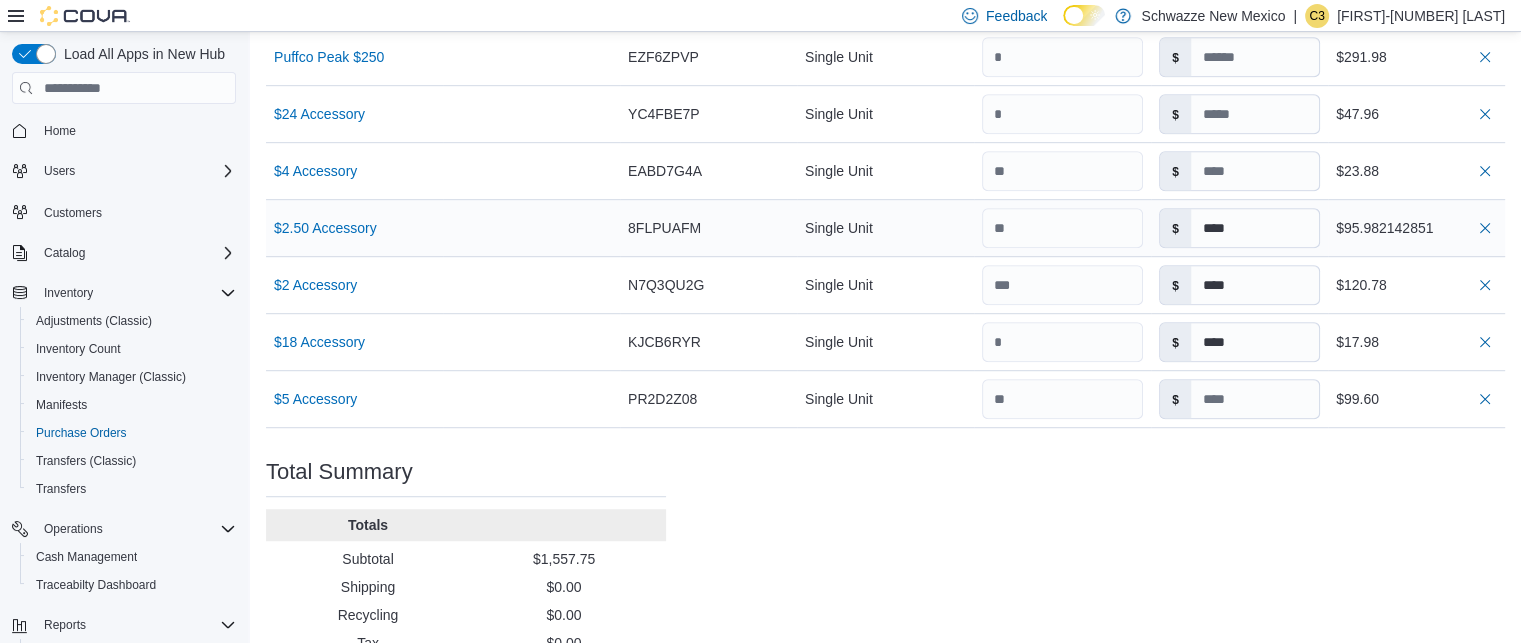 click on "$95.982142851" at bounding box center [1416, 228] 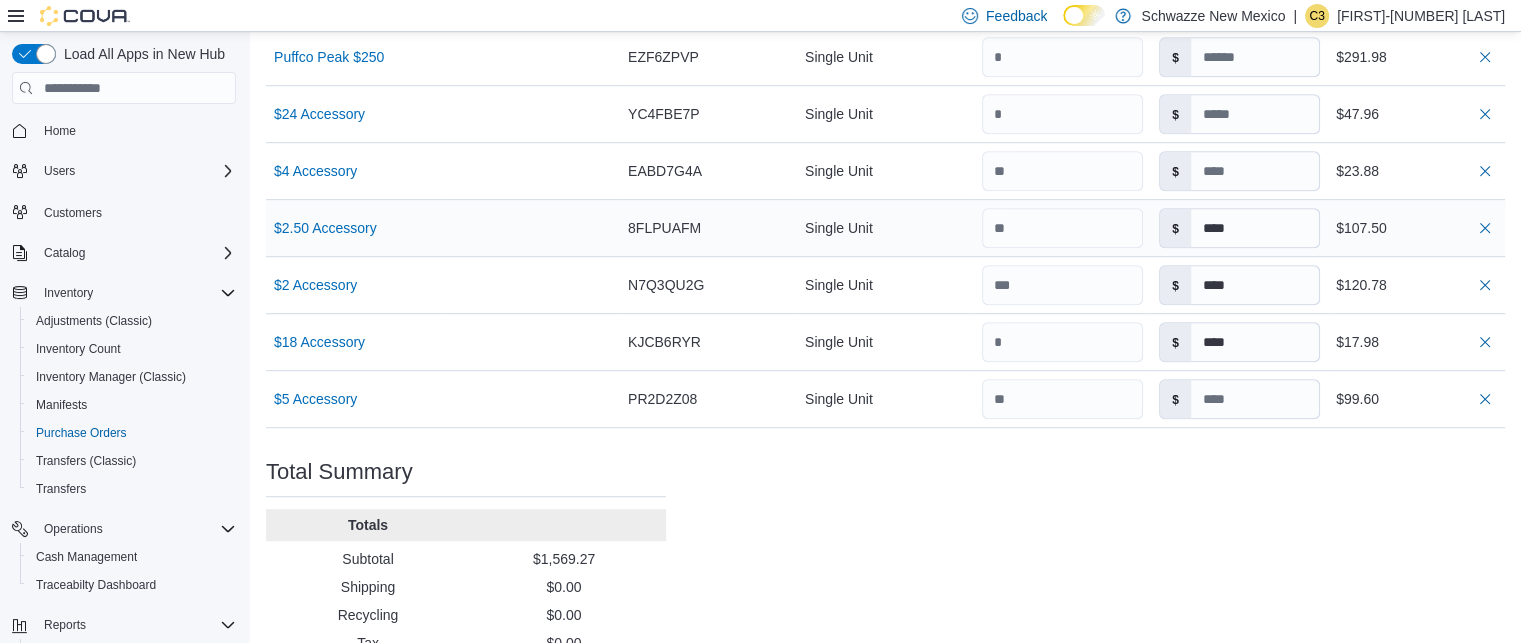 type 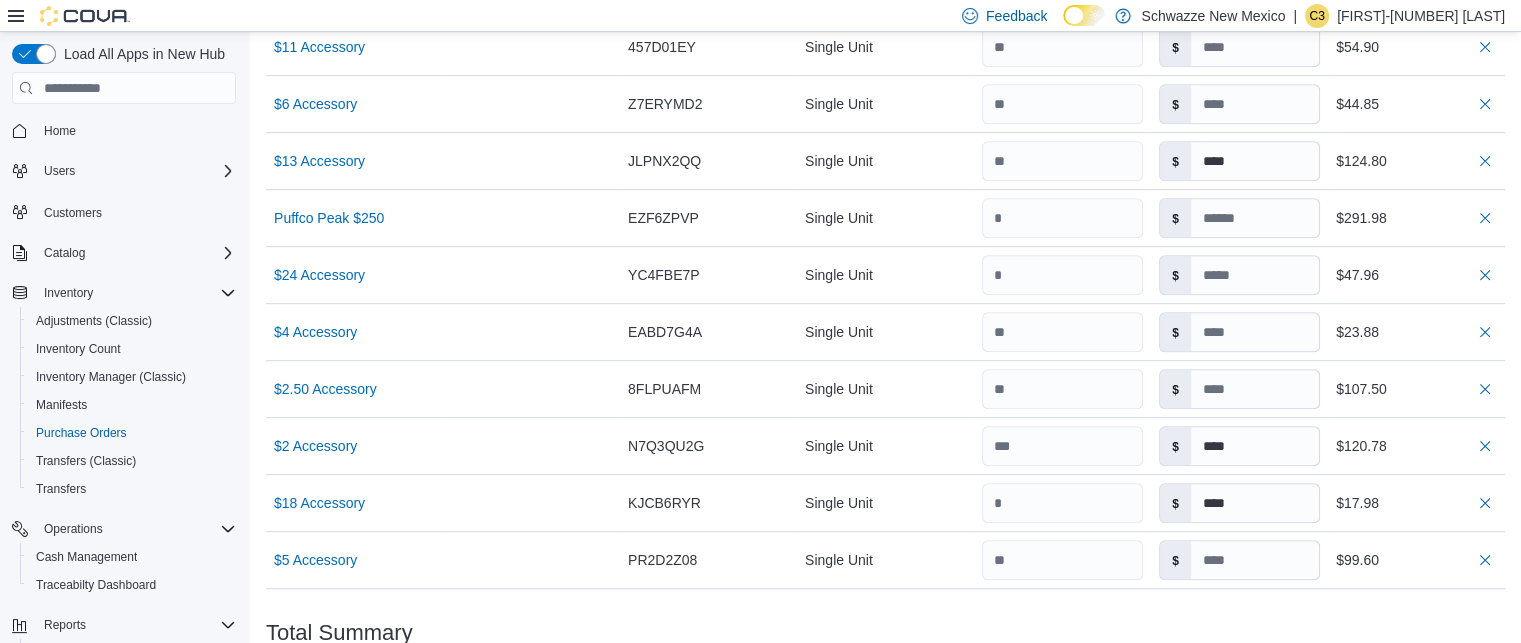 scroll, scrollTop: 1010, scrollLeft: 0, axis: vertical 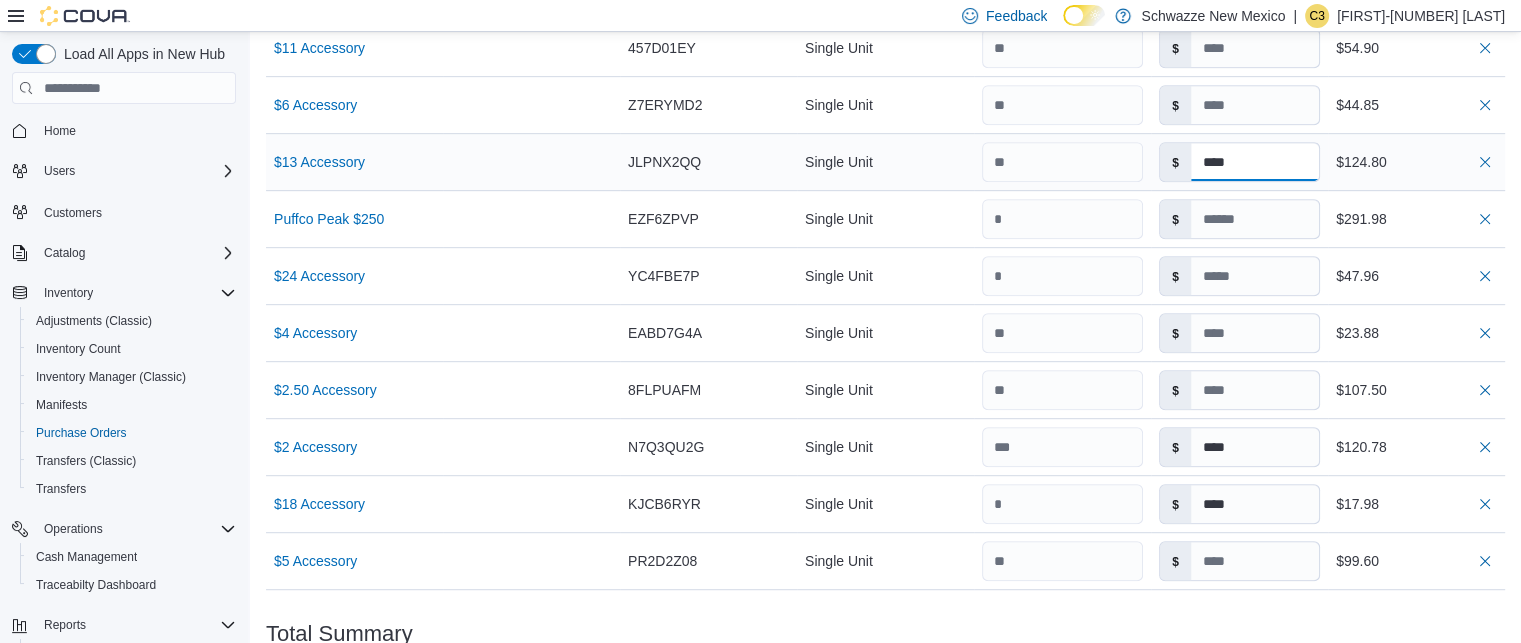 click on "****" at bounding box center [1255, 162] 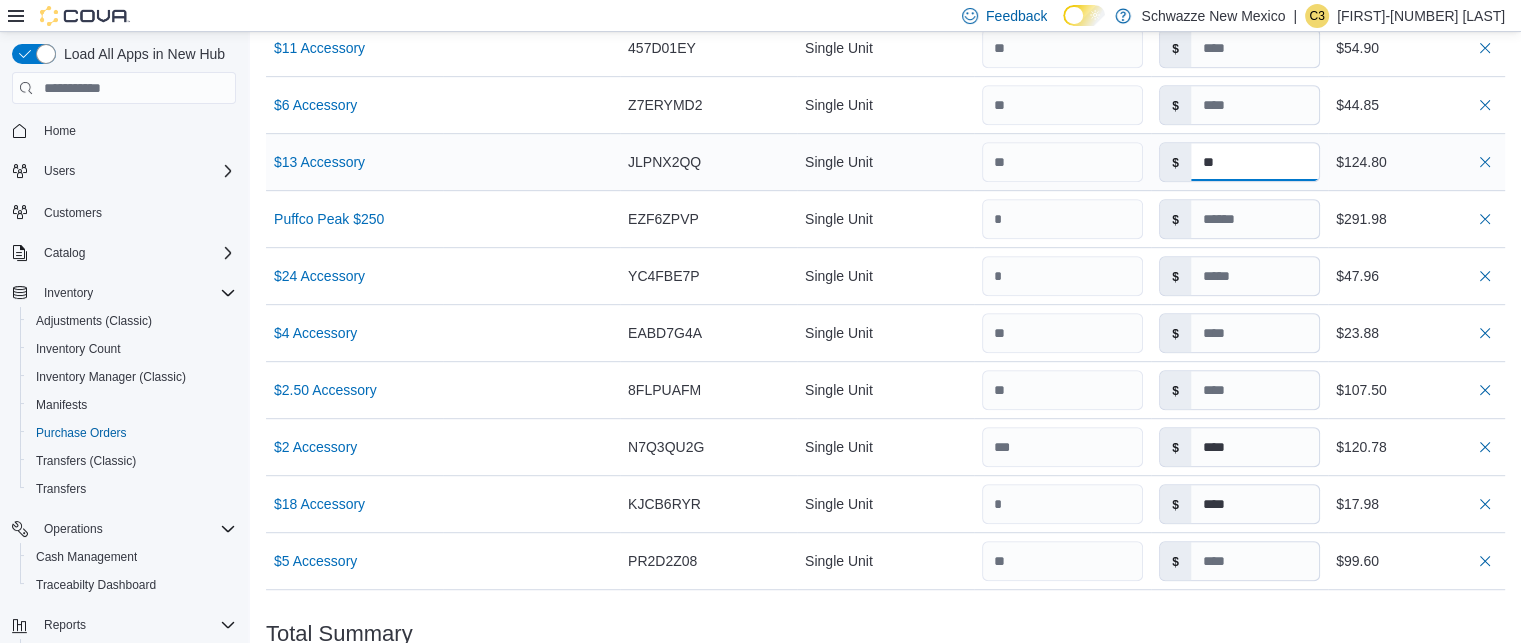 type on "*" 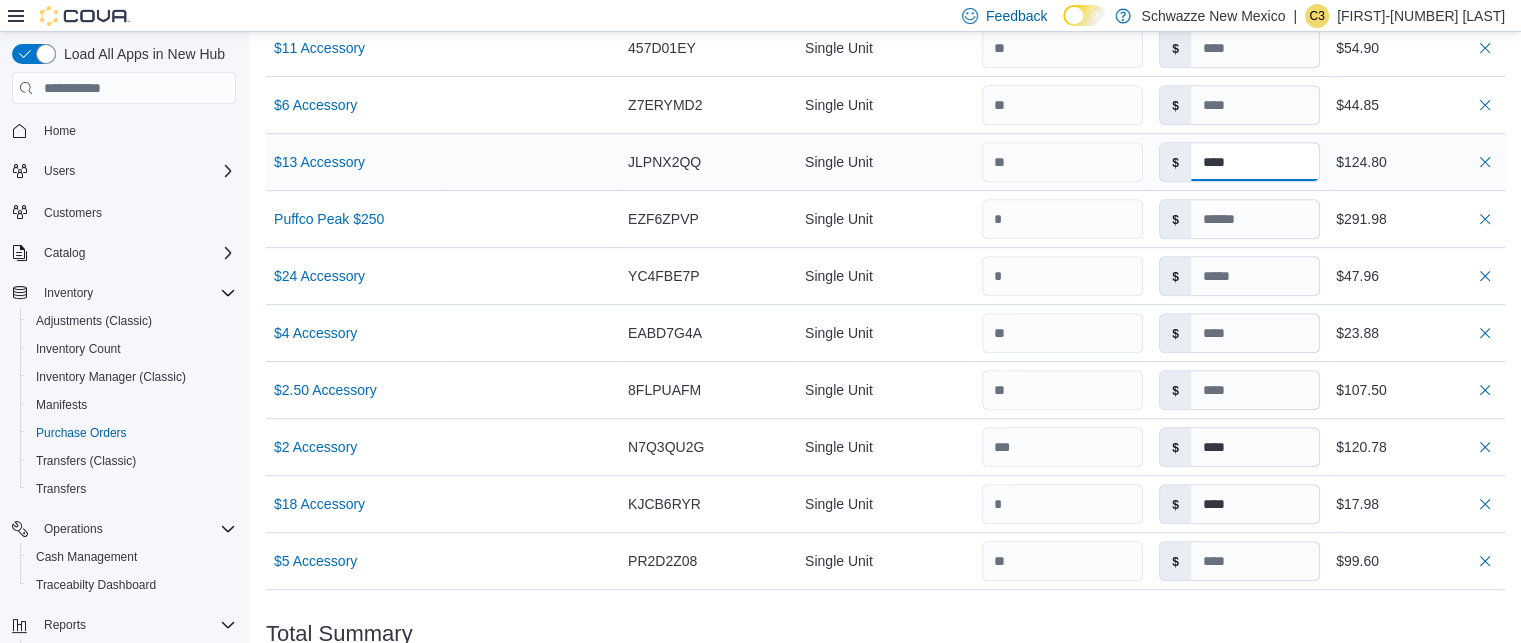 type on "****" 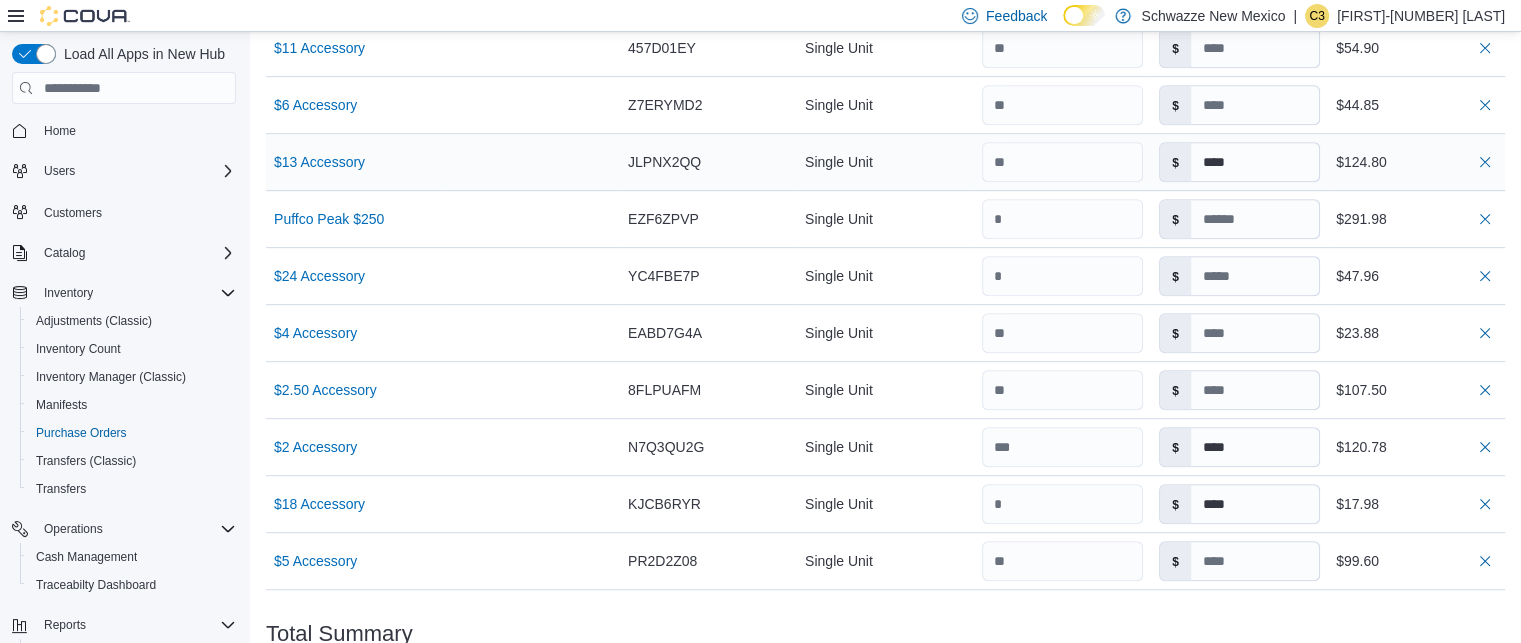 type on "****" 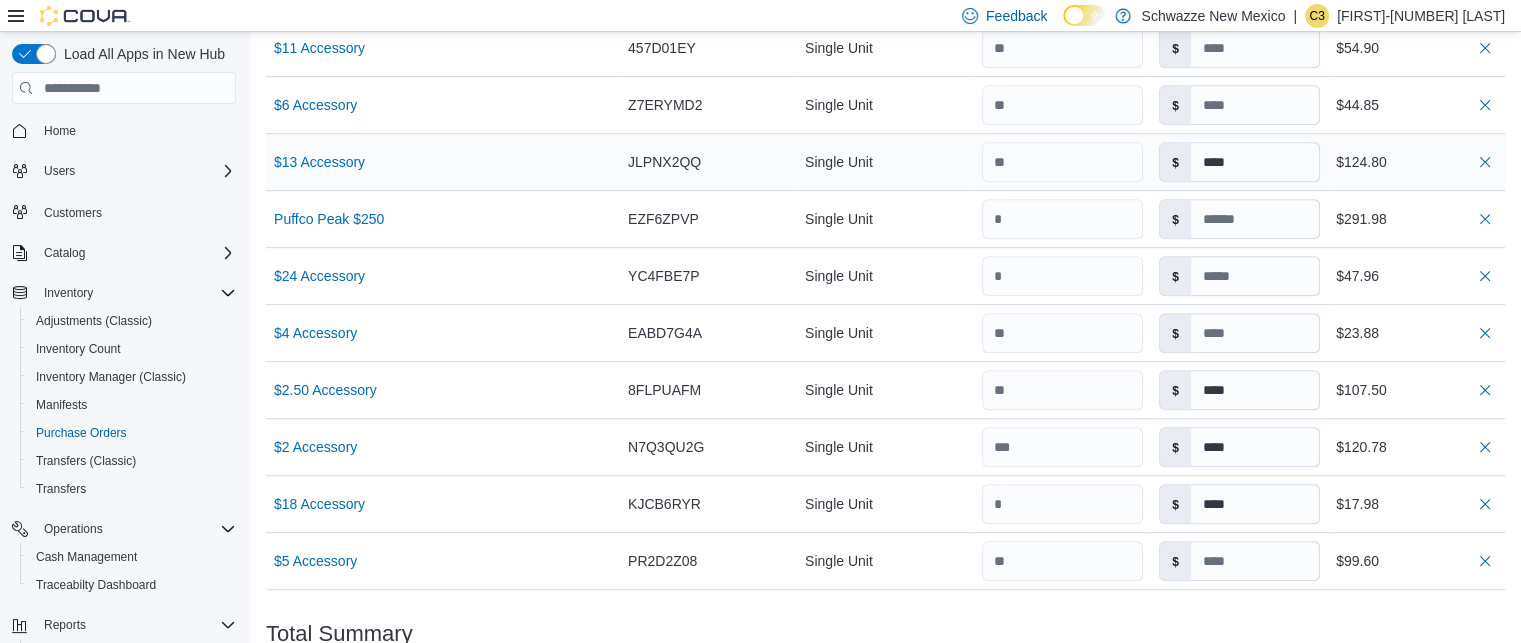 click on "$124.80" at bounding box center [1416, 162] 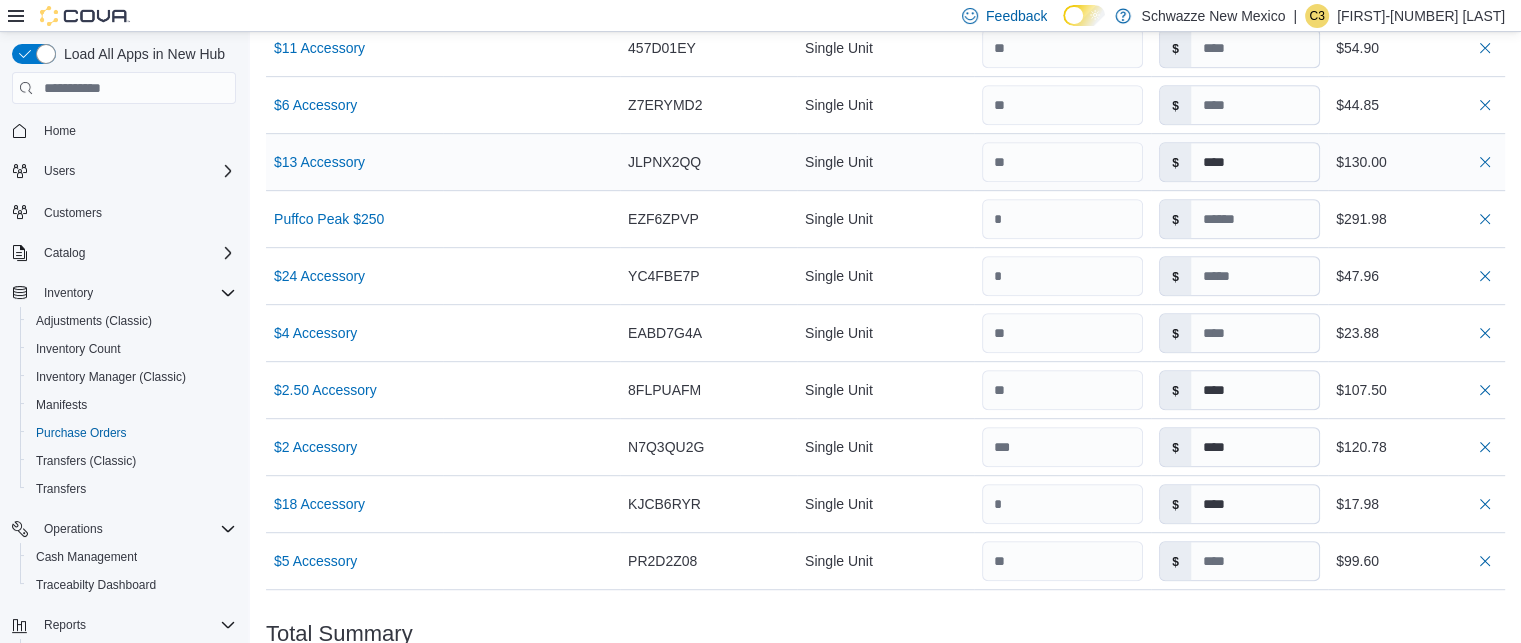 type 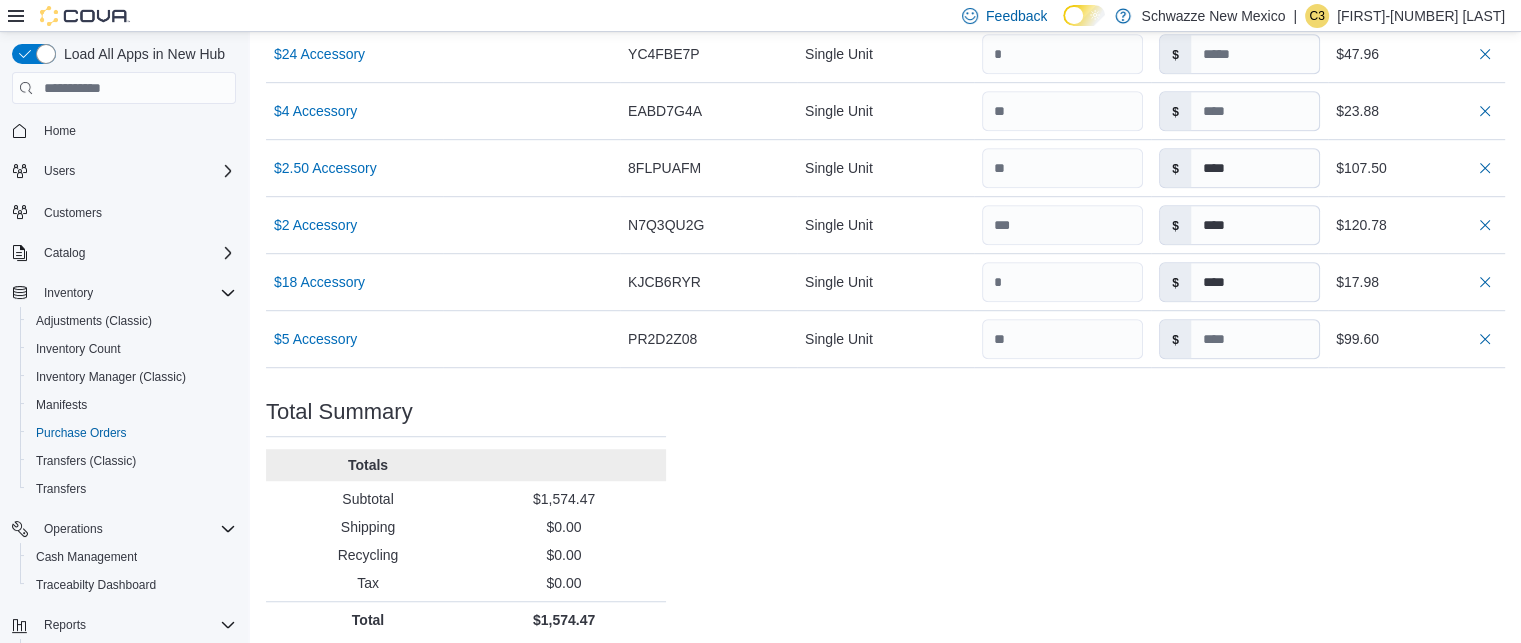 scroll, scrollTop: 1240, scrollLeft: 0, axis: vertical 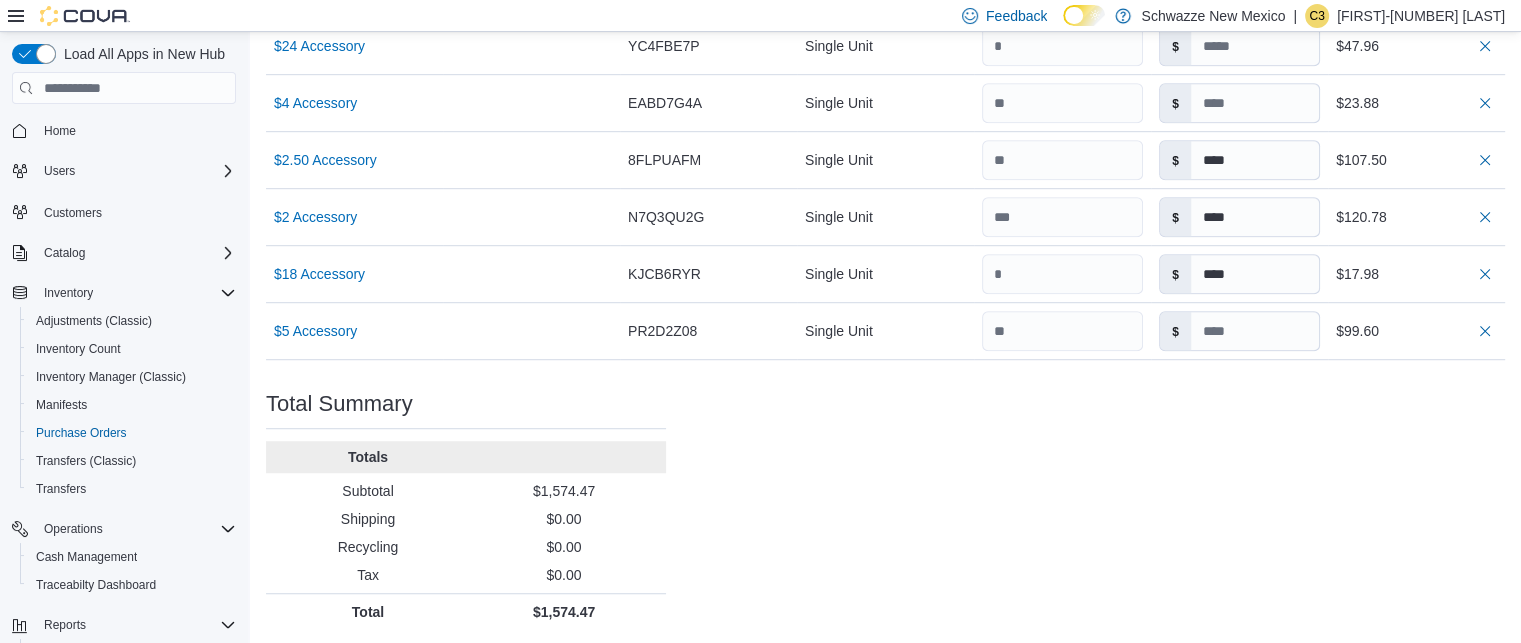 click on "Purchase Order: POB6W5-32133 Feedback Purchase Order Details   Edit Status Pending Supplier Phresh Picks Supplier Invoice Number No Supplier Invoice Number added Bill To RGO10 Santa Fe Ship To RGO10 Santa Fe Shipping Cost $0.00 Recycling Cost $0.00 Tax $0.00 ETA July 18, 2025 Notes - Created On July 11, 2025 12:30 PM Submitted On - Last Received On - Completed On - Products (14)     Products Search or Scan to Add Product Quantity  Add or Browse Products from this Supplier Sorting EuiBasicTable with search callback Item Supplier SKU Catalog SKU Unit Qty Unit Cost Total $40 Accessory Supplier SKU Catalog SKU R8H1TQ7D Unit Single Unit Qty Unit Cost $ ***** Total $119.94 $9 Accessory Supplier SKU Catalog SKU V5Y17Q18 Unit Single Unit Qty Unit Cost $ **** Total $4.50 $3 Accessory Supplier SKU Catalog SKU HRT1GG3R Unit Single Unit Qty Unit Cost $ **** Total $231.00 $14 Accessory Supplier SKU Catalog SKU 56XRZRMD Unit Single Unit Qty Unit Cost $ Total $279.60 $11 Accessory Supplier SKU Catalog SKU 457D01EY Unit Qty" at bounding box center (885, -223) 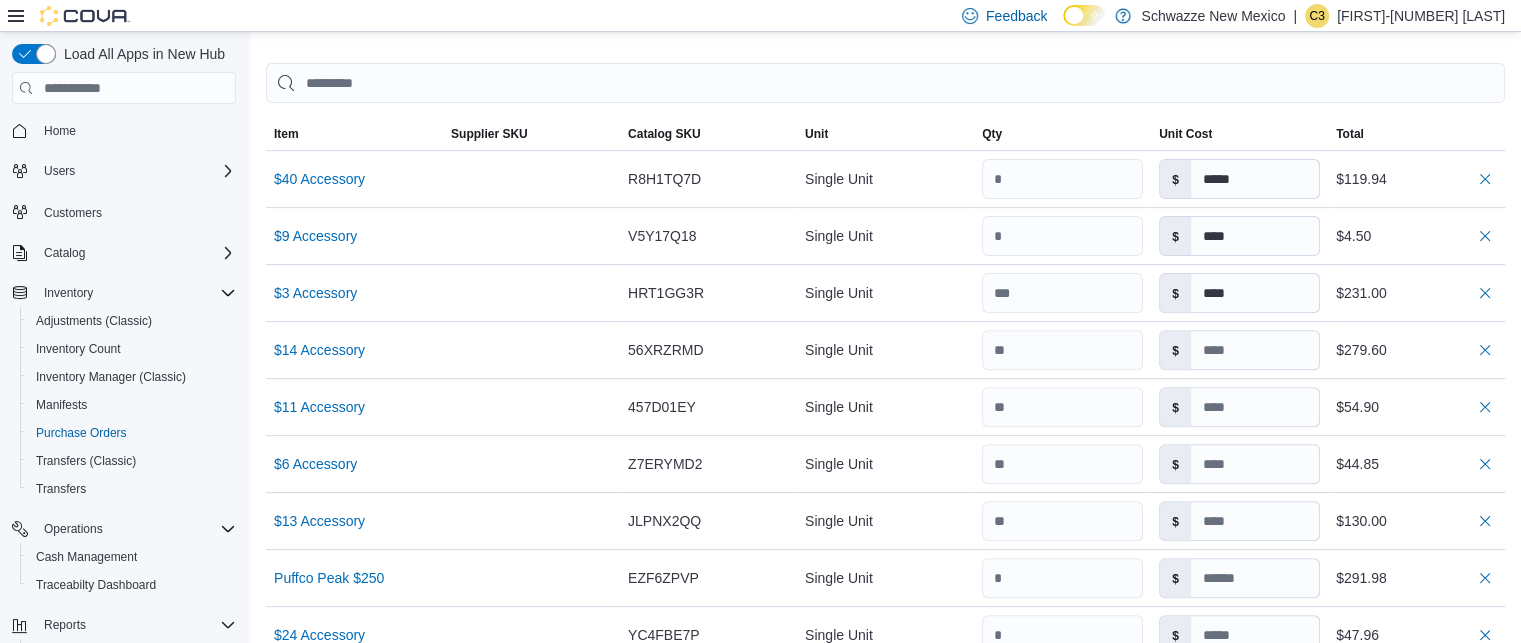 scroll, scrollTop: 620, scrollLeft: 0, axis: vertical 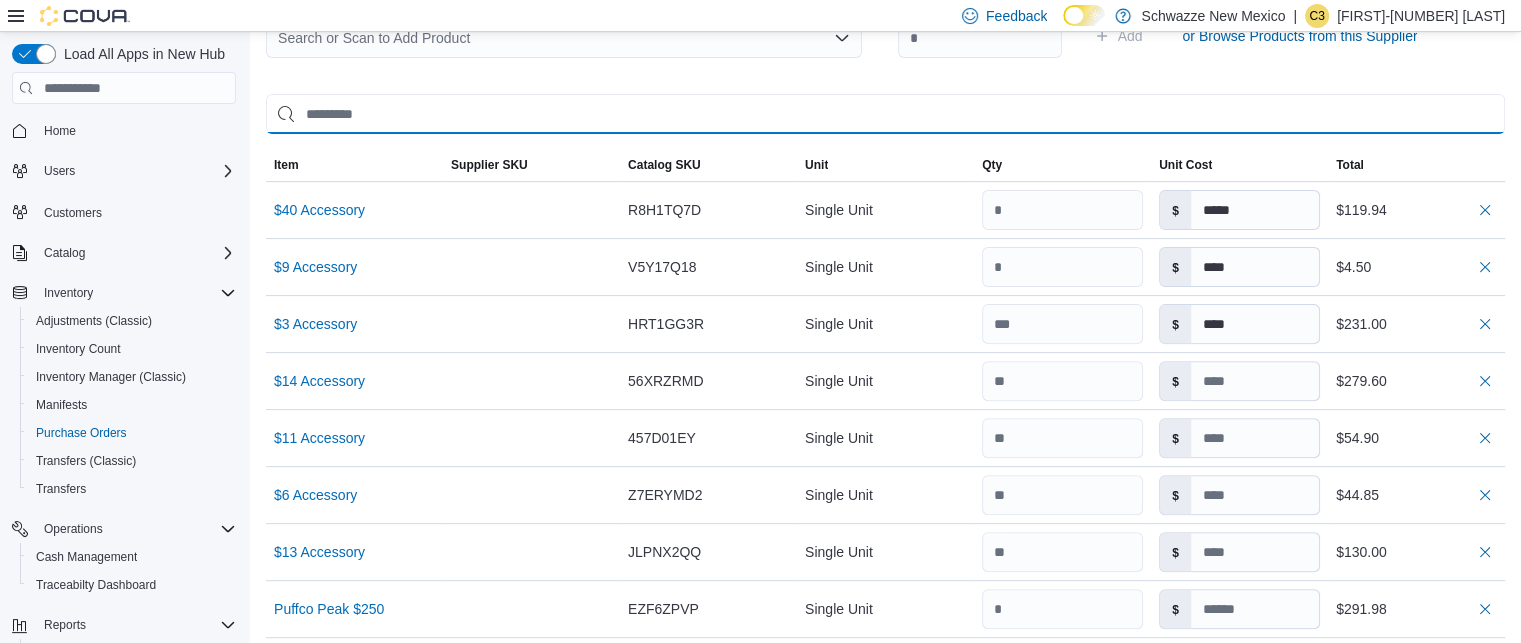 click at bounding box center (885, 114) 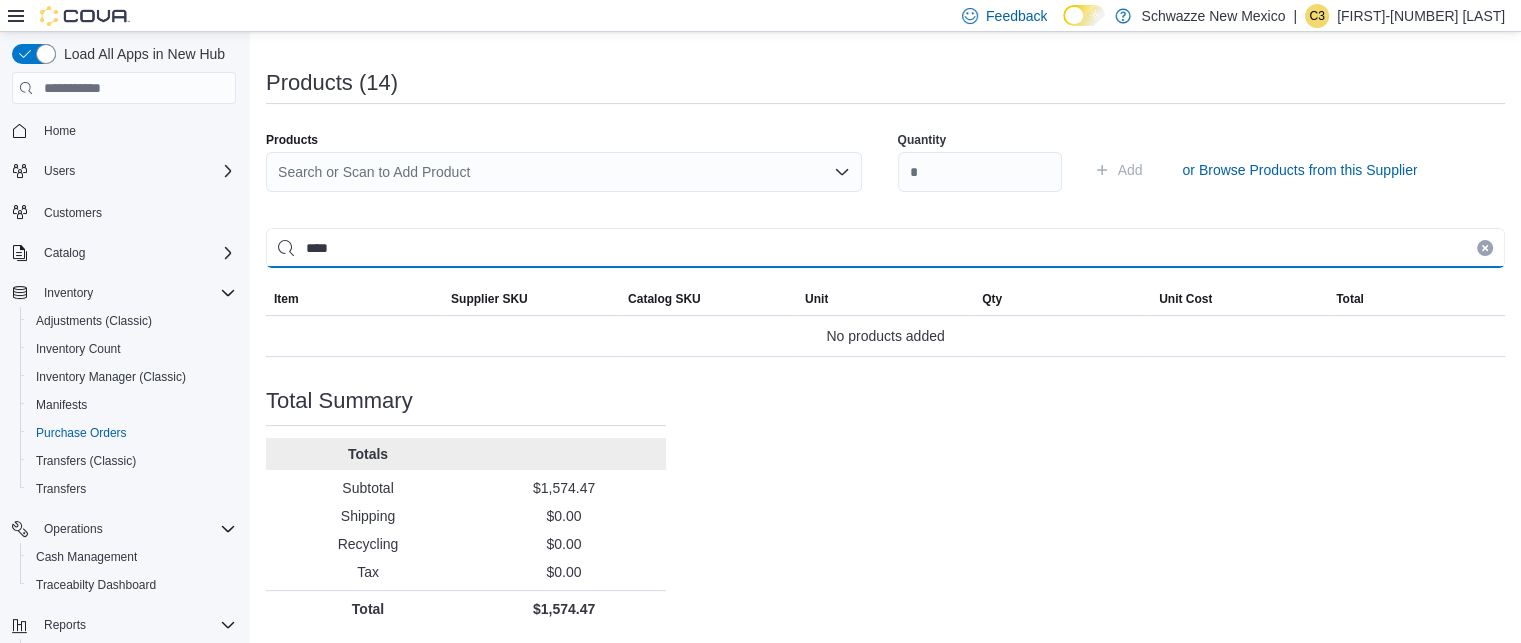 scroll, scrollTop: 485, scrollLeft: 0, axis: vertical 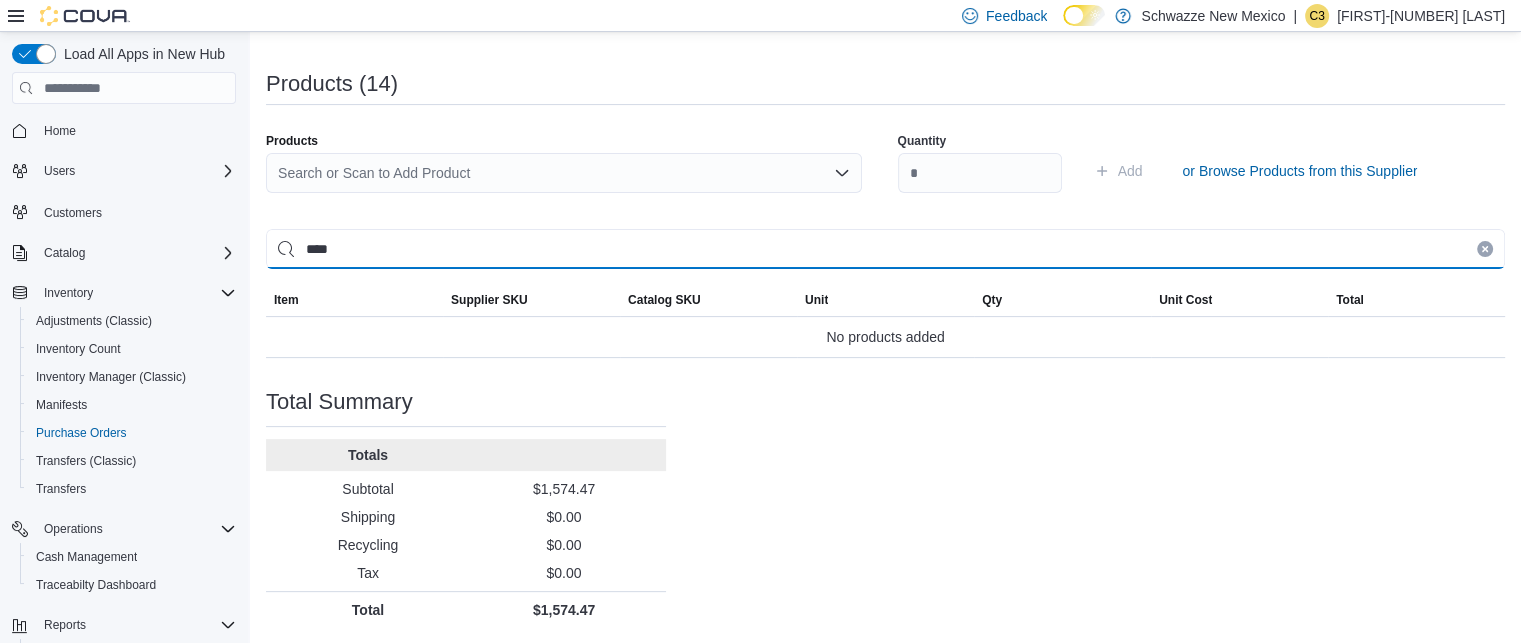 type on "****" 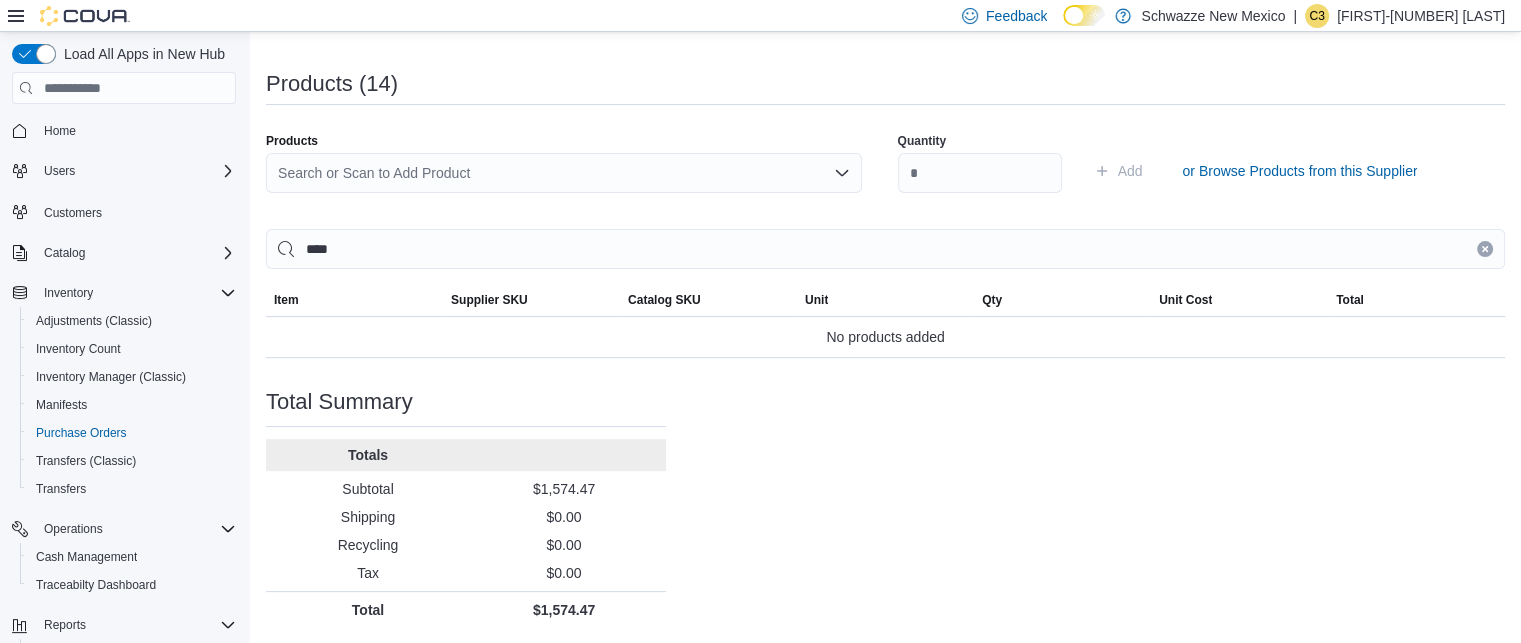 click on "Search or Scan to Add Product" at bounding box center [564, 173] 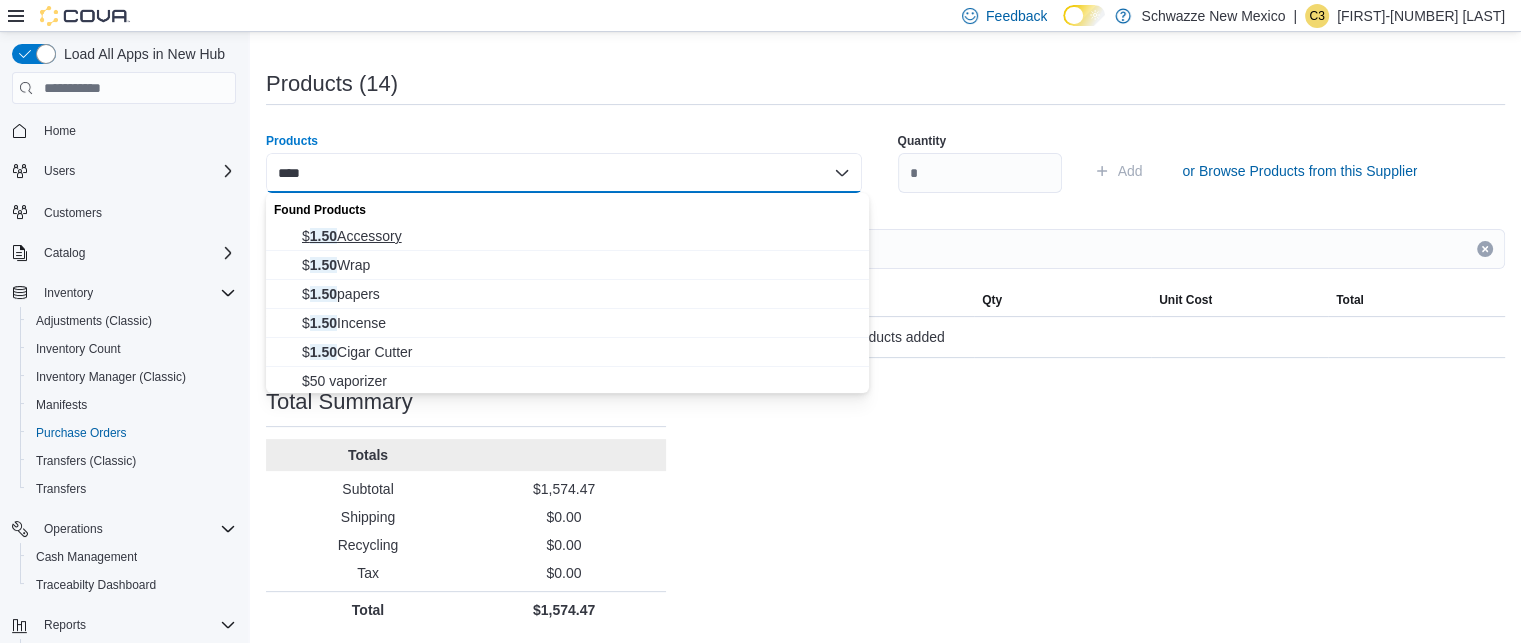 type on "****" 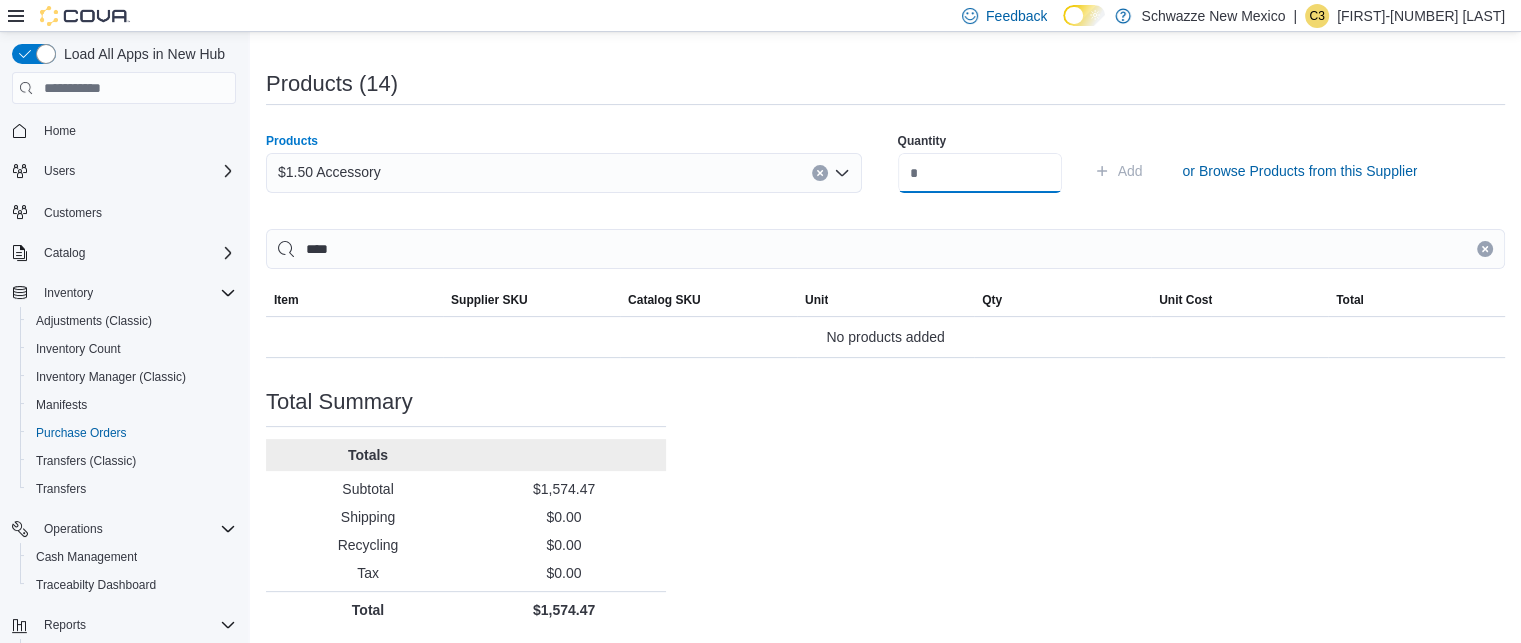 click at bounding box center (980, 173) 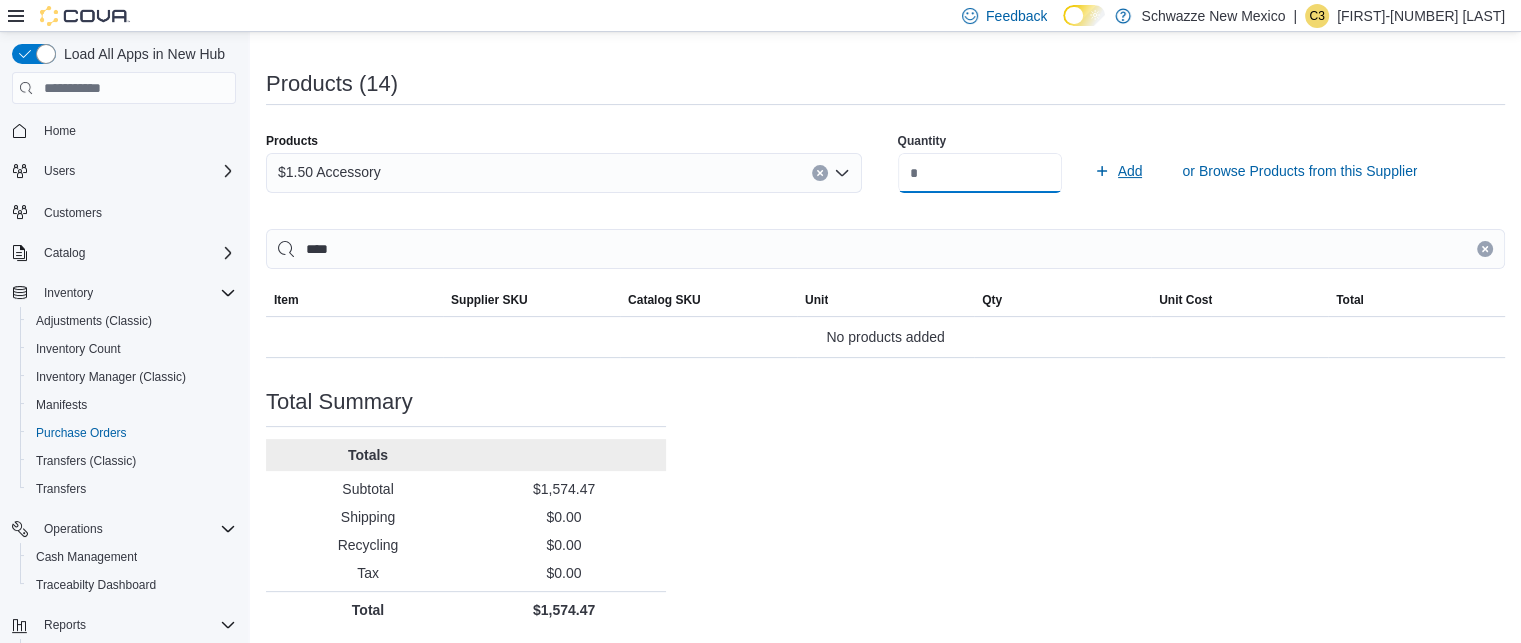 type on "**" 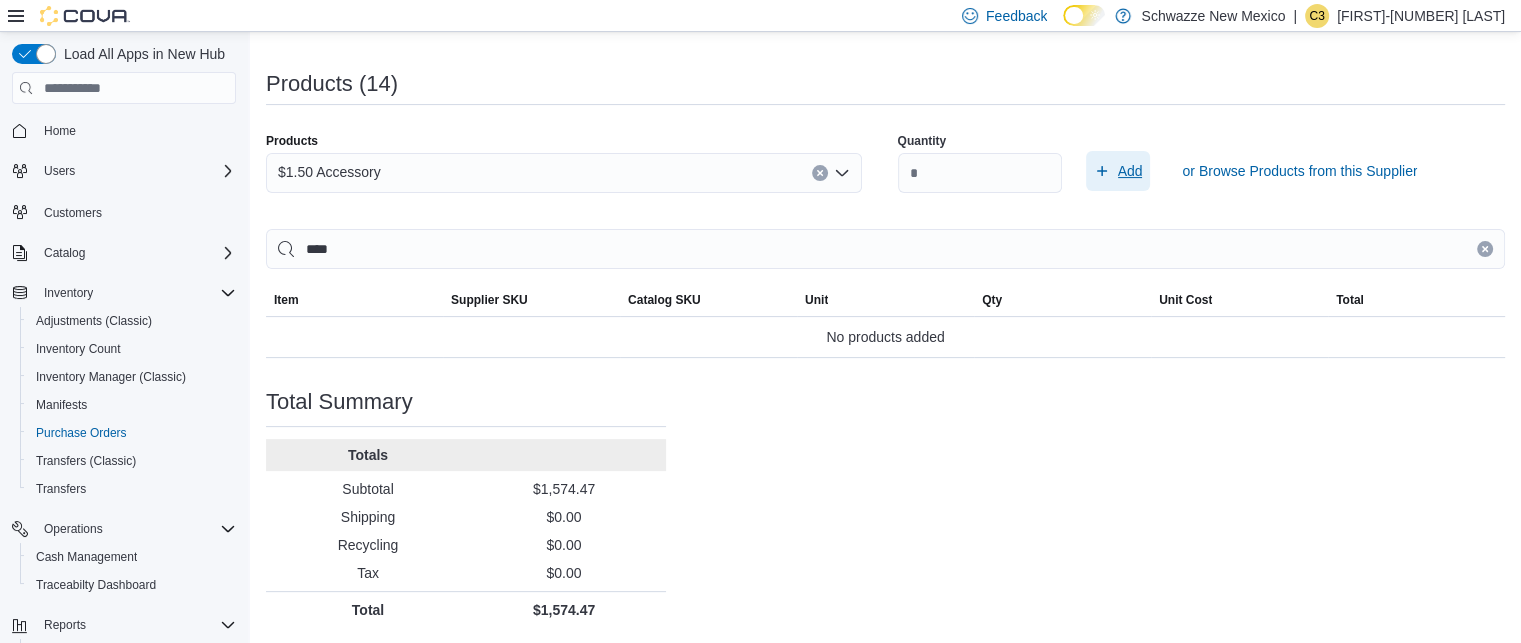 click on "Add" at bounding box center (1130, 171) 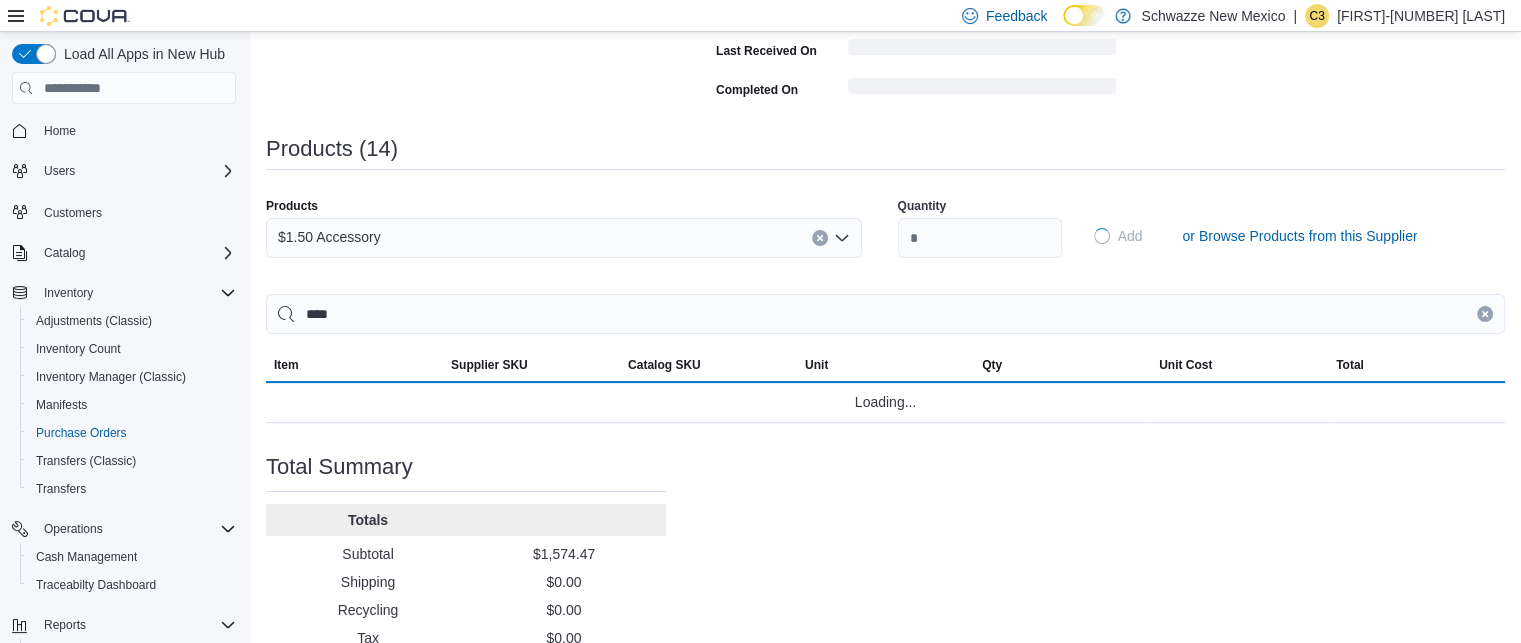 type 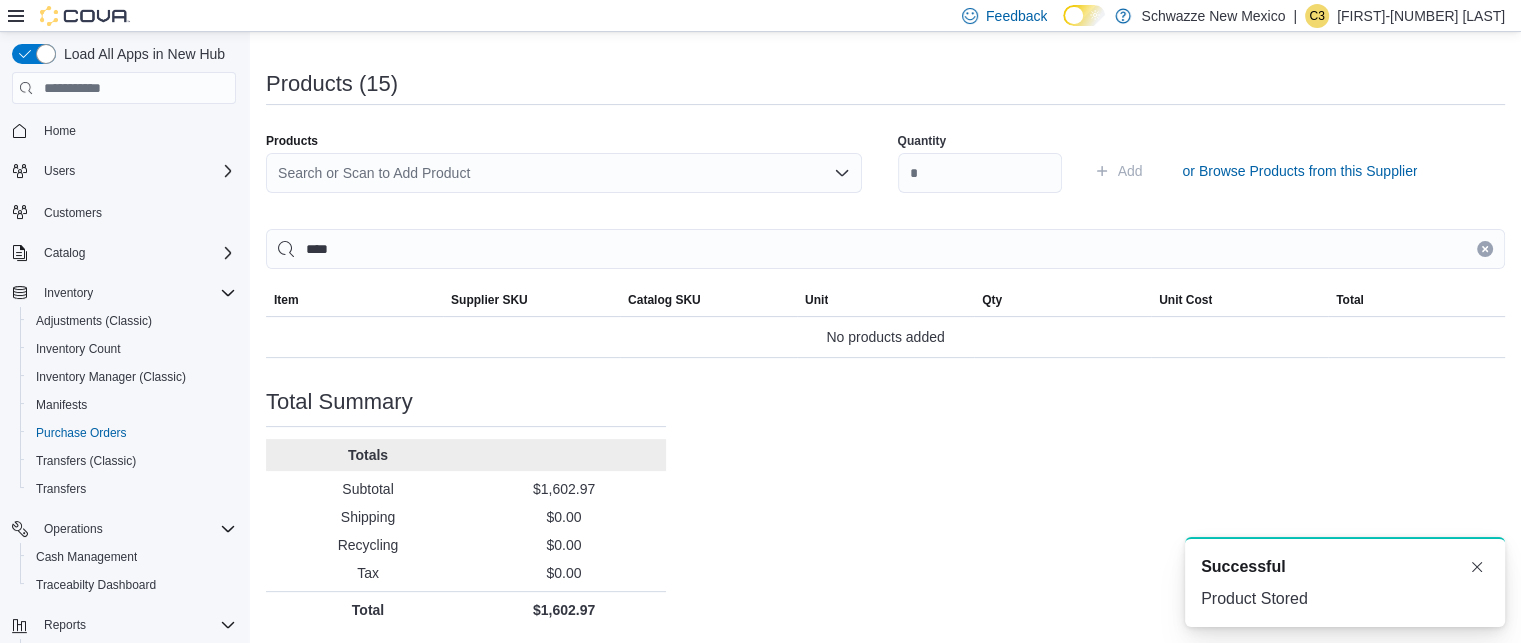 scroll, scrollTop: 0, scrollLeft: 0, axis: both 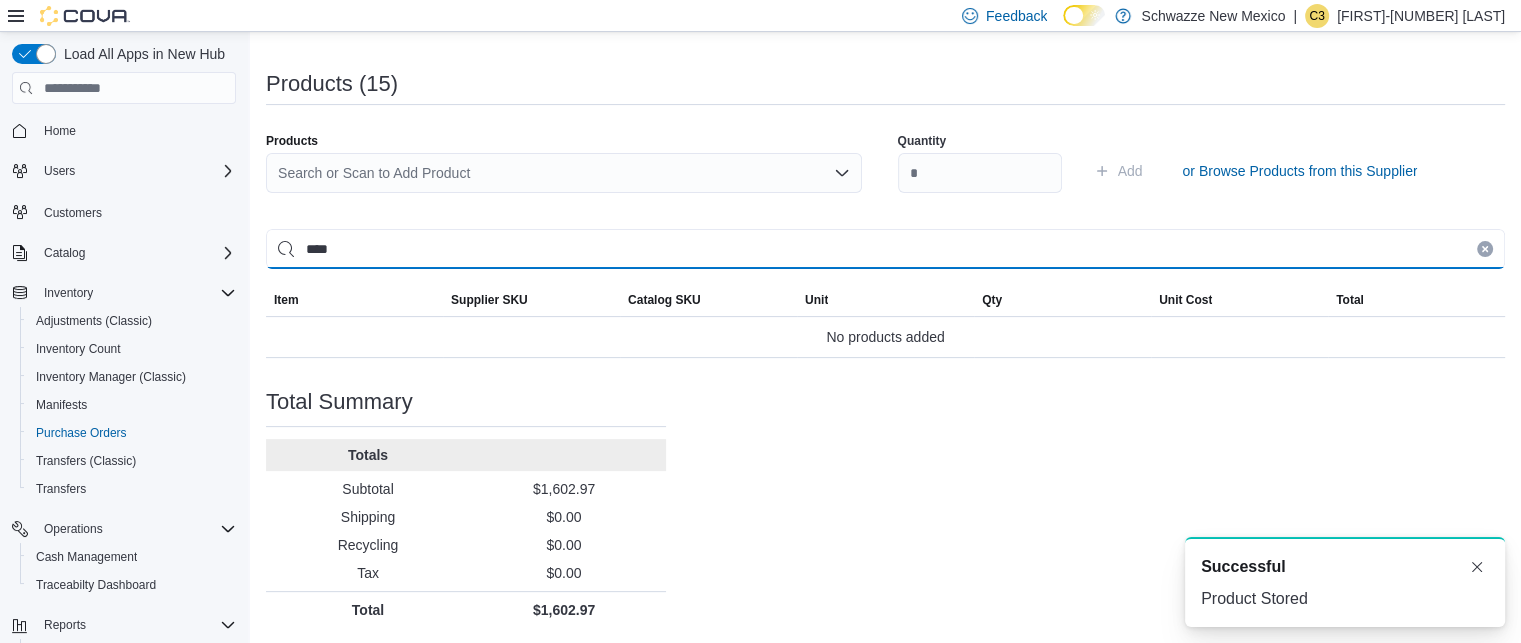 click on "****" at bounding box center (885, 249) 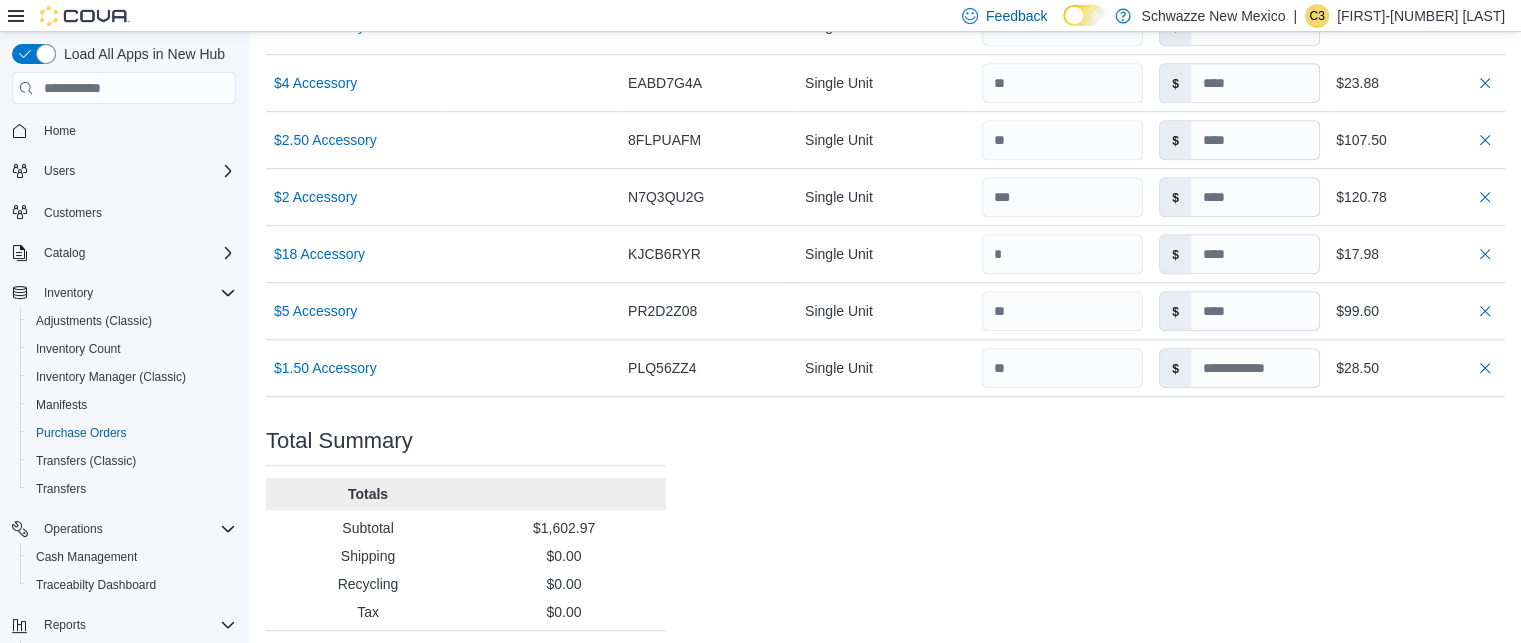 scroll, scrollTop: 1262, scrollLeft: 0, axis: vertical 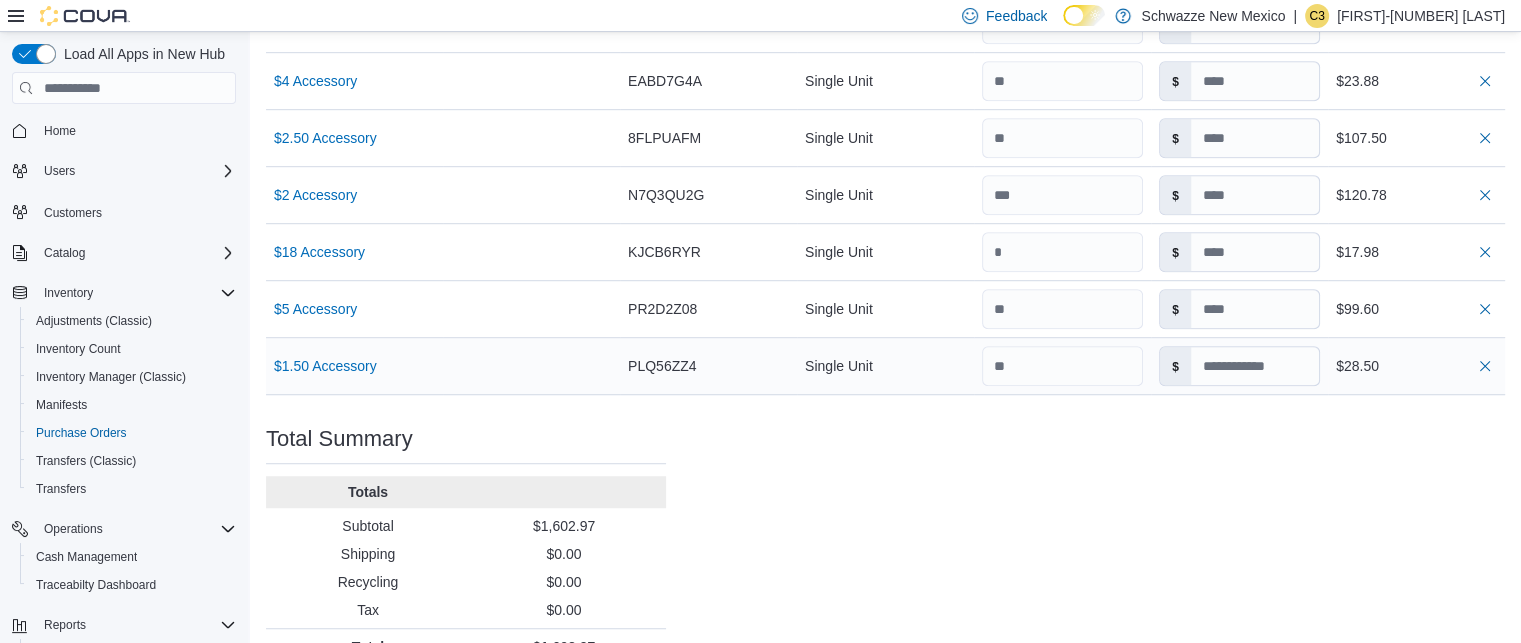 type 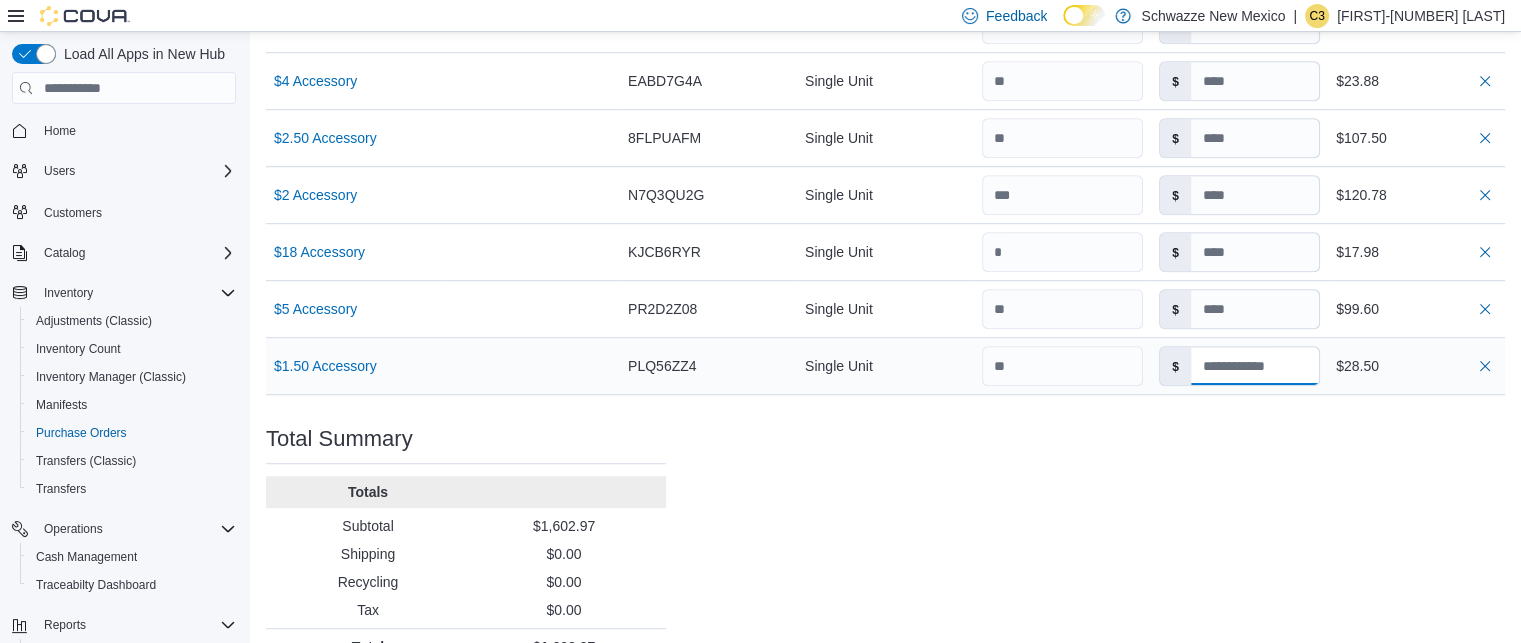 click at bounding box center [1255, 366] 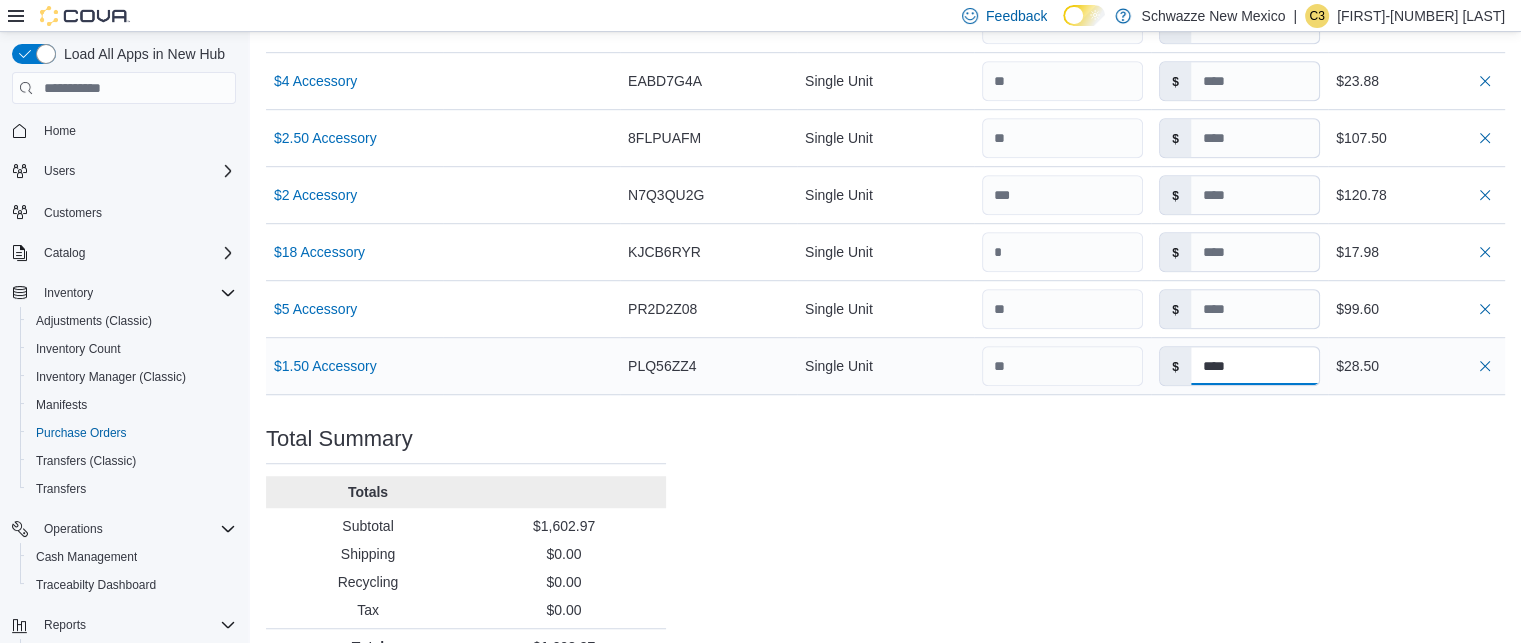 type on "****" 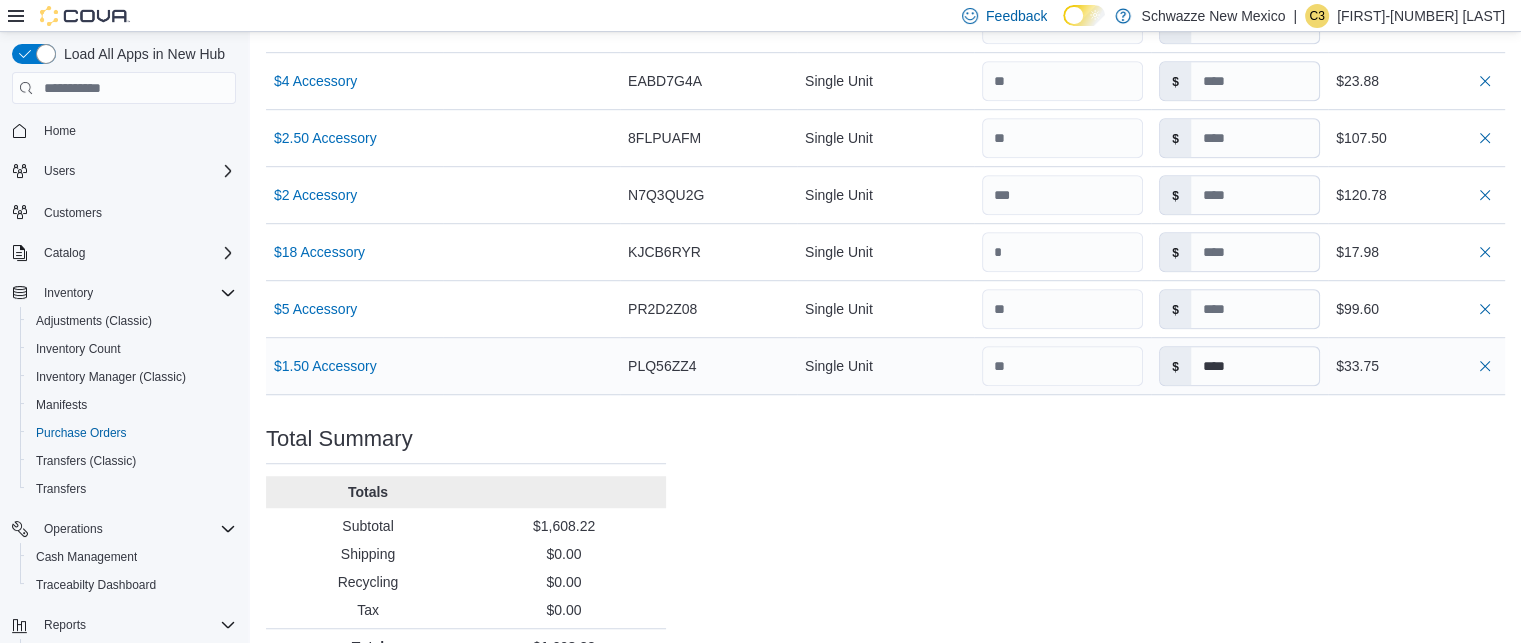 click on "$33.75" at bounding box center (1416, 366) 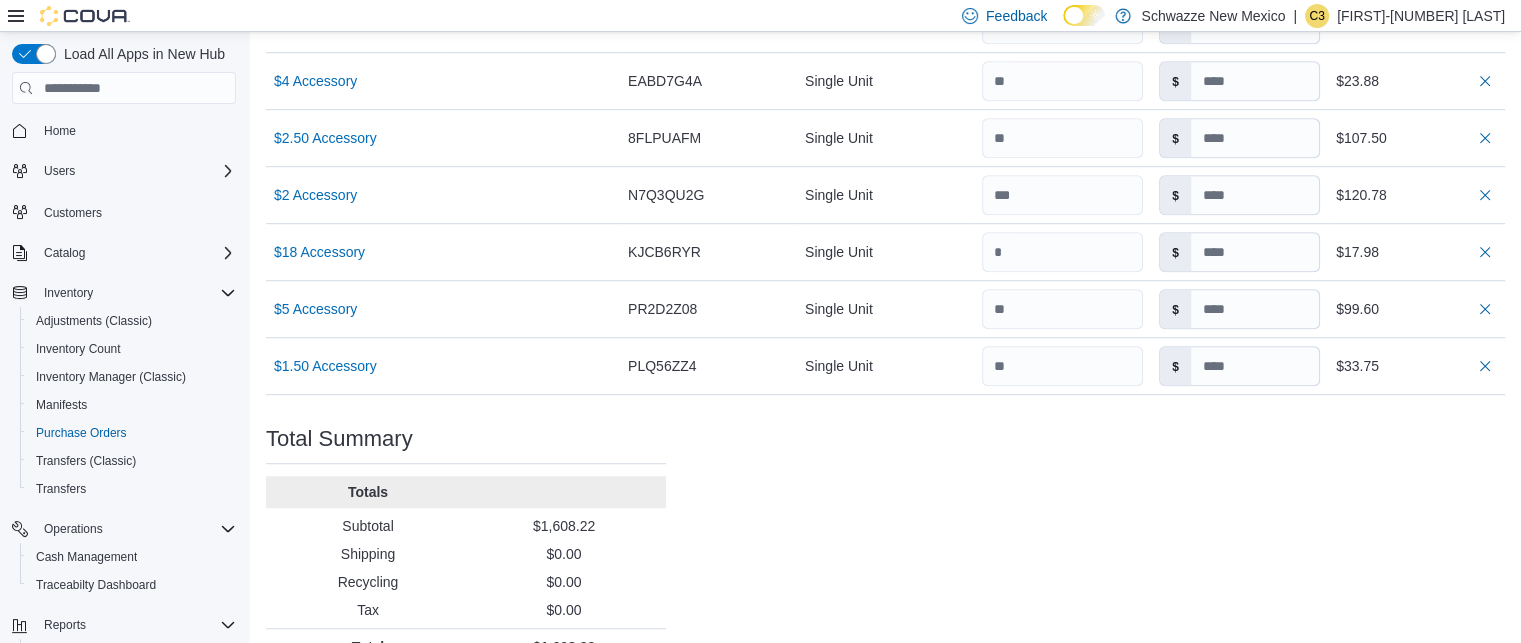 click on "Purchase Order: POB6W5-32133 Feedback Purchase Order Details   Edit Status Pending Supplier Phresh Picks Supplier Invoice Number No Supplier Invoice Number added Bill To RGO10 Santa Fe Ship To RGO10 Santa Fe Shipping Cost $0.00 Recycling Cost $0.00 Tax $0.00 ETA July 18, 2025 Notes - Created On July 11, 2025 12:30 PM Submitted On - Last Received On - Completed On - Products (15)     Products Search or Scan to Add Product Quantity  Add or Browse Products from this Supplier Sorting EuiBasicTable with search callback Item Supplier SKU Catalog SKU Unit Qty Unit Cost Total $40 Accessory Supplier SKU Catalog SKU R8H1TQ7D Unit Single Unit Qty Unit Cost $ Total $119.94 $9 Accessory Supplier SKU Catalog SKU V5Y17Q18 Unit Single Unit Qty Unit Cost $ Total $4.50 $3 Accessory Supplier SKU Catalog SKU HRT1GG3R Unit Single Unit Qty Unit Cost $ Total $231.00 $14 Accessory Supplier SKU Catalog SKU 56XRZRMD Unit Single Unit Qty Unit Cost $ Total $279.60 $11 Accessory Supplier SKU Catalog SKU 457D01EY Unit Single Unit Qty $ $" at bounding box center (885, -216) 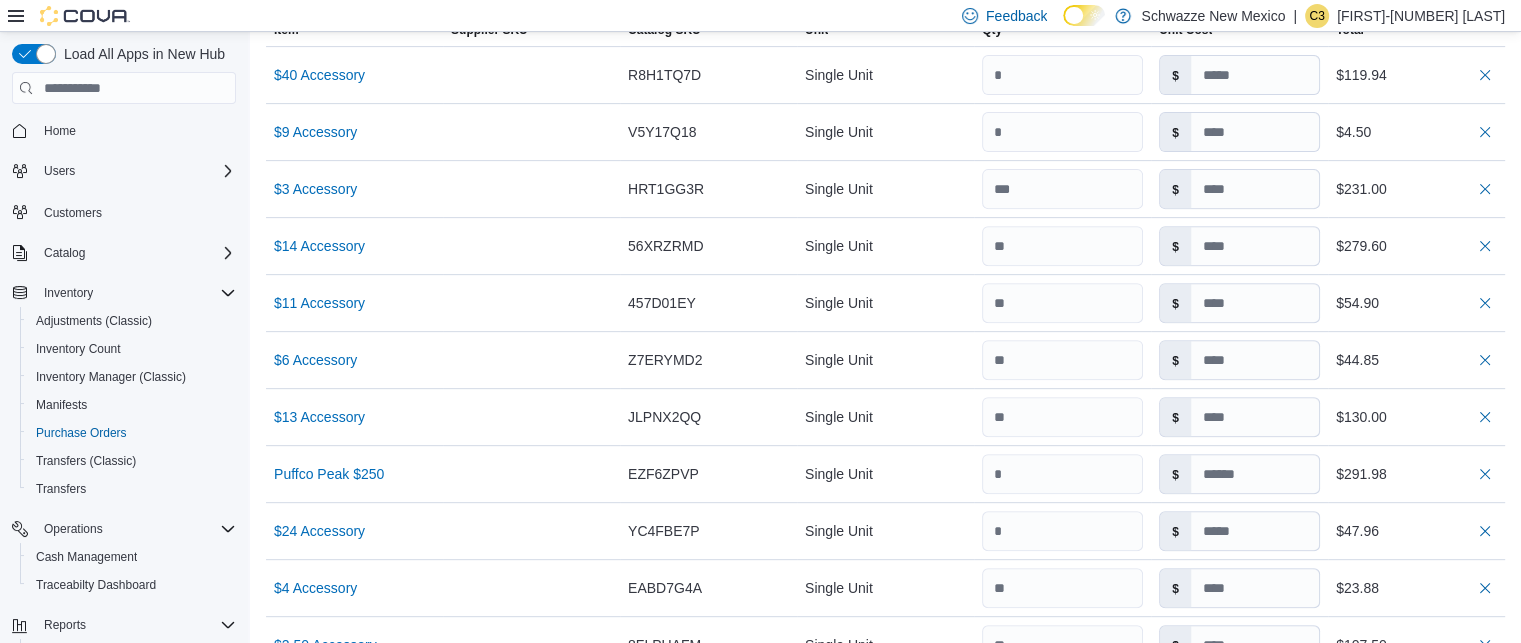 scroll, scrollTop: 752, scrollLeft: 0, axis: vertical 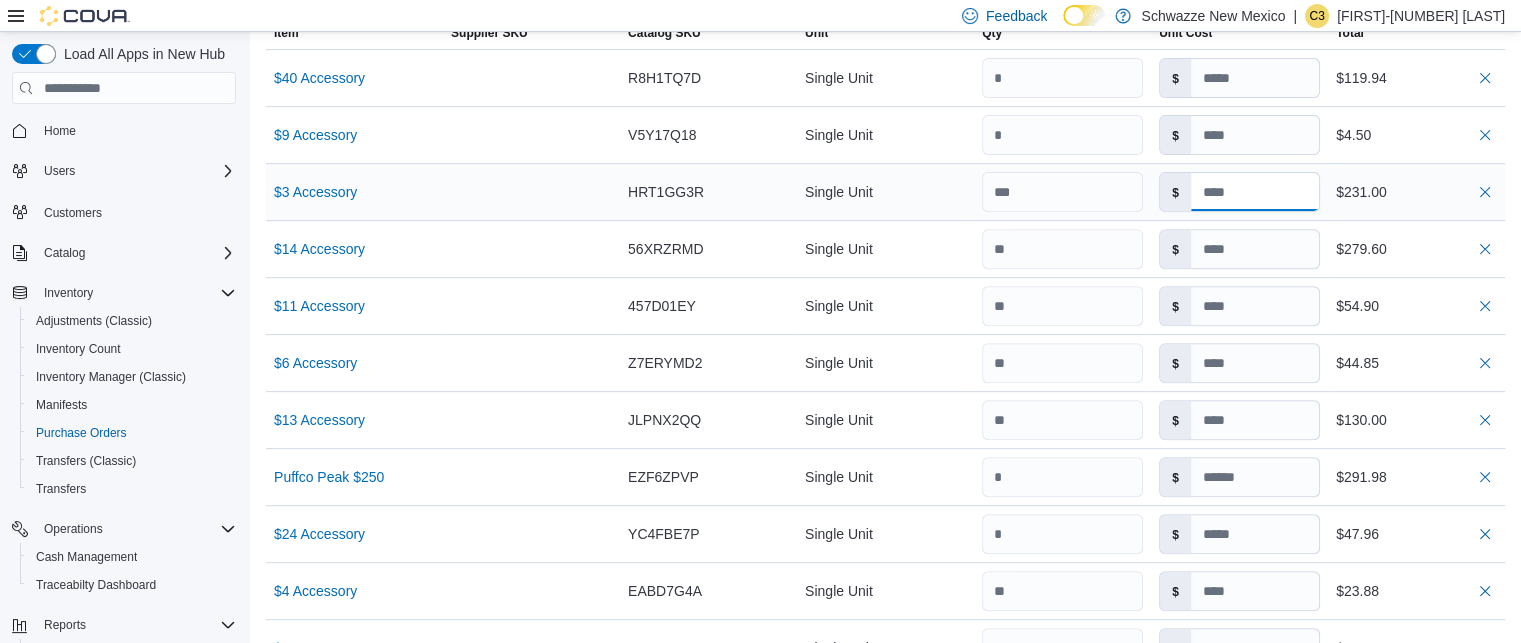 click at bounding box center [1255, 192] 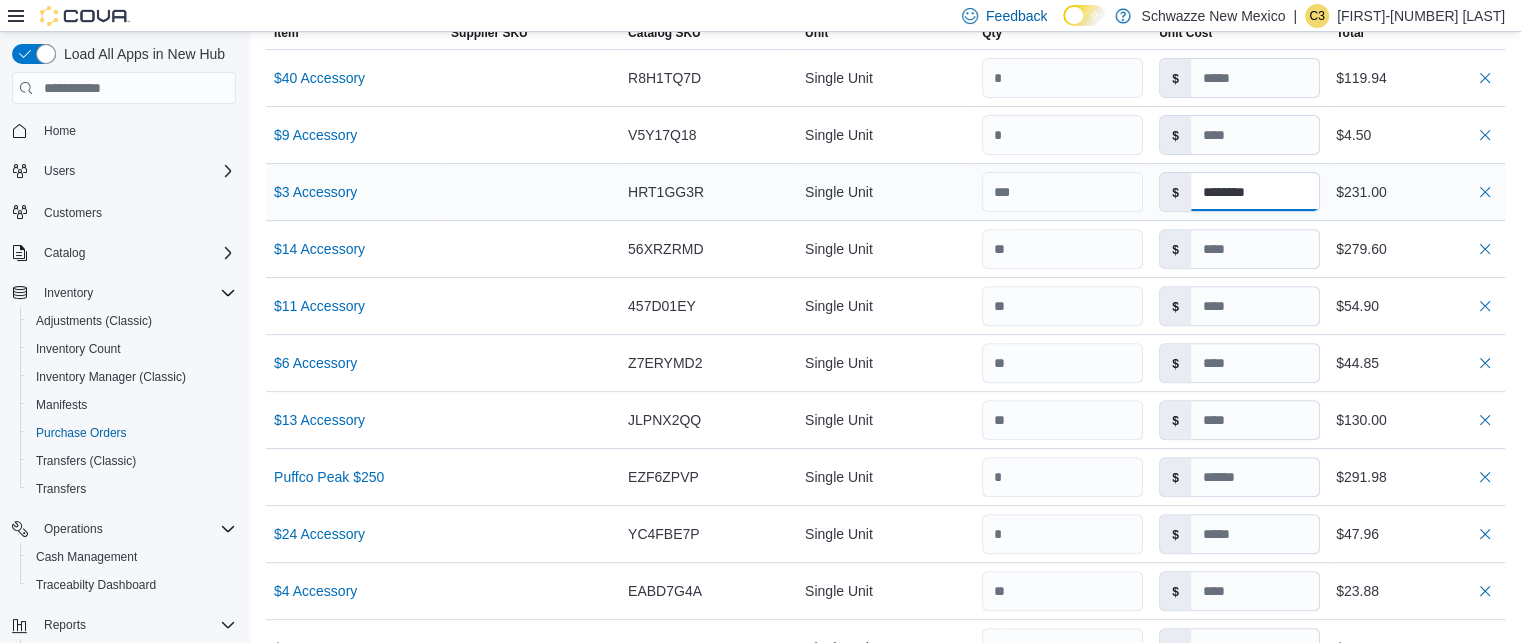 type on "********" 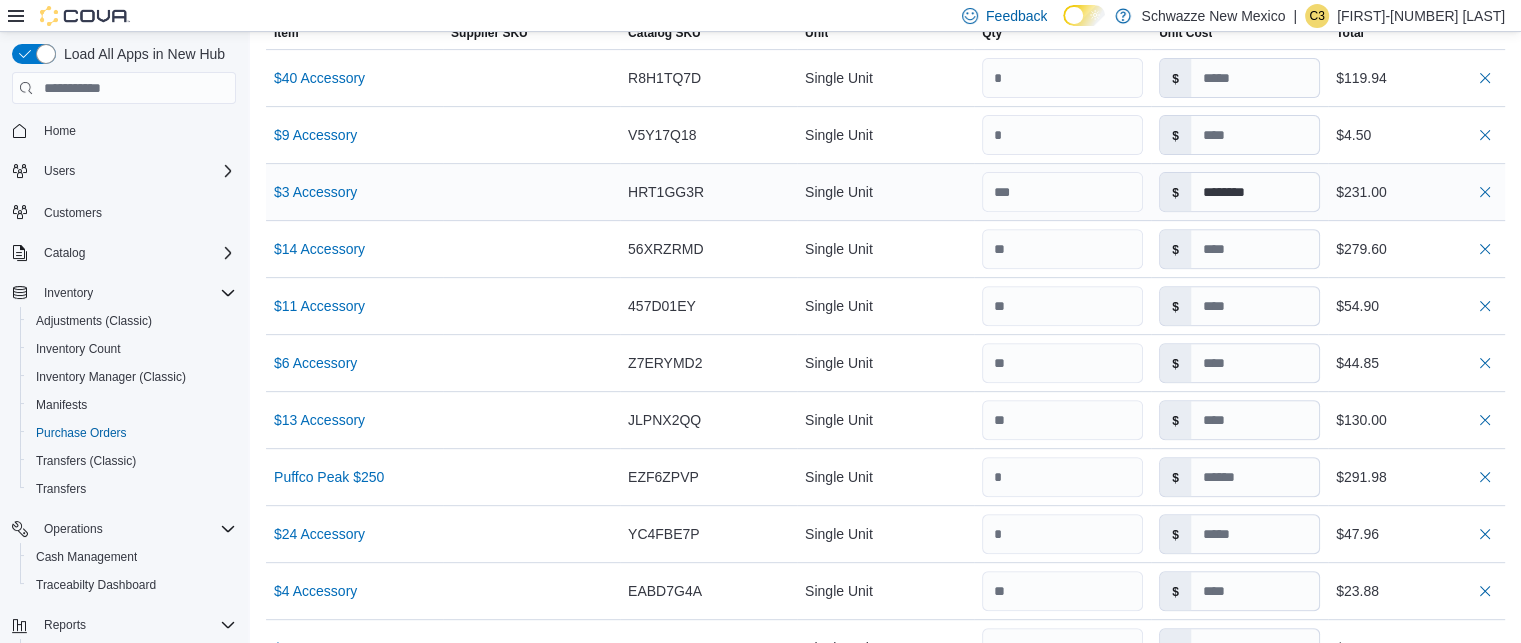 type on "****" 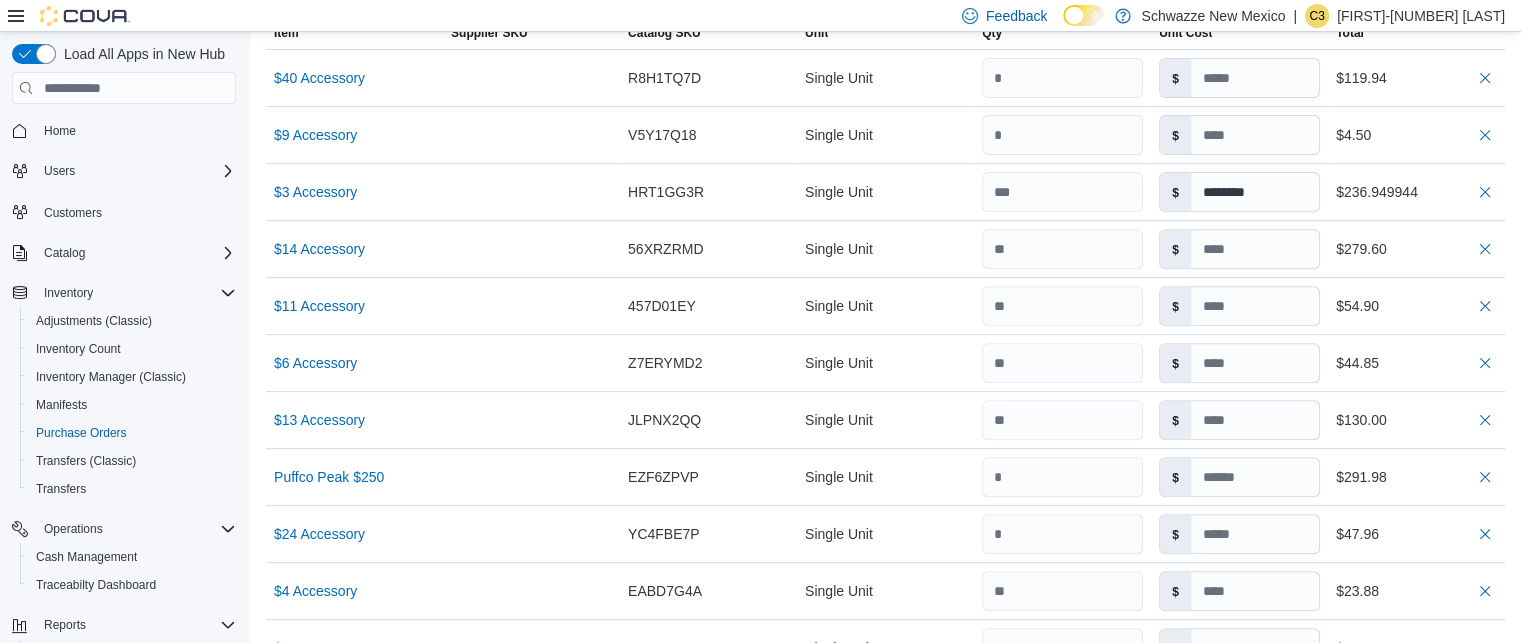 type 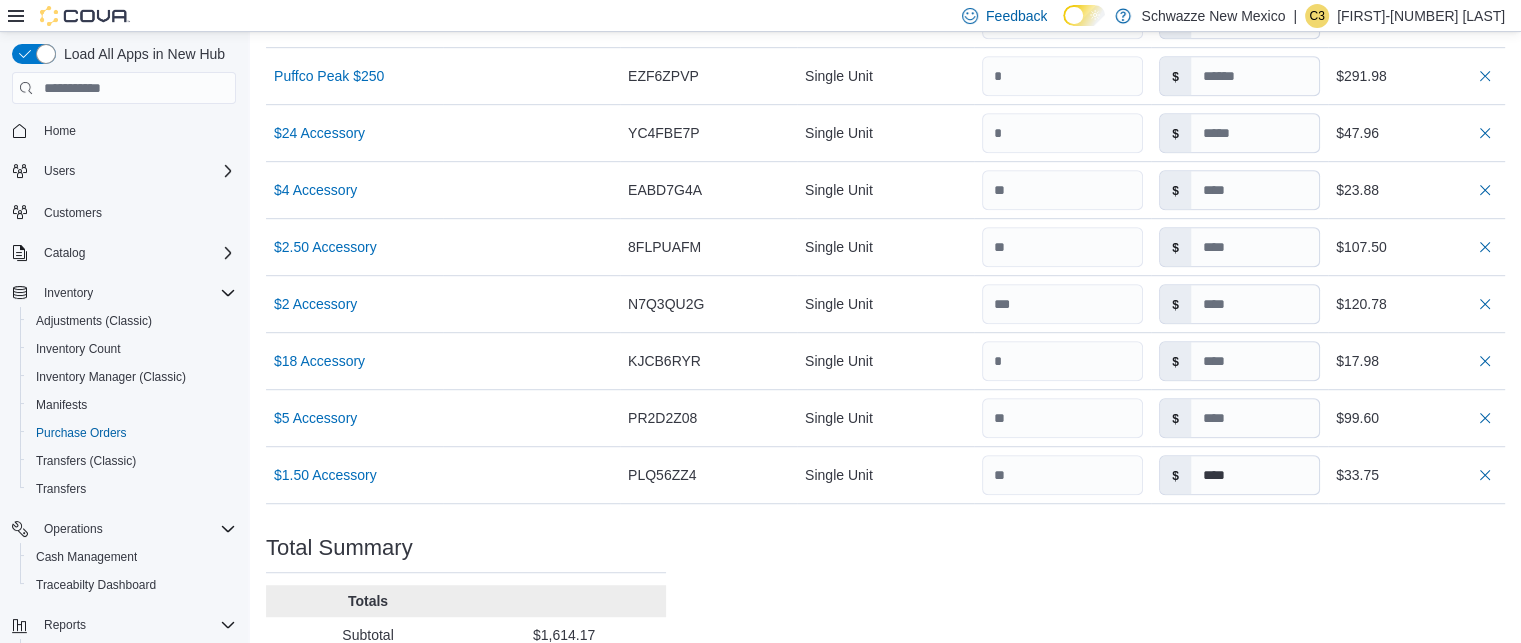 scroll, scrollTop: 1296, scrollLeft: 0, axis: vertical 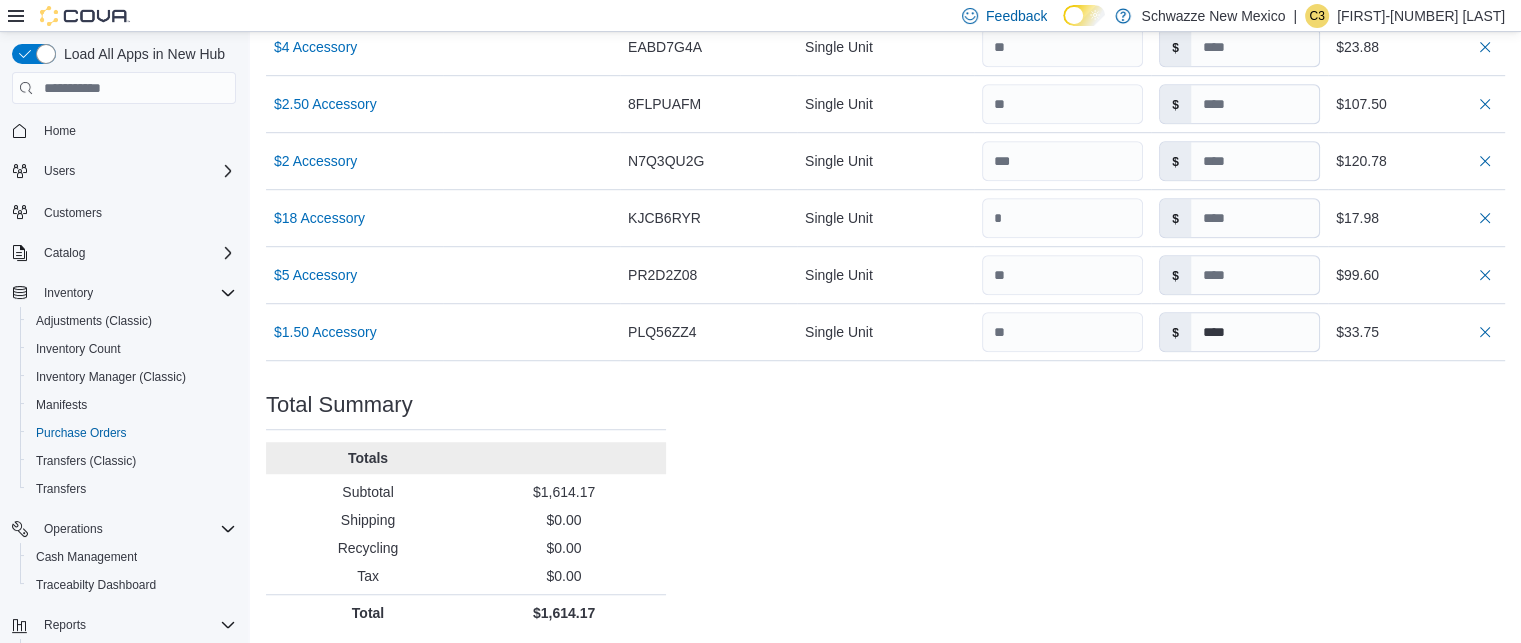 click on "Purchase Order: POB6W5-32133 Feedback Purchase Order Details   Edit Status Pending Supplier Phresh Picks Supplier Invoice Number No Supplier Invoice Number added Bill To RGO10 Santa Fe Ship To RGO10 Santa Fe Shipping Cost $0.00 Recycling Cost $0.00 Tax $0.00 ETA July 18, 2025 Notes - Created On July 11, 2025 12:30 PM Submitted On - Last Received On - Completed On - Products (15)     Products Search or Scan to Add Product Quantity  Add or Browse Products from this Supplier Sorting EuiBasicTable with search callback Item Supplier SKU Catalog SKU Unit Qty Unit Cost Total $40 Accessory Supplier SKU Catalog SKU R8H1TQ7D Unit Single Unit Qty Unit Cost $ Total $119.94 $9 Accessory Supplier SKU Catalog SKU V5Y17Q18 Unit Single Unit Qty Unit Cost $ Total $4.50 $3 Accessory Supplier SKU Catalog SKU HRT1GG3R Unit Single Unit Qty Unit Cost $ Total $236.949944 $14 Accessory Supplier SKU Catalog SKU 56XRZRMD Unit Single Unit Qty Unit Cost $ Total $279.60 $11 Accessory Supplier SKU Catalog SKU 457D01EY Unit Single Unit Qty" at bounding box center (885, -250) 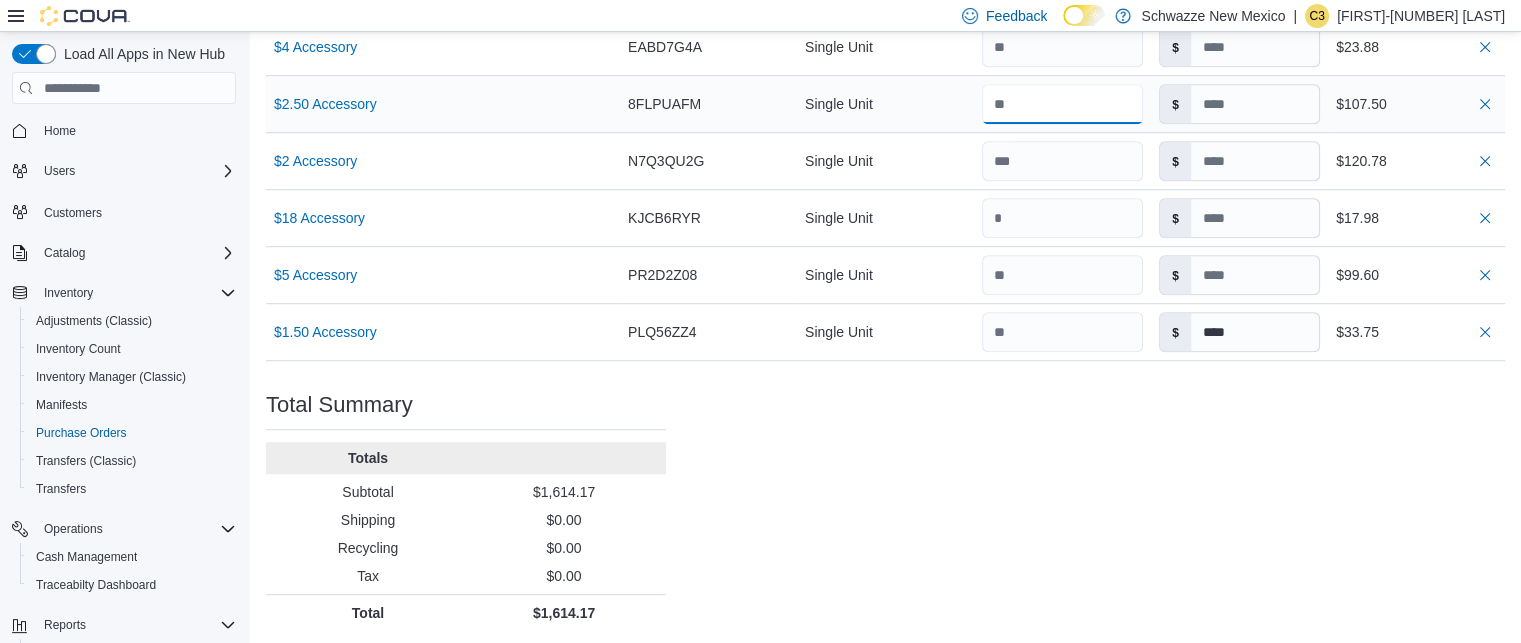 click at bounding box center [1062, 104] 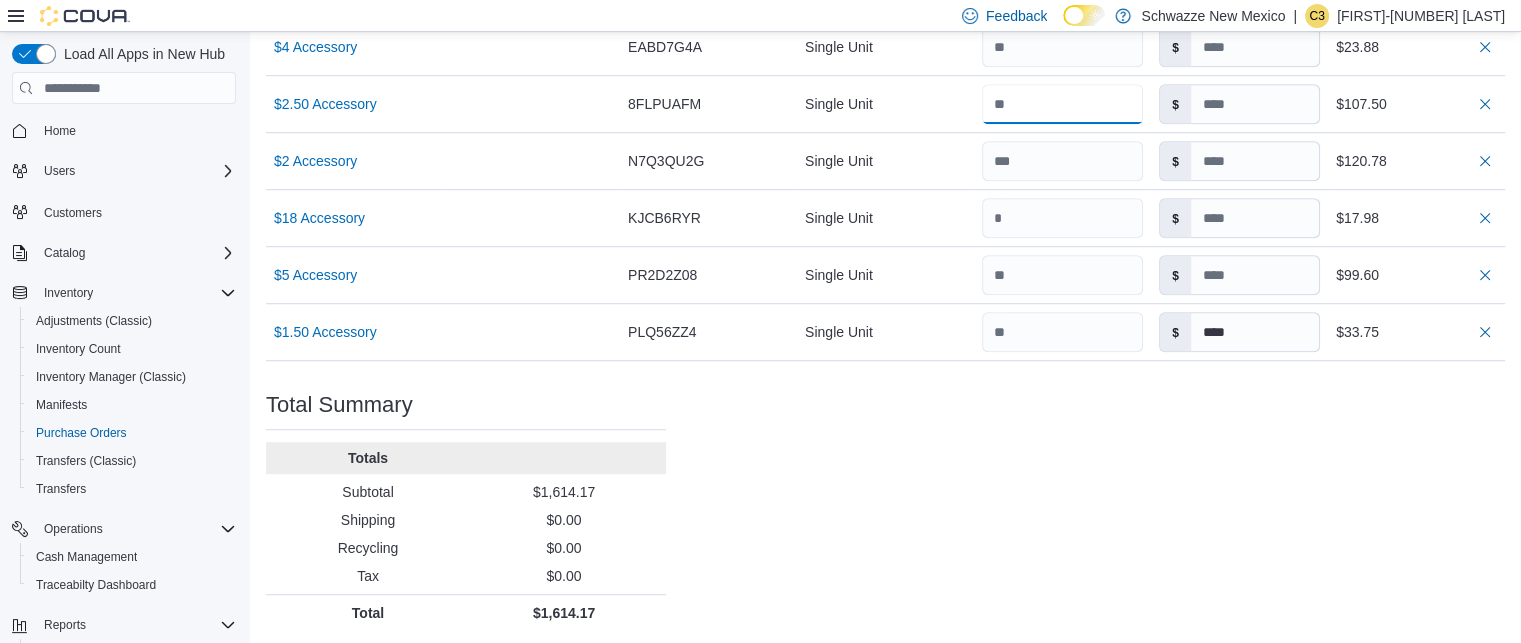 type on "***" 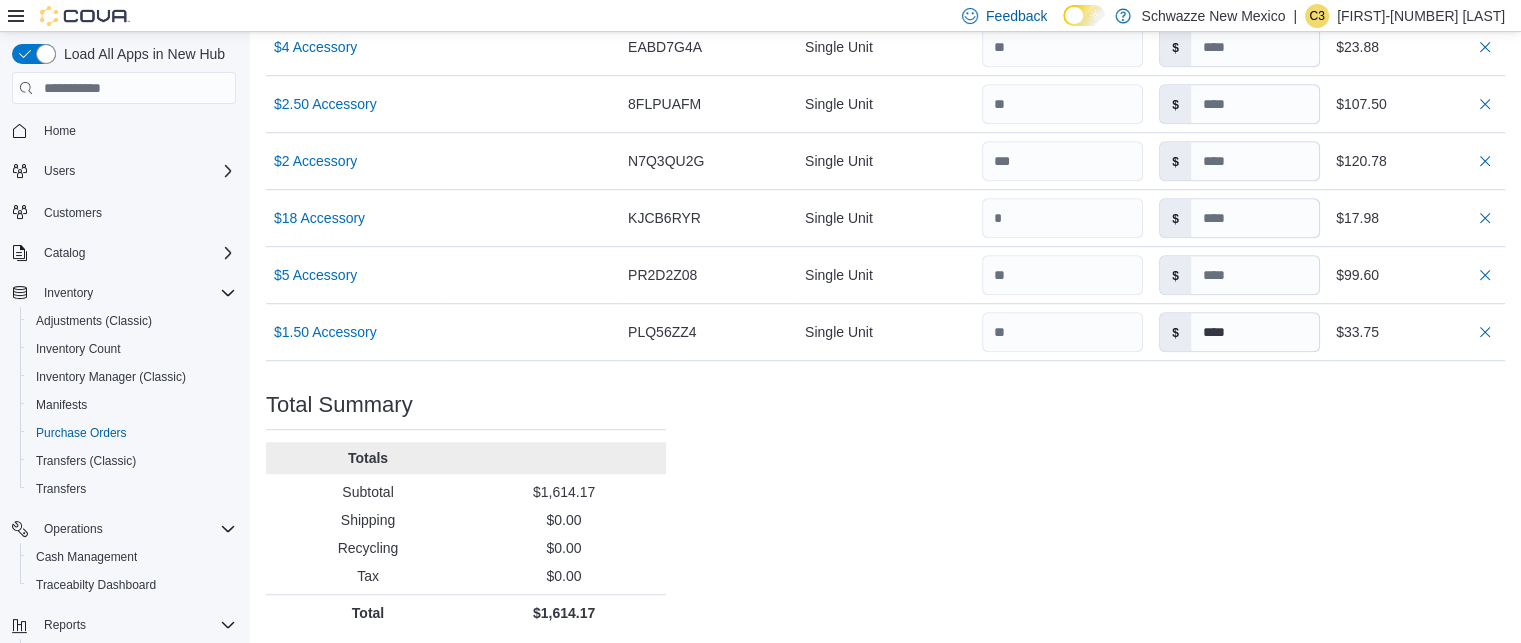 type on "********" 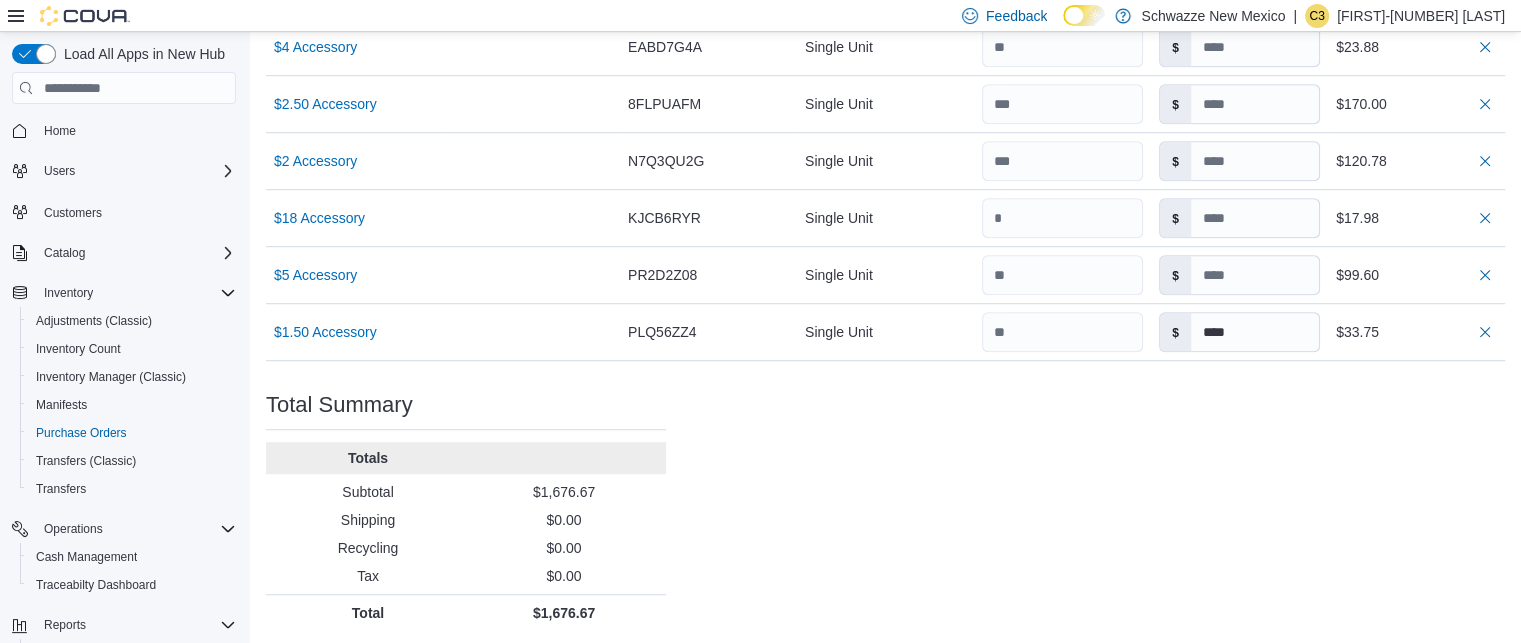 click on "Purchase Order: POB6W5-32133 Feedback Purchase Order Details   Edit Status Pending Supplier Phresh Picks Supplier Invoice Number No Supplier Invoice Number added Bill To RGO10 Santa Fe Ship To RGO10 Santa Fe Shipping Cost $0.00 Recycling Cost $0.00 Tax $0.00 ETA July 18, 2025 Notes - Created On July 11, 2025 12:30 PM Submitted On - Last Received On - Completed On - Products (15)     Products Search or Scan to Add Product Quantity  Add or Browse Products from this Supplier Sorting Item Supplier SKU Catalog SKU Unit Qty Unit Cost Total $40 Accessory Supplier SKU Catalog SKU R8H1TQ7D Unit Single Unit Qty Unit Cost $ Total $119.94 $9 Accessory Supplier SKU Catalog SKU V5Y17Q18 Unit Single Unit Qty Unit Cost $ Total $4.50 $3 Accessory Supplier SKU Catalog SKU HRT1GG3R Unit Single Unit Qty Unit Cost $ ******** Total $236.949944 $14 Accessory Supplier SKU Catalog SKU 56XRZRMD Unit Single Unit Qty Unit Cost $ Total $279.60 $11 Accessory Supplier SKU Catalog SKU 457D01EY Unit Single Unit Qty Unit Cost $ Total $54.90 $" at bounding box center (885, -250) 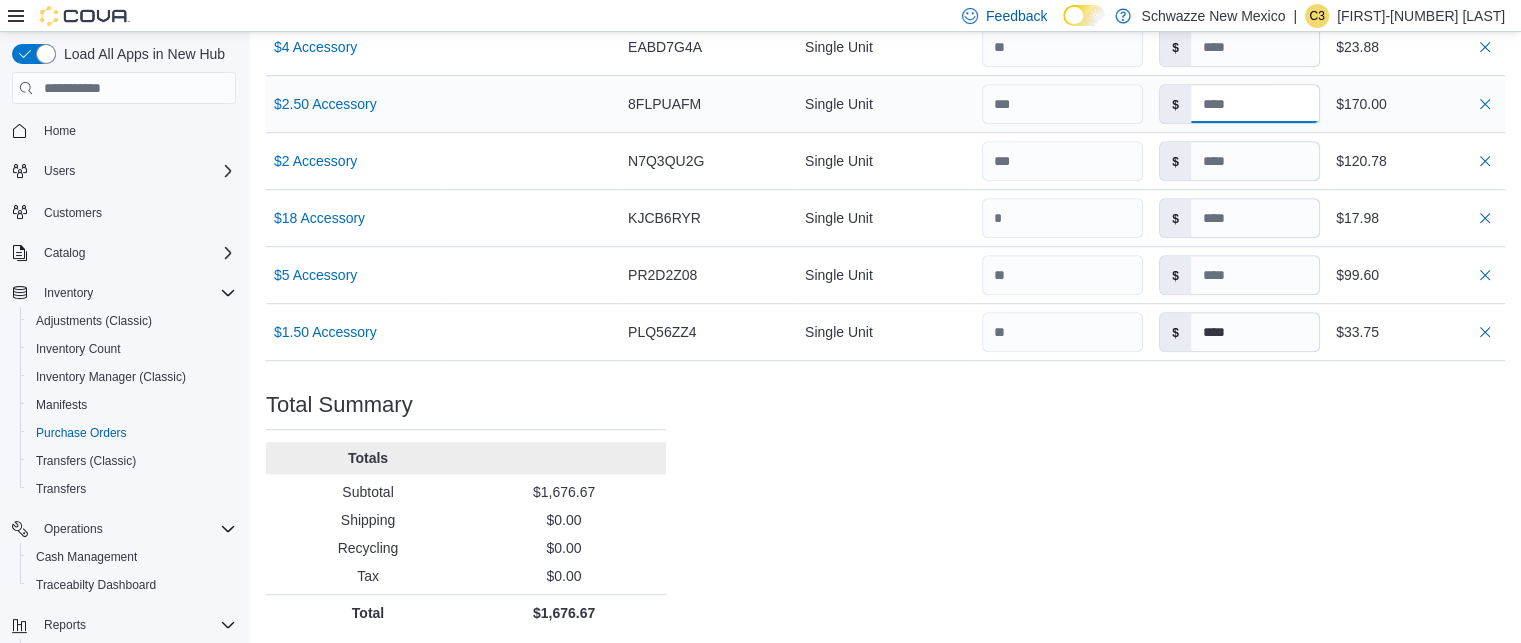 click at bounding box center (1255, 104) 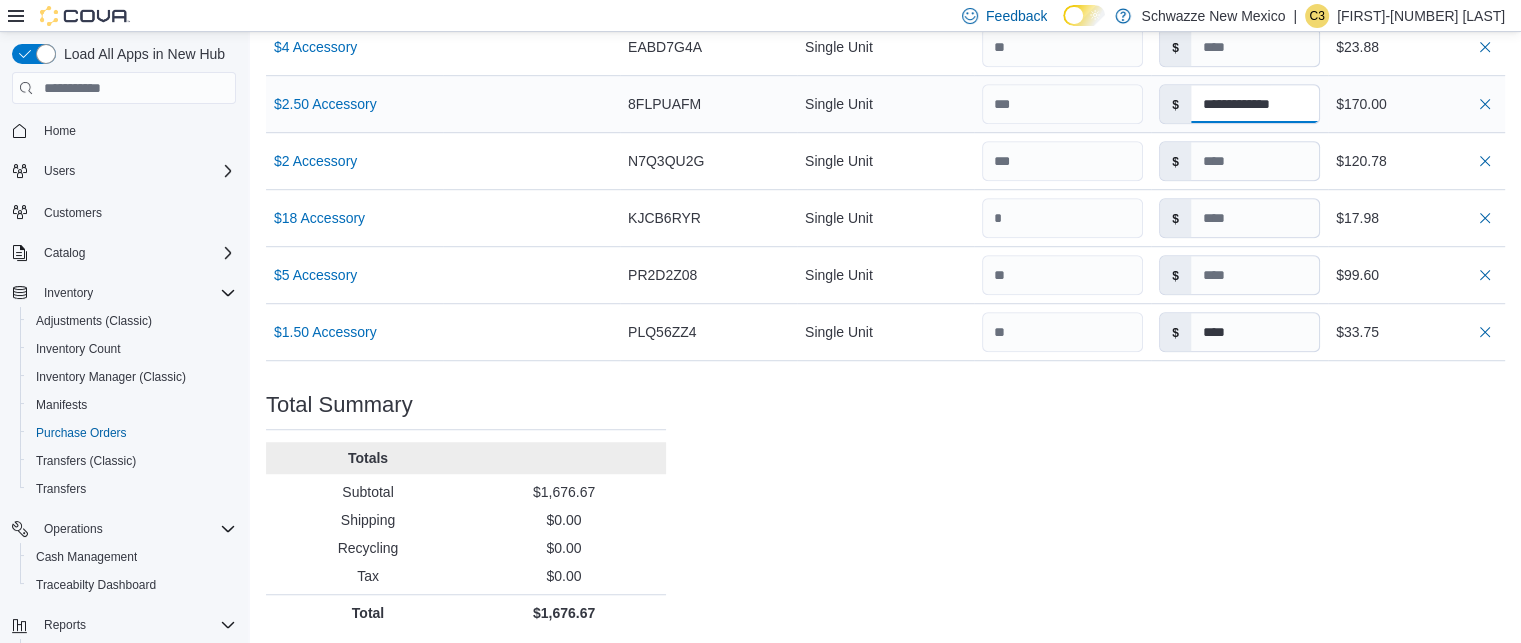 type on "**********" 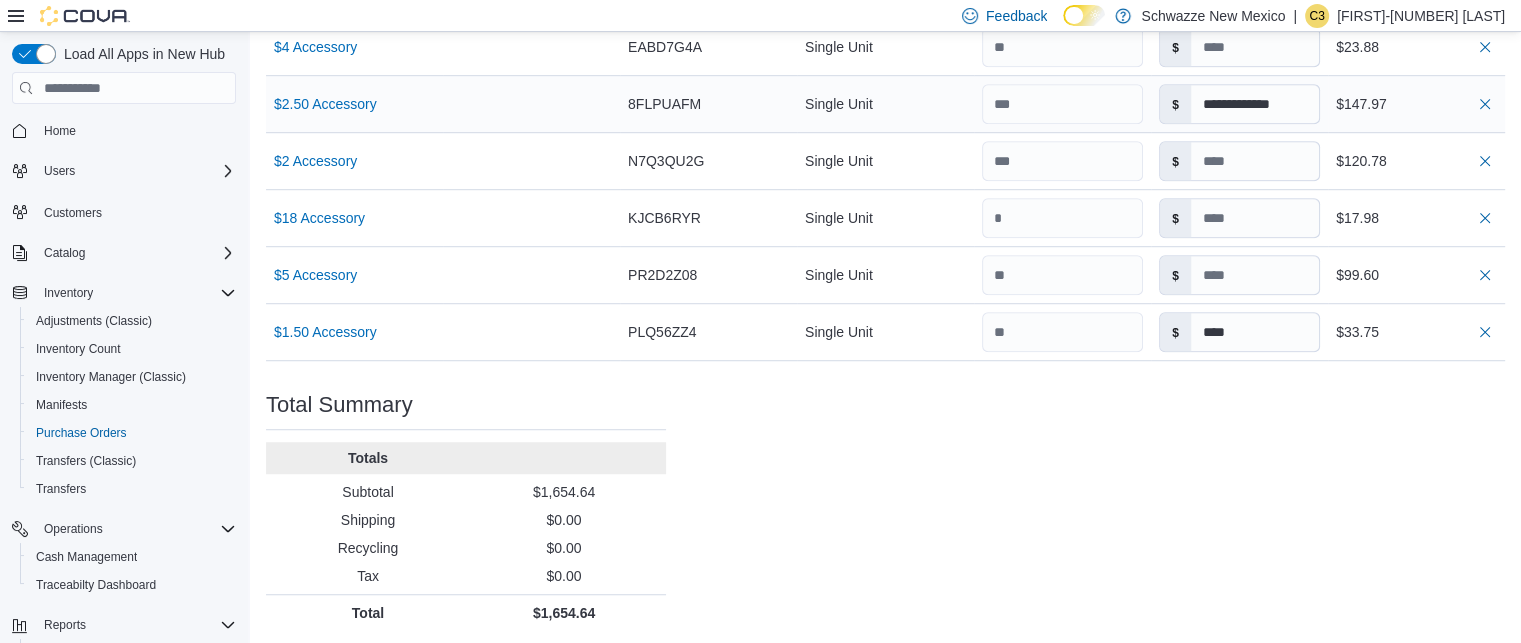 click on "$147.9699999997" at bounding box center [1416, 104] 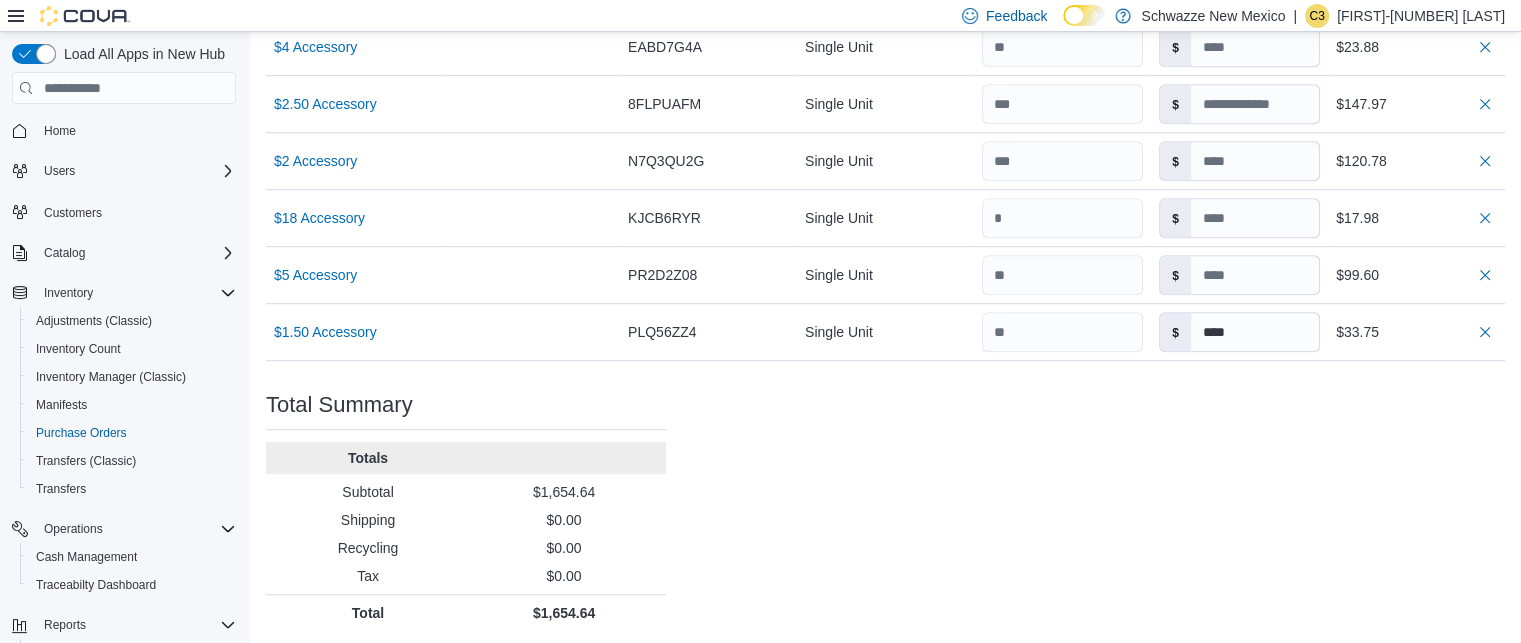 click on "Purchase Order: POB6W5-32133 Feedback Purchase Order Details   Edit Status Pending Supplier Phresh Picks Supplier Invoice Number No Supplier Invoice Number added Bill To RGO10 Santa Fe Ship To RGO10 Santa Fe Shipping Cost $0.00 Recycling Cost $0.00 Tax $0.00 ETA July 18, 2025 Notes - Created On July 11, 2025 12:30 PM Submitted On - Last Received On - Completed On - Products (15)     Products Search or Scan to Add Product Quantity  Add or Browse Products from this Supplier Sorting EuiBasicTable with search callback Item Supplier SKU Catalog SKU Unit Qty Unit Cost Total $40 Accessory Supplier SKU Catalog SKU R8H1TQ7D Unit Single Unit Qty Unit Cost $ Total $119.94 $9 Accessory Supplier SKU Catalog SKU V5Y17Q18 Unit Single Unit Qty Unit Cost $ Total $4.50 $3 Accessory Supplier SKU Catalog SKU HRT1GG3R Unit Single Unit Qty Unit Cost $ ******** Total $236.949944 $14 Accessory Supplier SKU Catalog SKU 56XRZRMD Unit Single Unit Qty Unit Cost $ Total $279.60 $11 Accessory Supplier SKU Catalog SKU 457D01EY Unit Qty $ $" at bounding box center (885, -250) 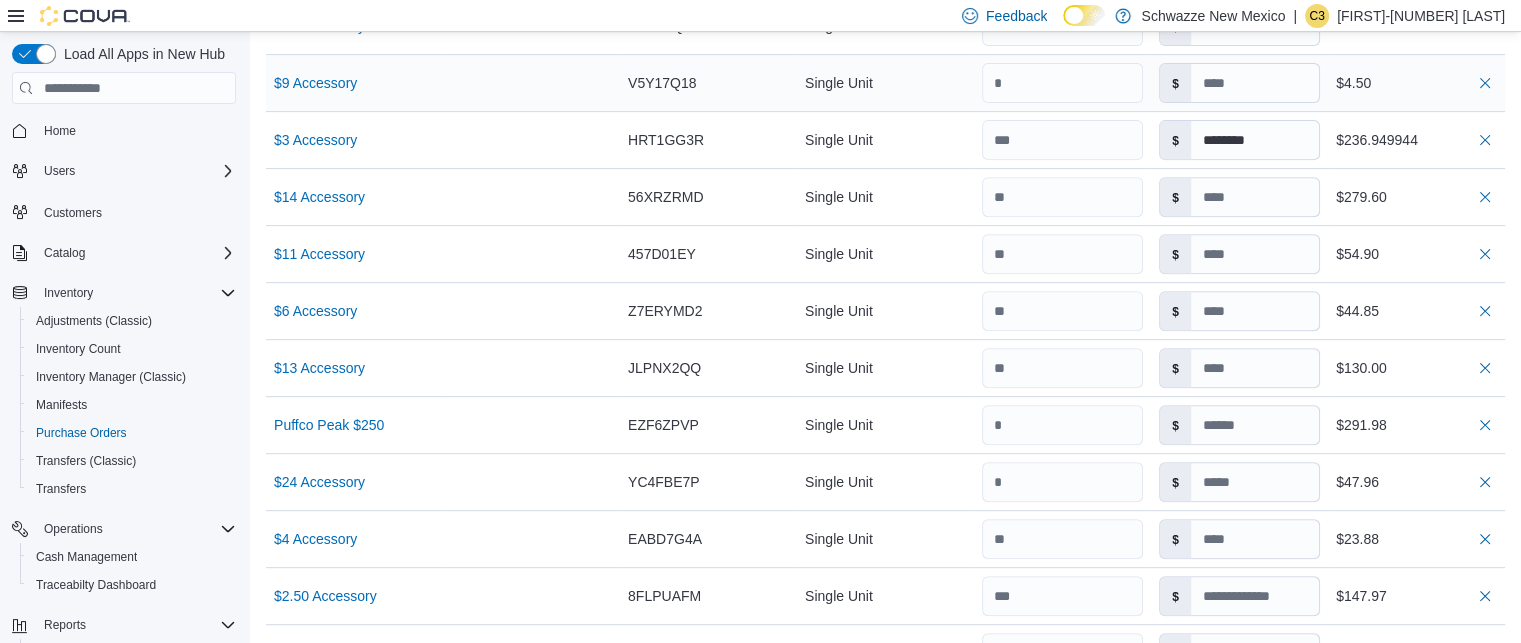 scroll, scrollTop: 804, scrollLeft: 0, axis: vertical 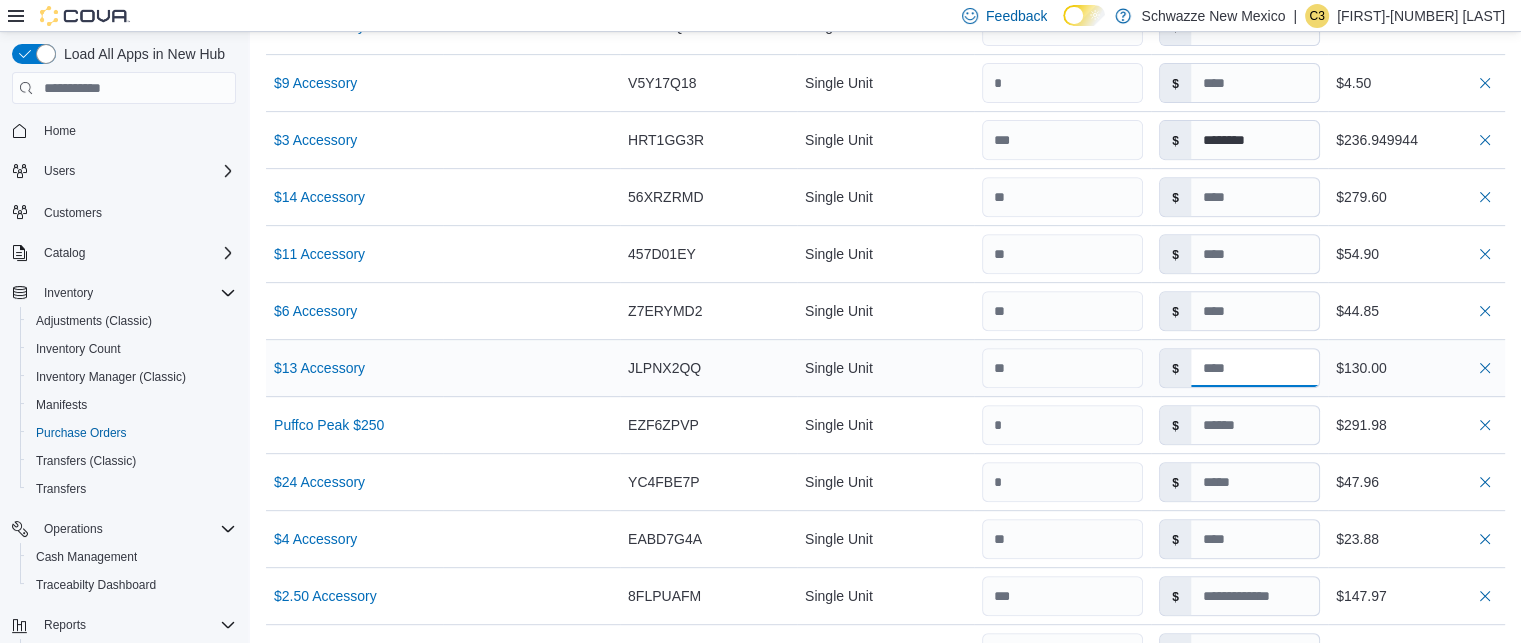 click at bounding box center (1255, 368) 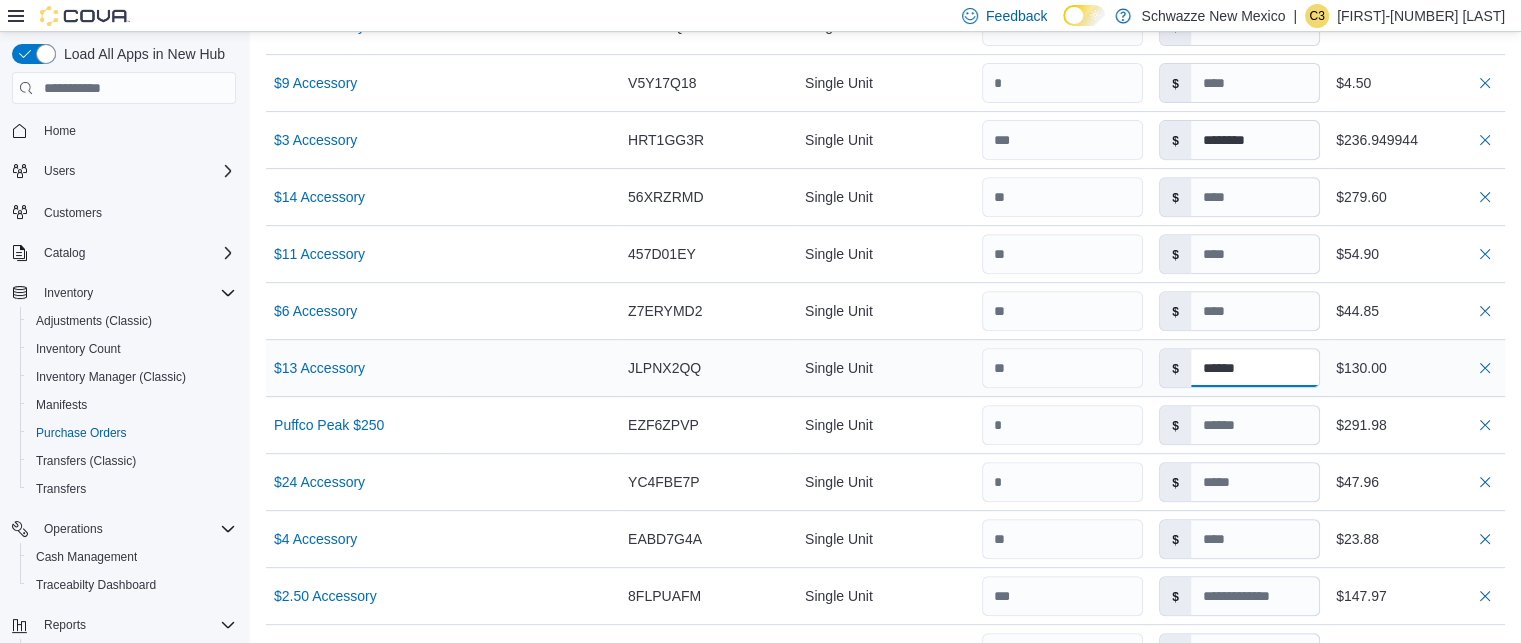 drag, startPoint x: 1236, startPoint y: 358, endPoint x: 1387, endPoint y: 363, distance: 151.08276 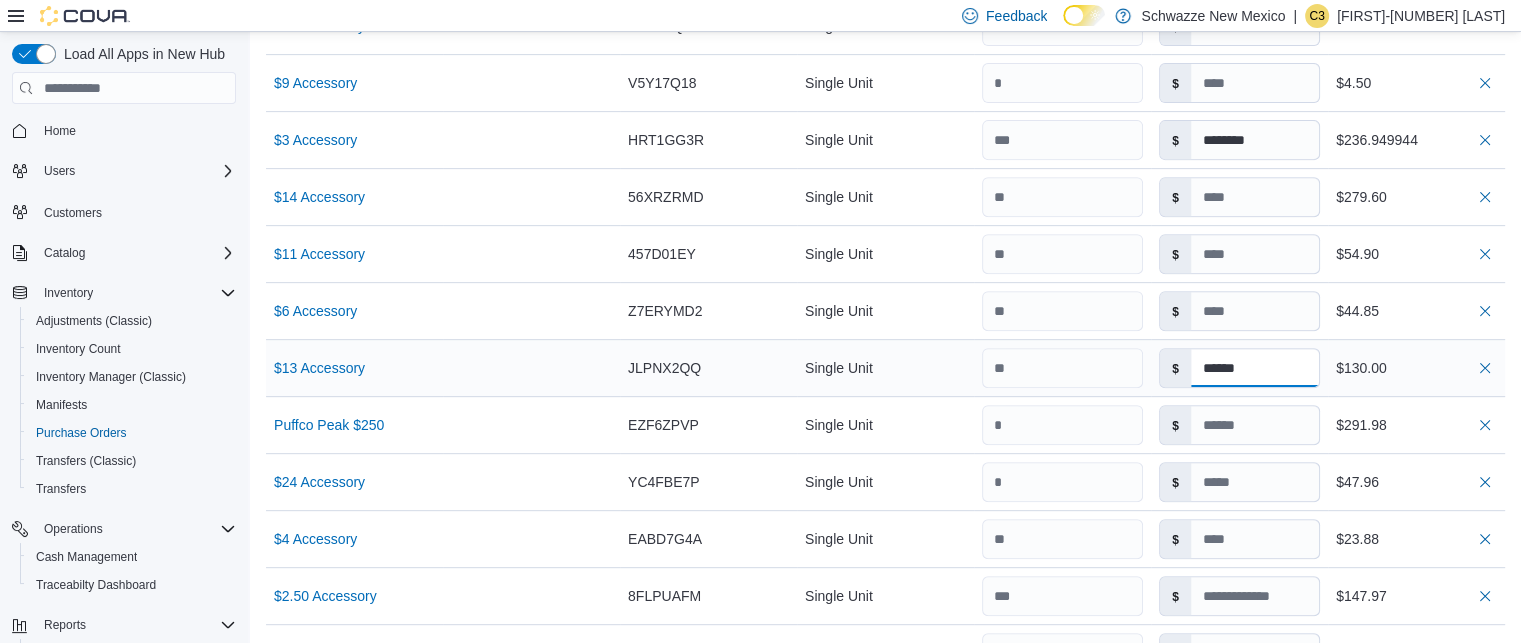 click on "$13 Accessory Supplier SKU Catalog SKU JLPNX2QQ Unit Single Unit Qty Unit Cost $ ****** Total $130.00" at bounding box center (885, 368) 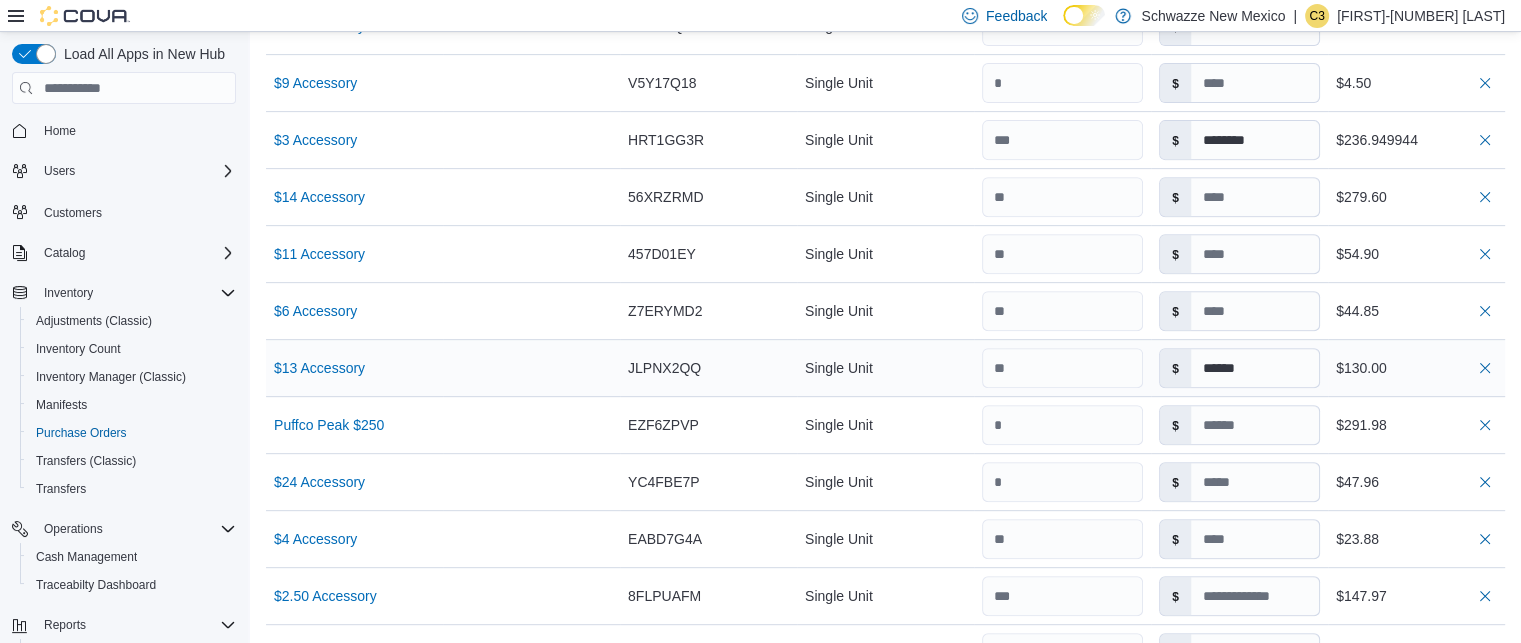type on "**********" 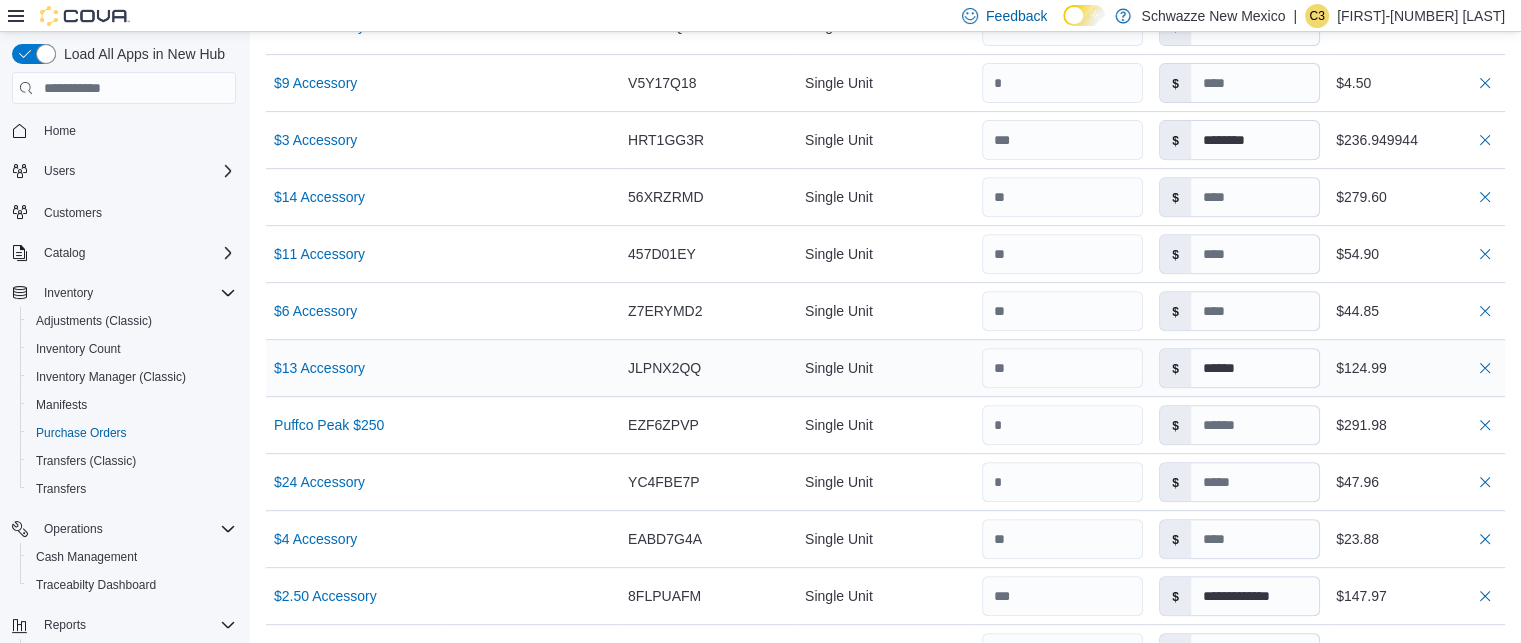 click on "$124.99" at bounding box center (1416, 368) 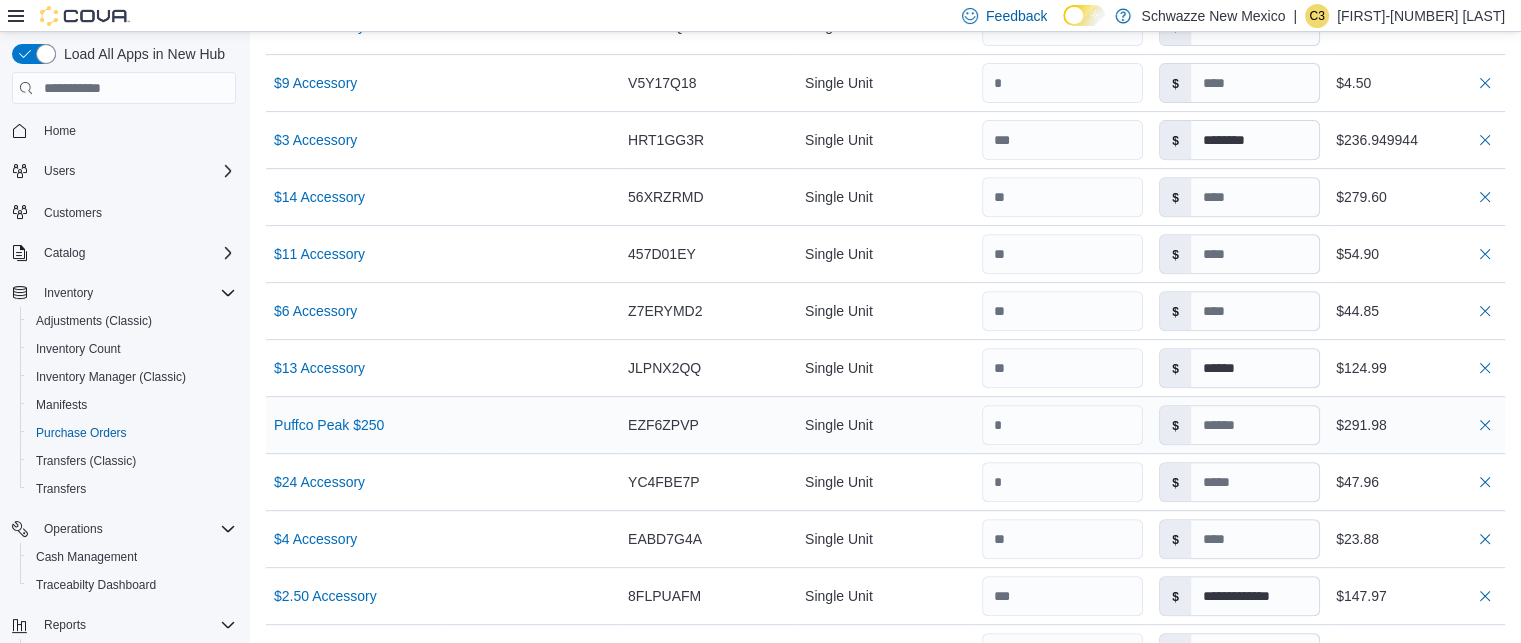 type 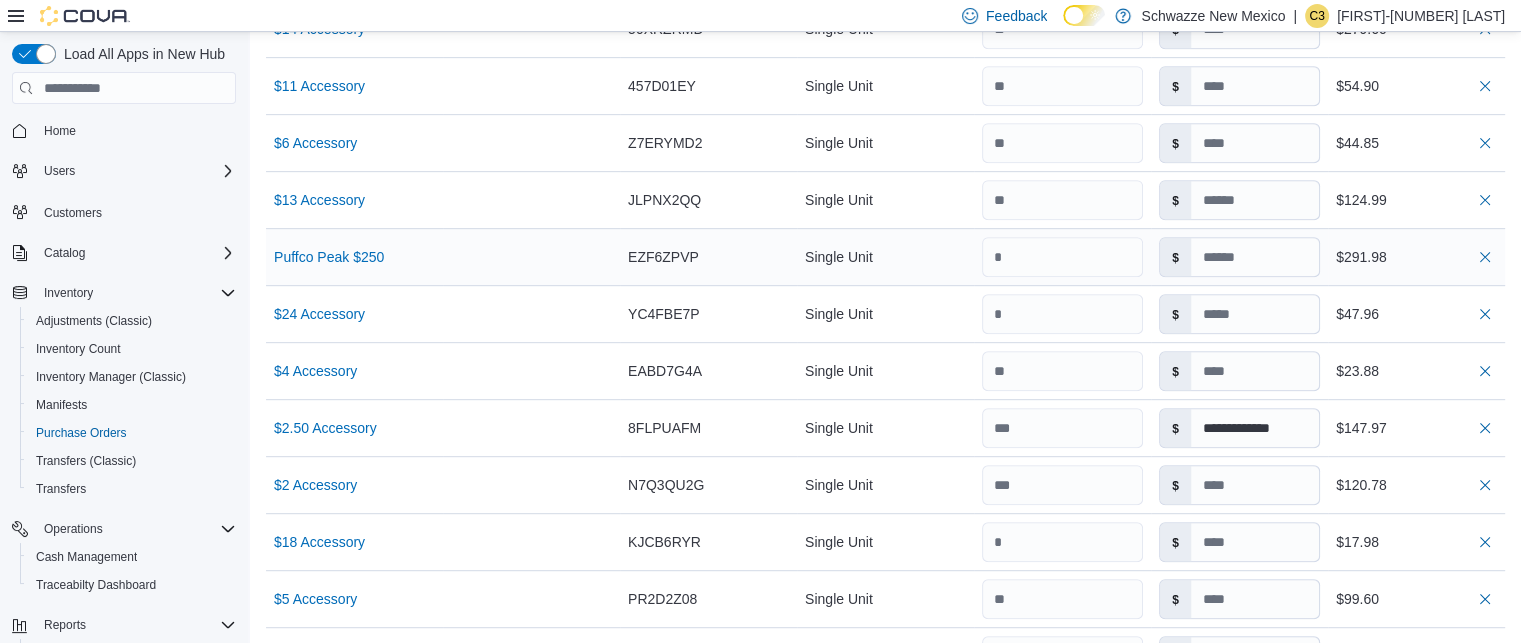 scroll, scrollTop: 971, scrollLeft: 0, axis: vertical 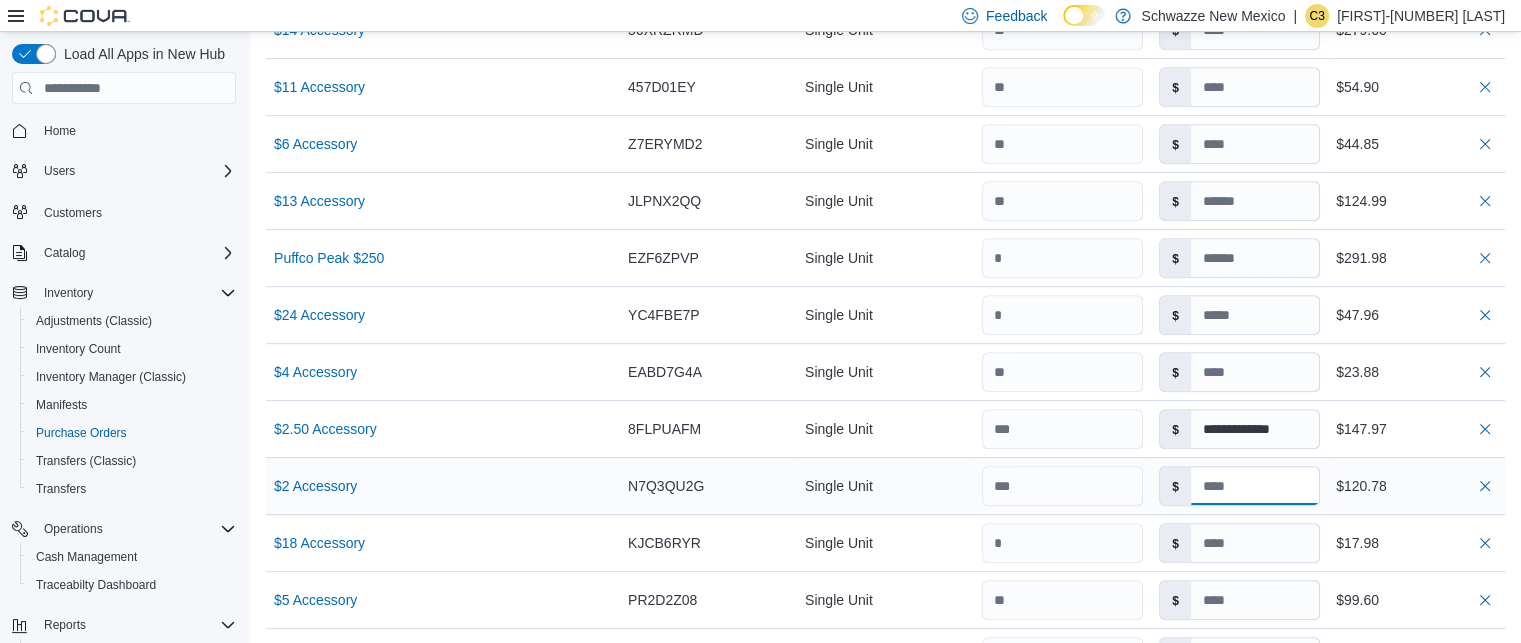 click at bounding box center (1255, 486) 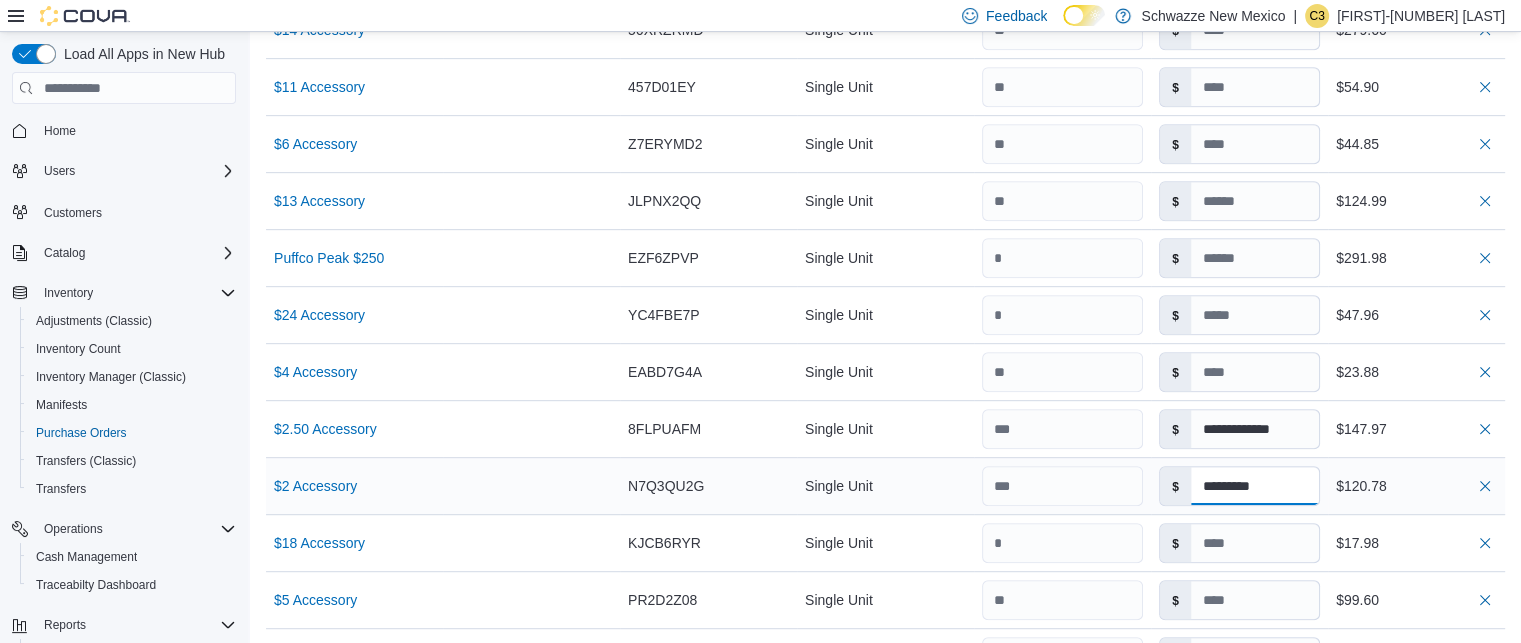 type on "*********" 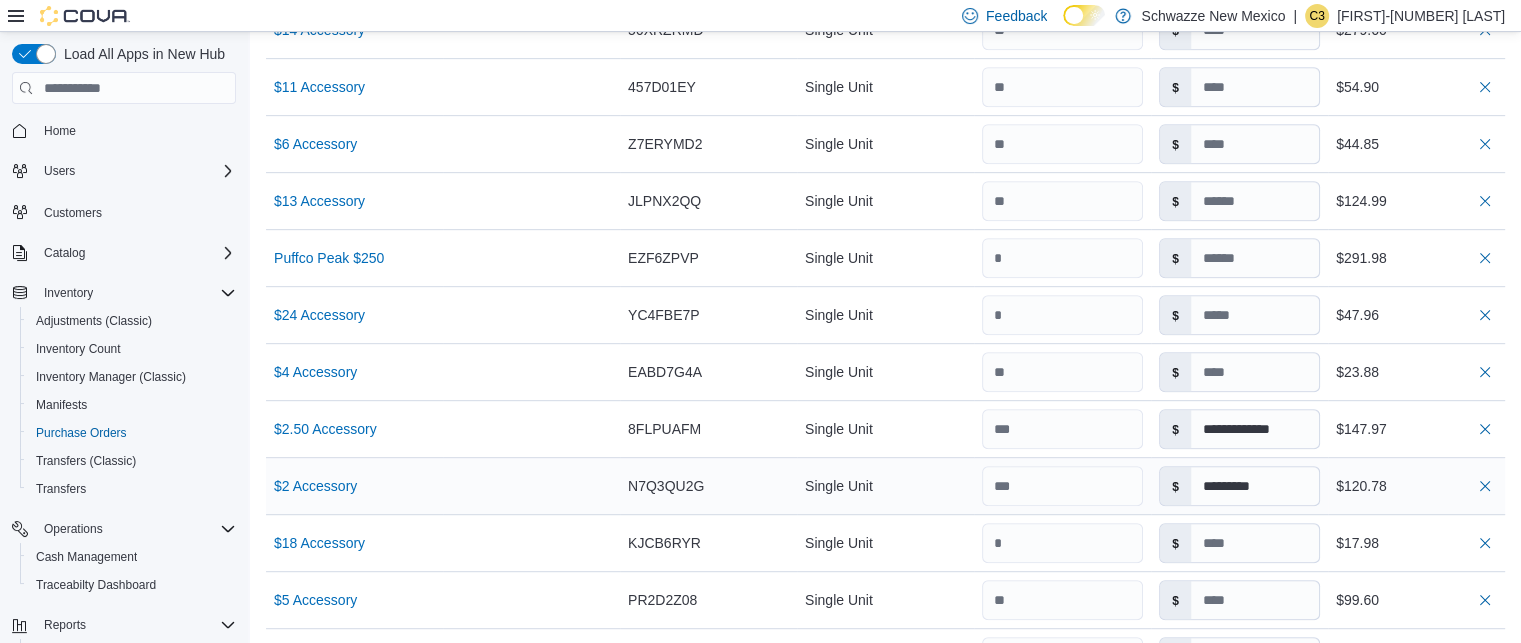 type on "******" 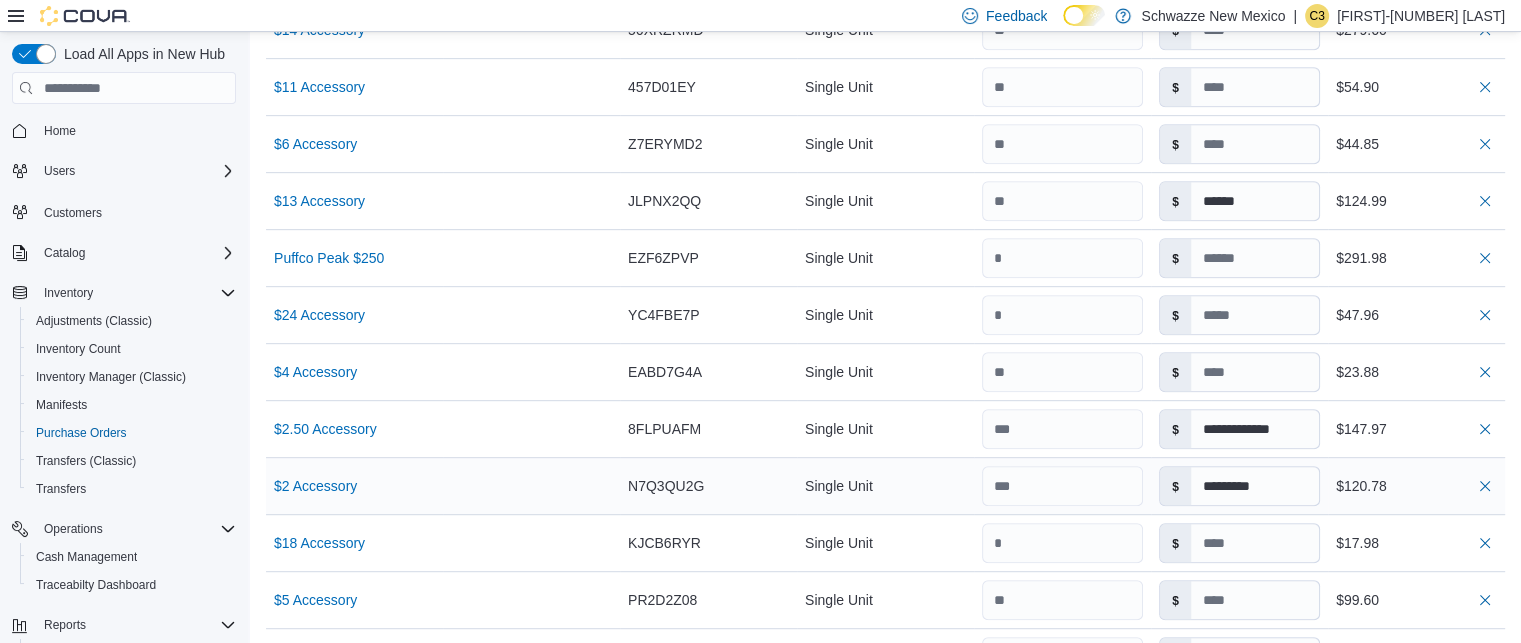 click on "$120.78" at bounding box center [1416, 486] 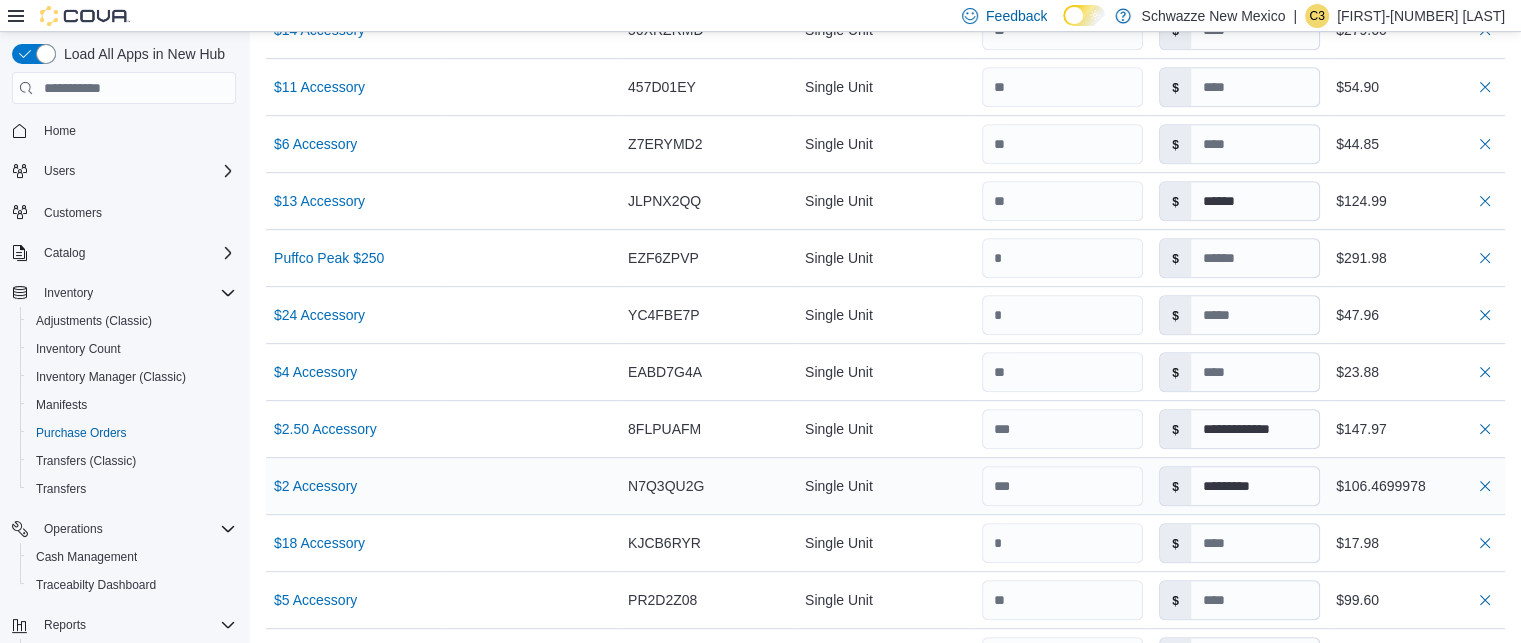 type 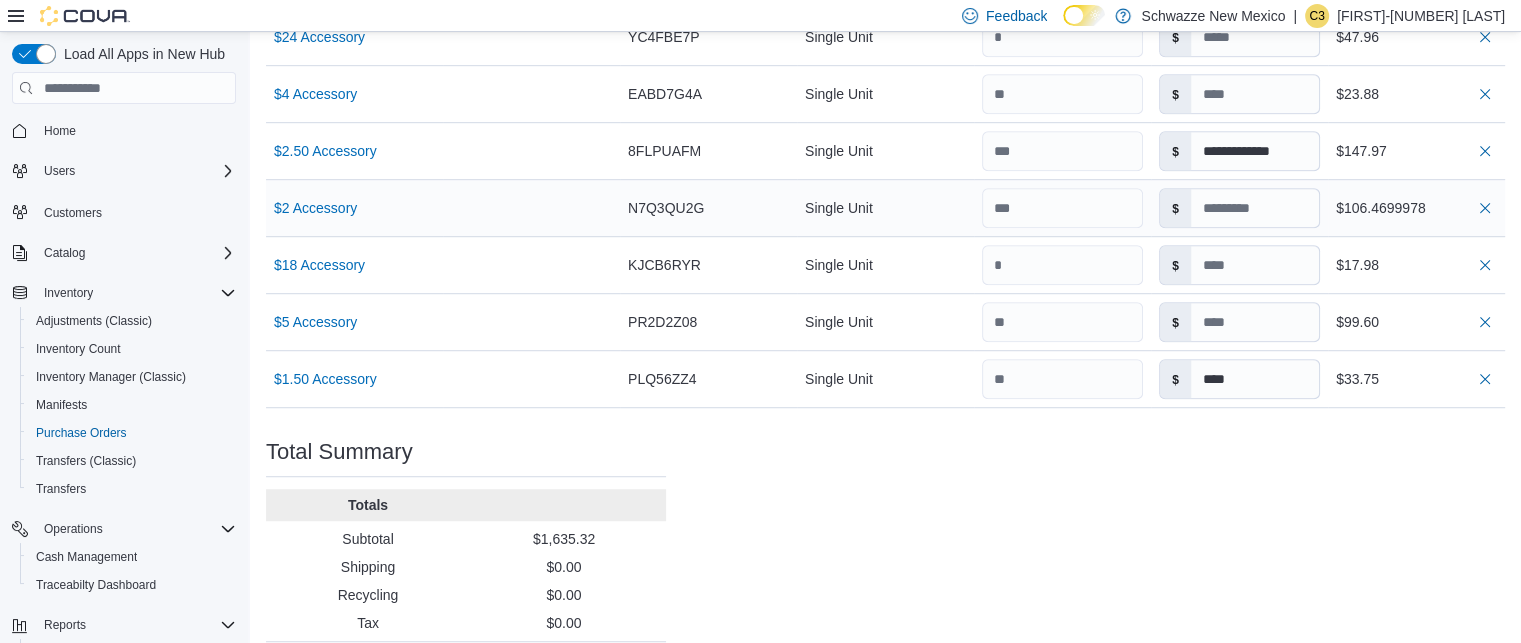 scroll, scrollTop: 1296, scrollLeft: 0, axis: vertical 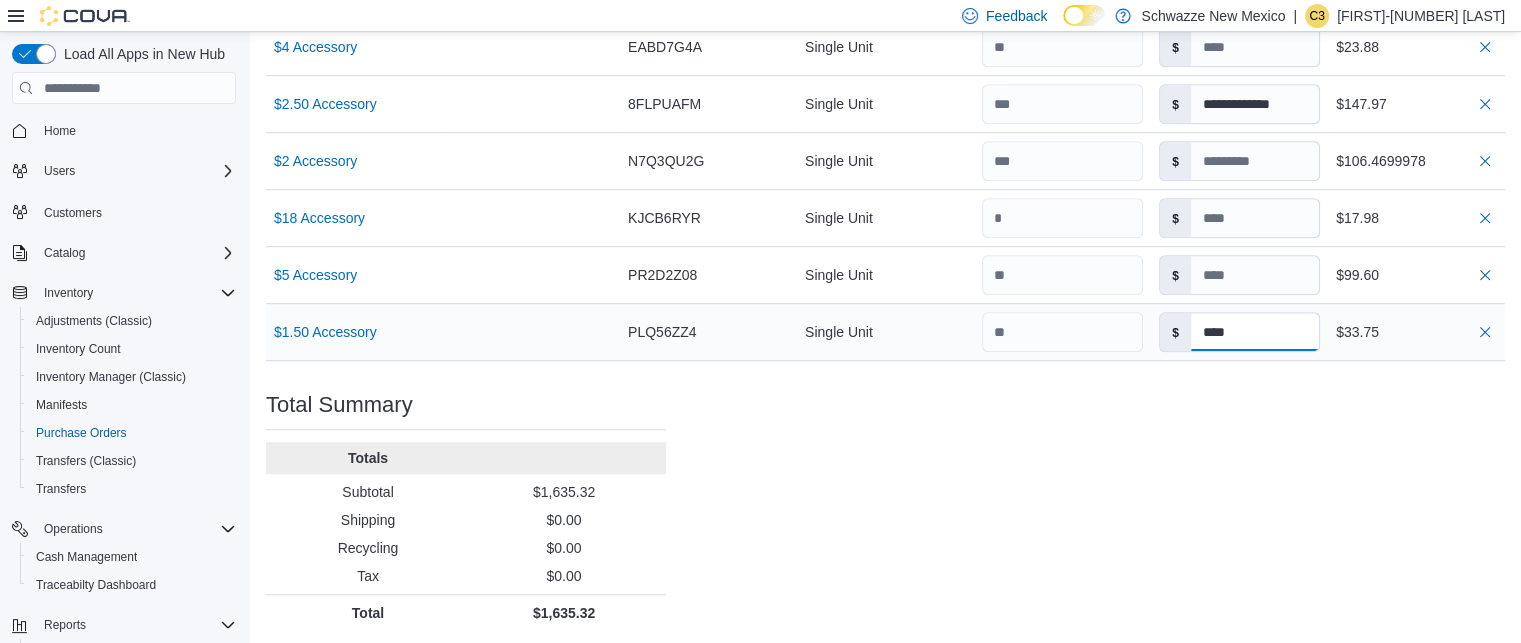 click on "****" at bounding box center [1255, 332] 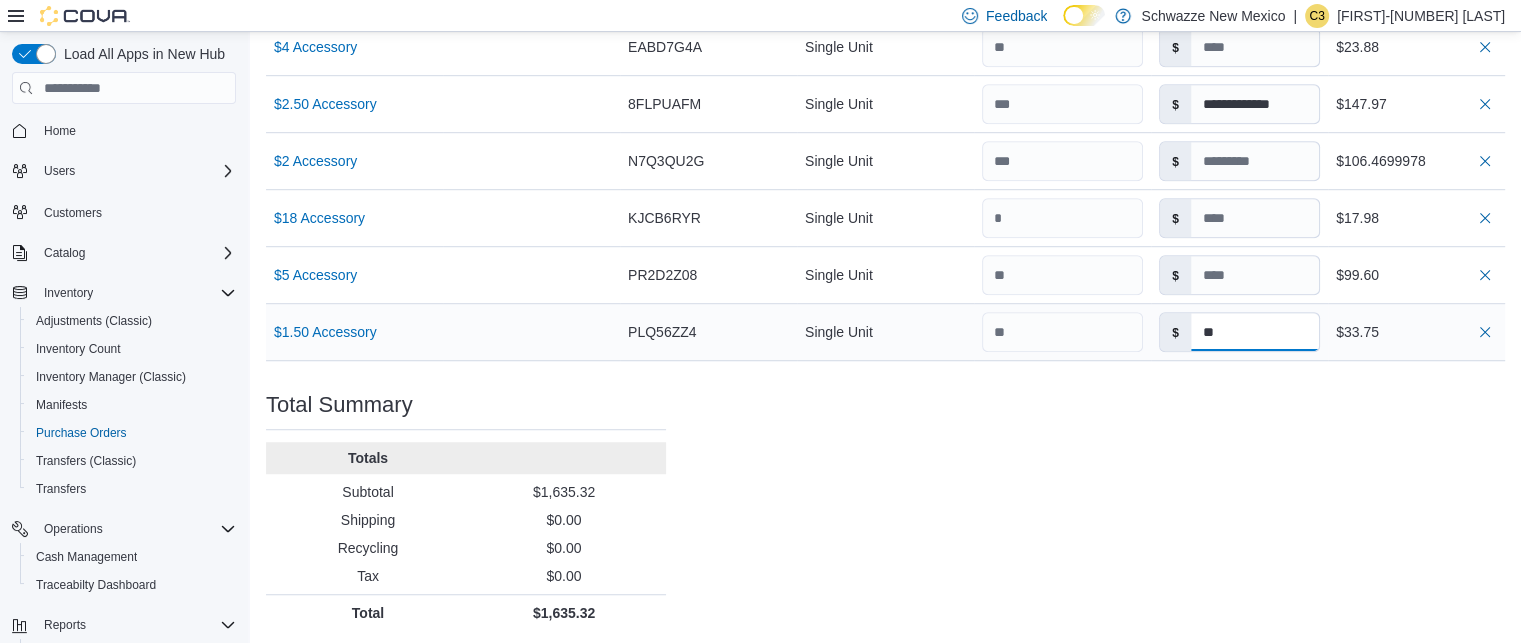 type on "*" 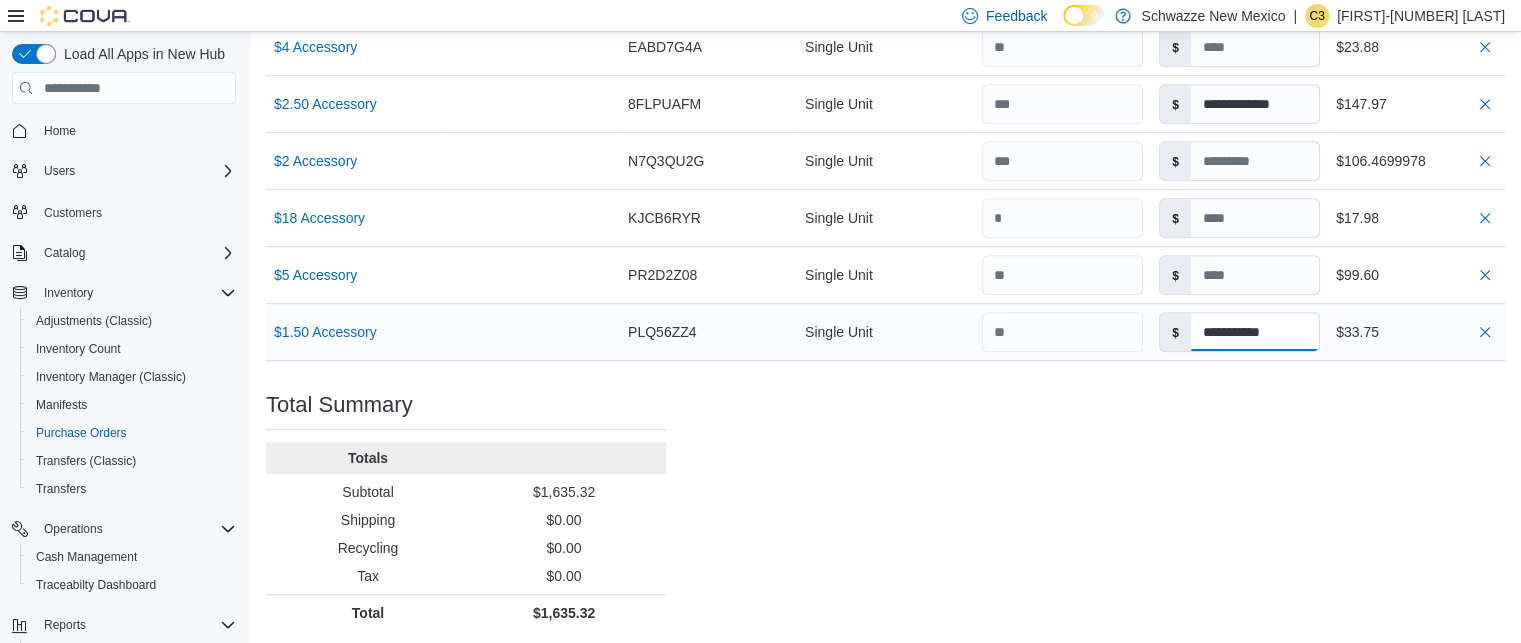 type on "**********" 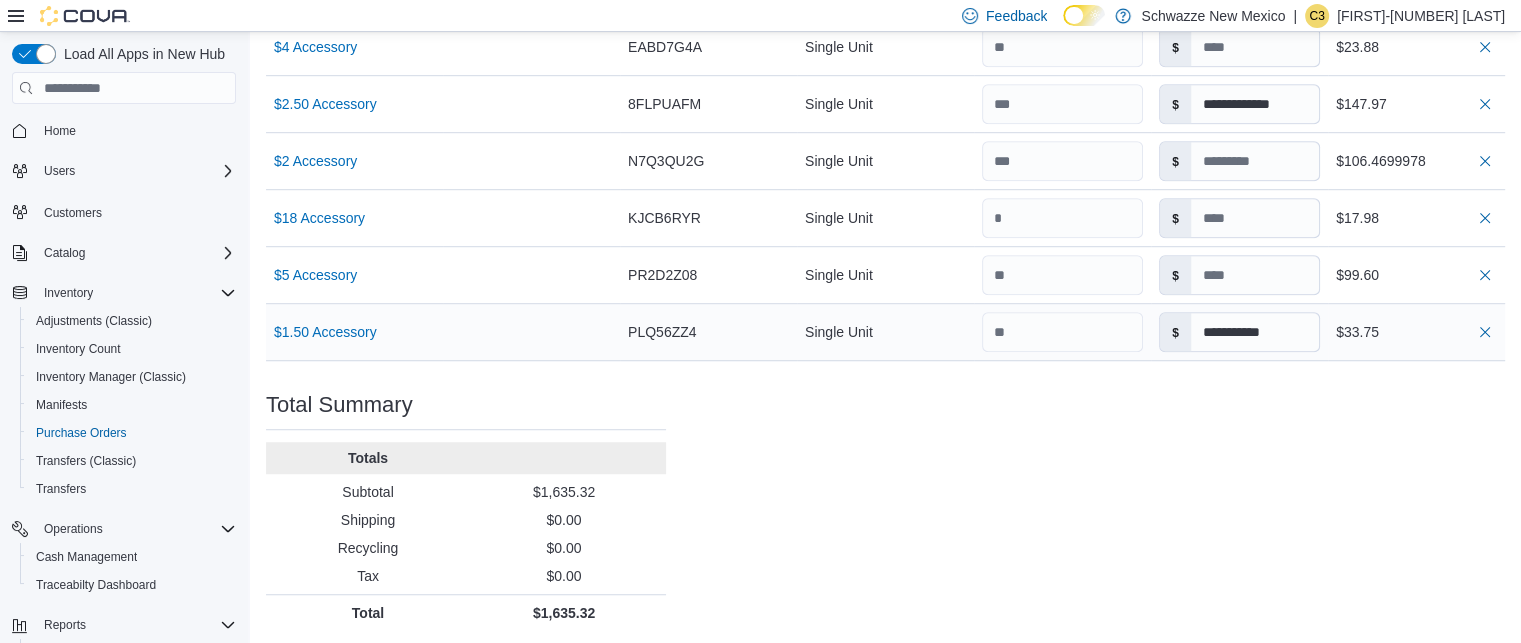 type on "*********" 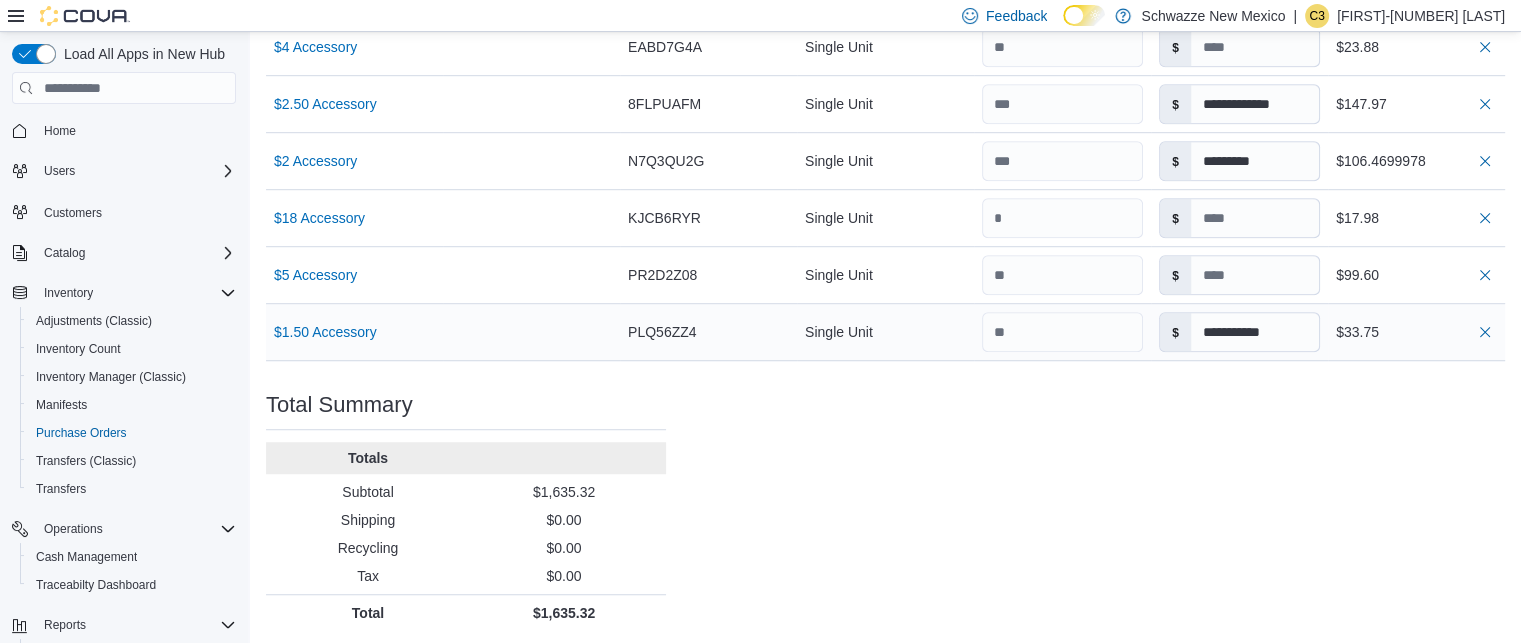 click on "$33.75" at bounding box center [1416, 332] 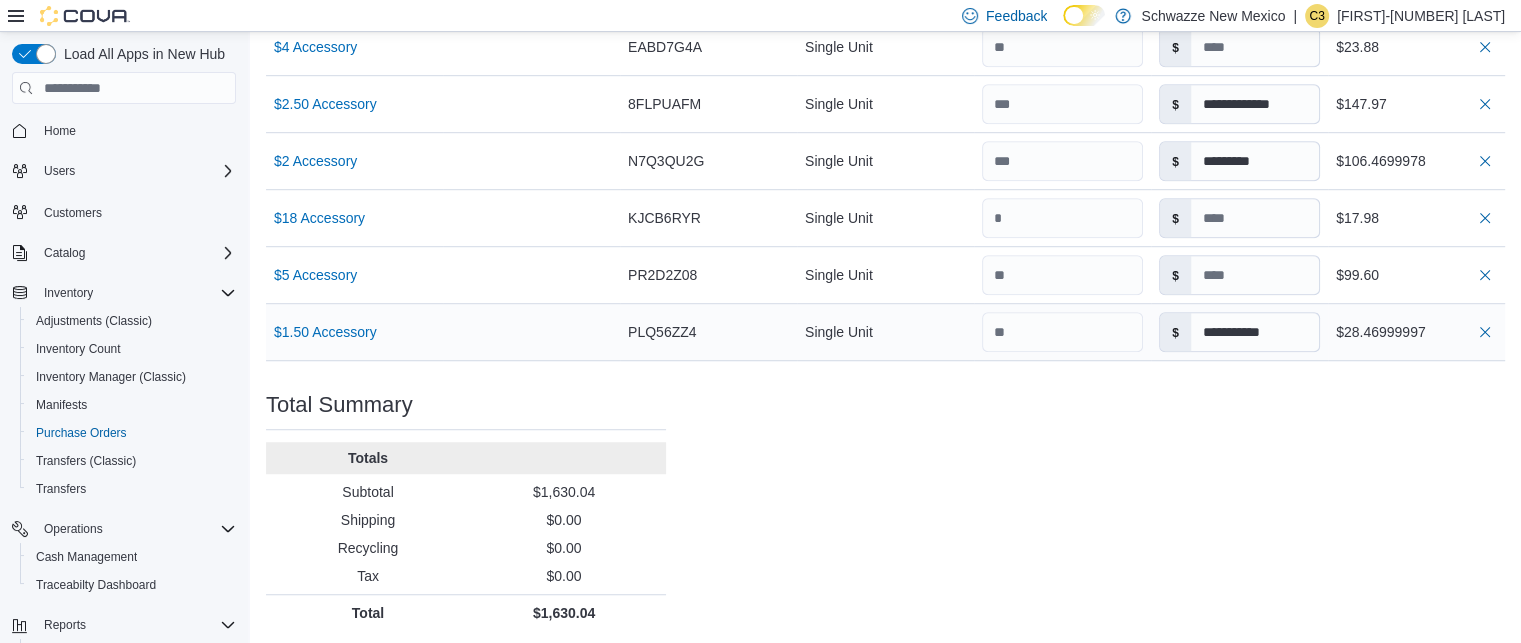 type 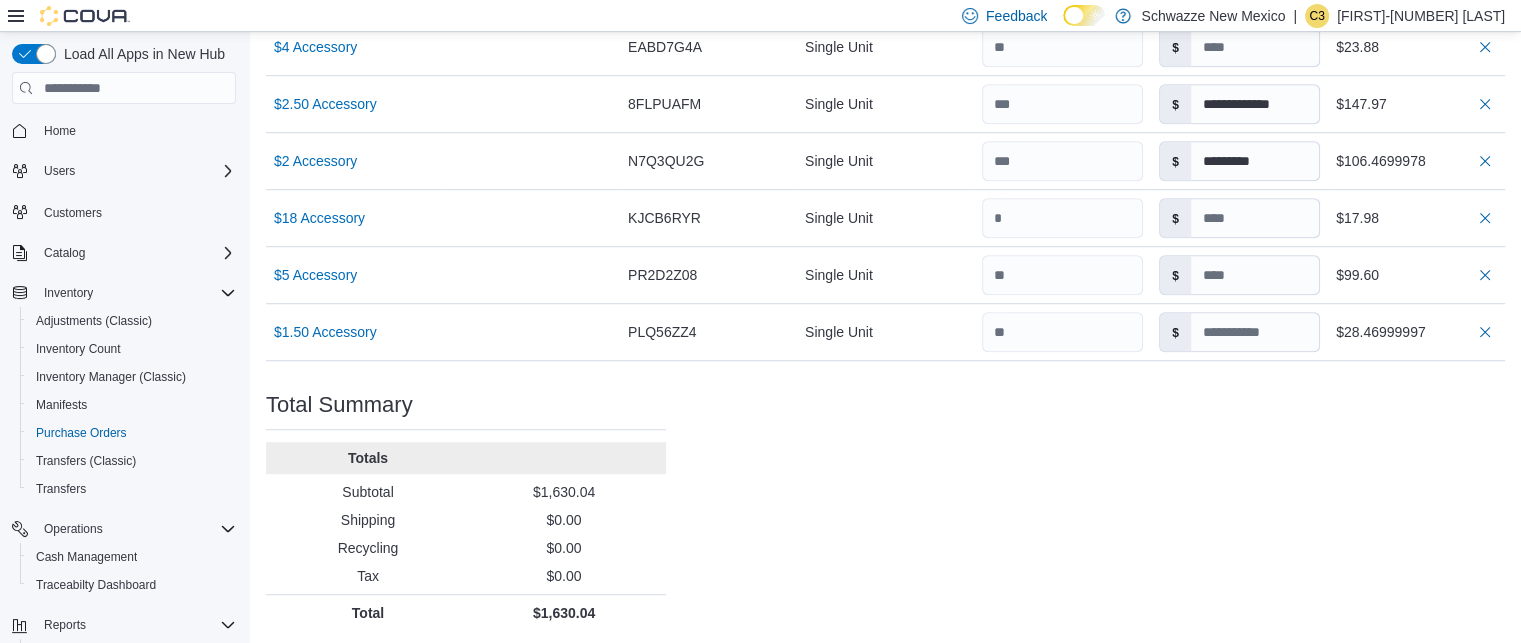 click on "Purchase Order: POB6W5-32133 Feedback Purchase Order Details   Edit Status Pending Supplier Phresh Picks Supplier Invoice Number No Supplier Invoice Number added Bill To RGO10 Santa Fe Ship To RGO10 Santa Fe Shipping Cost $0.00 Recycling Cost $0.00 Tax $0.00 ETA July 18, 2025 Notes - Created On July 11, 2025 12:30 PM Submitted On - Last Received On - Completed On - Products (15)     Products Search or Scan to Add Product Quantity  Add or Browse Products from this Supplier Sorting EuiBasicTable with search callback Item Supplier SKU Catalog SKU Unit Qty Unit Cost Total $40 Accessory Supplier SKU Catalog SKU R8H1TQ7D Unit Single Unit Qty Unit Cost $ Total $119.94 $9 Accessory Supplier SKU Catalog SKU V5Y17Q18 Unit Single Unit Qty Unit Cost $ Total $4.50 $3 Accessory Supplier SKU Catalog SKU HRT1GG3R Unit Single Unit Qty Unit Cost $ ******** Total $236.949944 $14 Accessory Supplier SKU Catalog SKU 56XRZRMD Unit Single Unit Qty Unit Cost $ Total $279.60 $11 Accessory Supplier SKU Catalog SKU 457D01EY Unit Qty $ $" at bounding box center [885, -250] 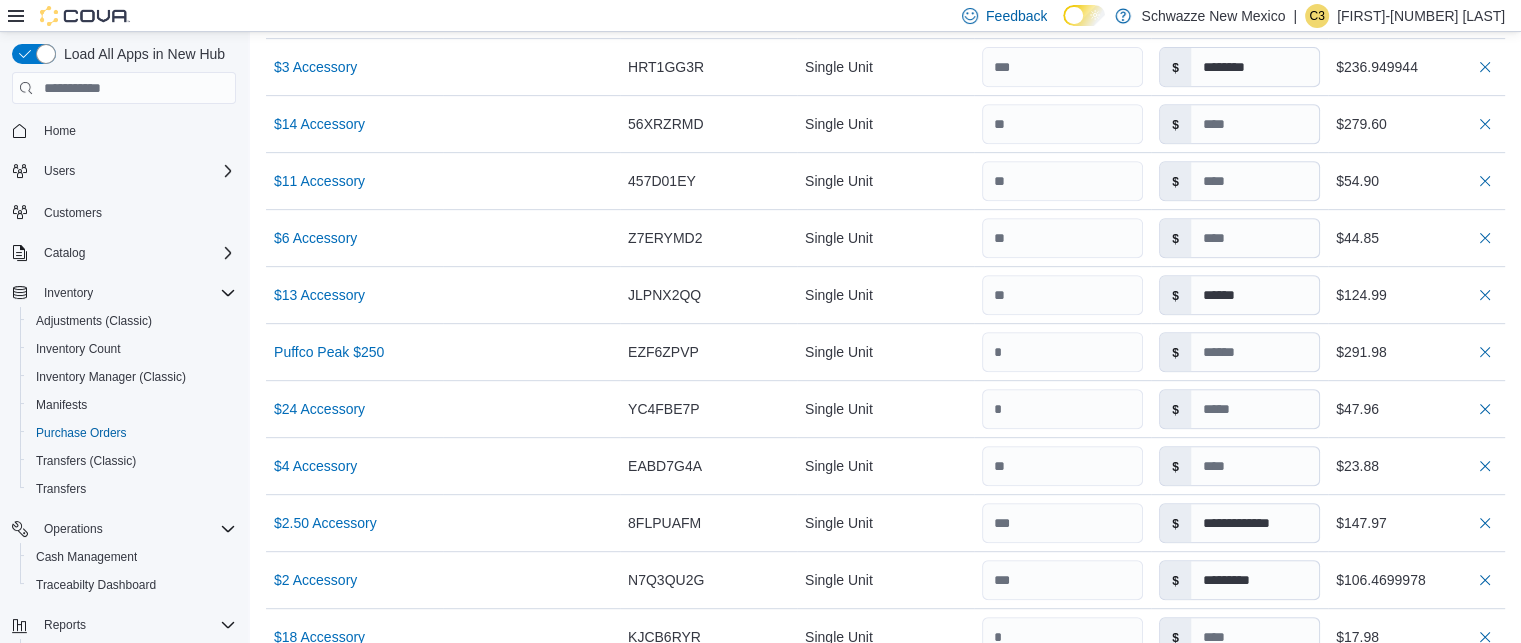 scroll, scrollTop: 876, scrollLeft: 0, axis: vertical 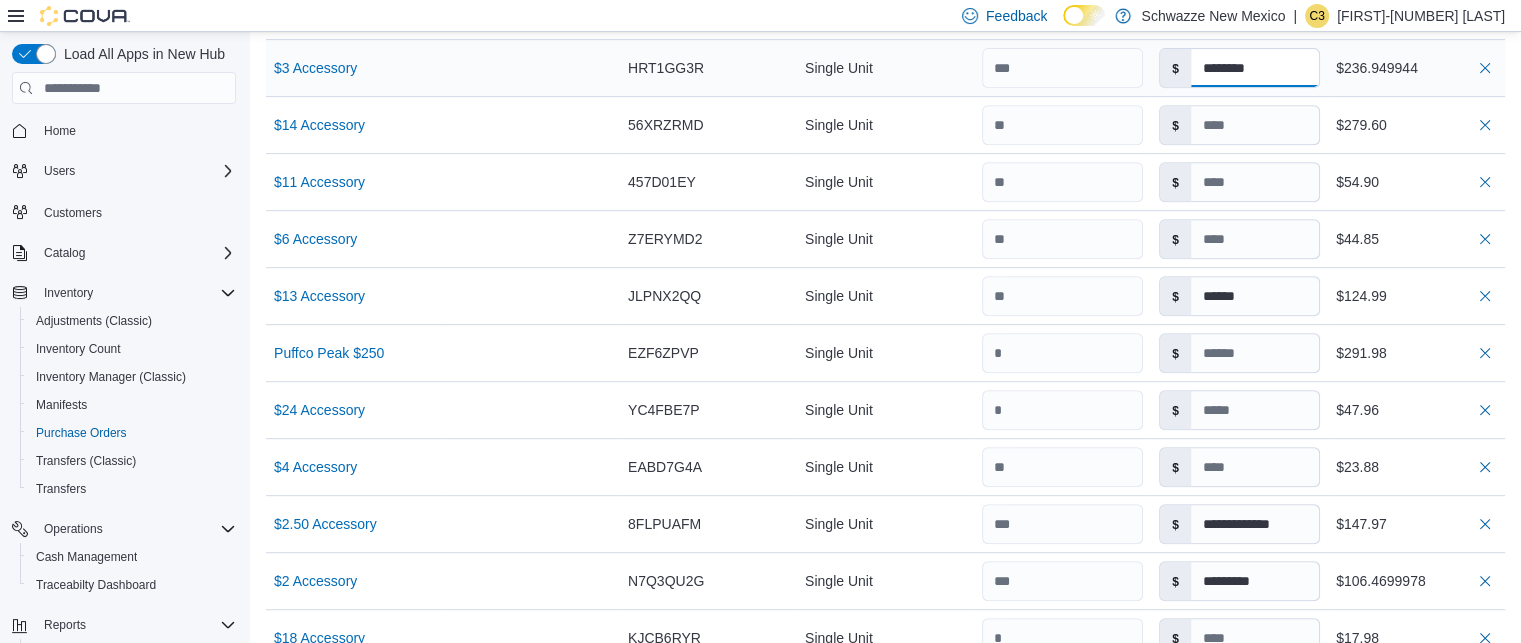 click on "********" at bounding box center (1255, 68) 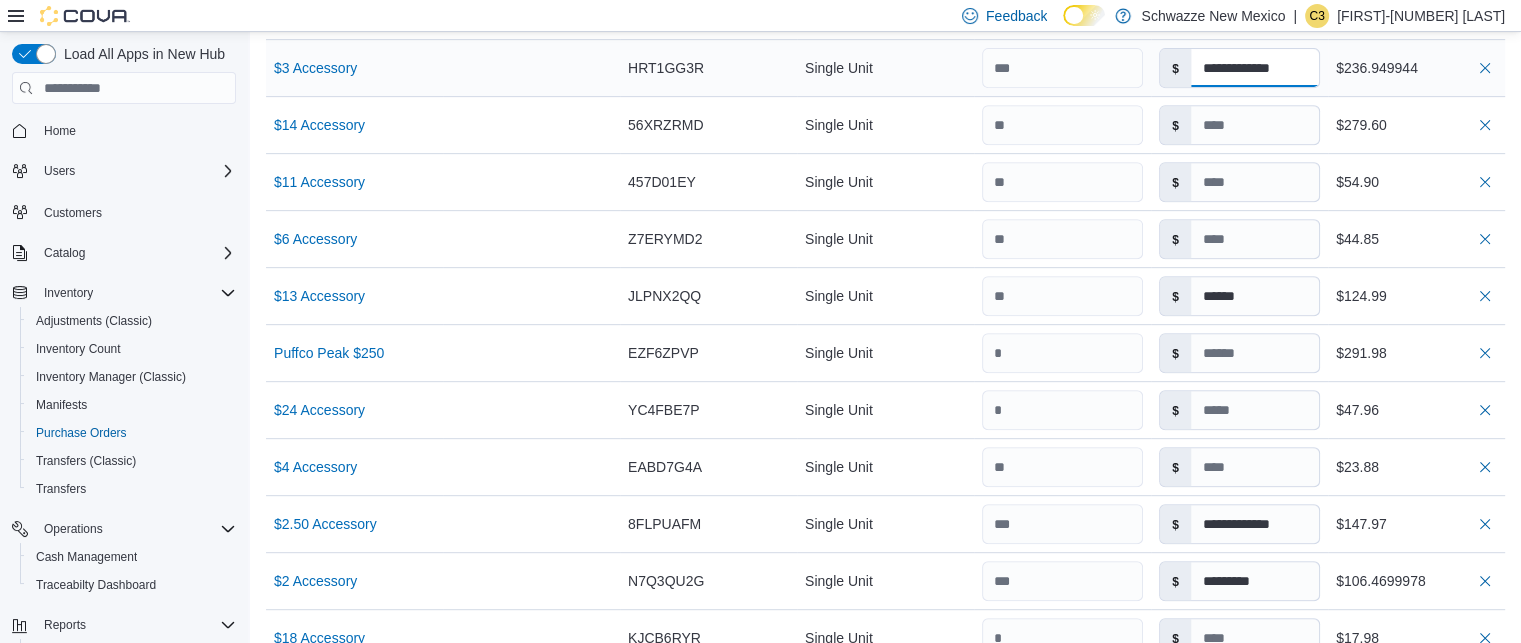 type on "**********" 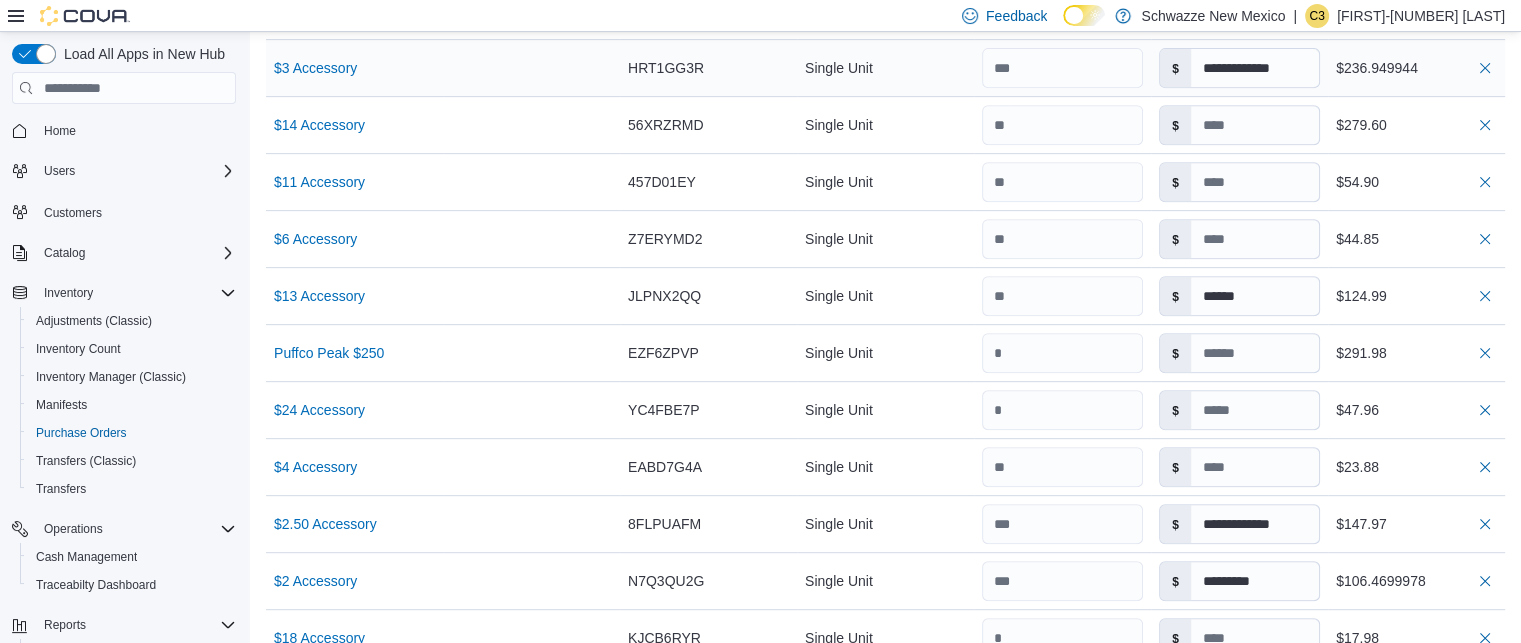 type on "**********" 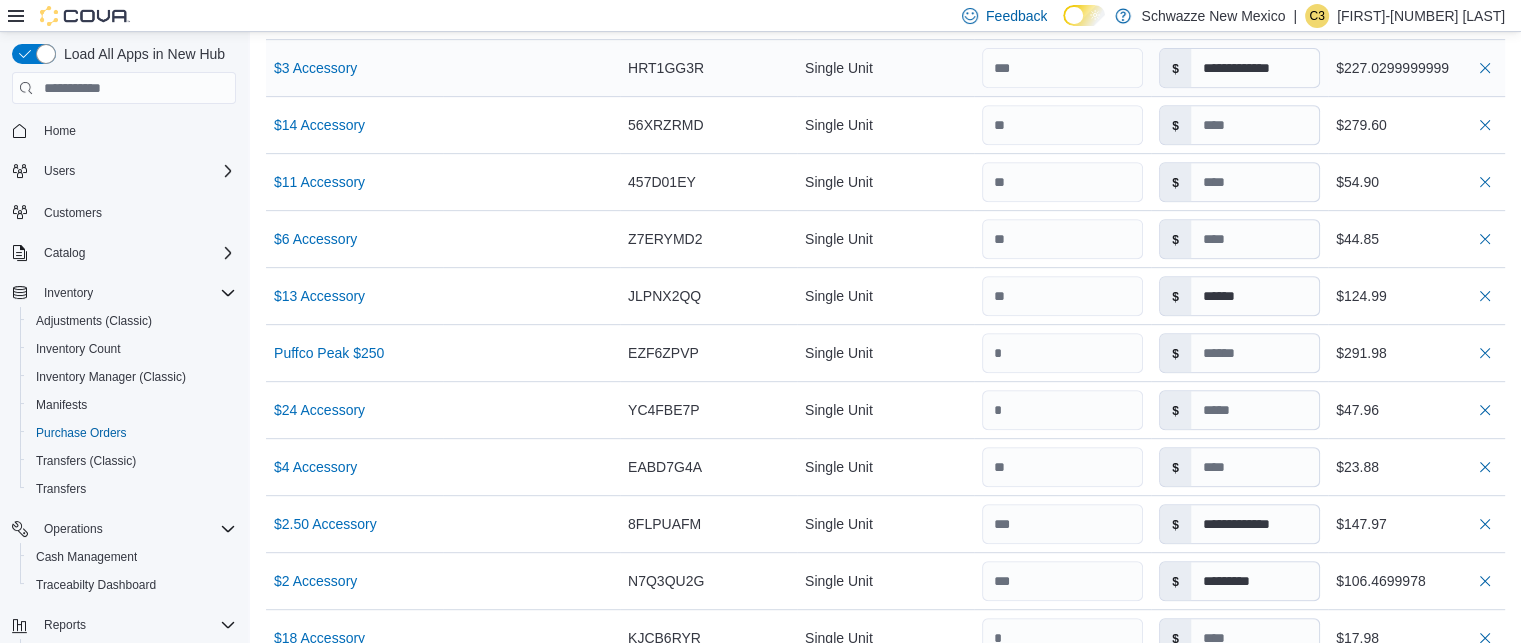 type 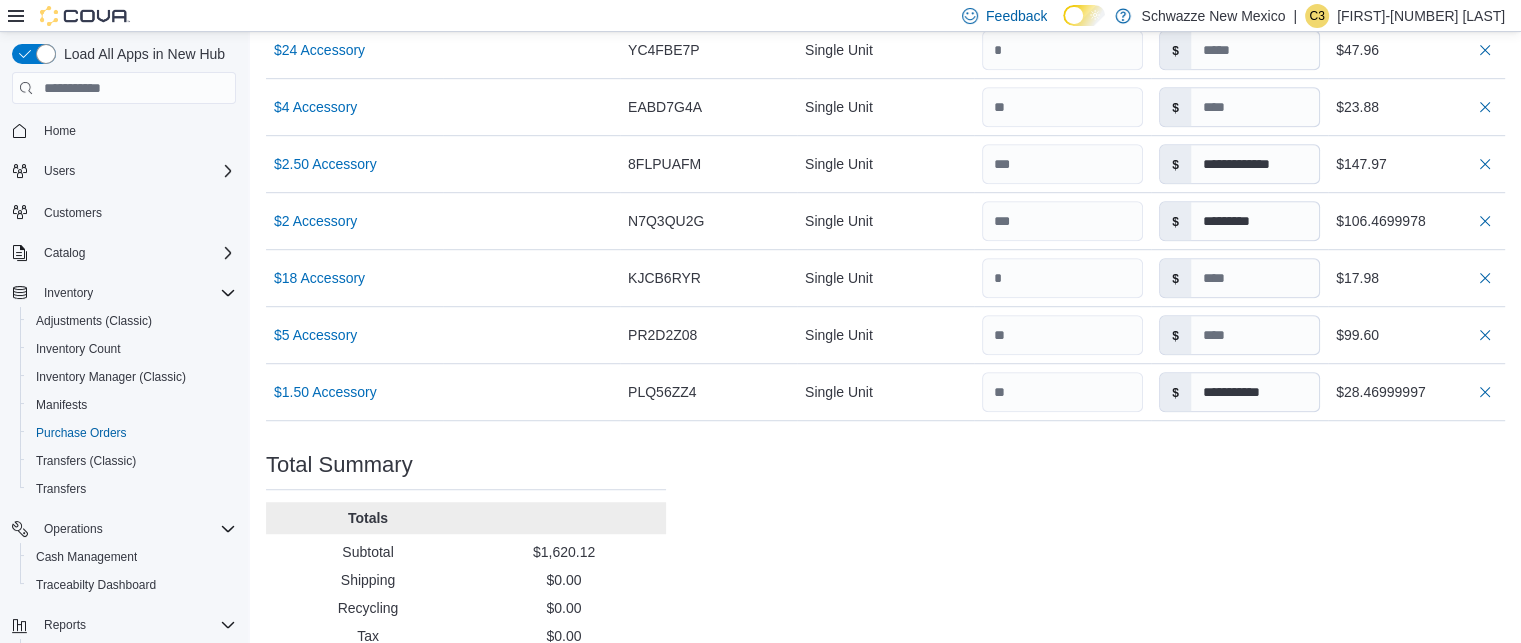 scroll, scrollTop: 1296, scrollLeft: 0, axis: vertical 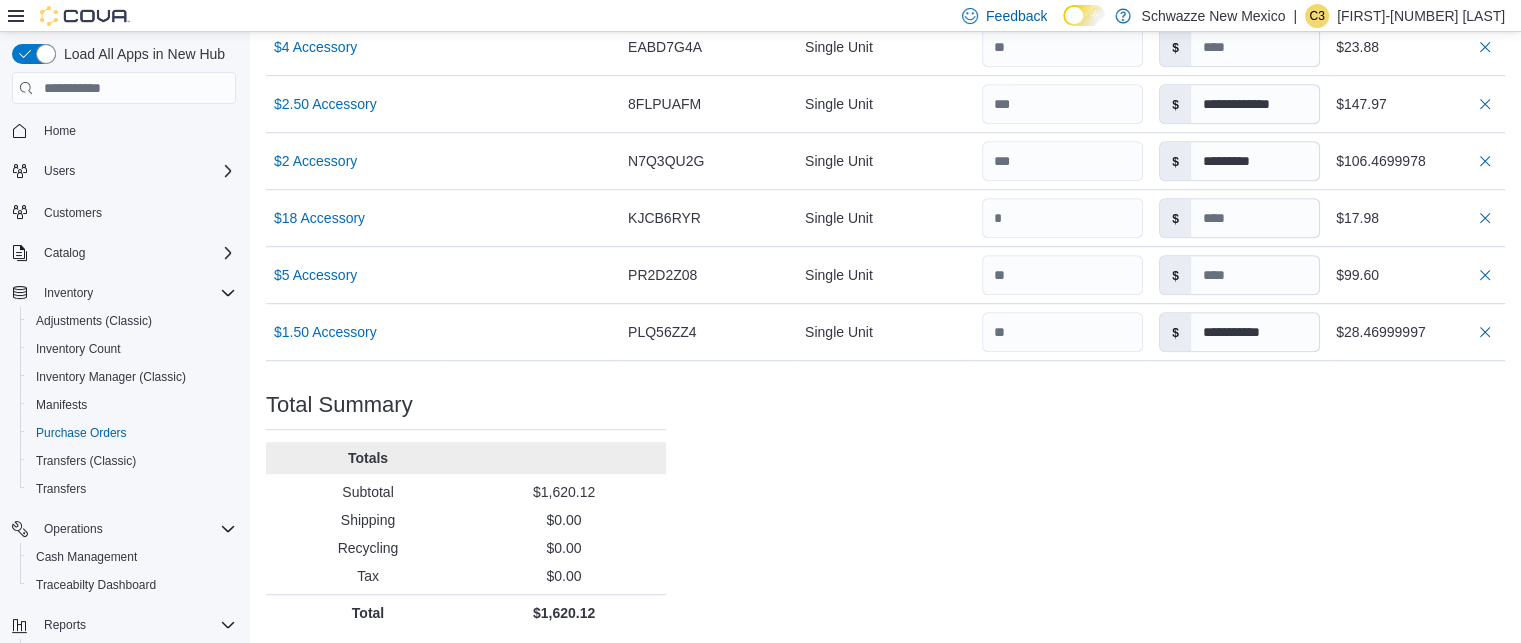 click on "Purchase Order: POB6W5-32133 Feedback Purchase Order Details   Edit Status Pending Supplier Phresh Picks Supplier Invoice Number No Supplier Invoice Number added Bill To RGO10 Santa Fe Ship To RGO10 Santa Fe Shipping Cost $0.00 Recycling Cost $0.00 Tax $0.00 ETA July 18, 2025 Notes - Created On July 11, 2025 12:30 PM Submitted On - Last Received On - Completed On - Products (15)     Products Search or Scan to Add Product Quantity  Add or Browse Products from this Supplier Sorting EuiBasicTable with search callback Item Supplier SKU Catalog SKU Unit Qty Unit Cost Total $40 Accessory Supplier SKU Catalog SKU R8H1TQ7D Unit Single Unit Qty Unit Cost $ Total $119.94 $9 Accessory Supplier SKU Catalog SKU V5Y17Q18 Unit Single Unit Qty Unit Cost $ Total $4.50 $3 Accessory Supplier SKU Catalog SKU HRT1GG3R Unit Single Unit Qty Unit Cost $ Total $227.0299999999 $14 Accessory Supplier SKU Catalog SKU 56XRZRMD Unit Single Unit Qty Unit Cost $ Total $279.60 $11 Accessory Supplier SKU Catalog SKU 457D01EY Unit Single Unit" at bounding box center [885, -250] 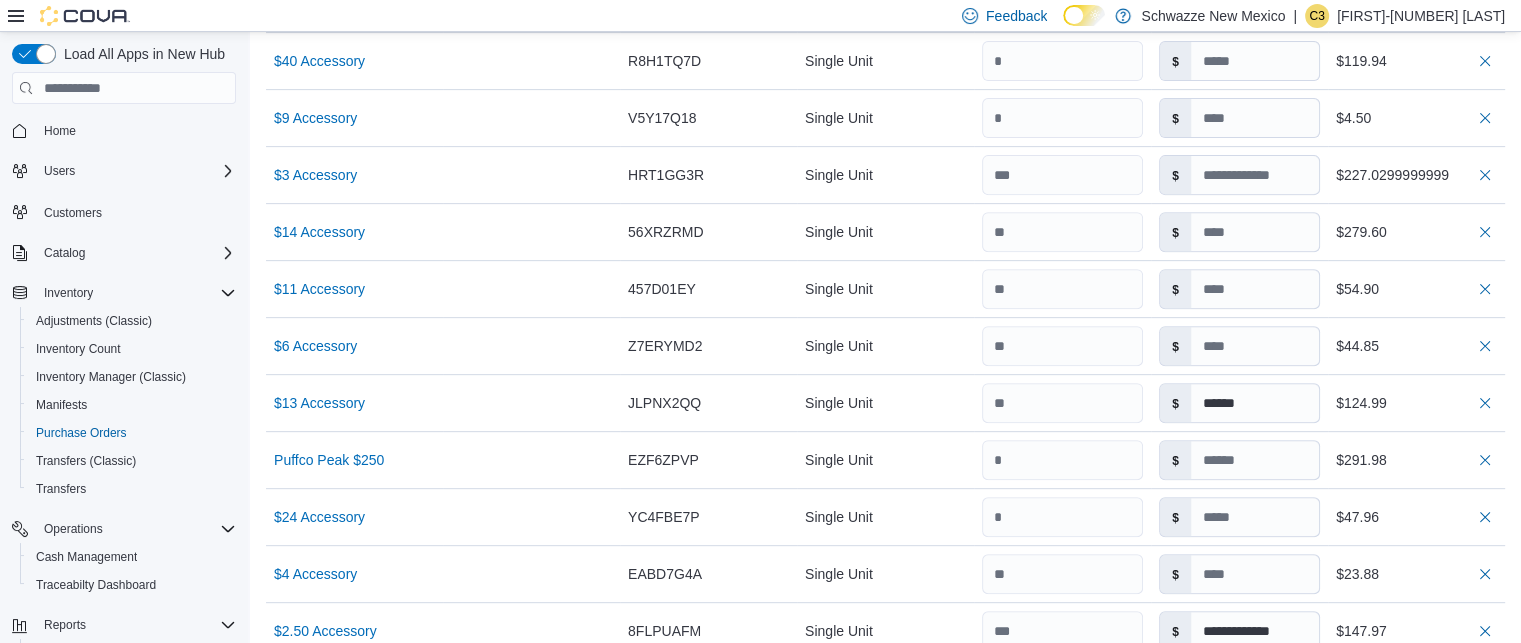 scroll, scrollTop: 768, scrollLeft: 0, axis: vertical 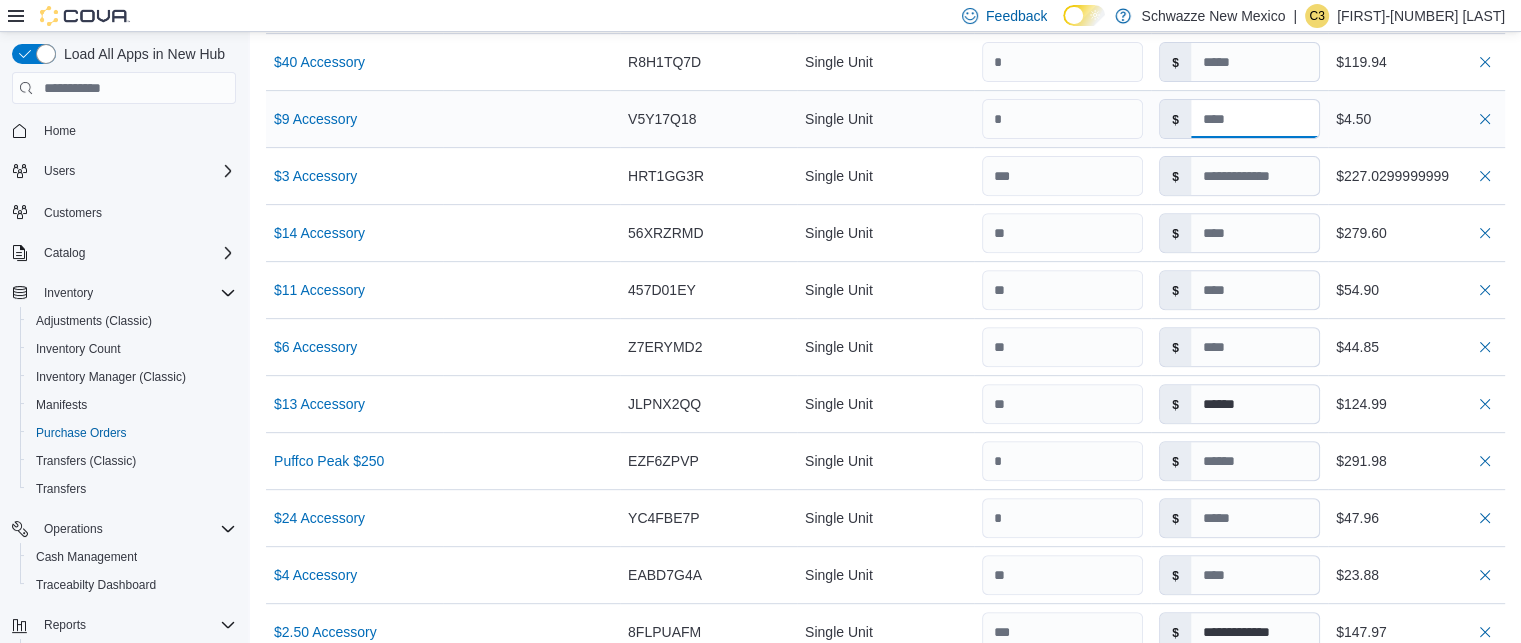 click at bounding box center (1255, 119) 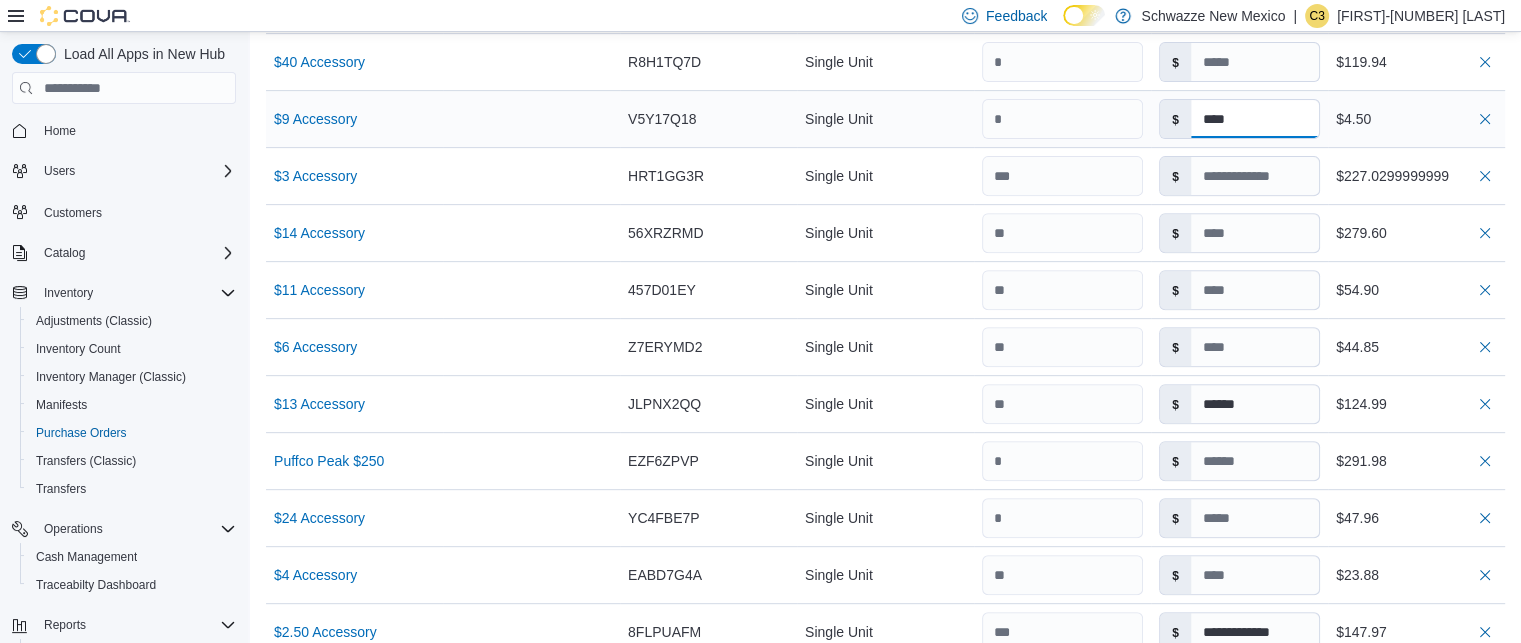 type on "****" 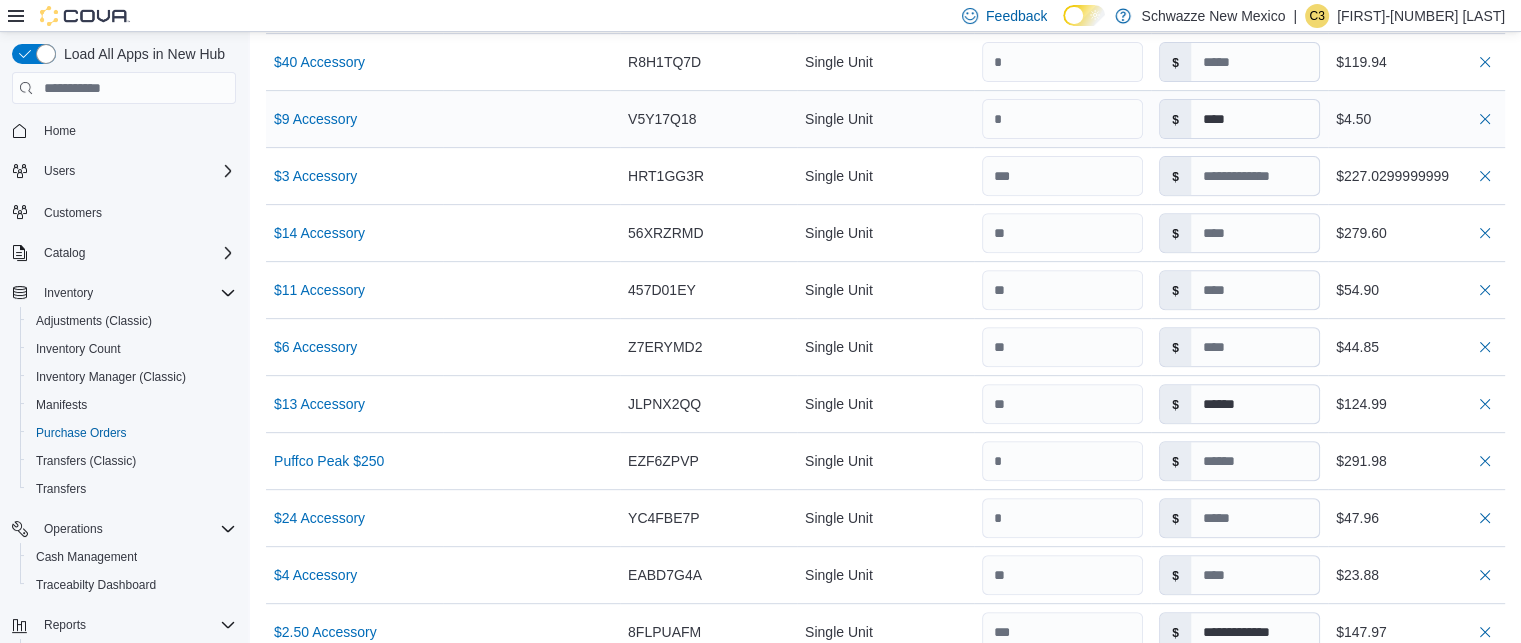 type on "**********" 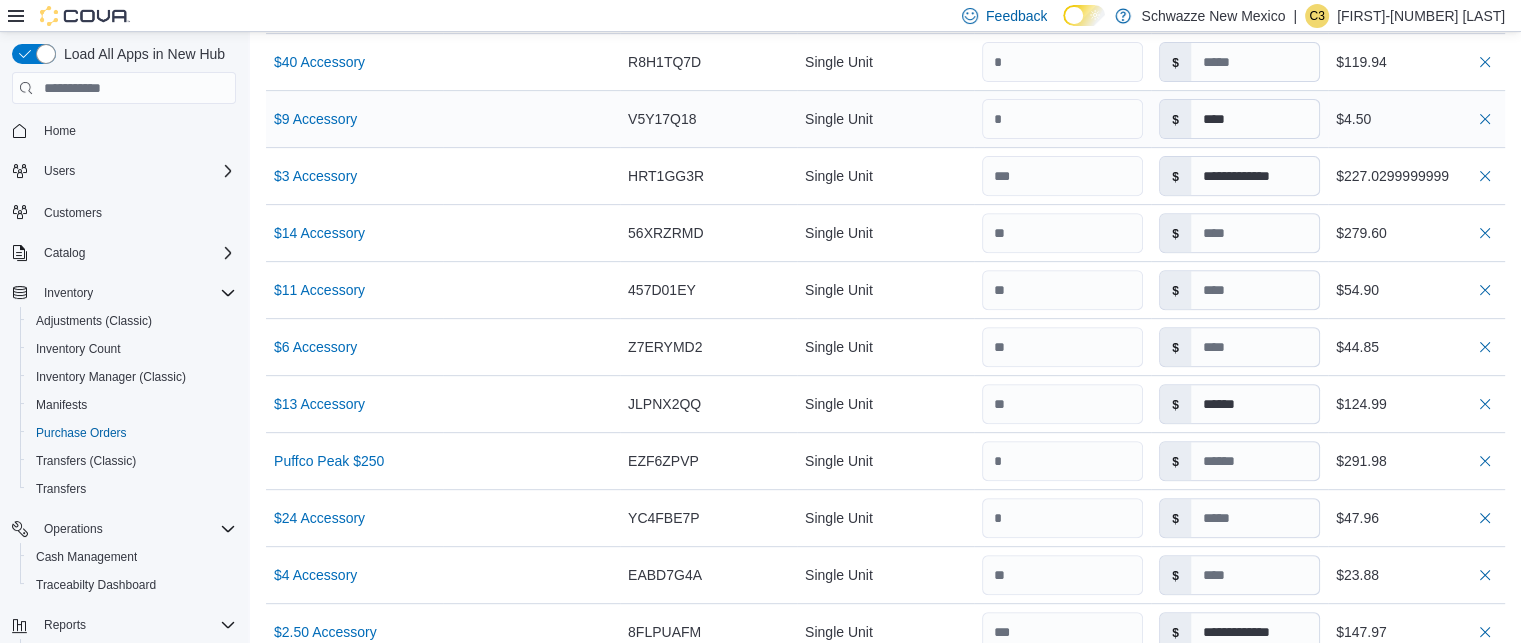 click on "$4.50" at bounding box center [1416, 119] 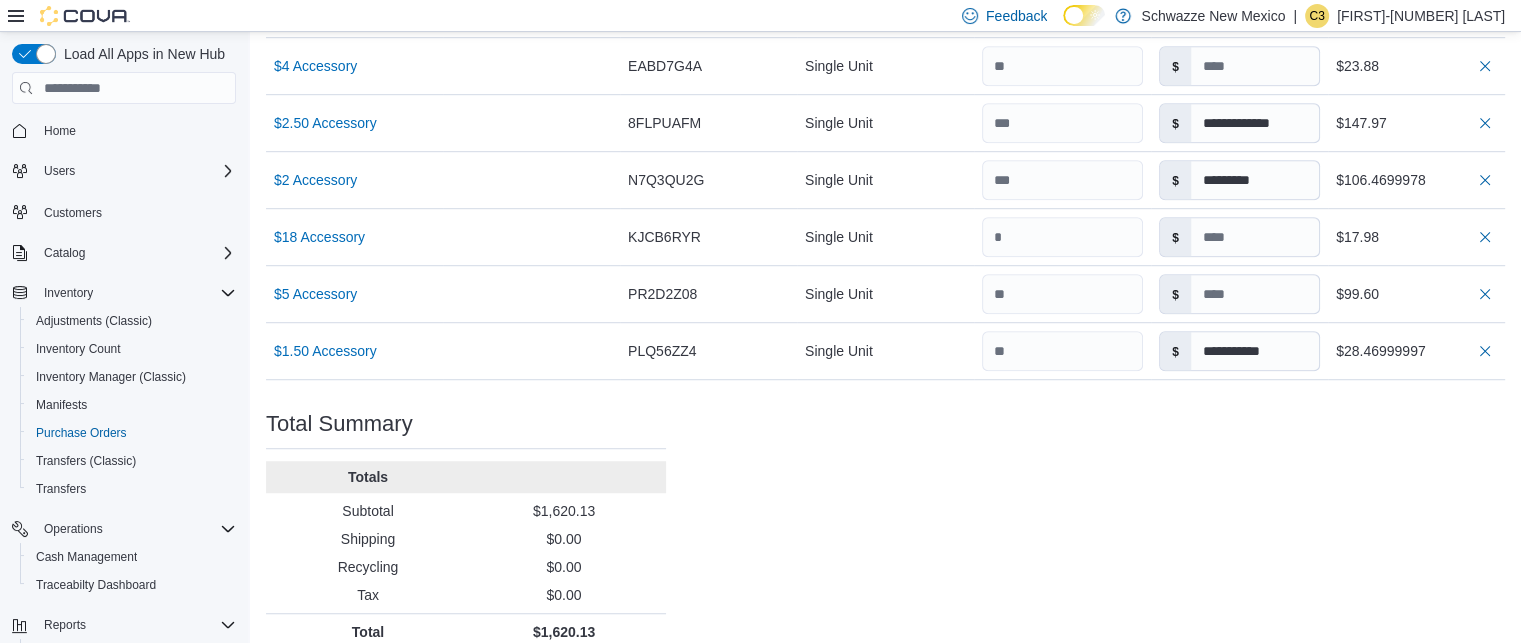 scroll, scrollTop: 1296, scrollLeft: 0, axis: vertical 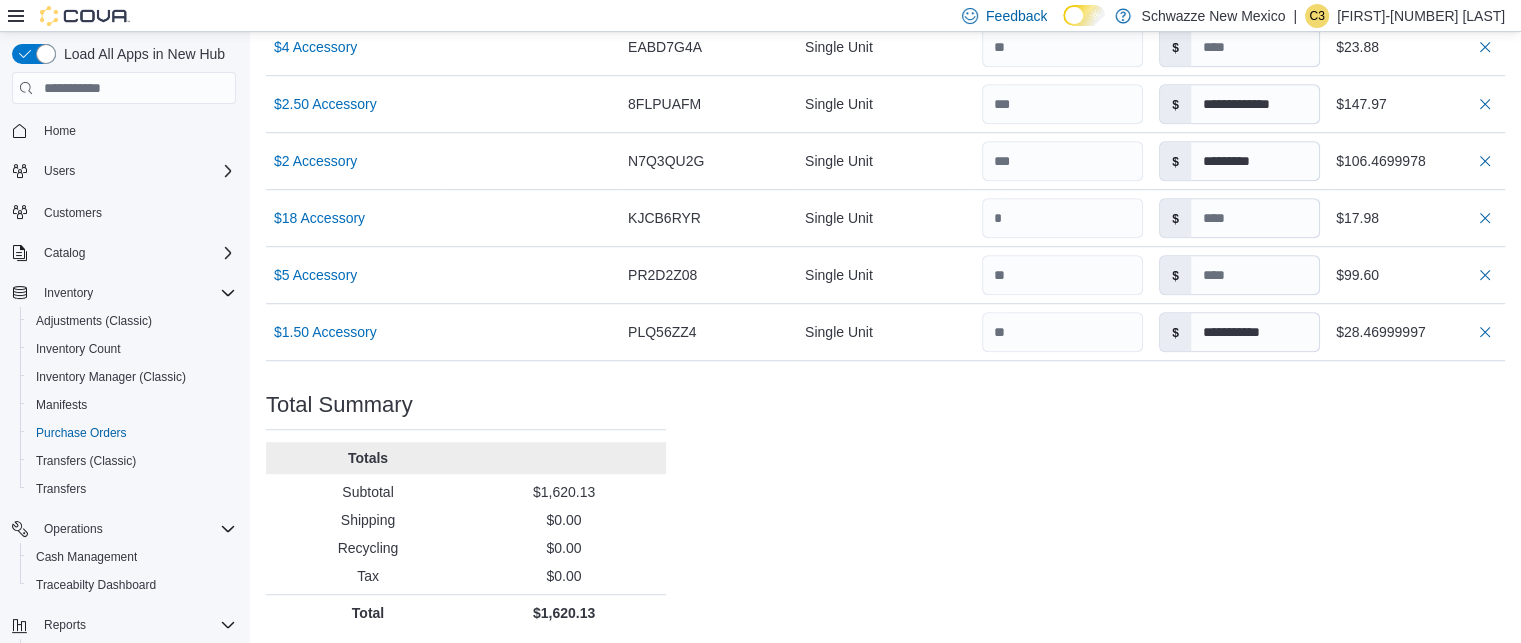 click on "**********" at bounding box center [885, -250] 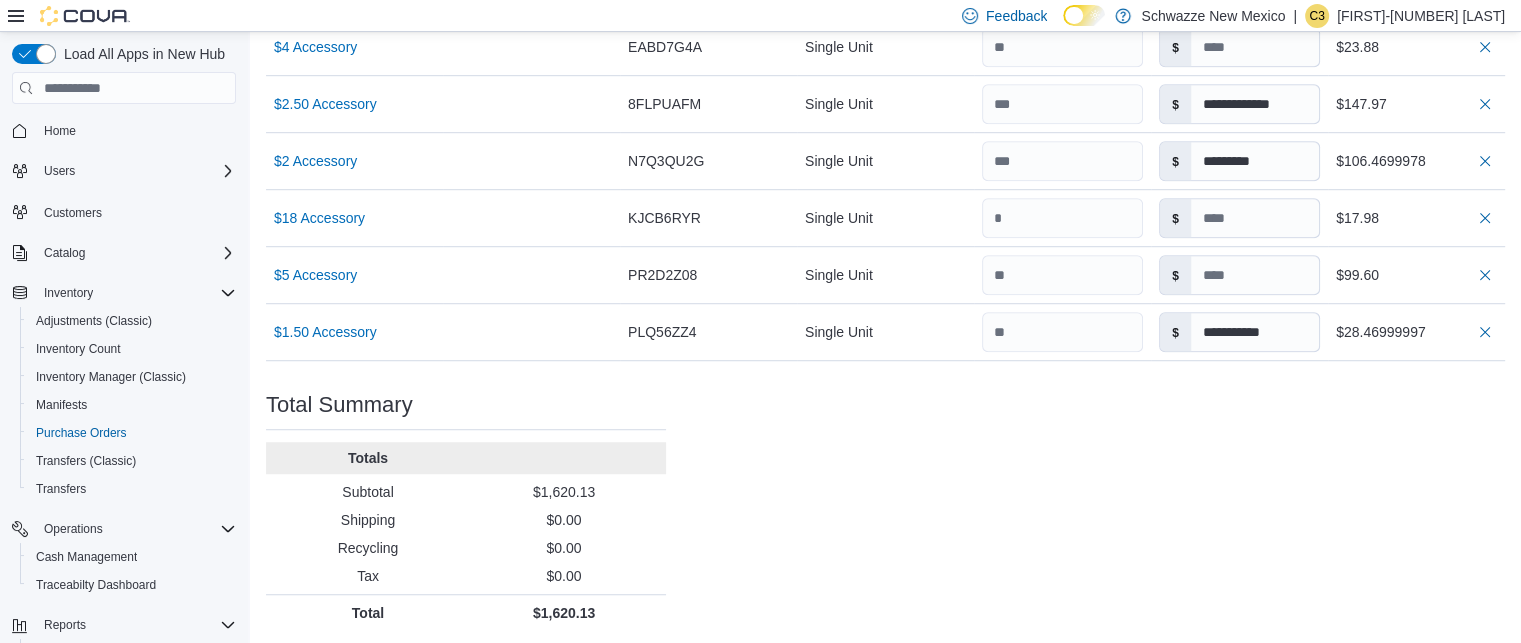 click on "**********" at bounding box center (885, -250) 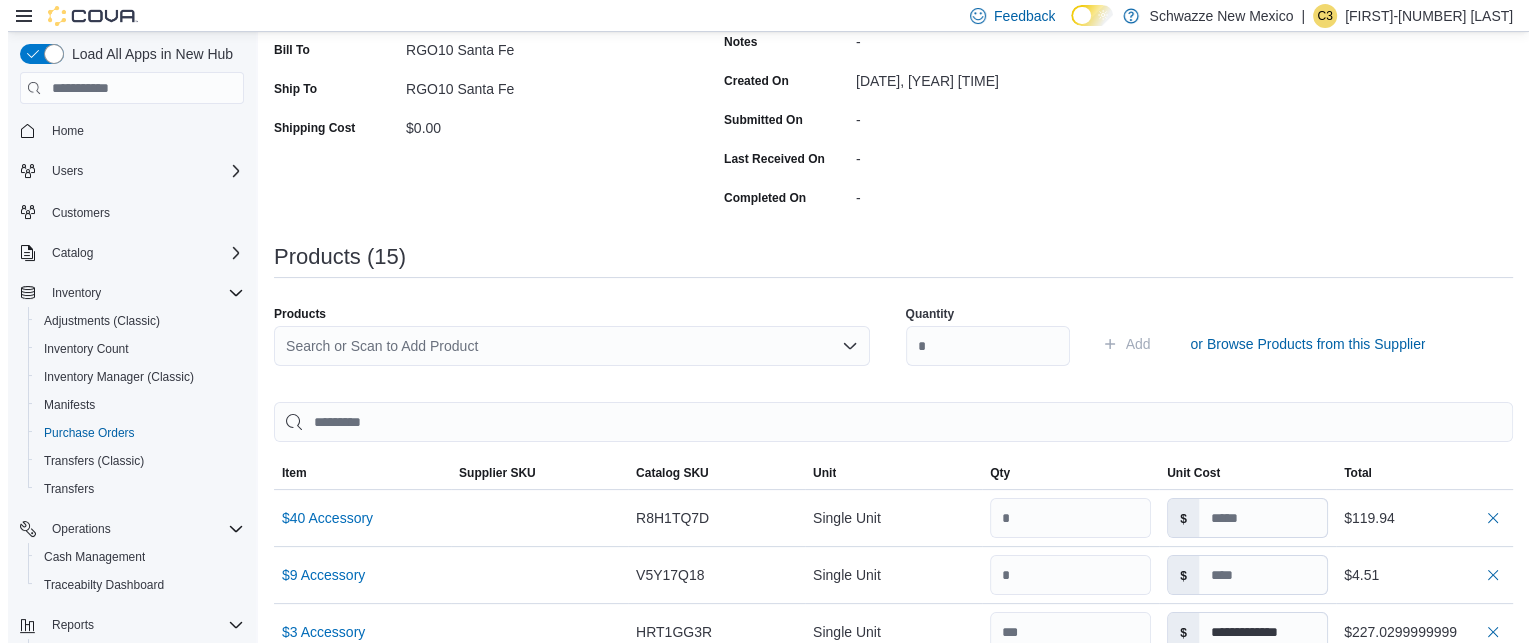 scroll, scrollTop: 0, scrollLeft: 0, axis: both 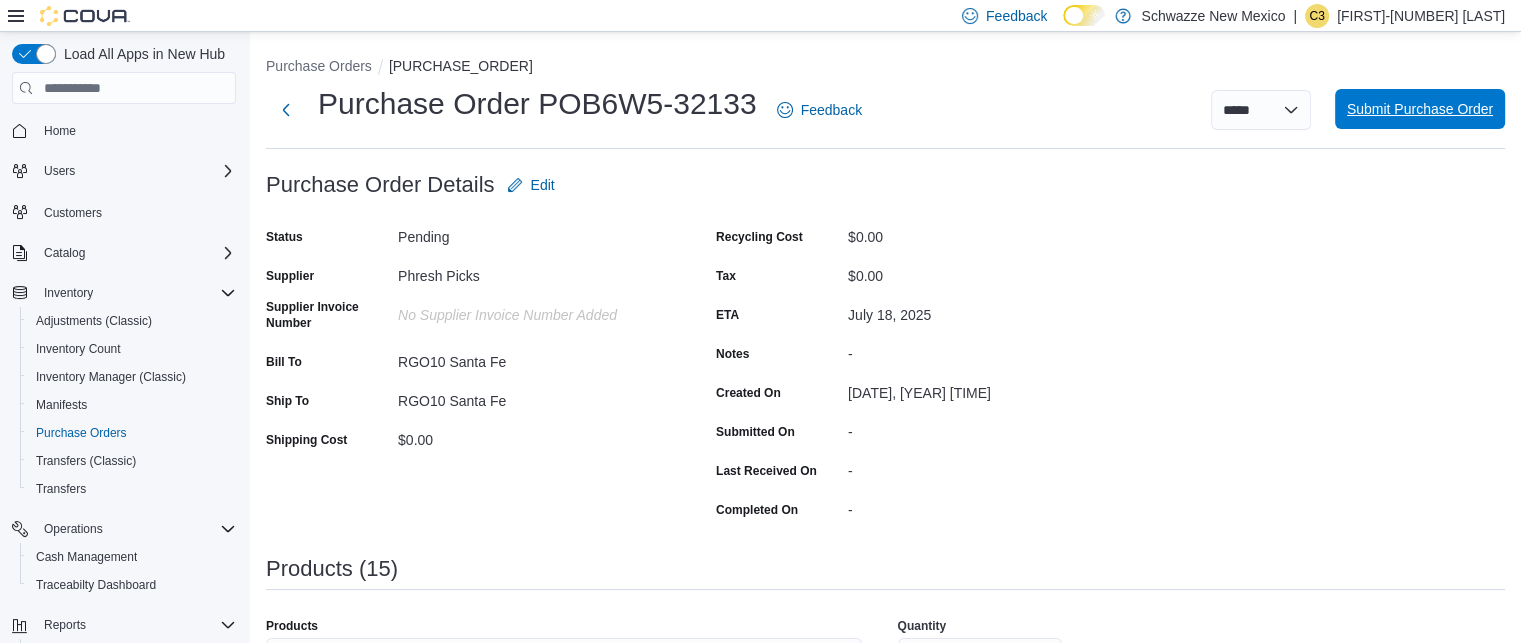 click on "Submit Purchase Order" at bounding box center [1420, 109] 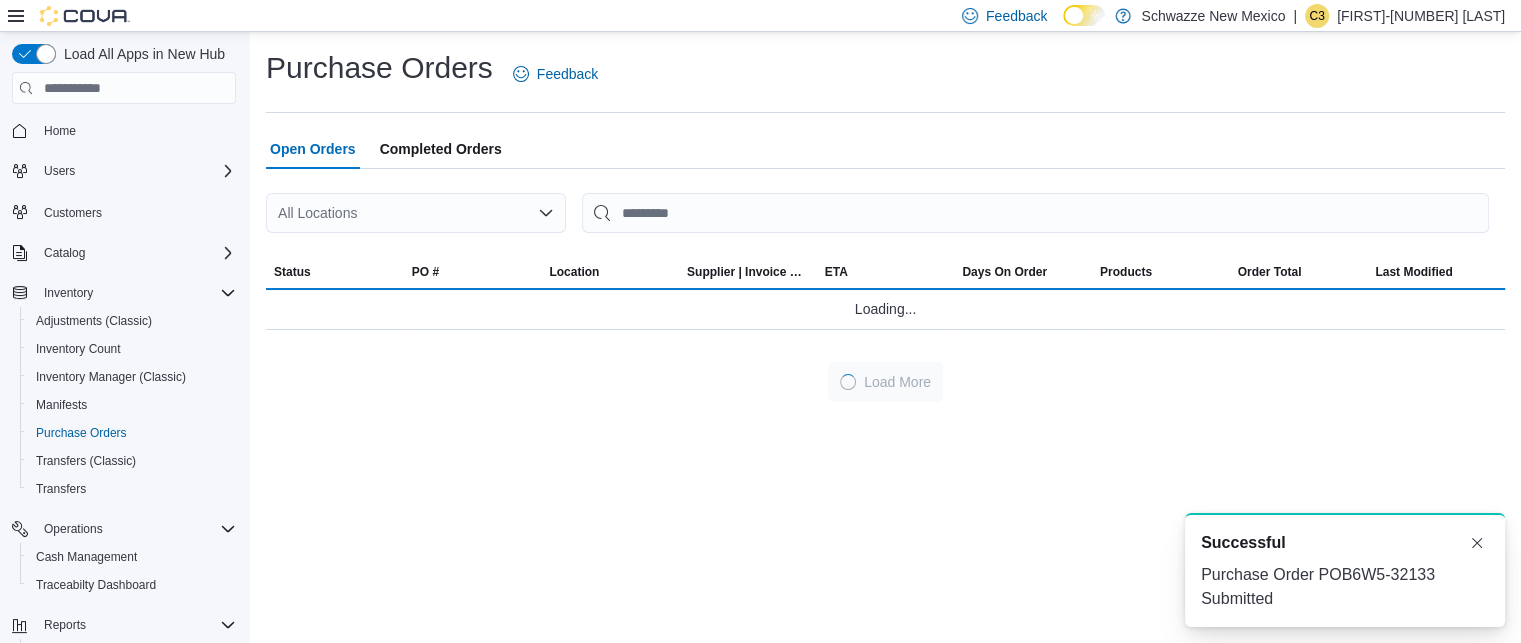 scroll, scrollTop: 0, scrollLeft: 0, axis: both 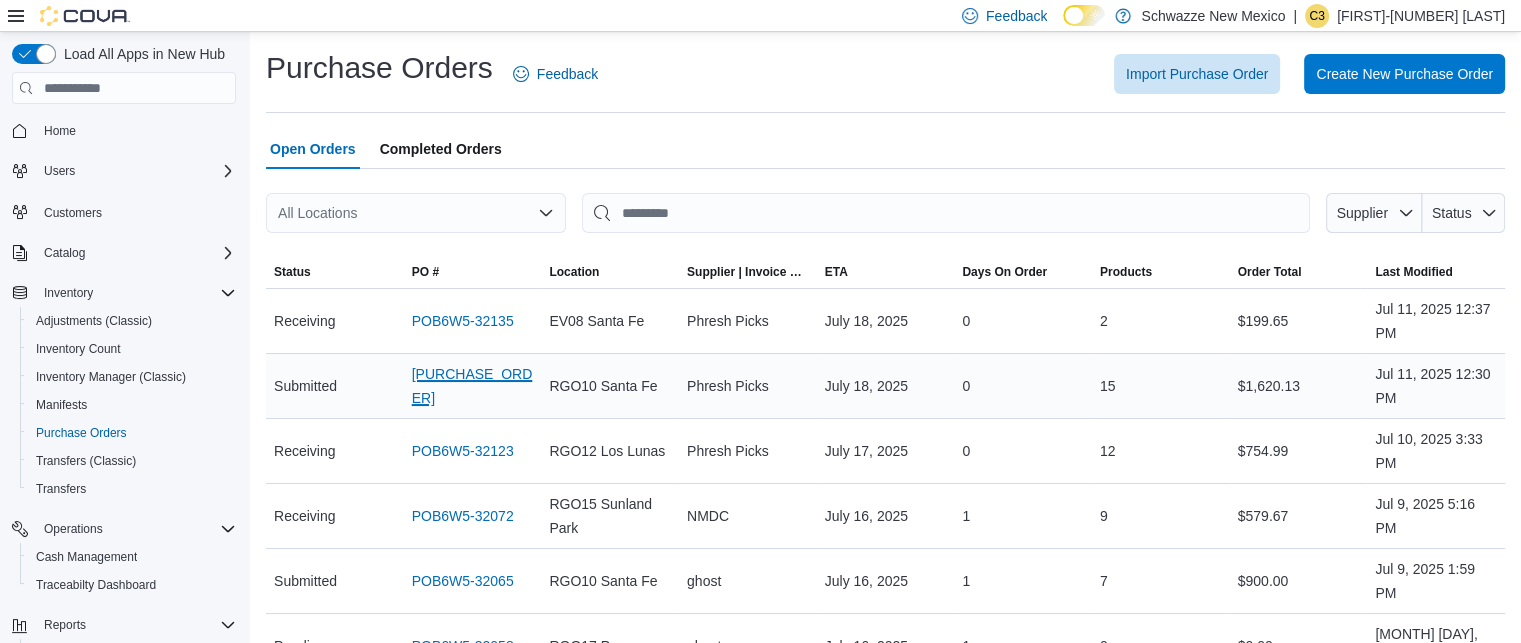 click on "POB6W5-32133" at bounding box center (473, 386) 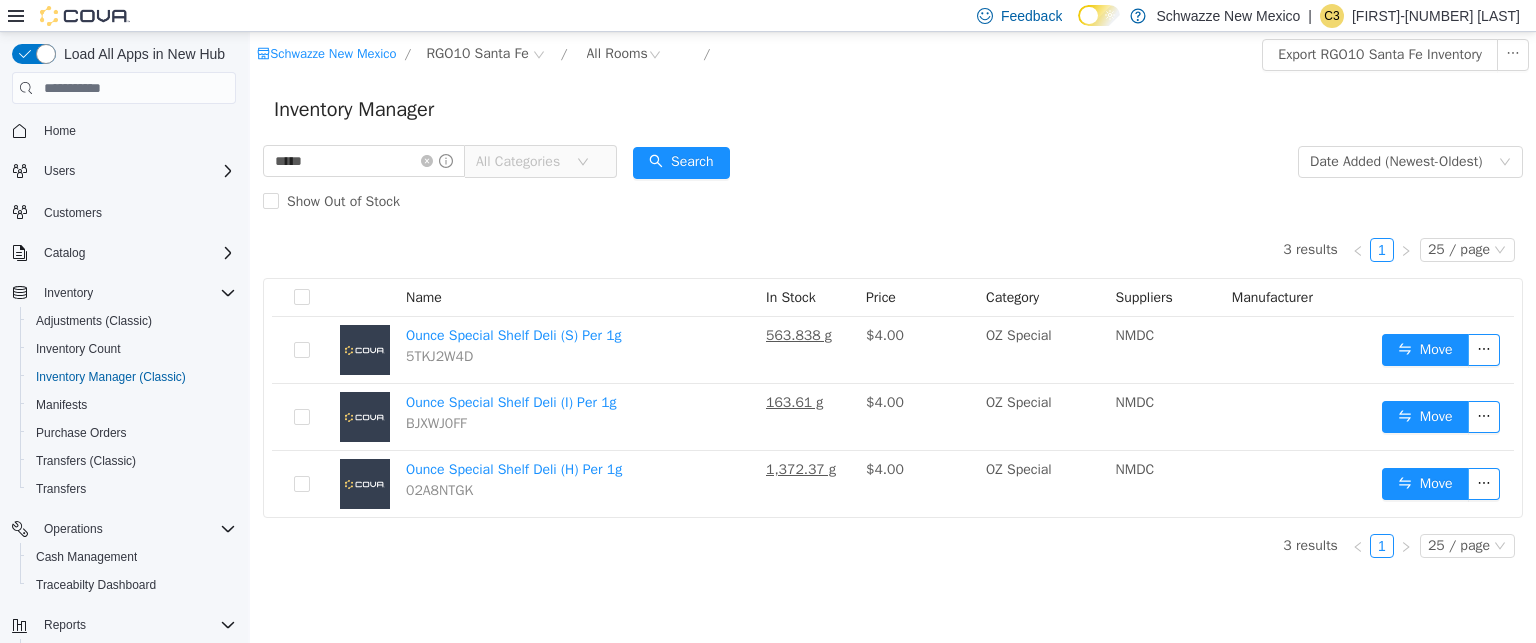 scroll, scrollTop: 0, scrollLeft: 0, axis: both 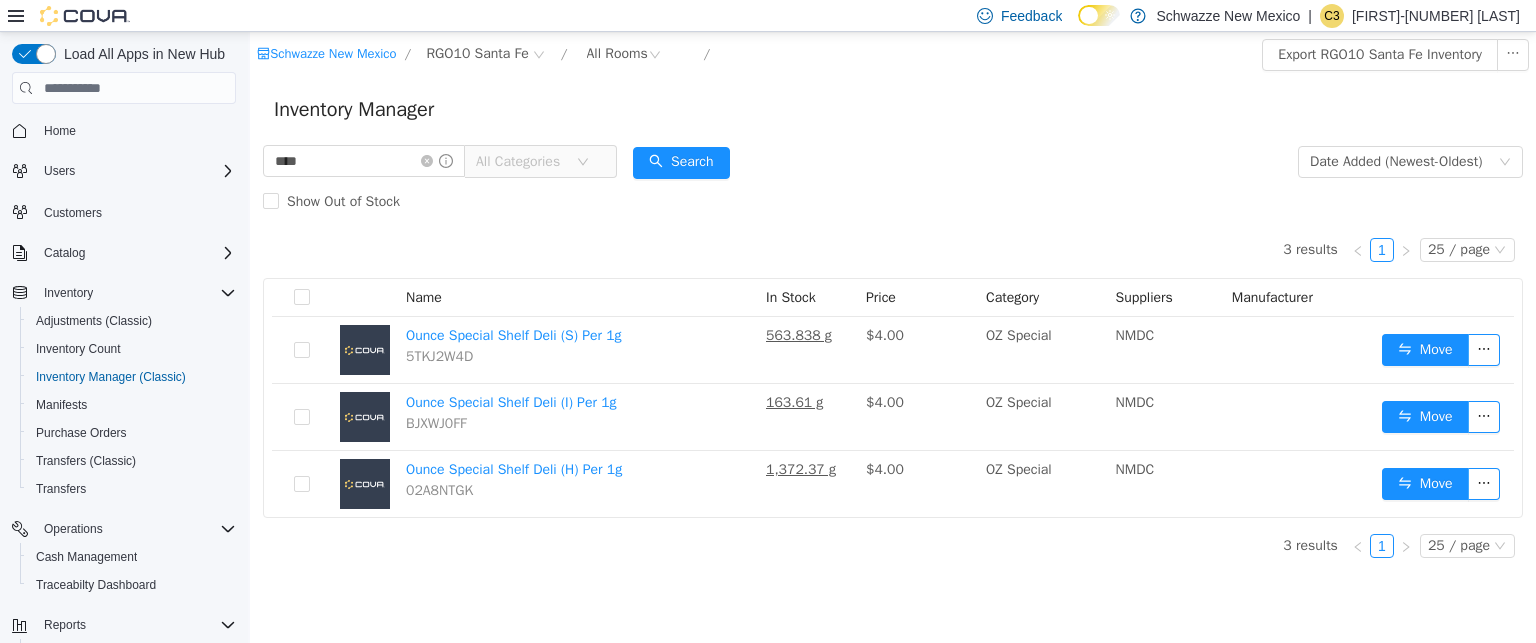 type on "****" 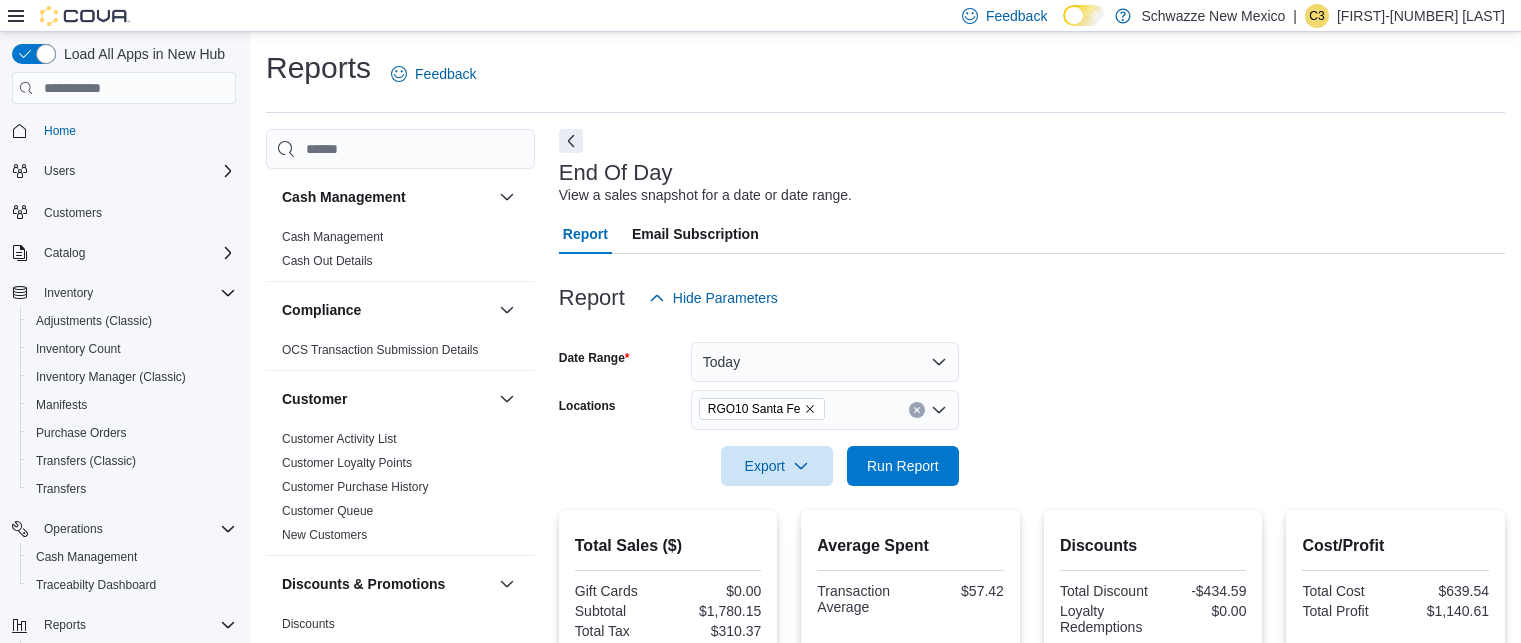 scroll, scrollTop: 373, scrollLeft: 0, axis: vertical 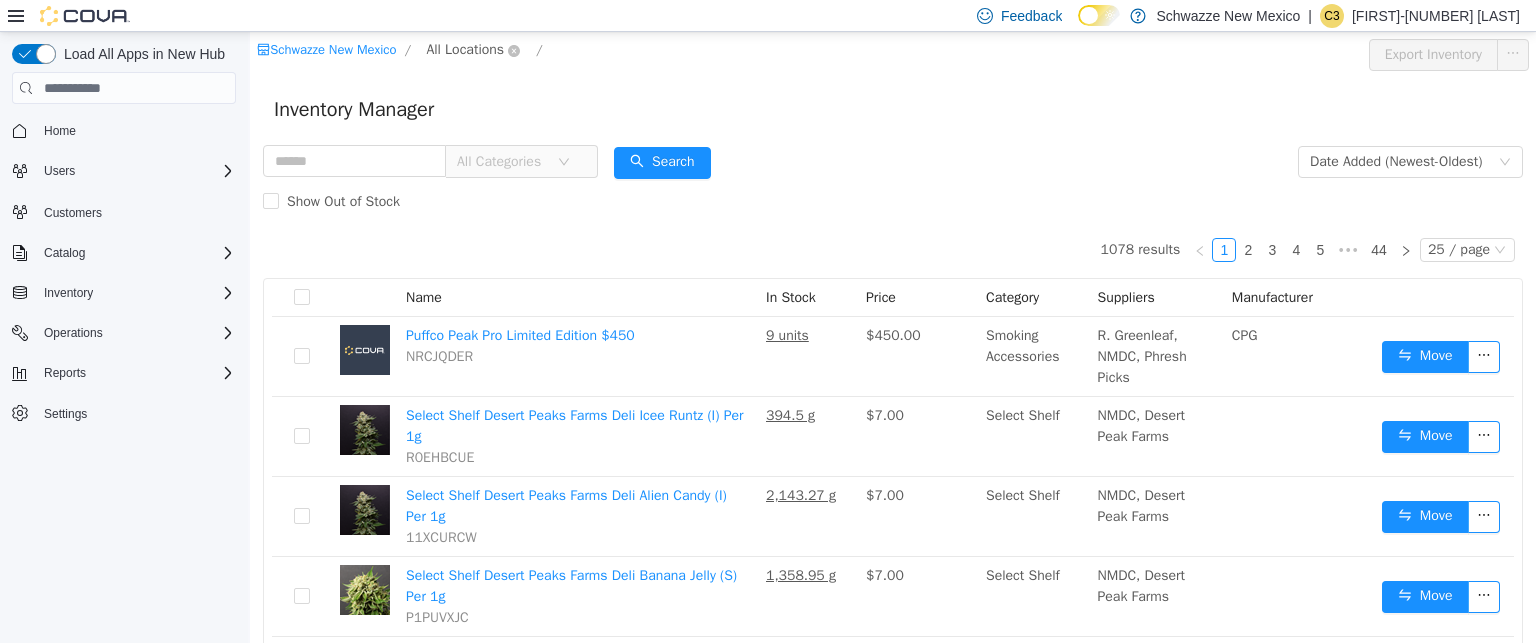 click on "All Locations" at bounding box center (465, 50) 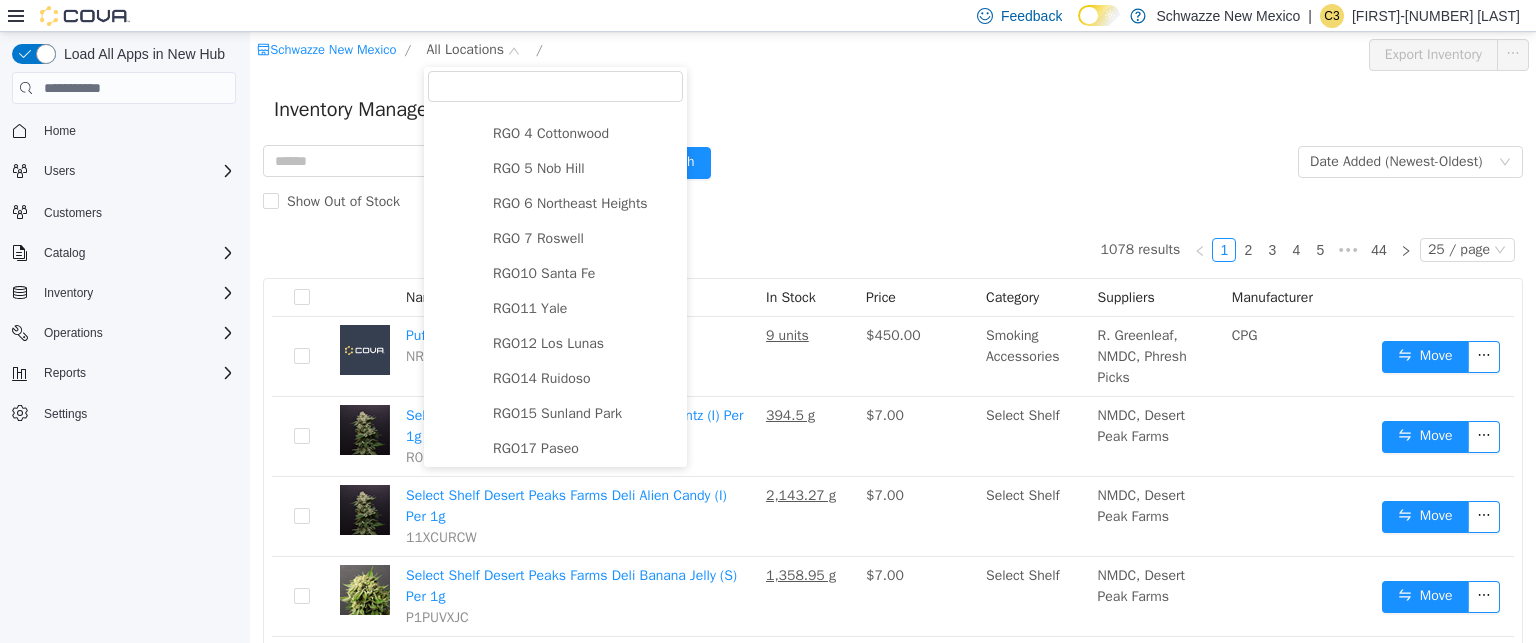 scroll, scrollTop: 760, scrollLeft: 0, axis: vertical 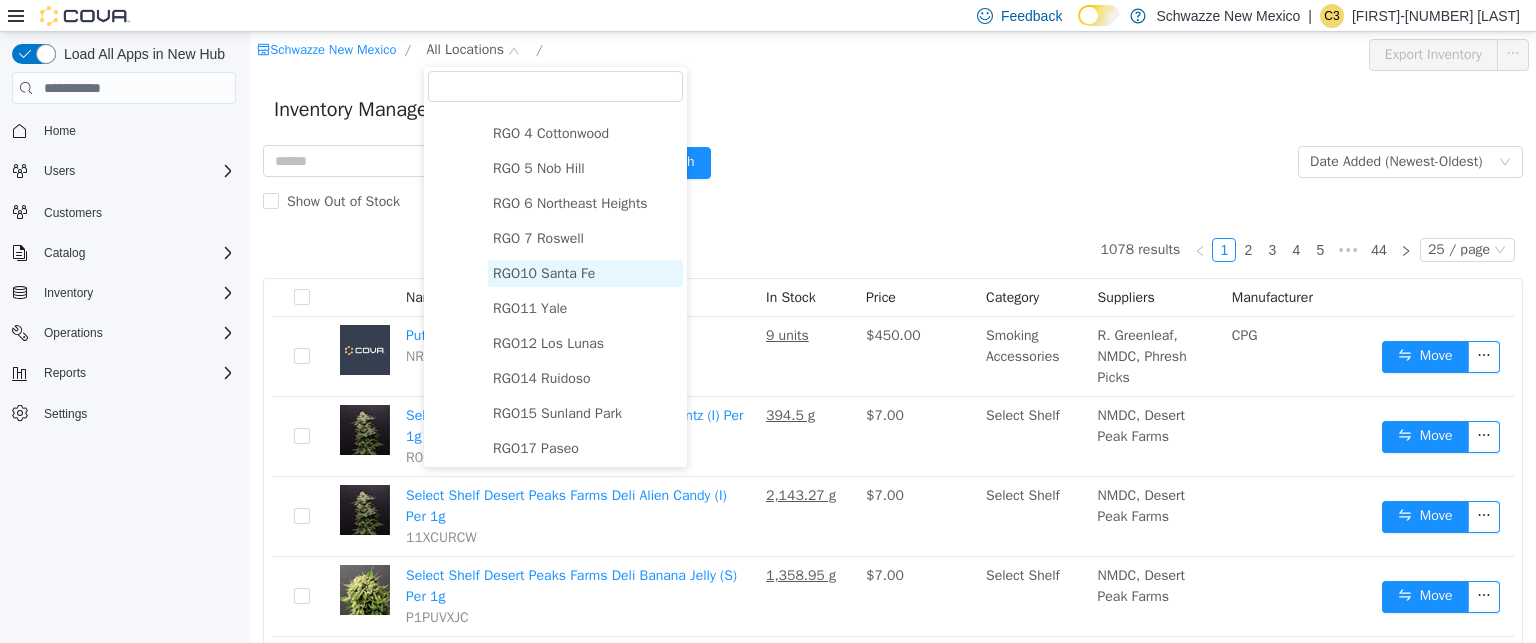 click on "RGO10 Santa Fe" at bounding box center [544, 273] 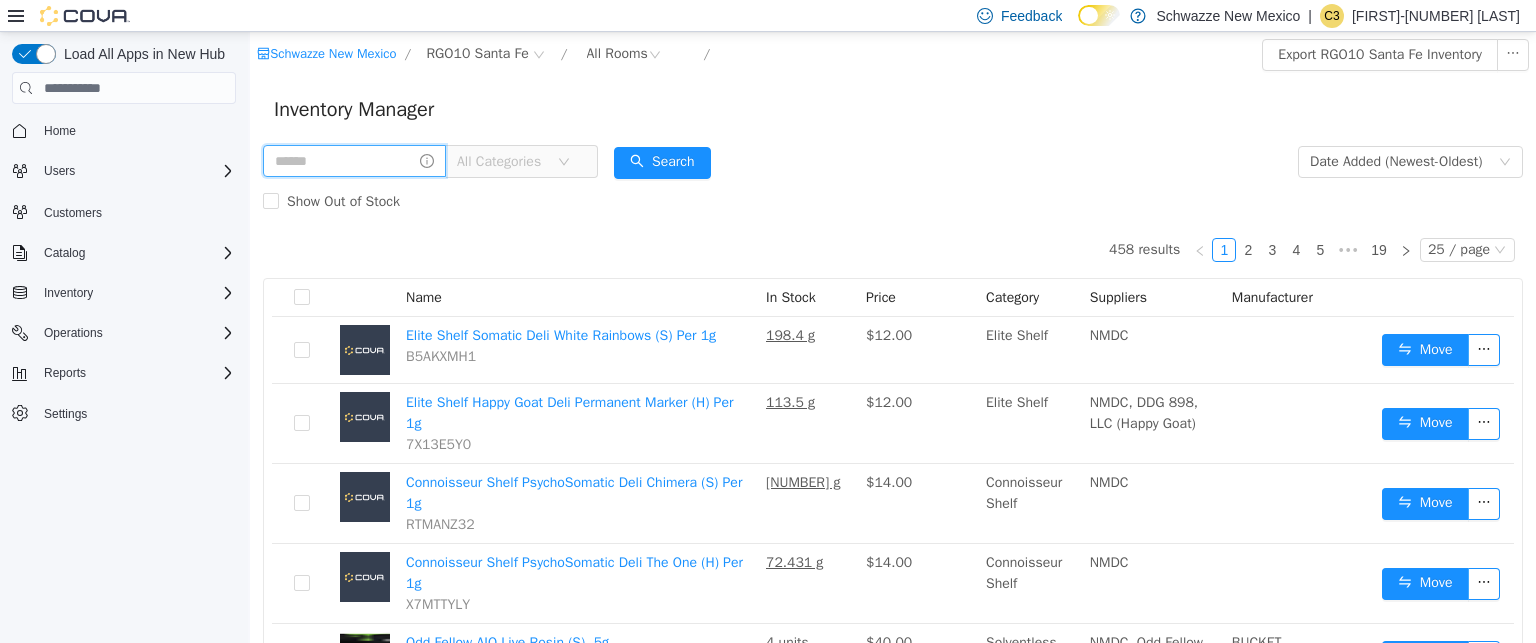 click at bounding box center [354, 161] 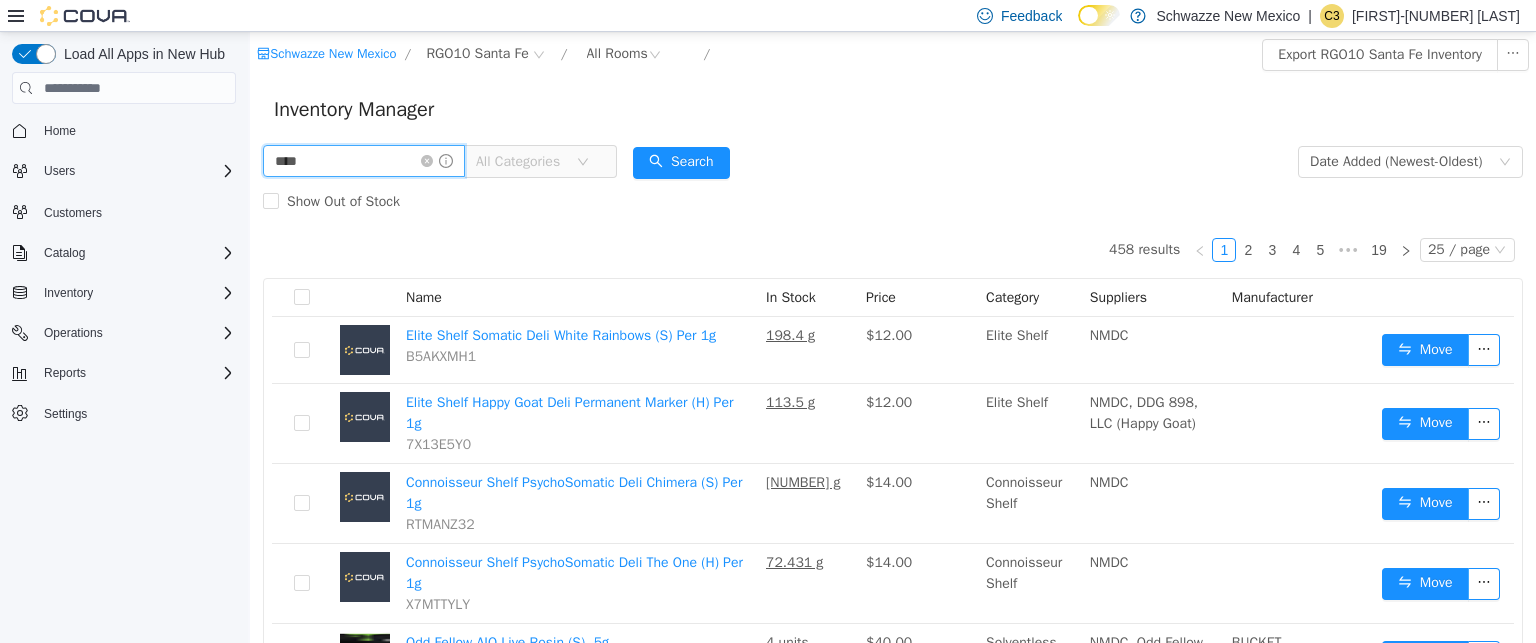type on "****" 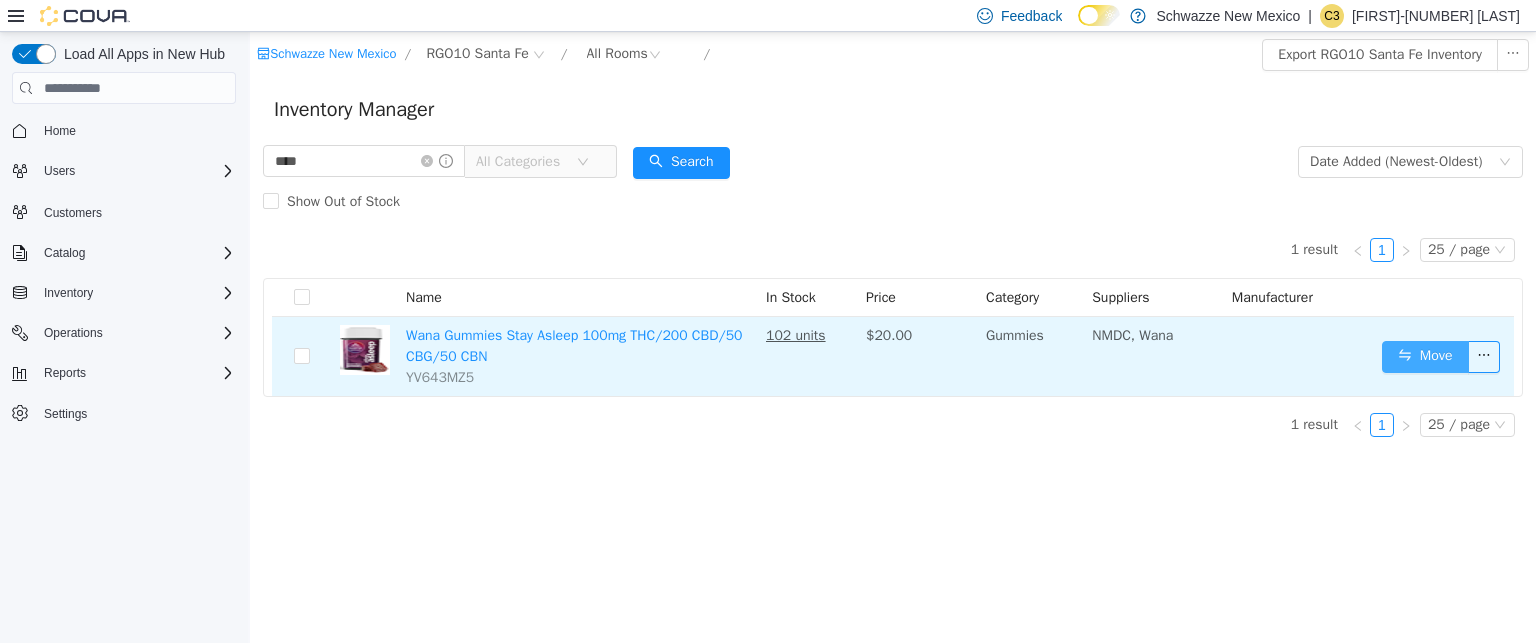 click on "Move" at bounding box center (1425, 357) 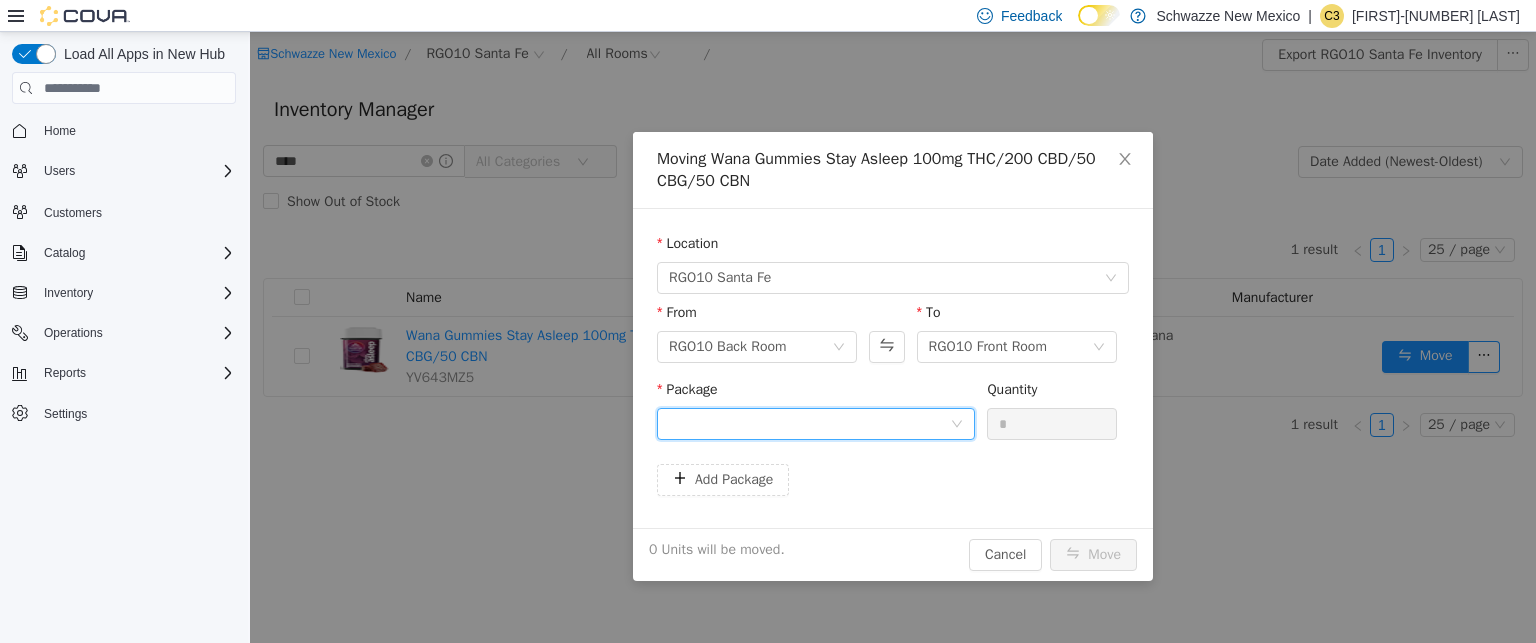 click at bounding box center [809, 424] 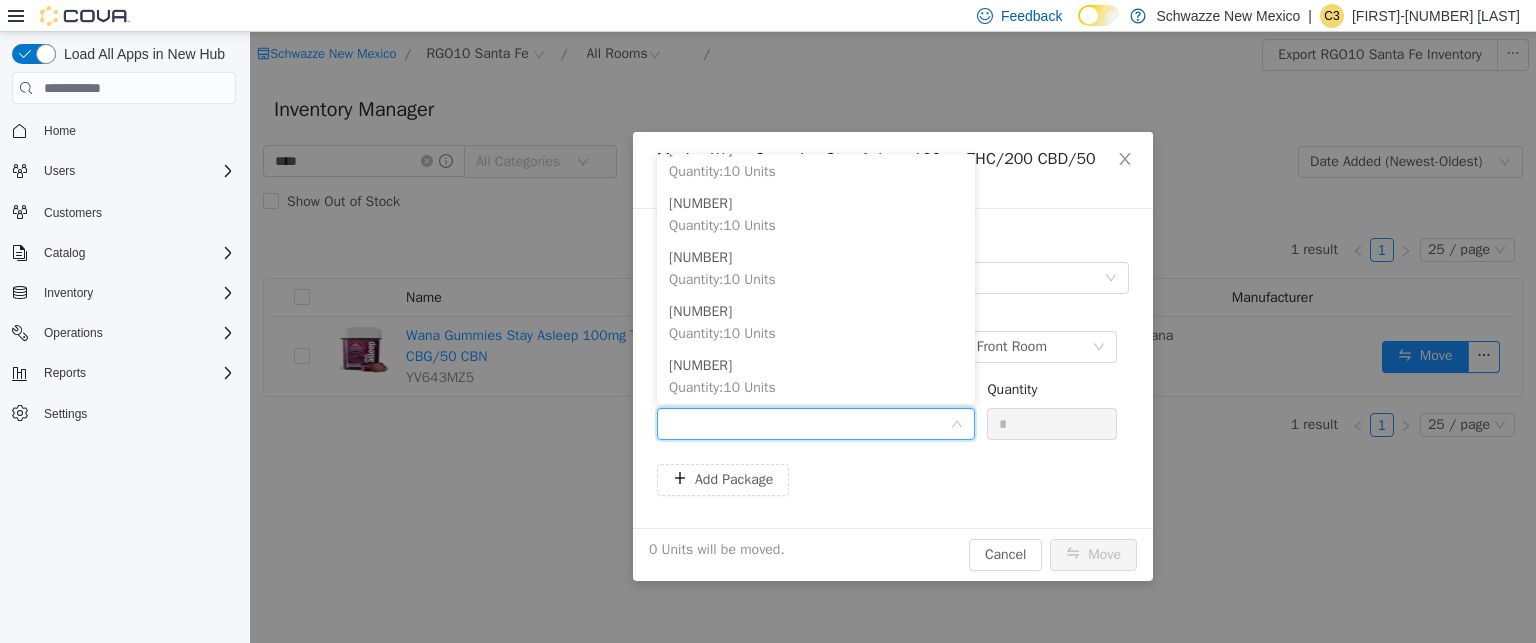 scroll, scrollTop: 272, scrollLeft: 0, axis: vertical 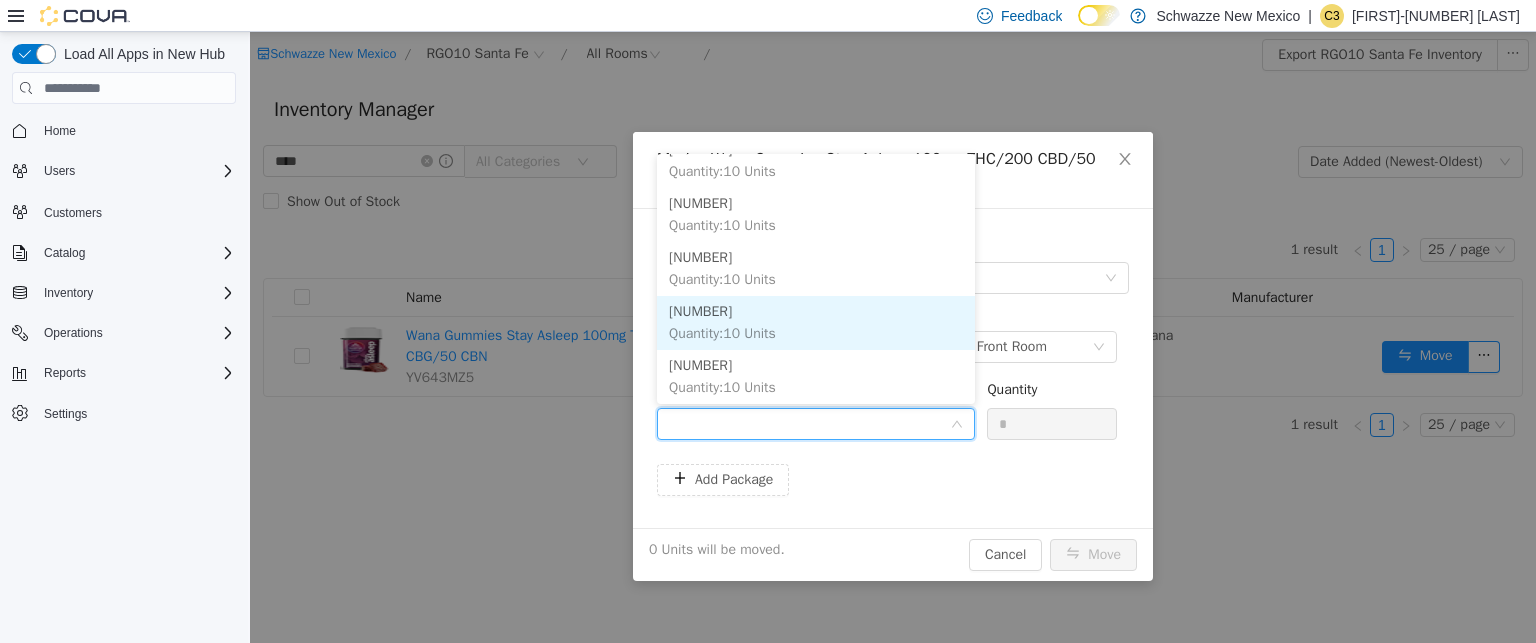 click on "8437890391798265 Quantity :  10 Units" at bounding box center [816, 323] 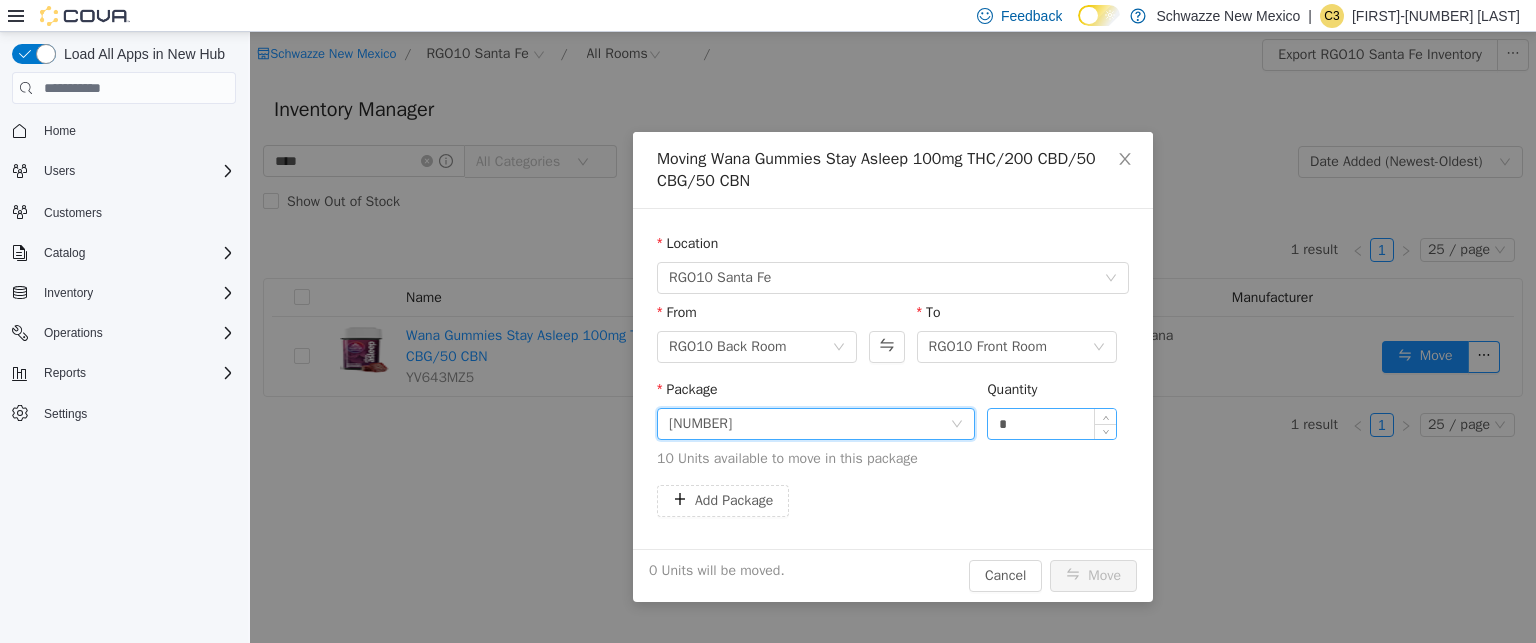 click on "*" at bounding box center (1052, 424) 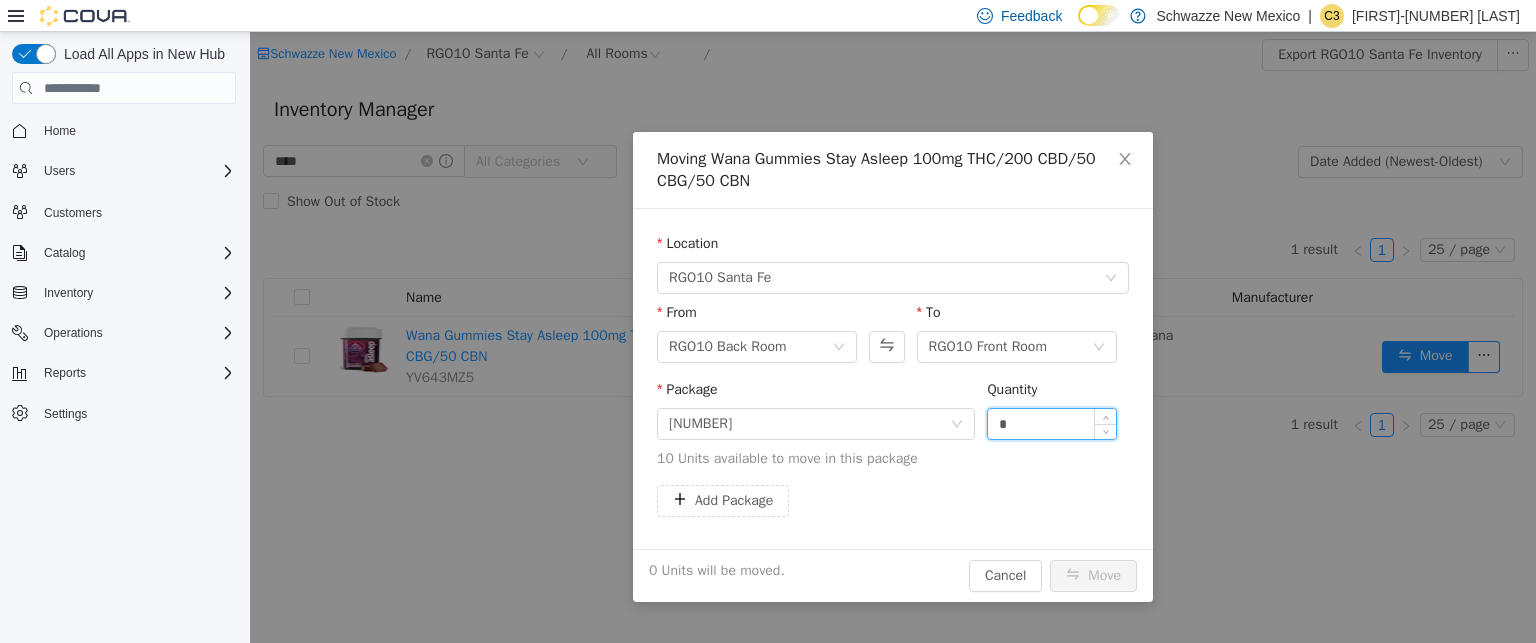 click on "*" at bounding box center (1052, 424) 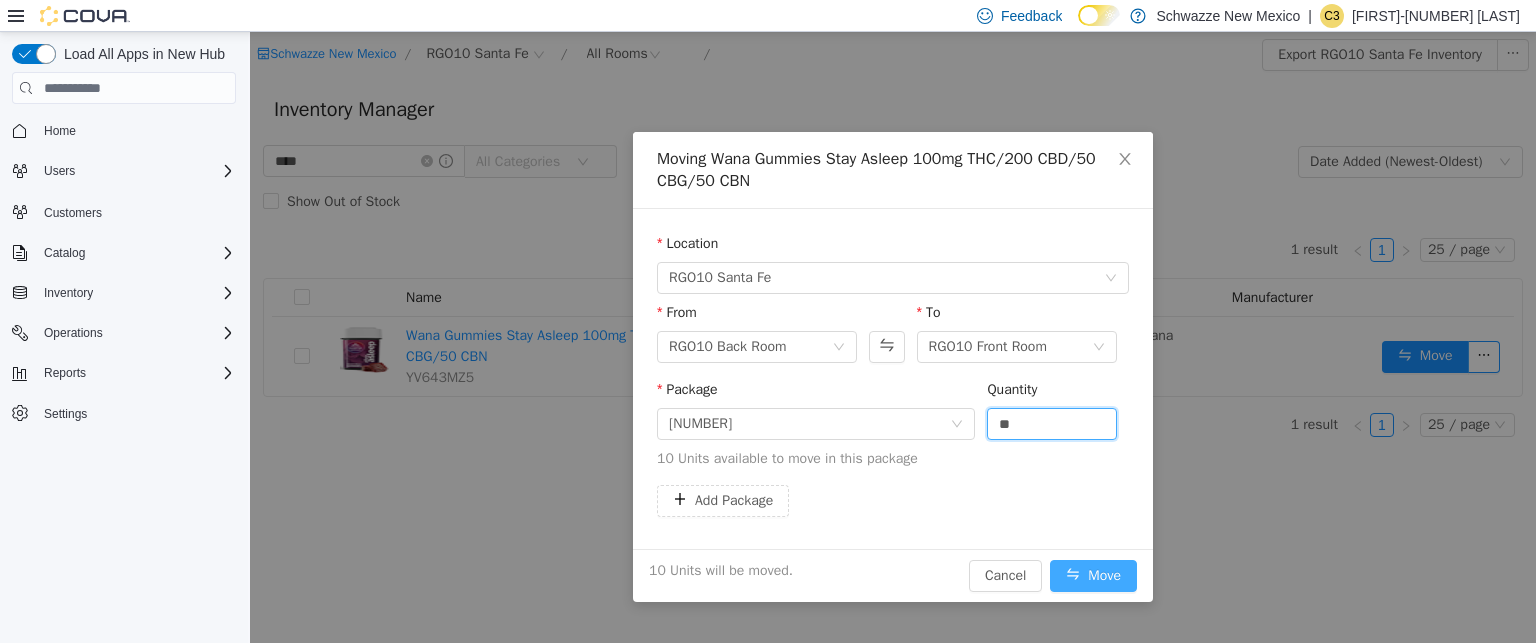 type on "**" 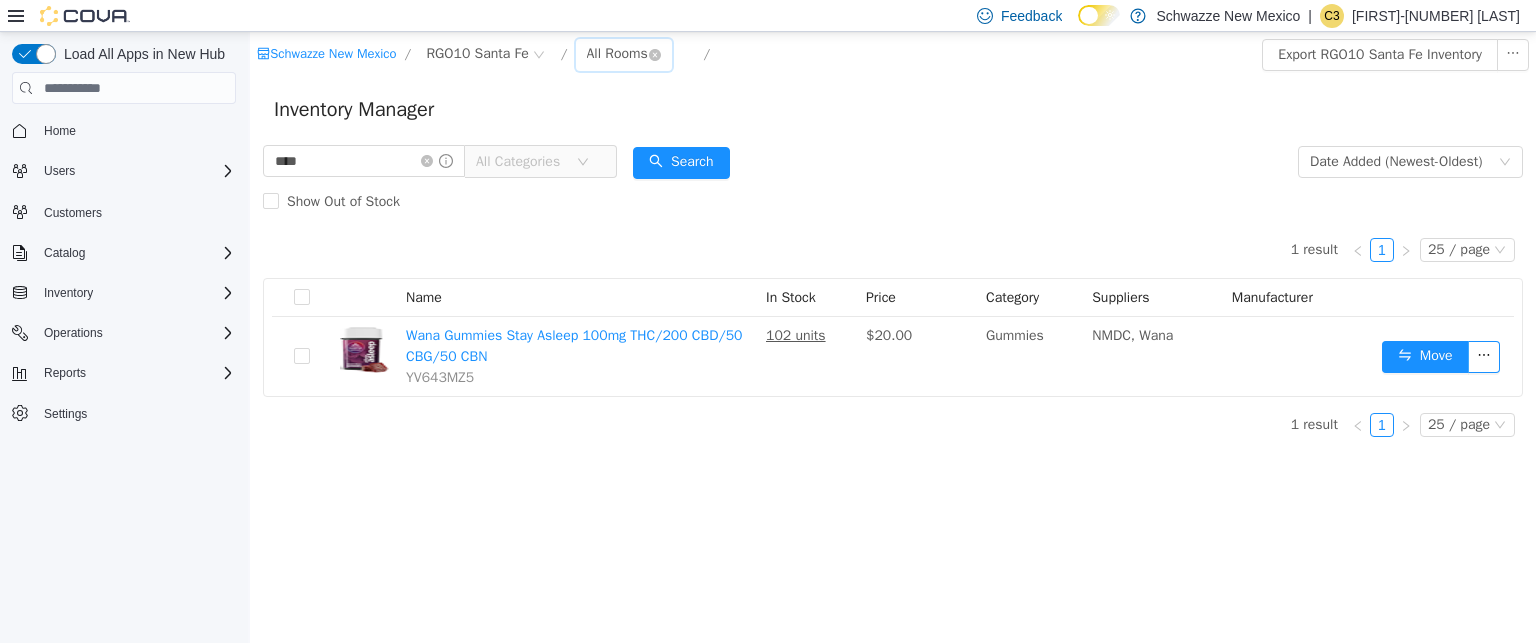 click on "All Rooms" at bounding box center (617, 54) 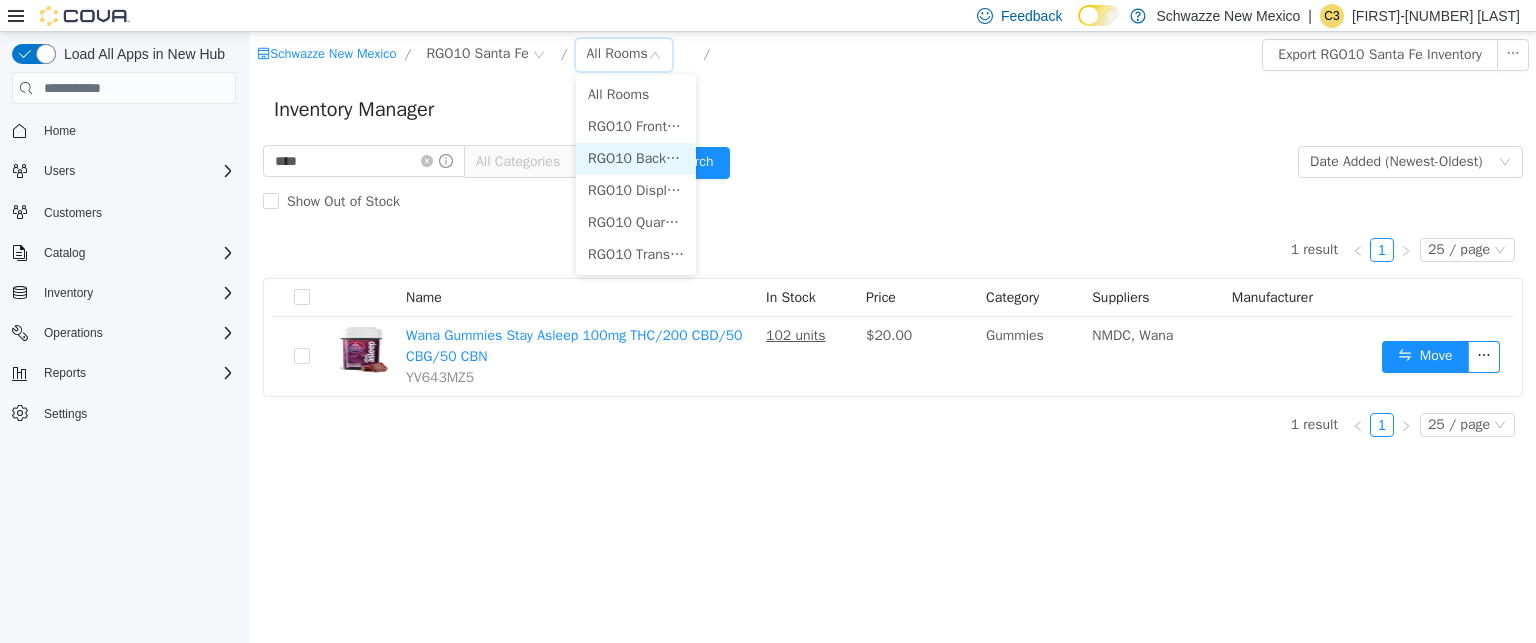 click on "RGO10 Back Room" at bounding box center (636, 159) 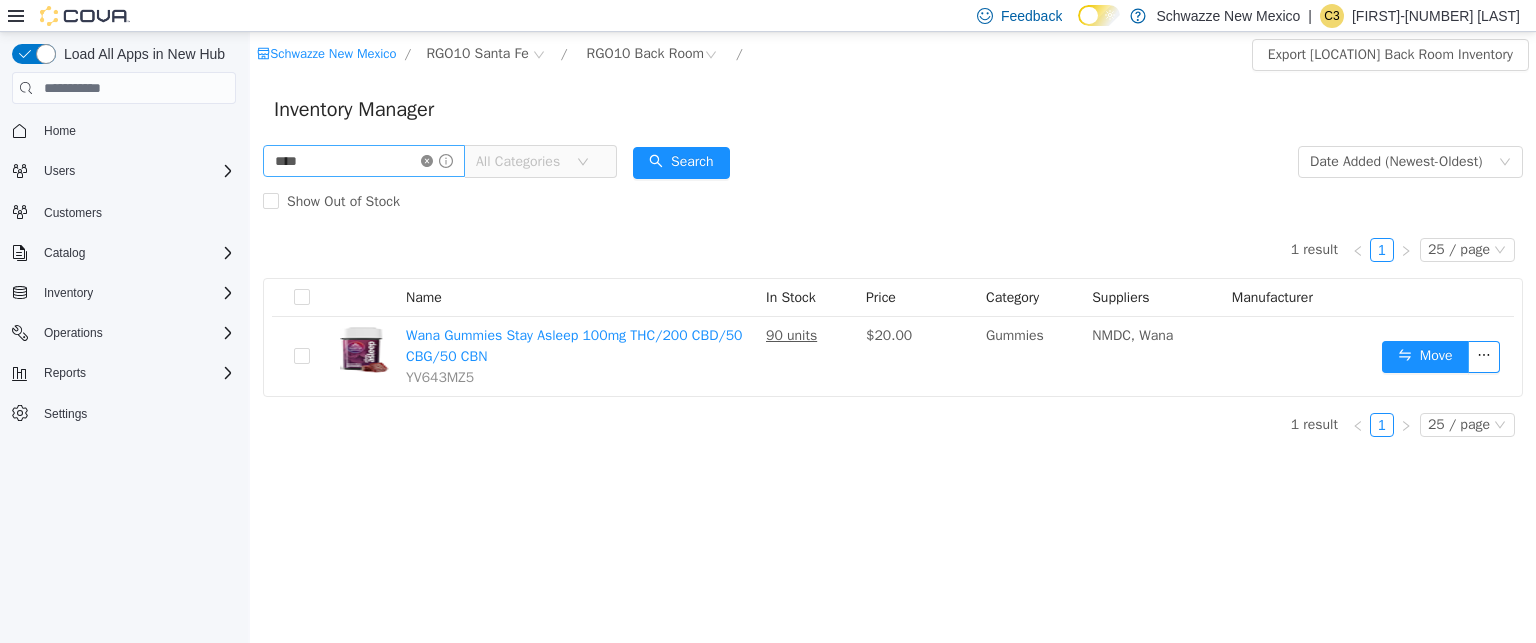 click 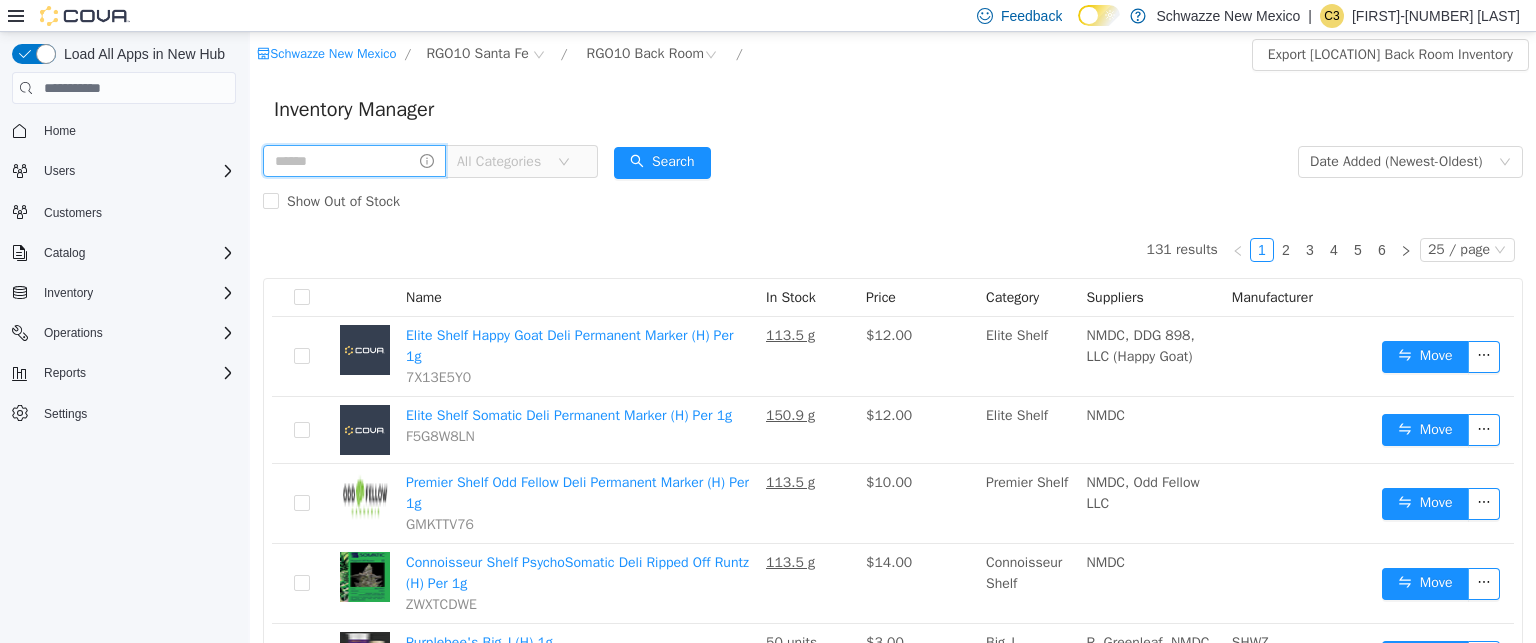click at bounding box center (354, 161) 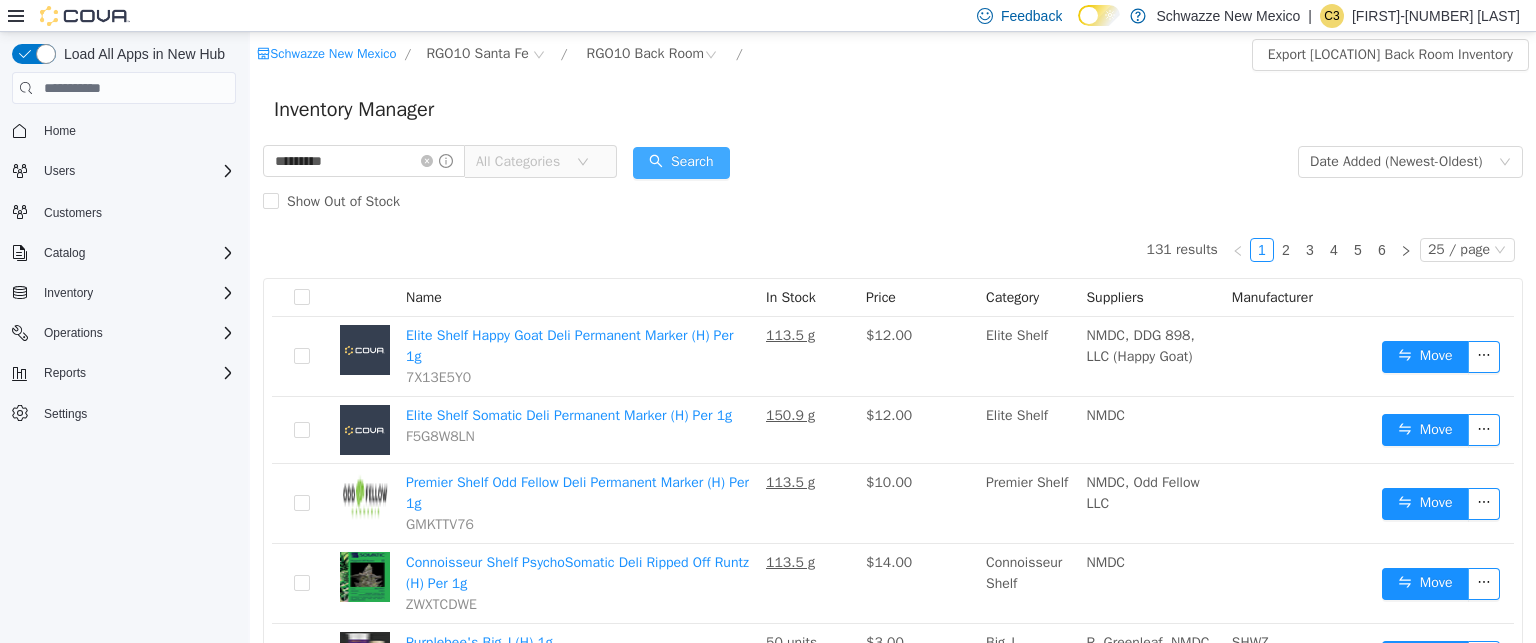 click on "Search" at bounding box center (681, 163) 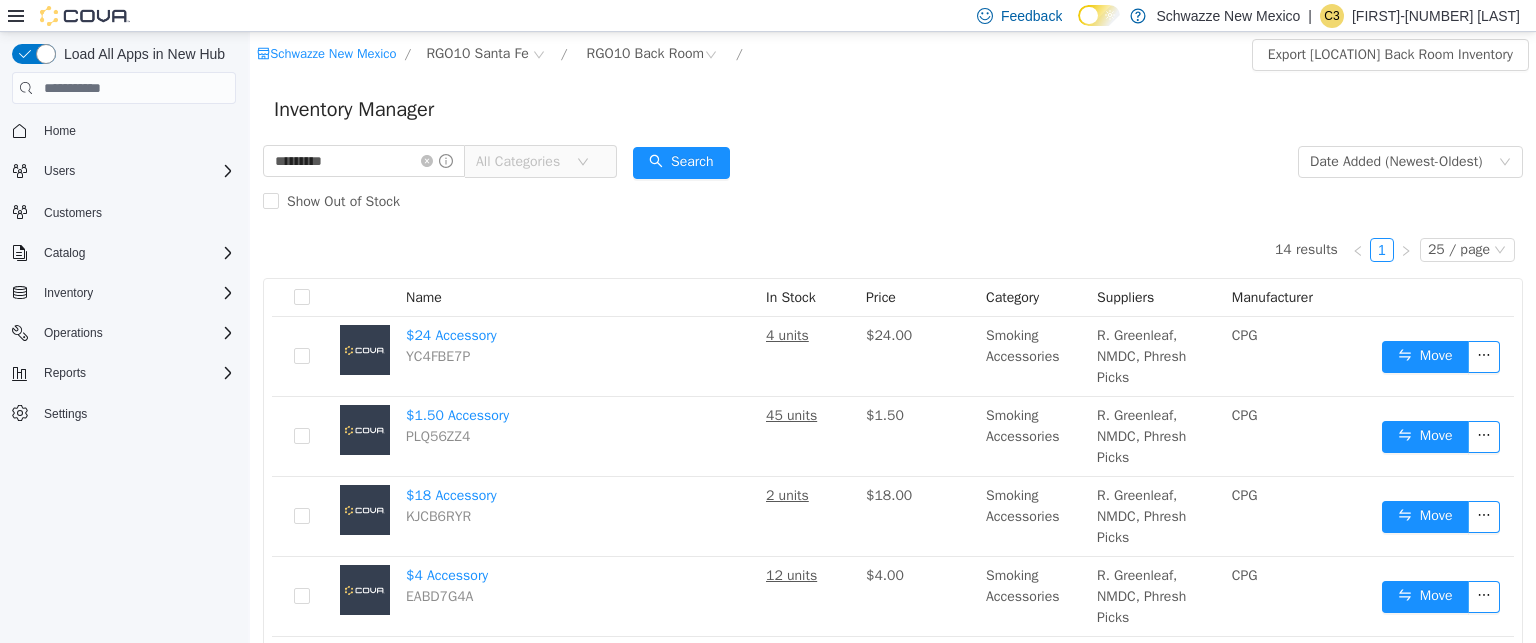 click on "********* All Categories Date Added (Newest-Oldest) Search Show Out of Stock" at bounding box center [893, 182] 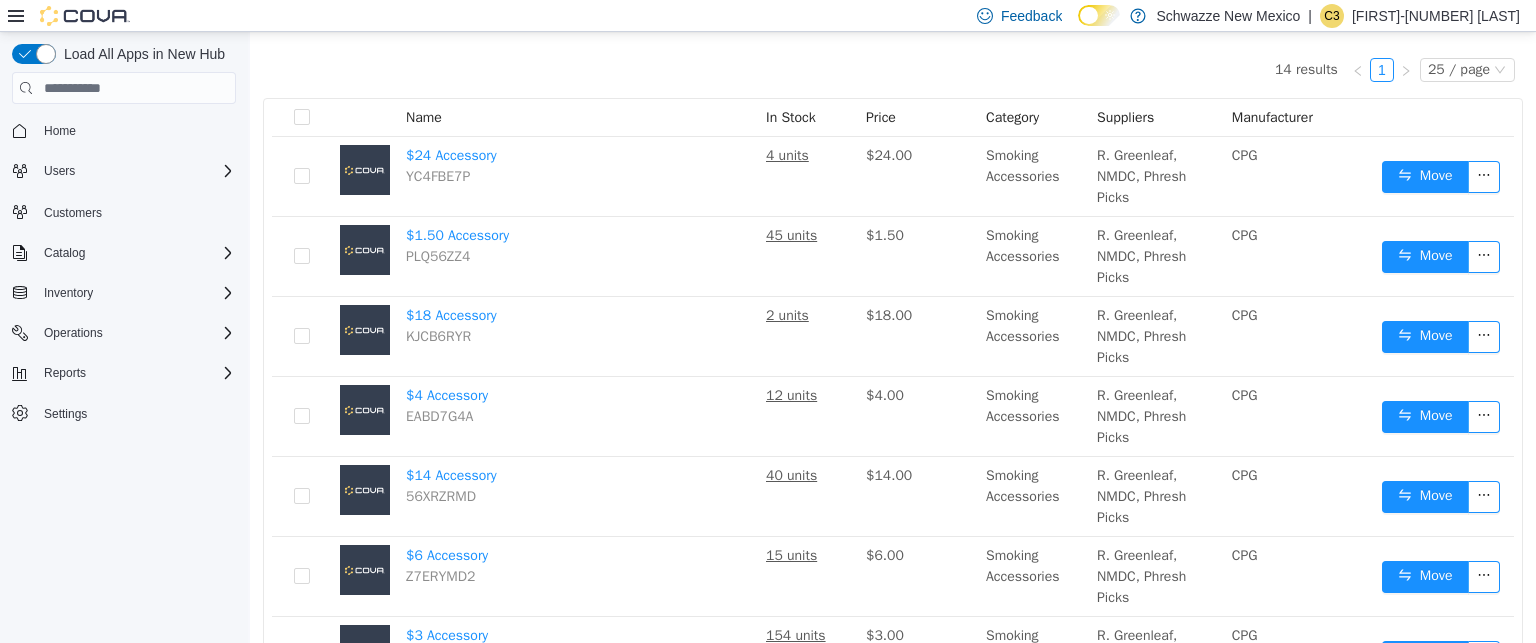 scroll, scrollTop: 182, scrollLeft: 0, axis: vertical 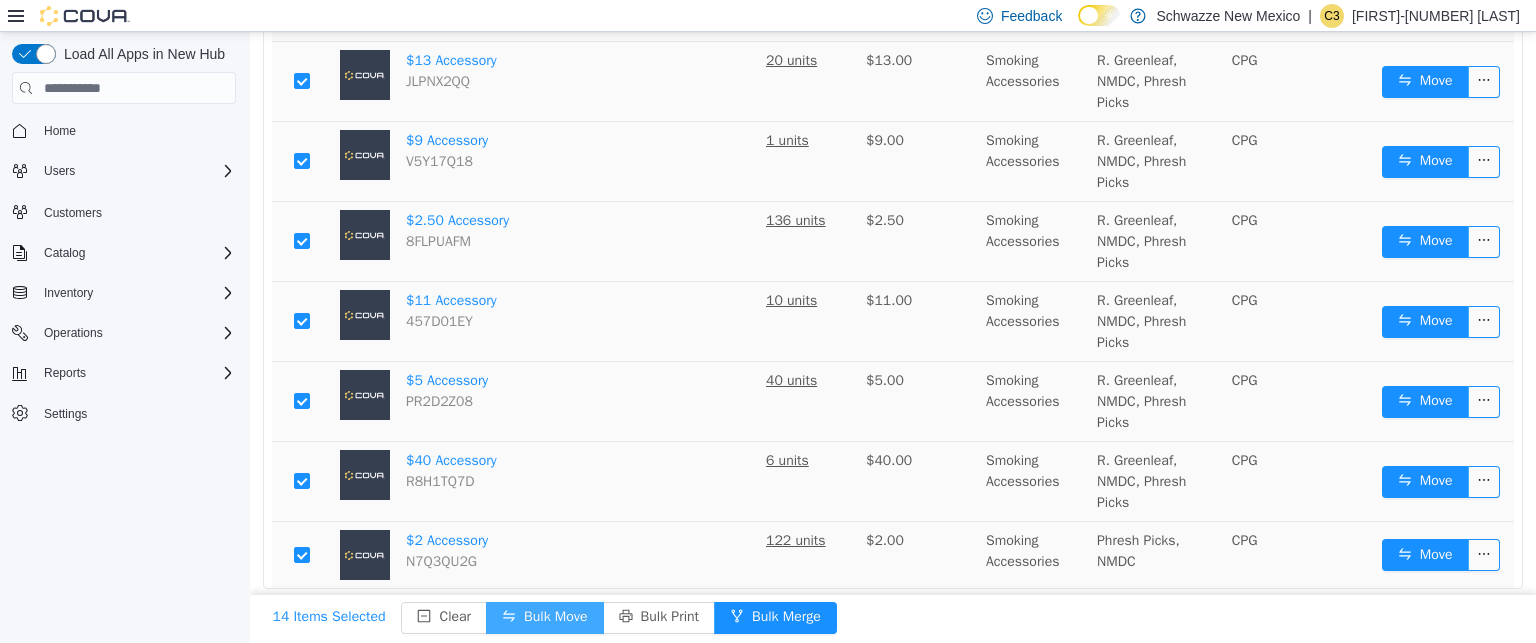 click on "Bulk Move" at bounding box center (544, 618) 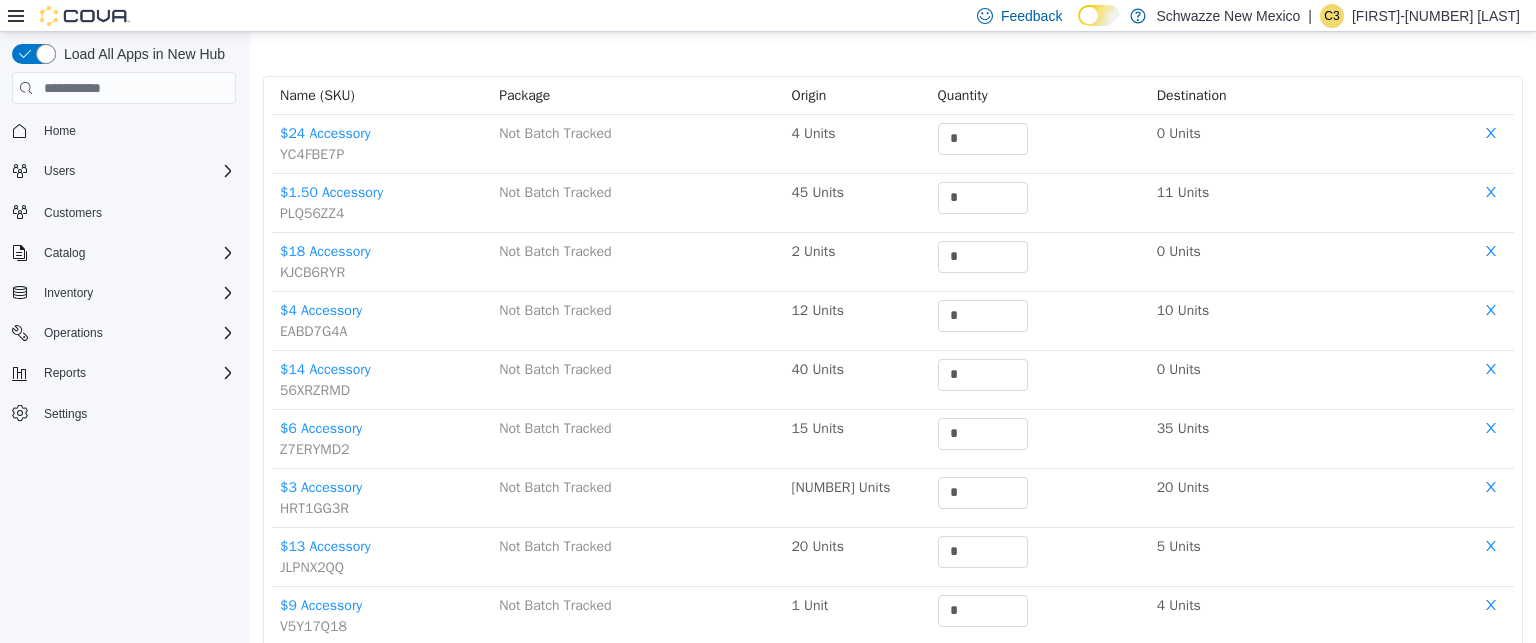 scroll, scrollTop: 180, scrollLeft: 0, axis: vertical 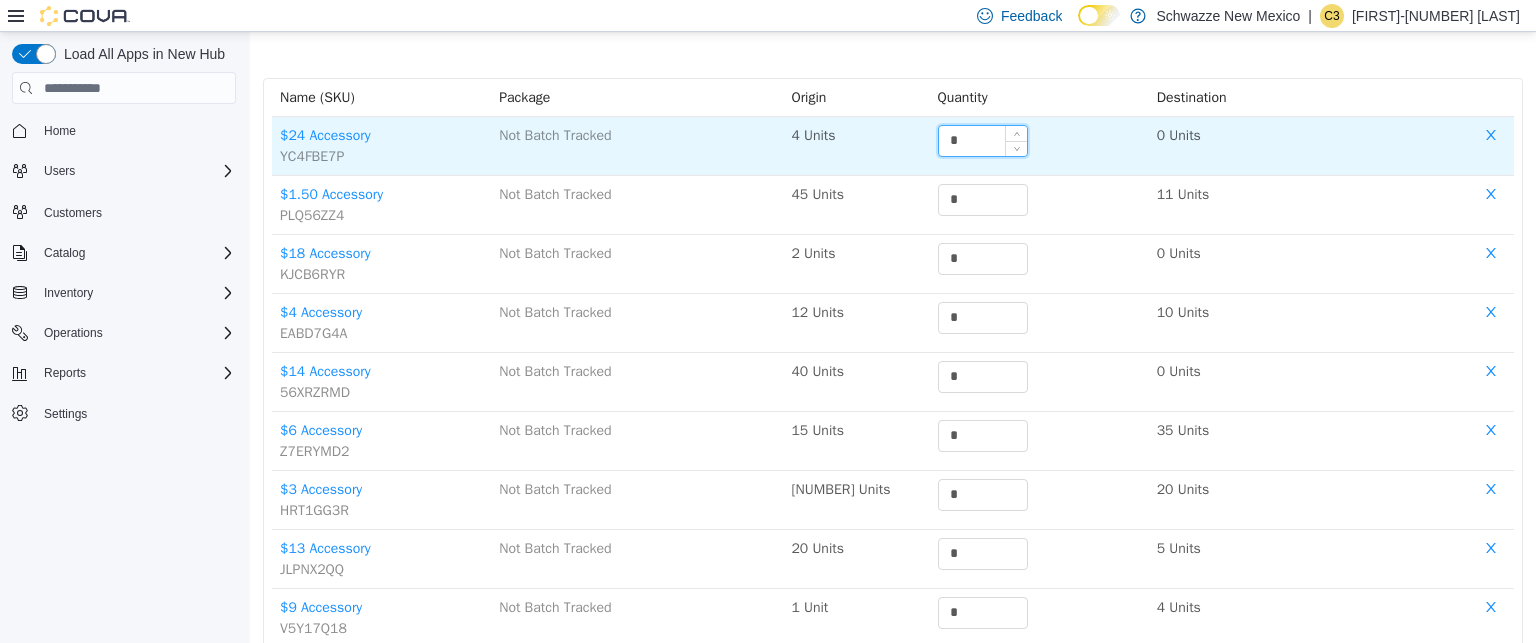 click on "*" at bounding box center (983, 141) 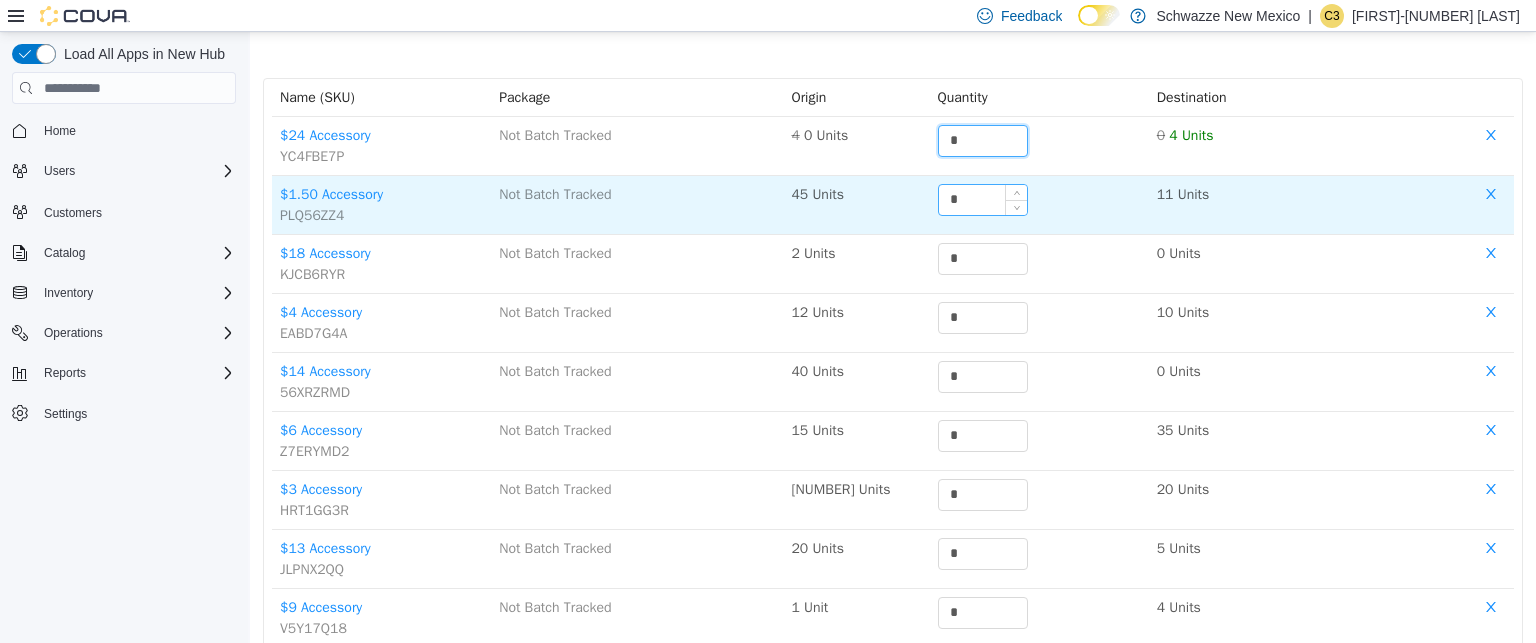 type on "*" 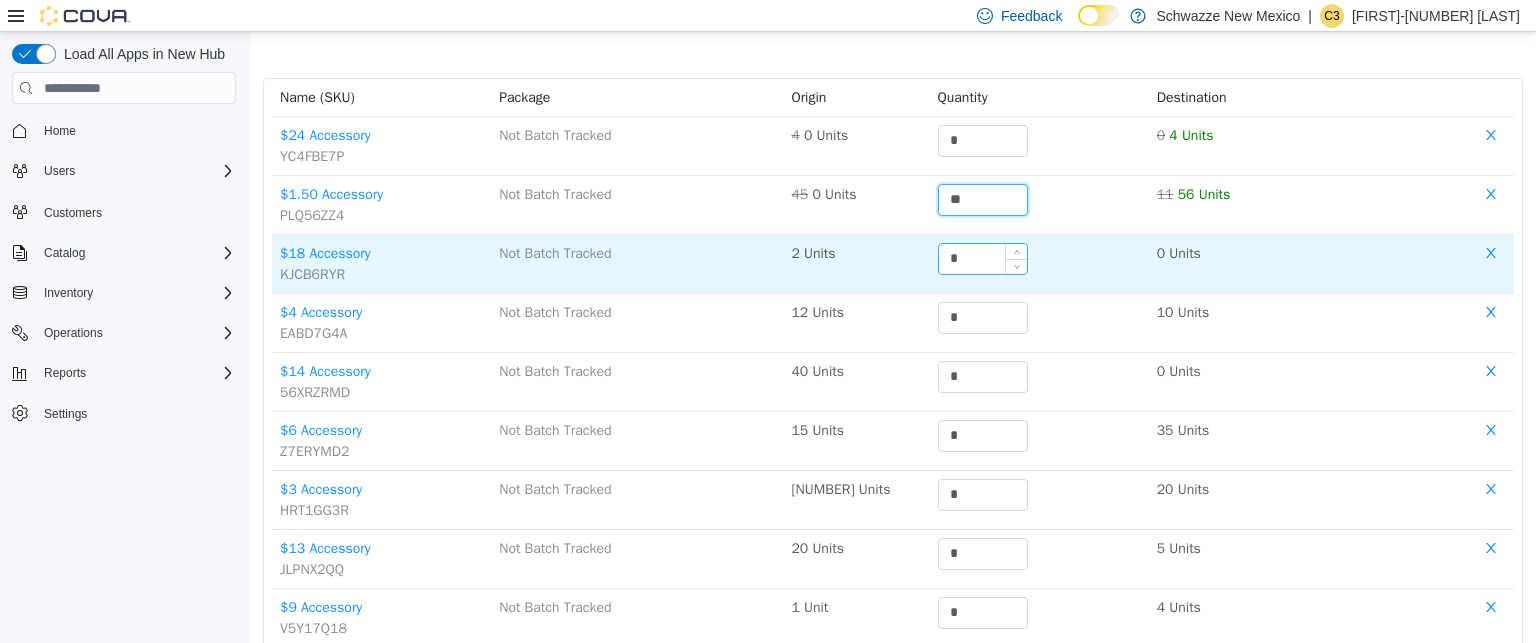 type on "**" 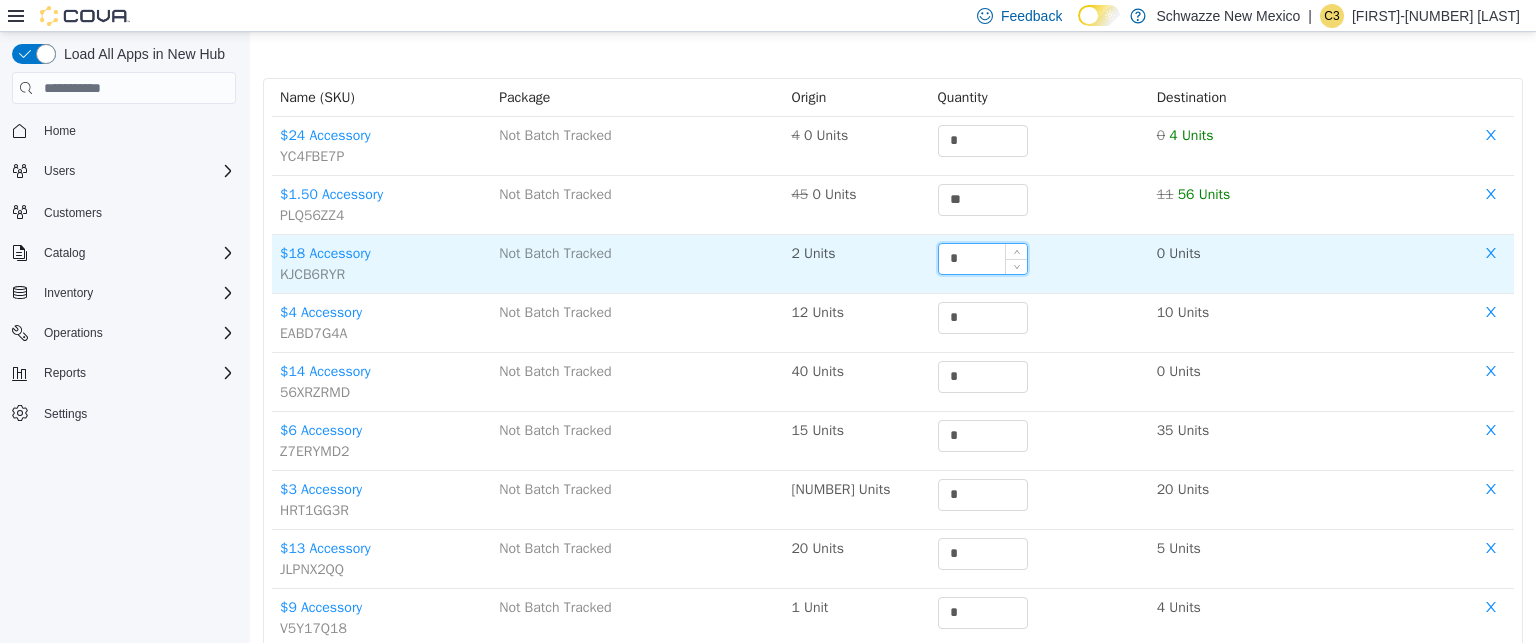 click on "*" at bounding box center (983, 259) 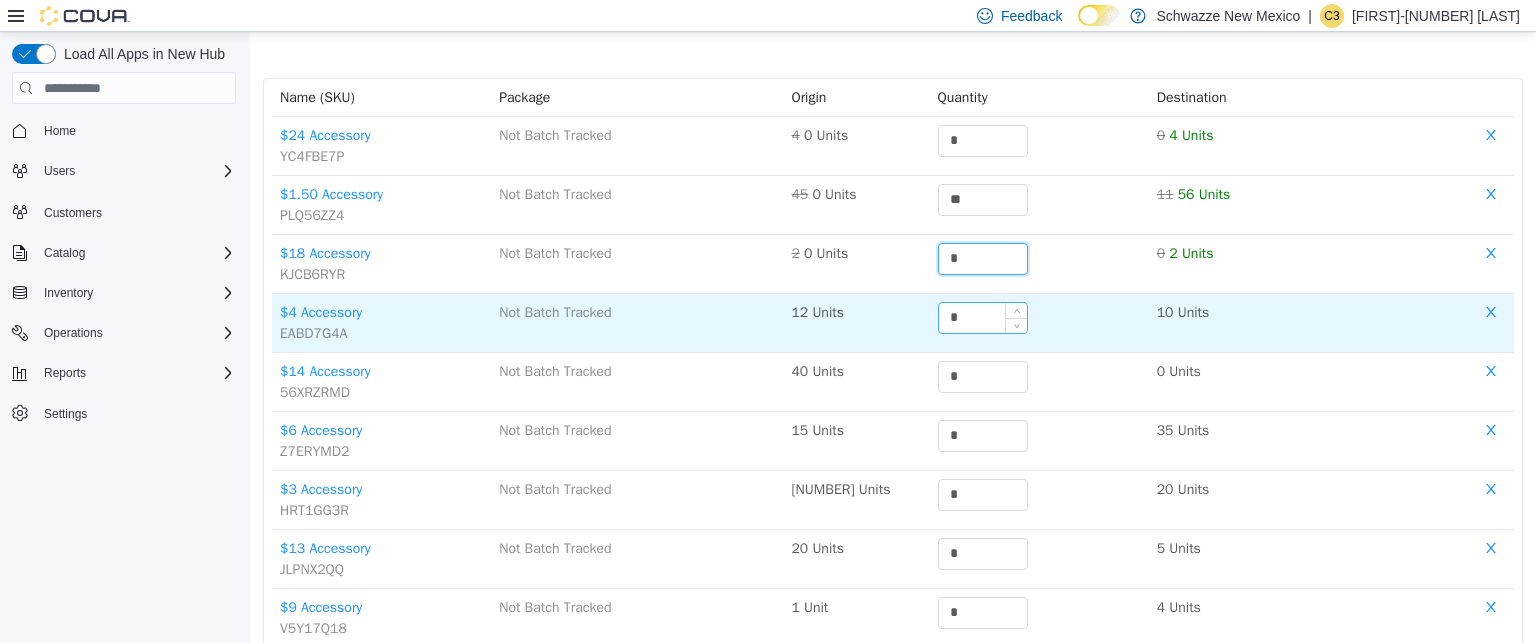 type on "*" 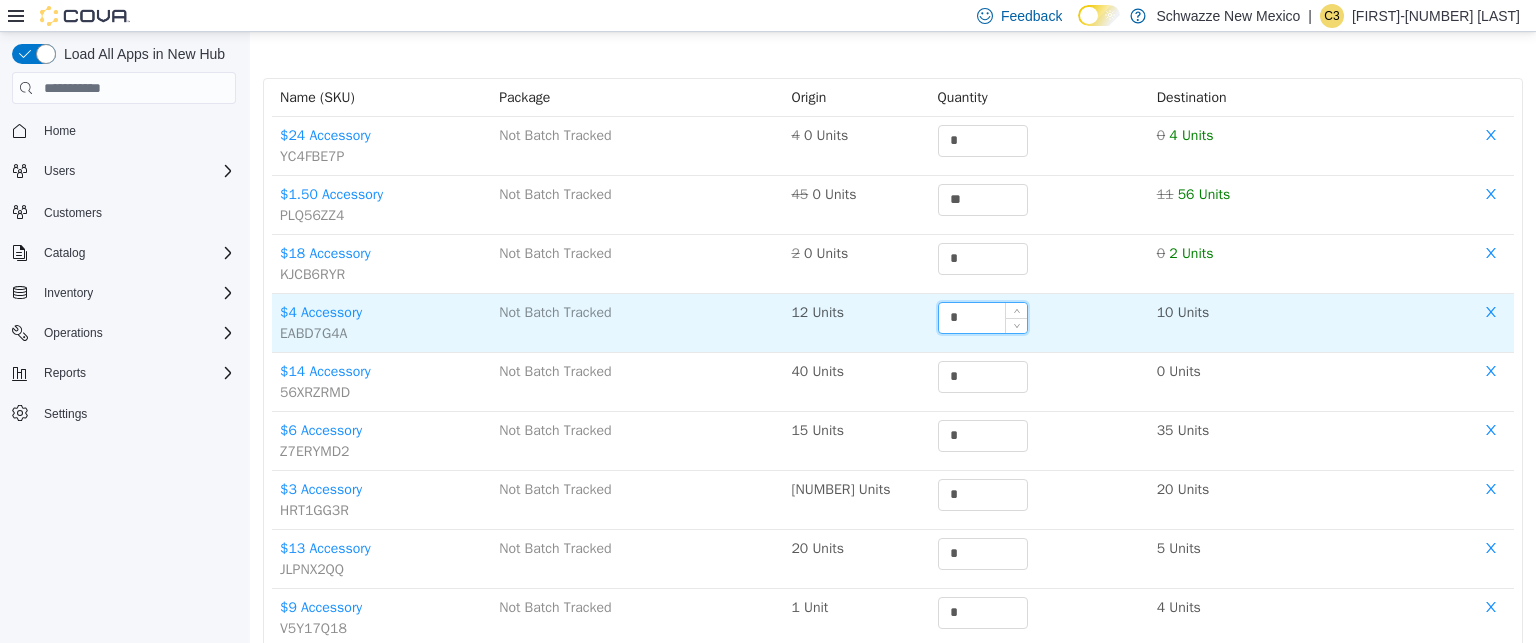 click on "*" at bounding box center (983, 318) 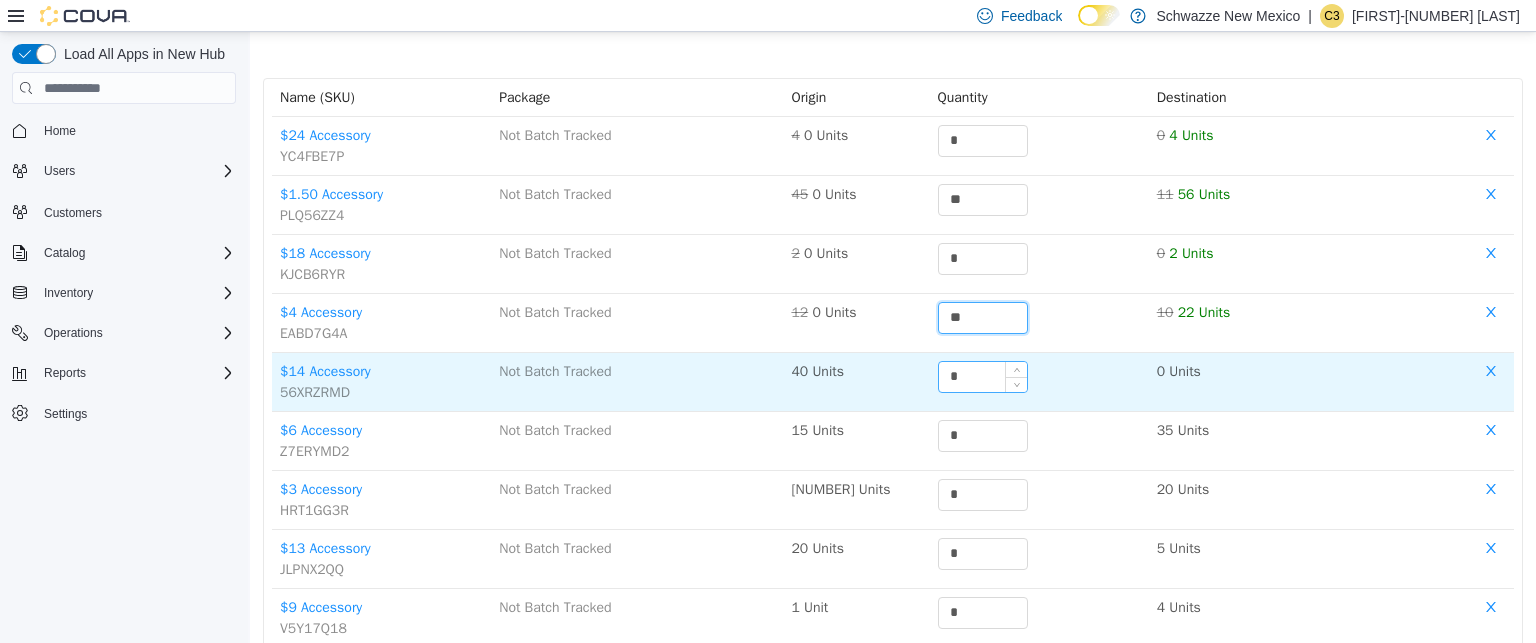 type on "**" 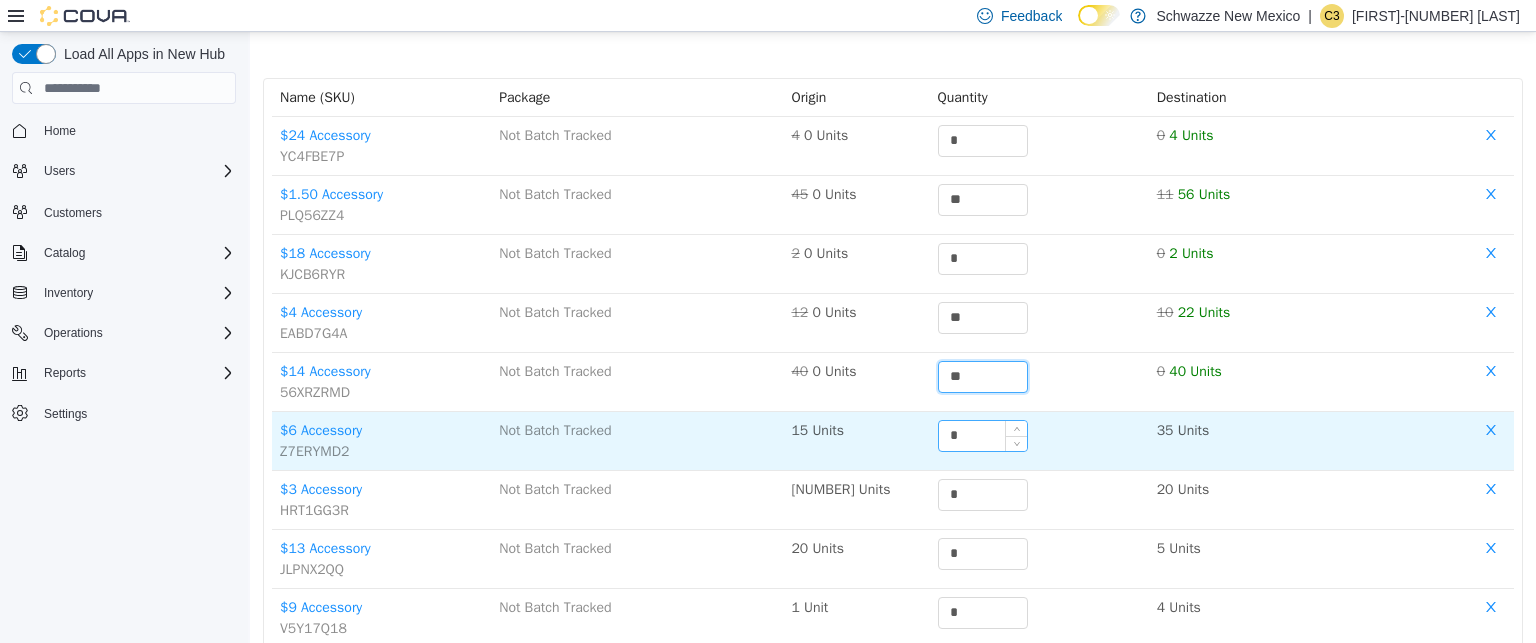 type on "**" 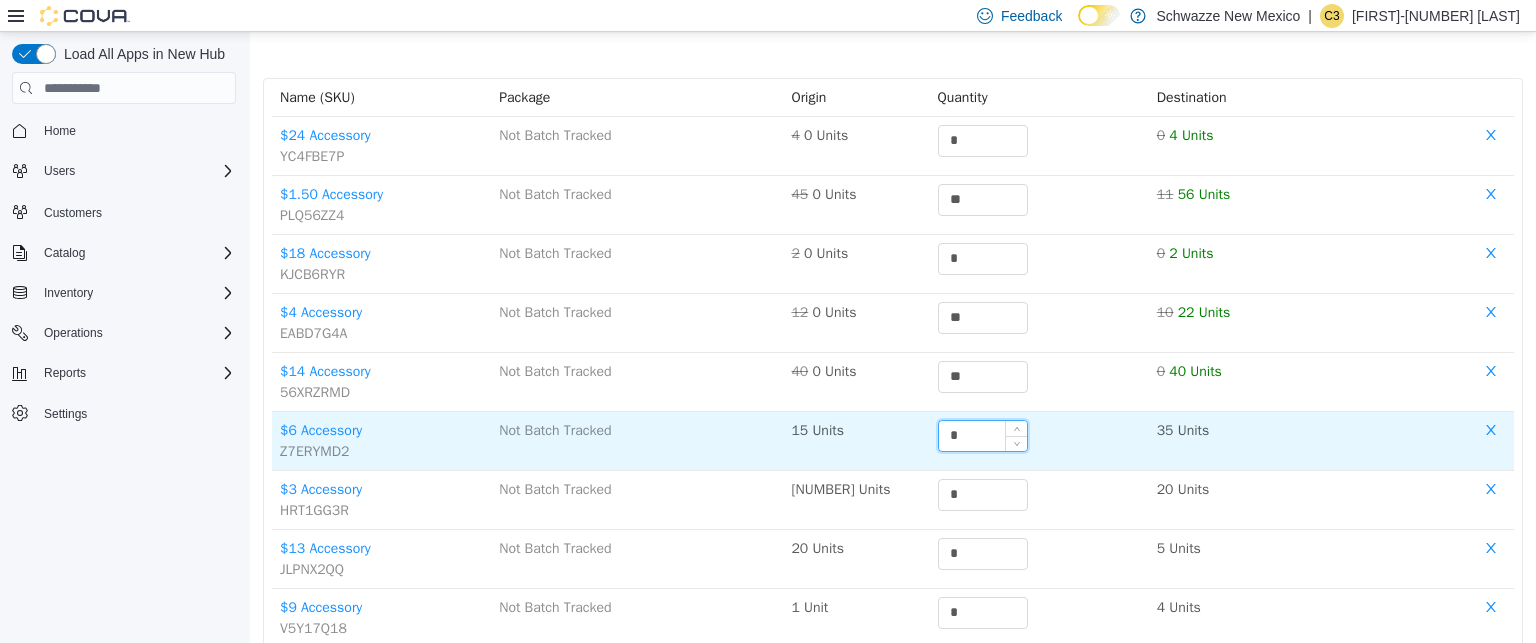 click on "*" at bounding box center [983, 436] 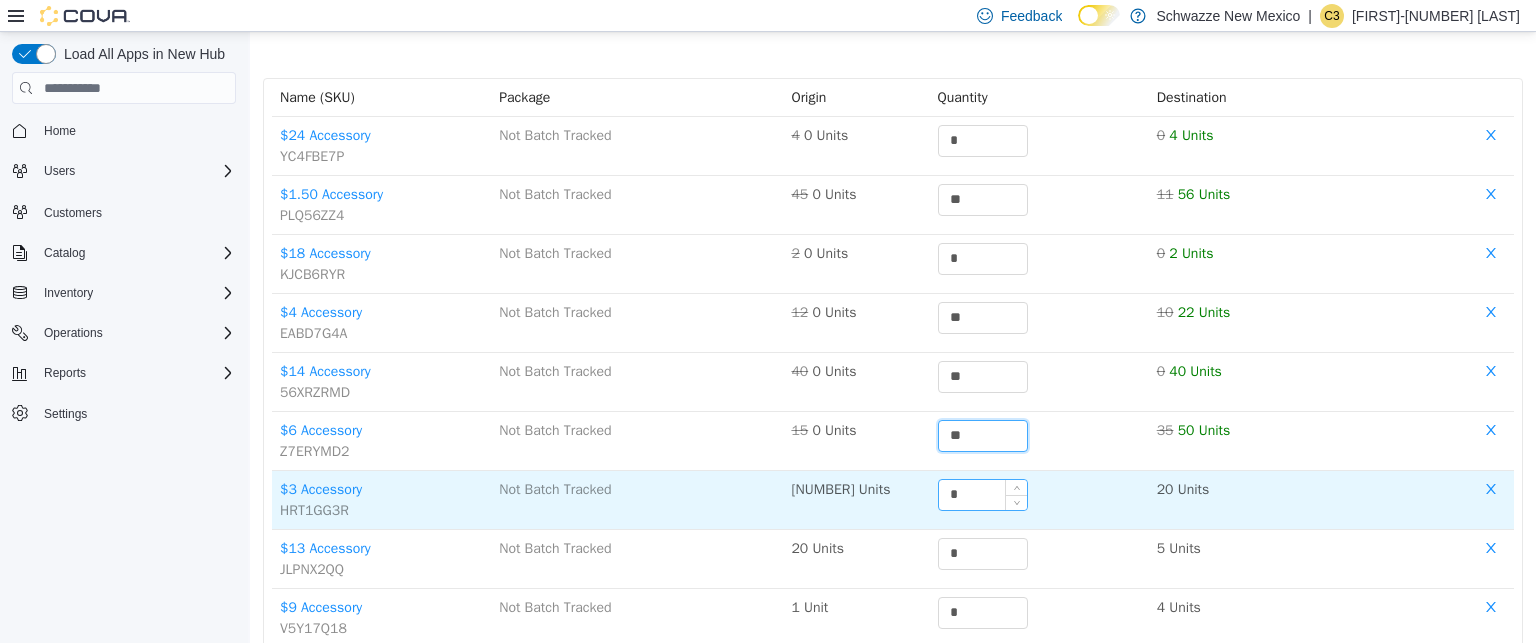 type on "**" 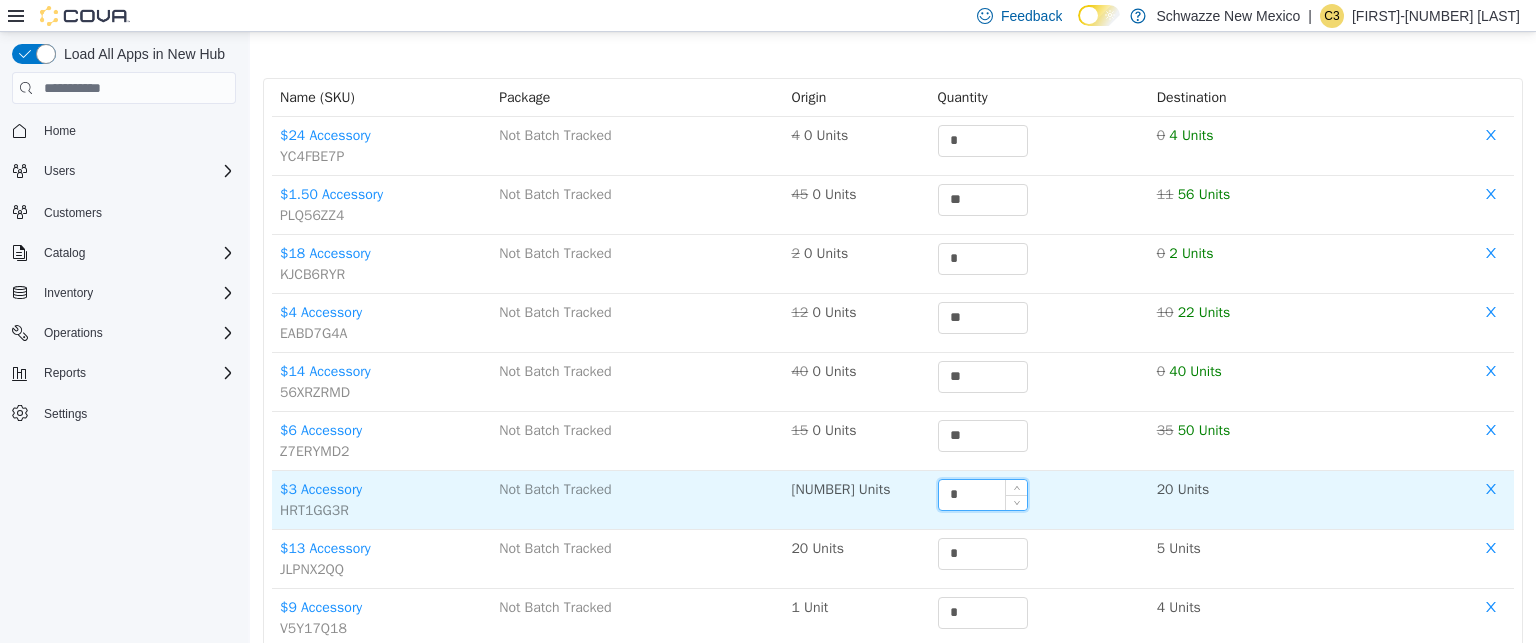 click on "*" at bounding box center [983, 495] 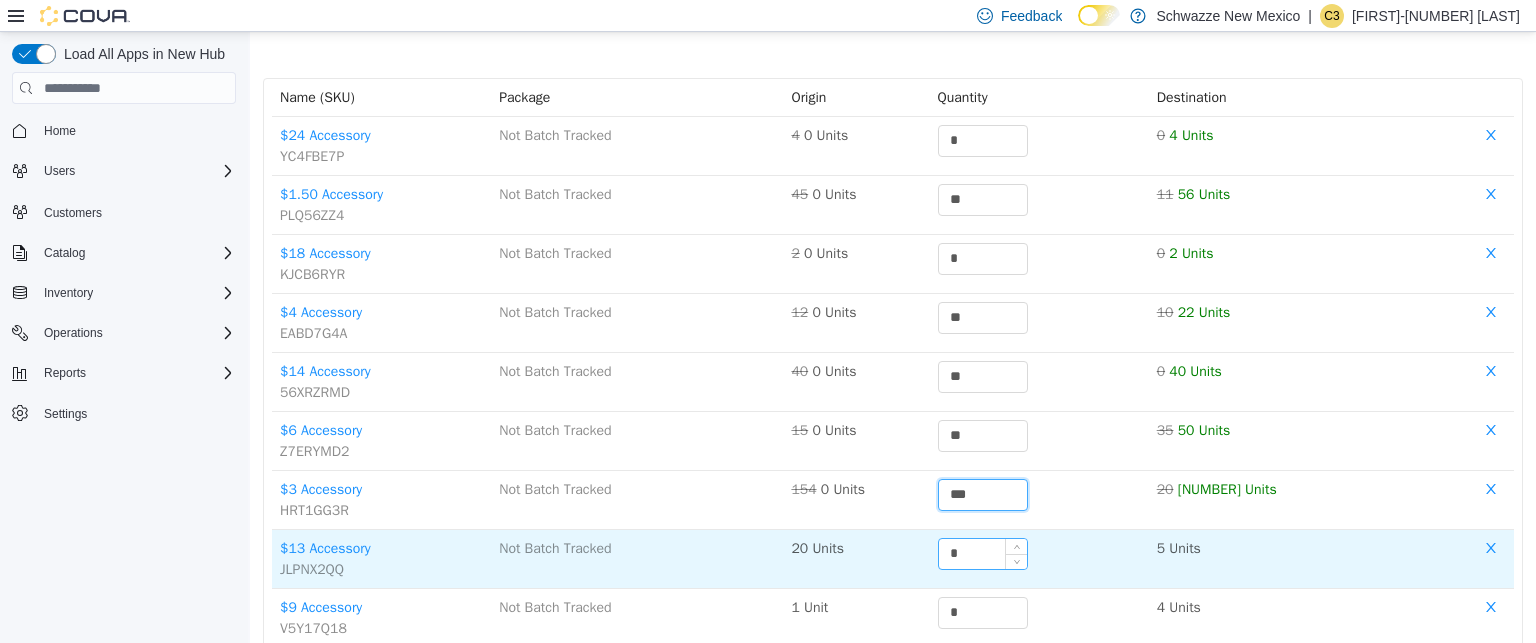 type on "***" 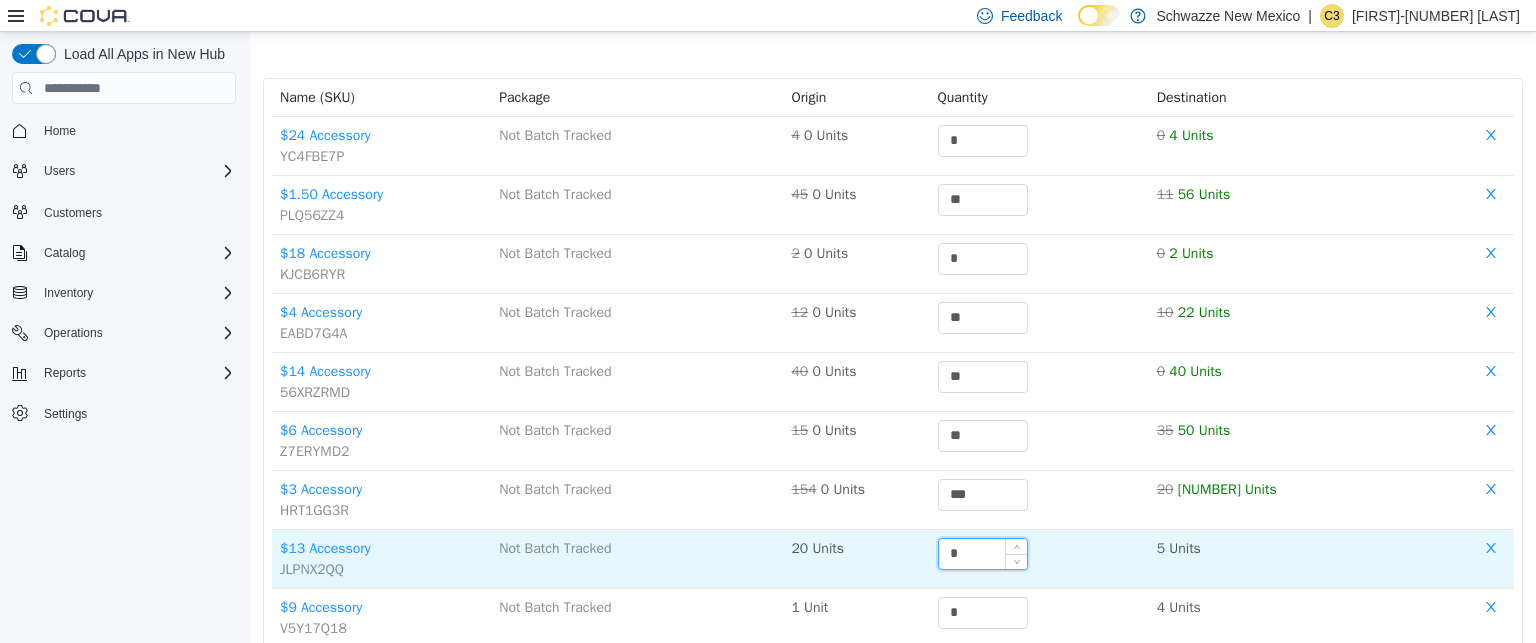 click on "*" at bounding box center (983, 554) 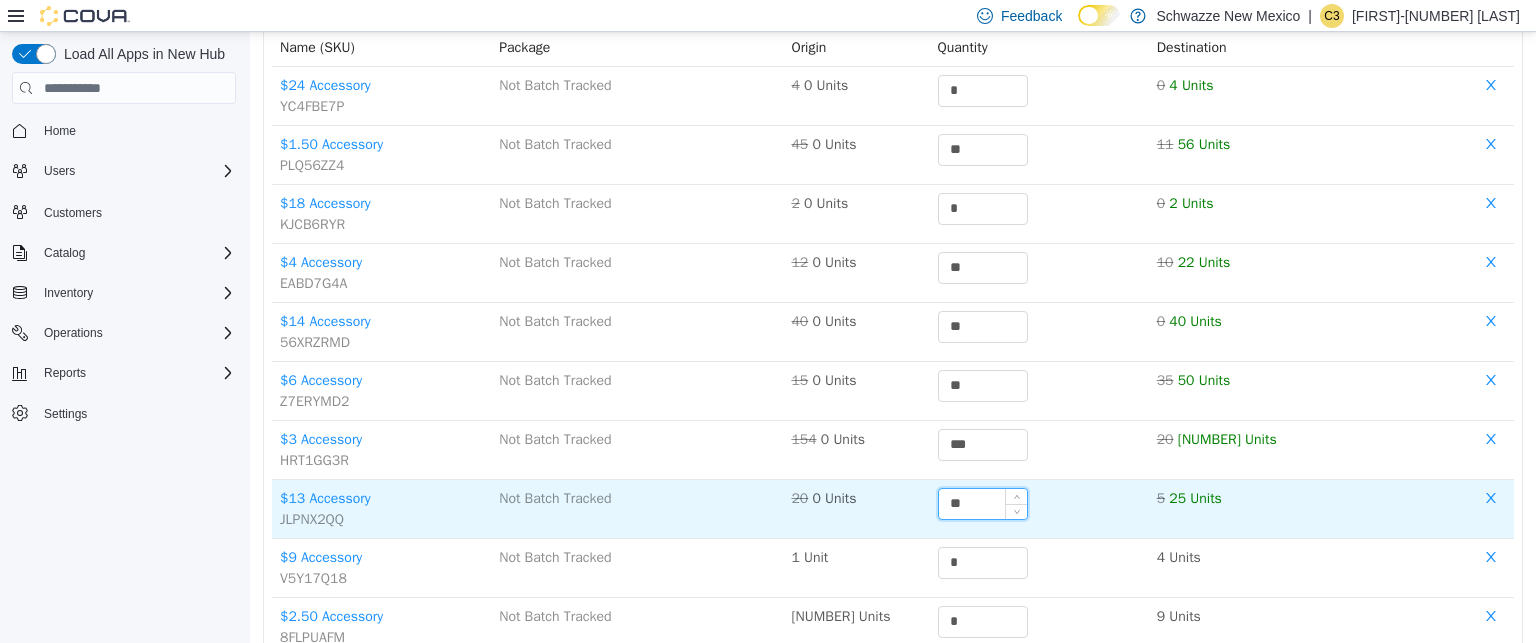 scroll, scrollTop: 242, scrollLeft: 0, axis: vertical 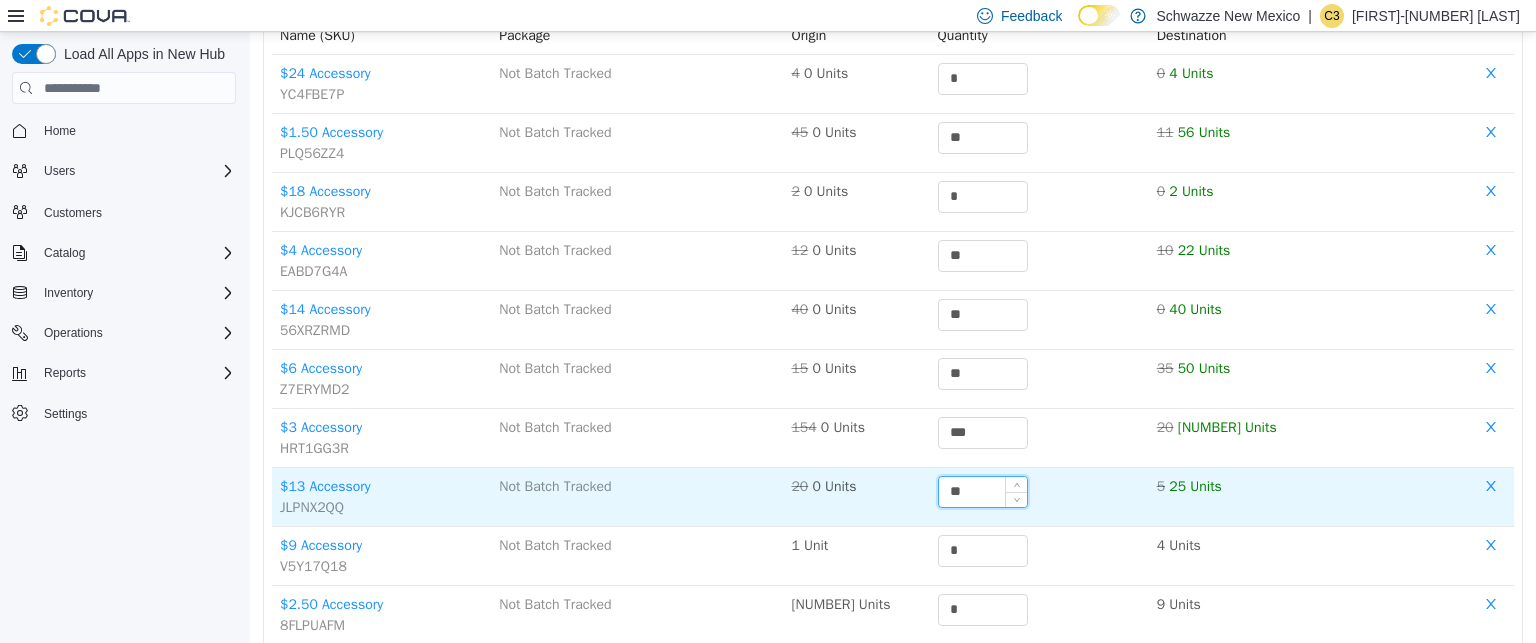 type on "**" 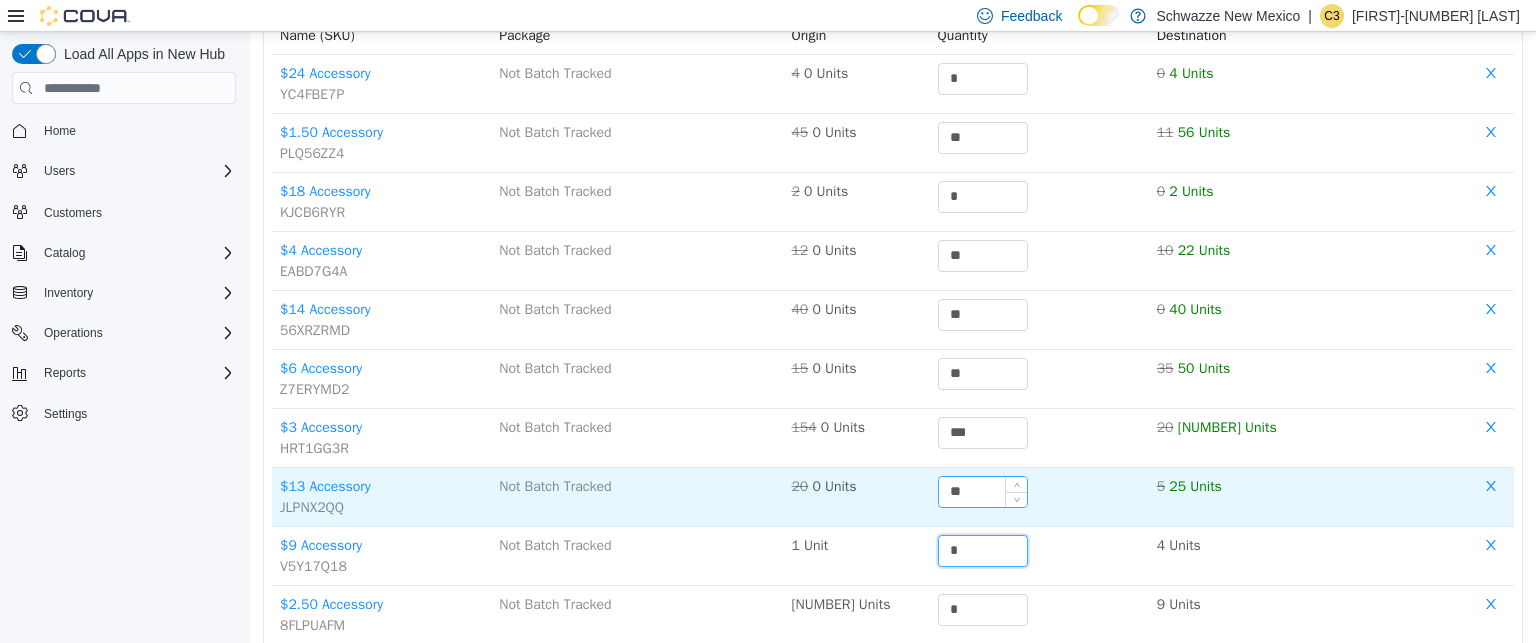 click on "*" at bounding box center [983, 551] 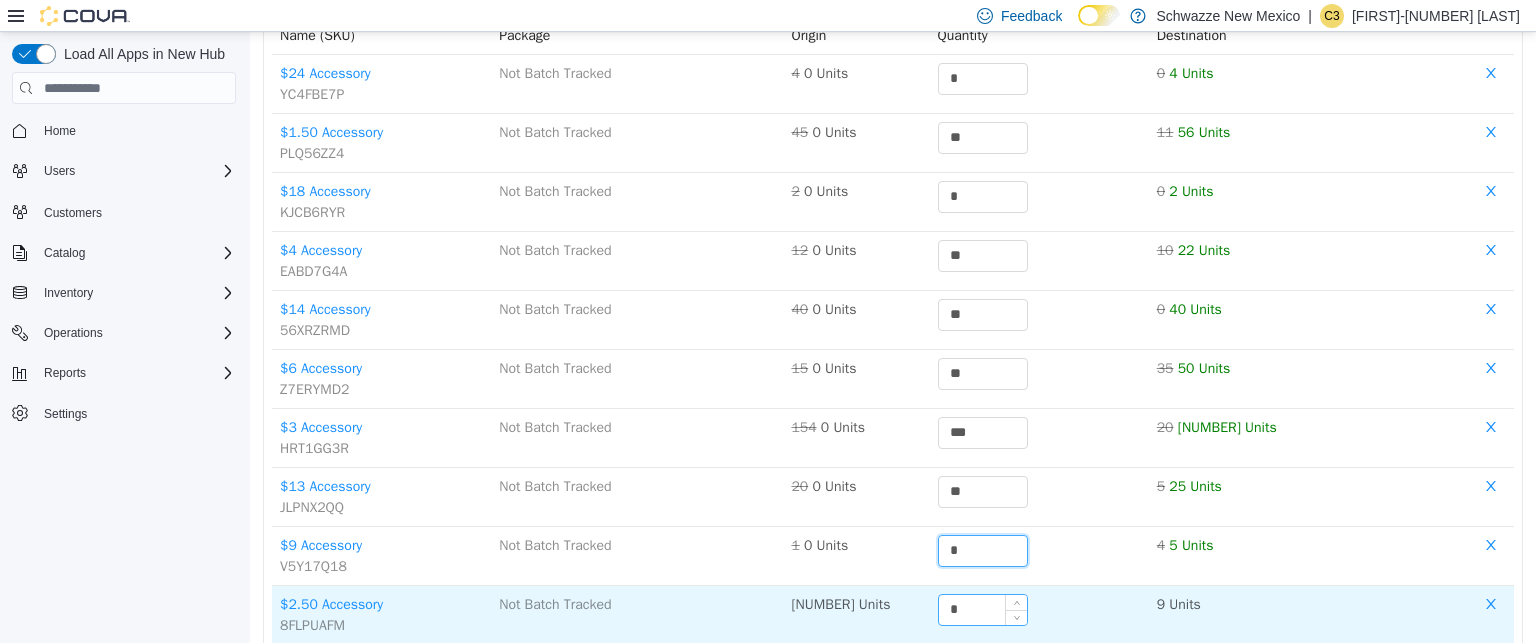 type on "*" 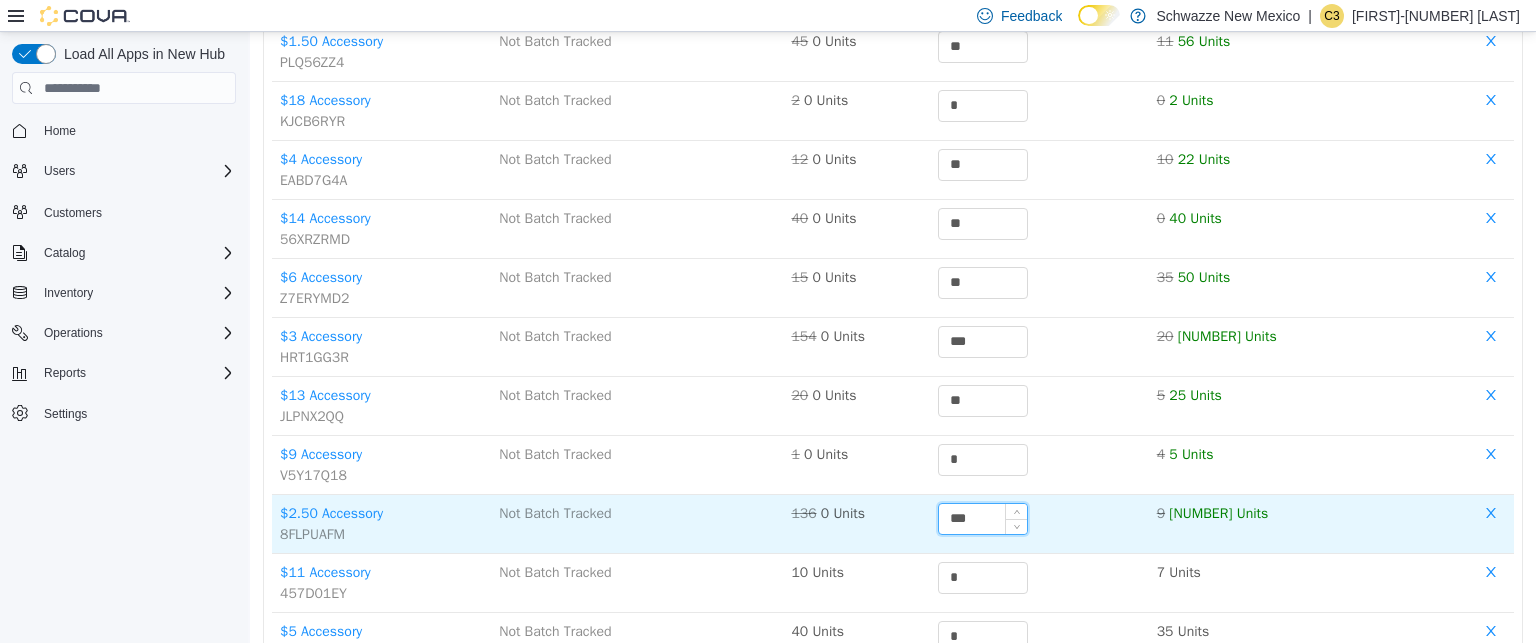 scroll, scrollTop: 338, scrollLeft: 0, axis: vertical 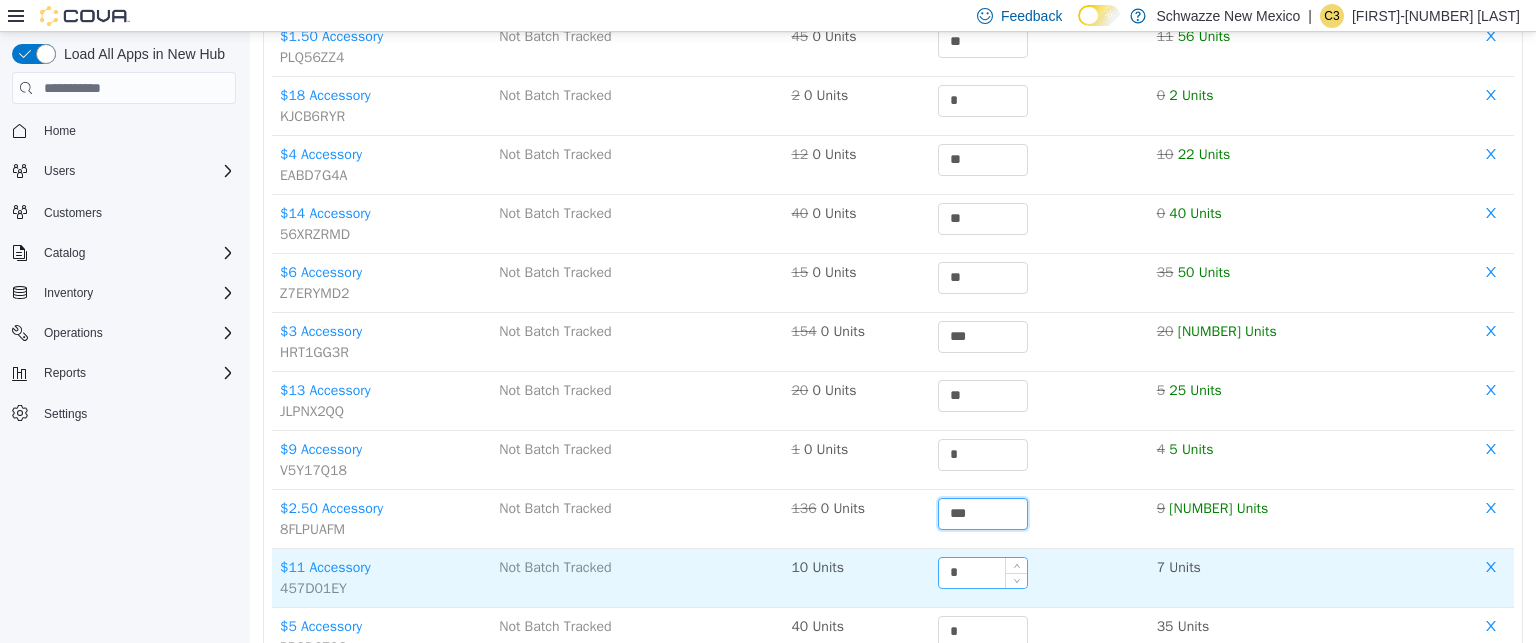 type on "***" 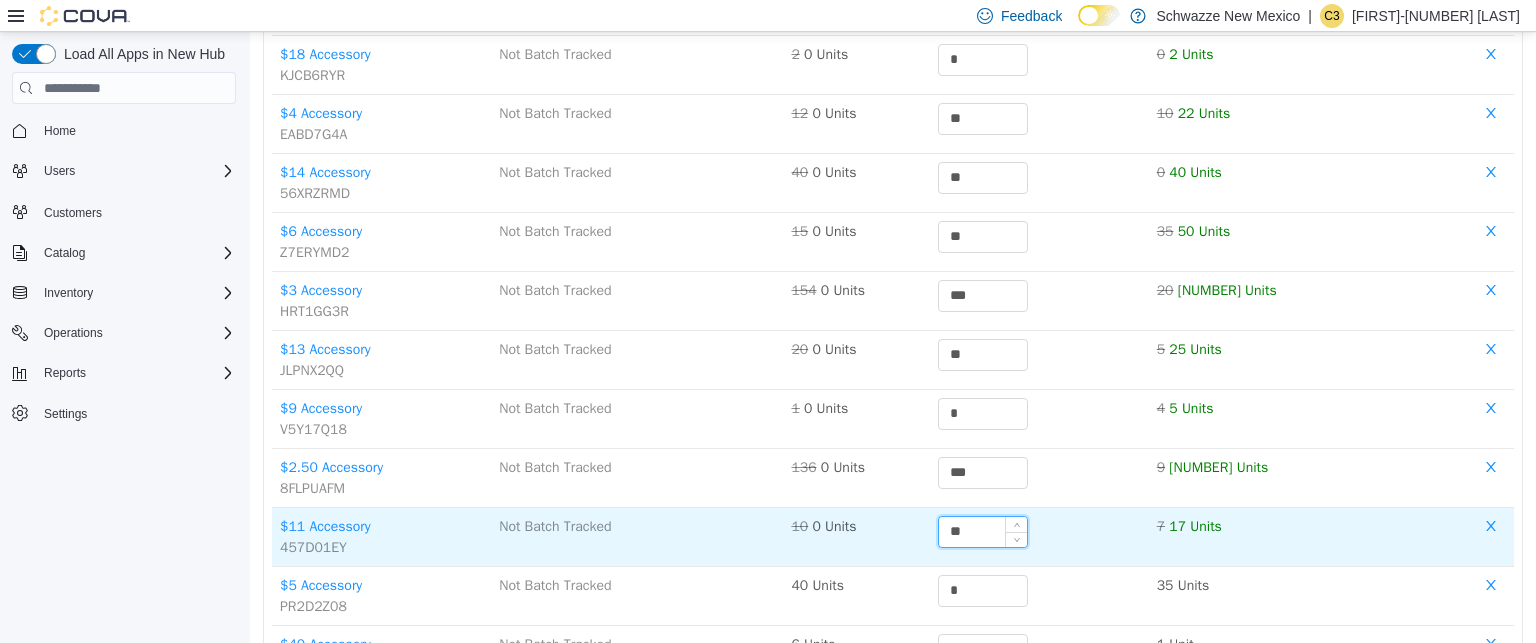 scroll, scrollTop: 380, scrollLeft: 0, axis: vertical 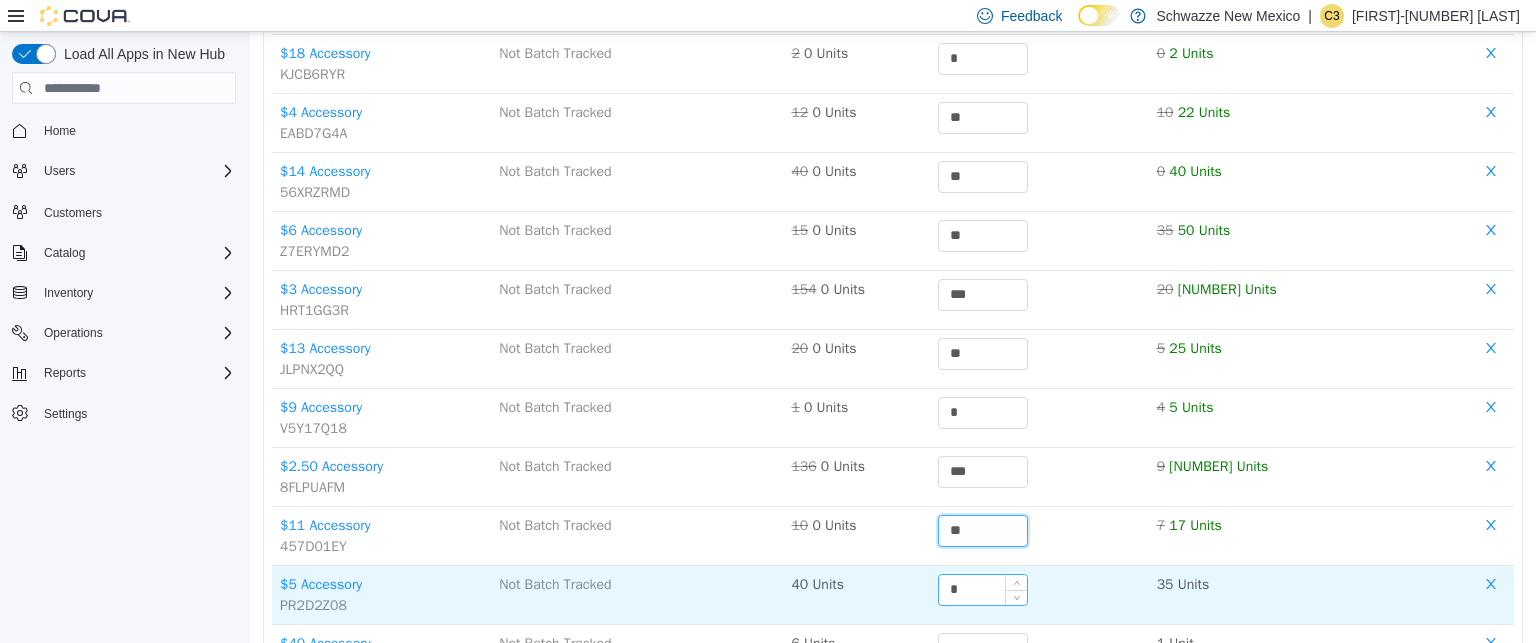 type on "**" 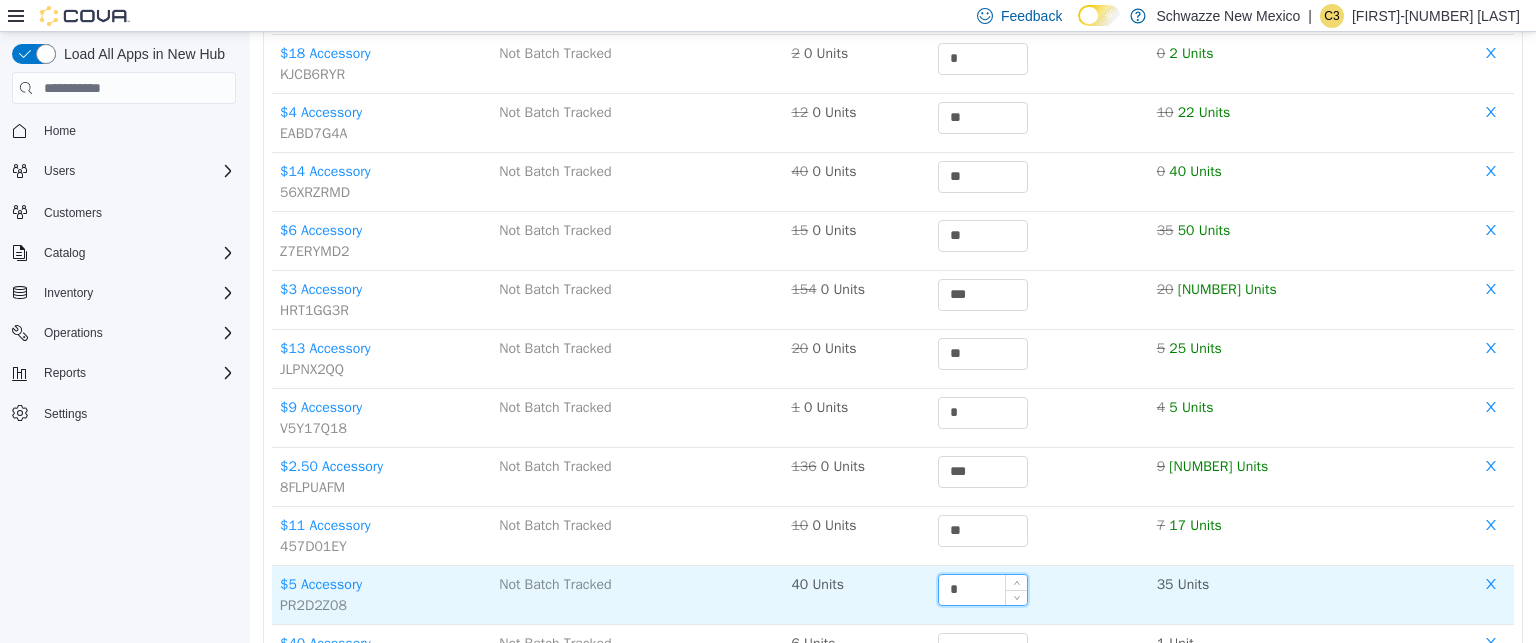 click on "*" at bounding box center [983, 590] 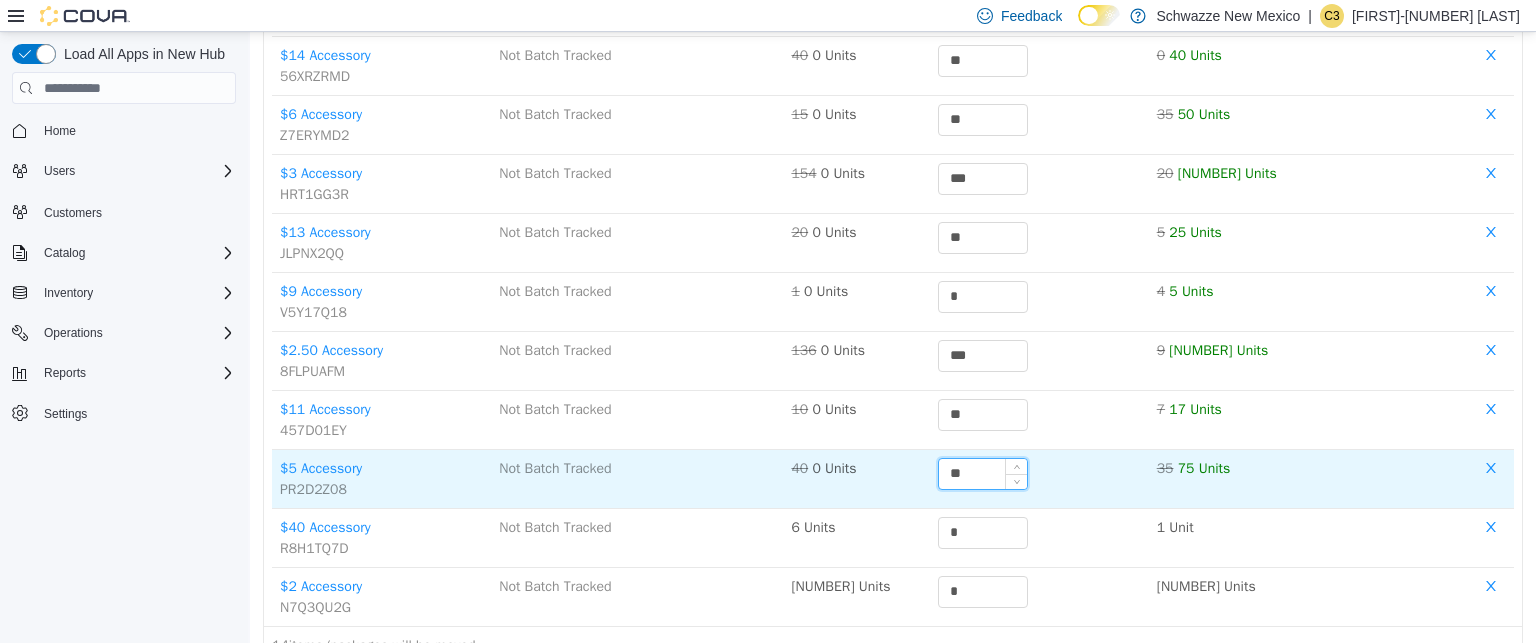 scroll, scrollTop: 502, scrollLeft: 0, axis: vertical 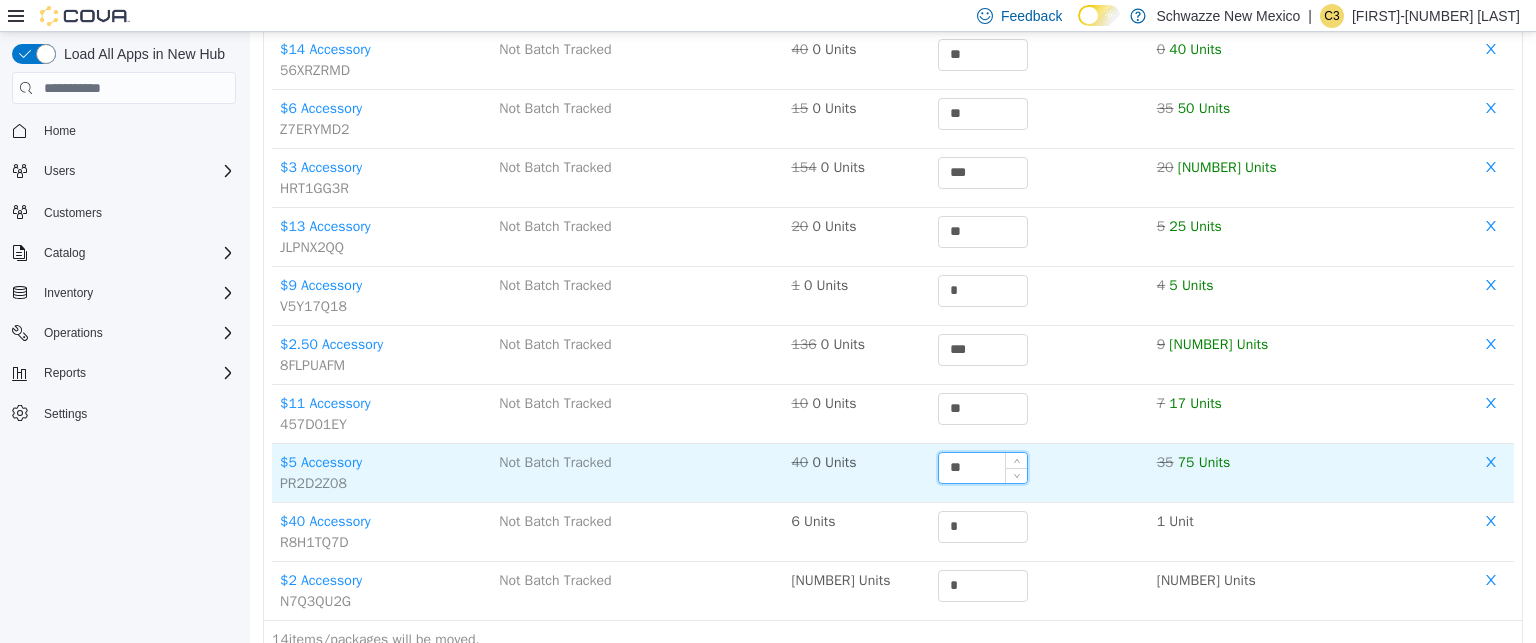 type on "**" 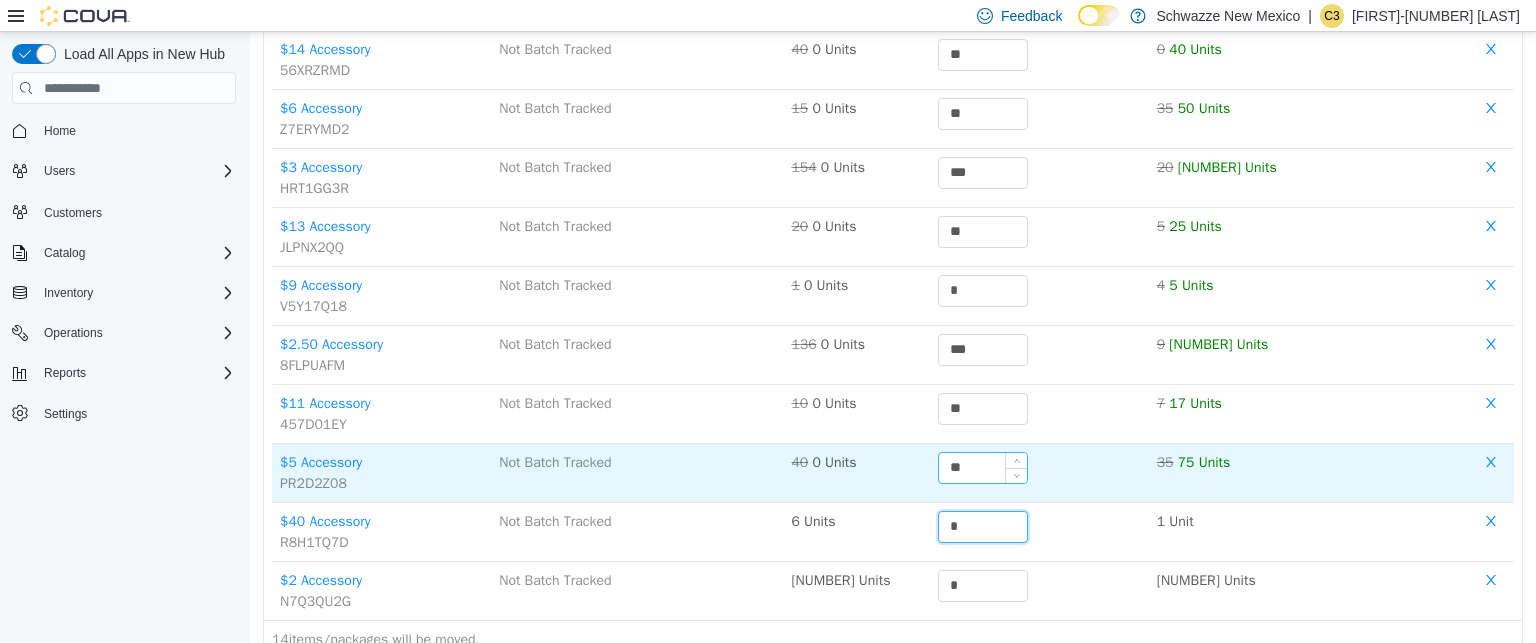 click on "*" at bounding box center (983, 527) 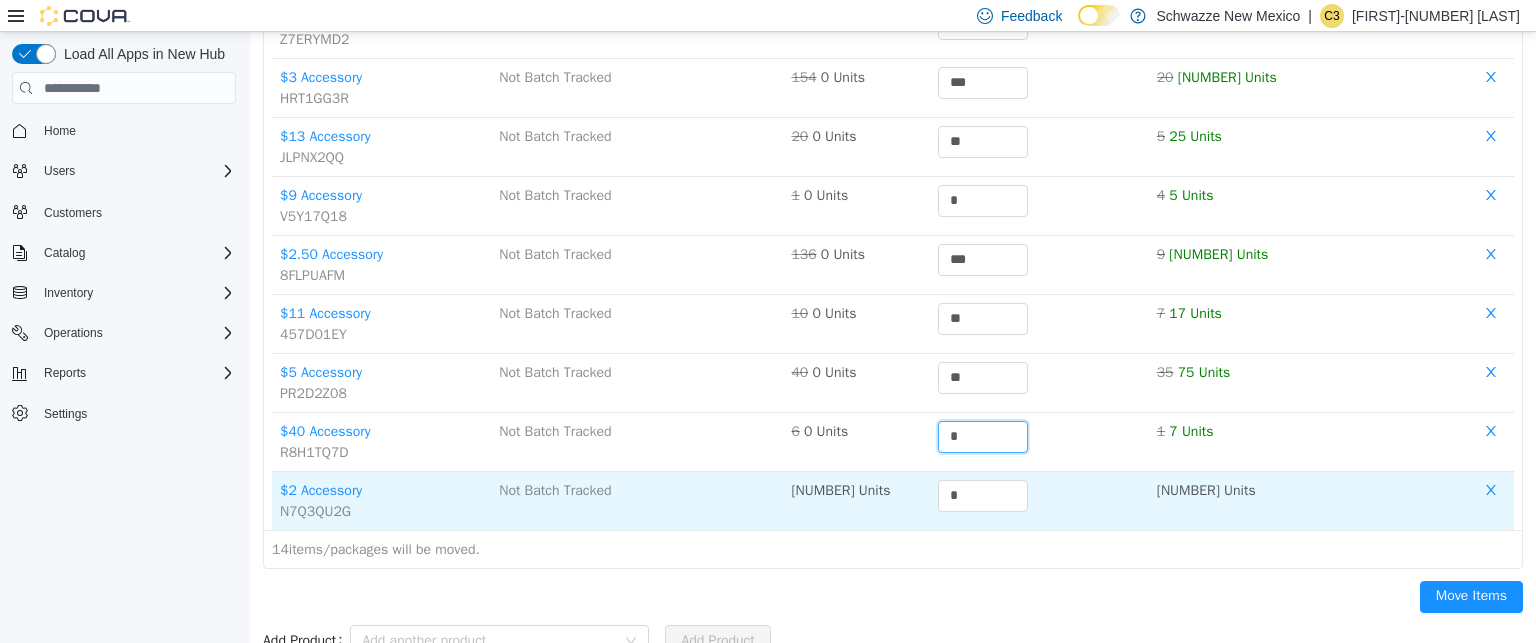 scroll, scrollTop: 593, scrollLeft: 0, axis: vertical 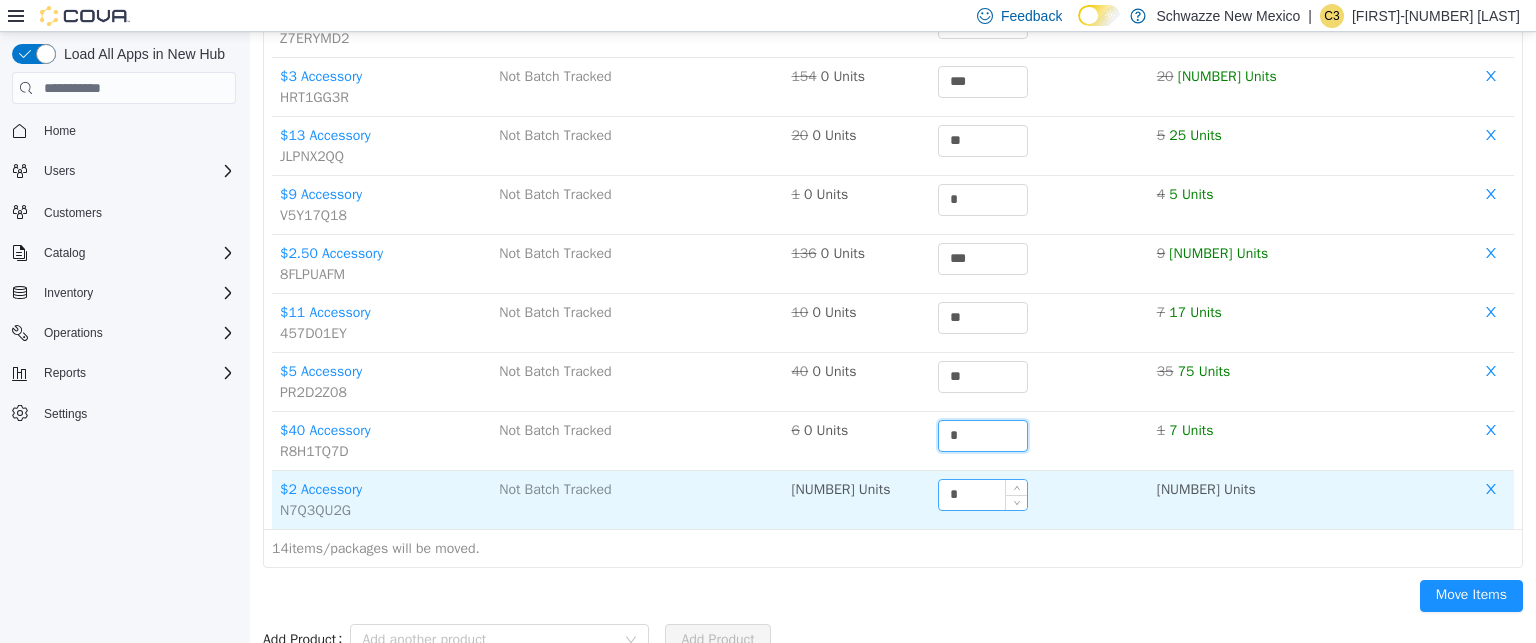 type on "*" 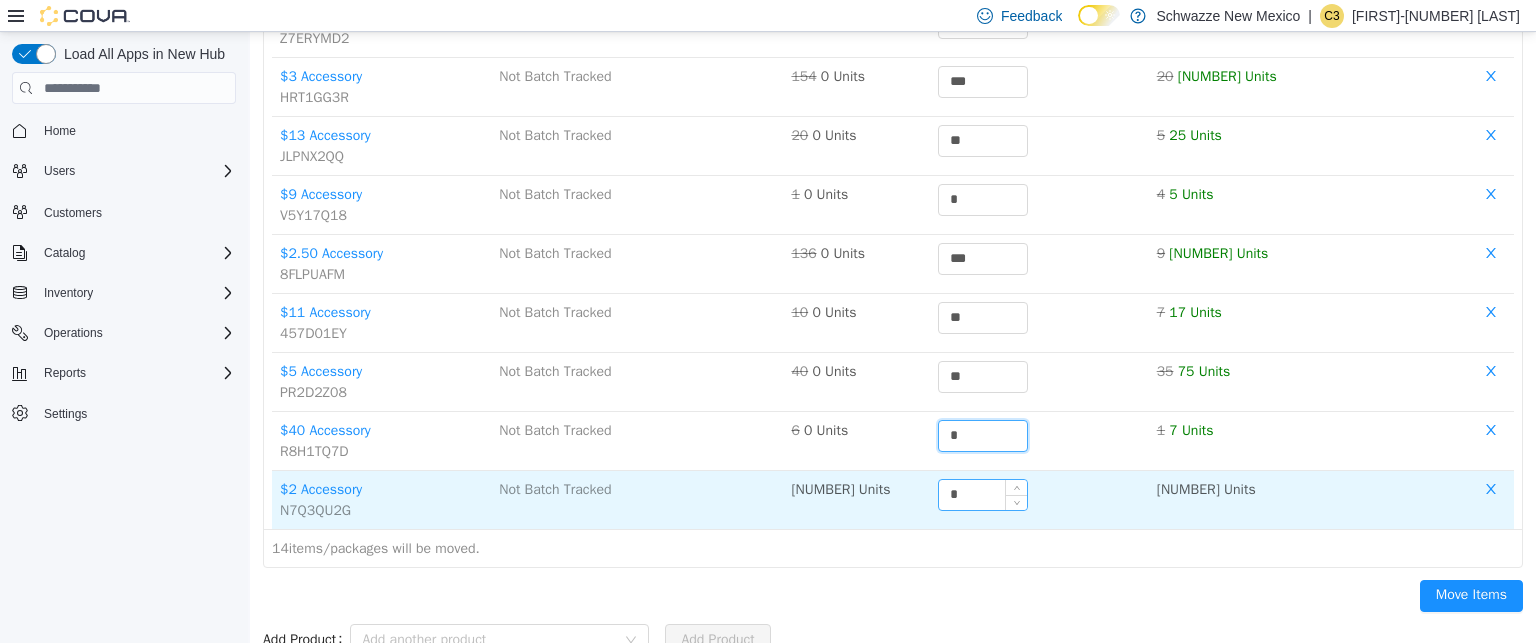 click on "*" at bounding box center (983, 495) 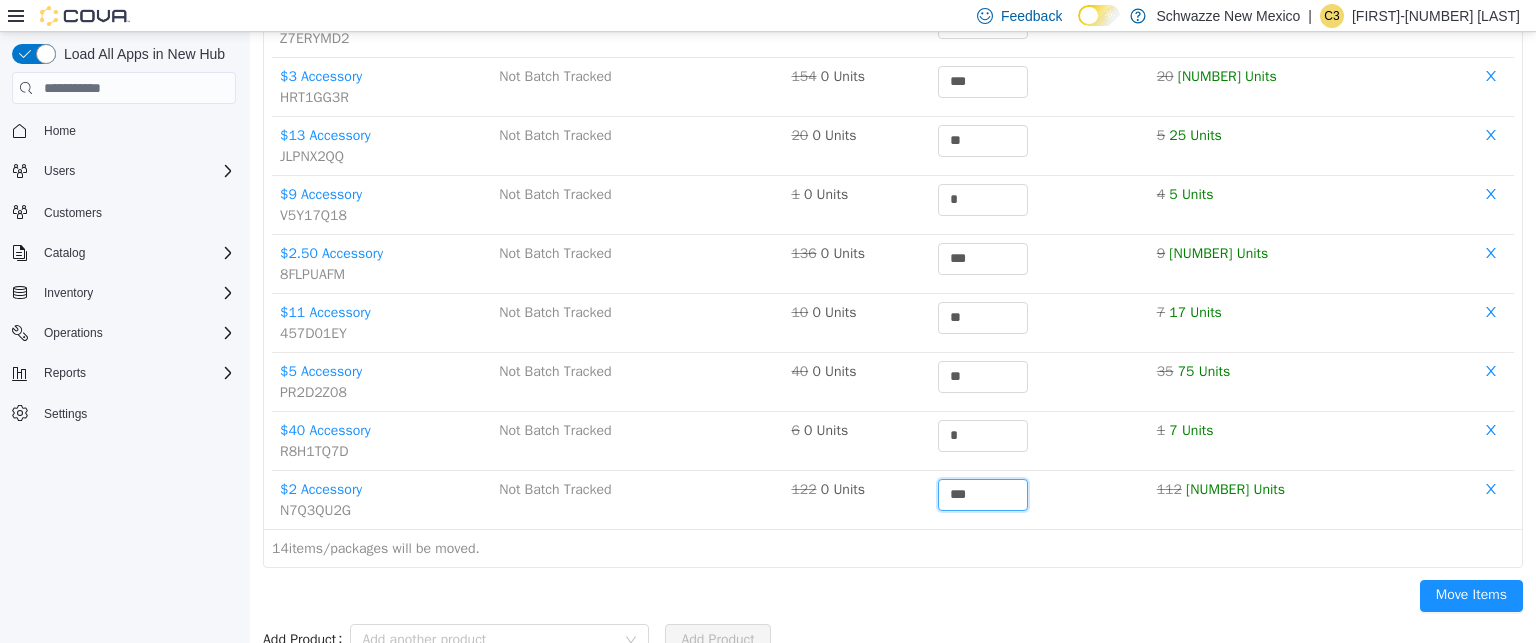 type on "***" 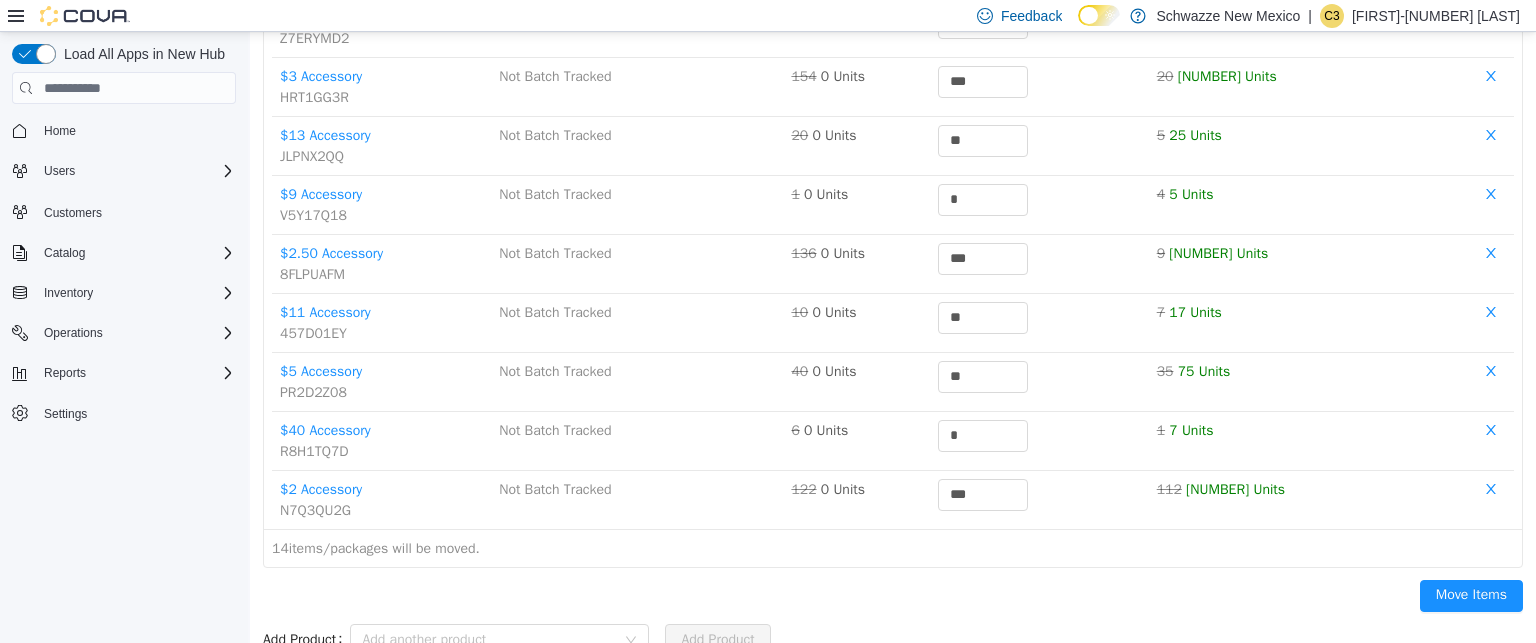 click on "Move Items" at bounding box center [893, 600] 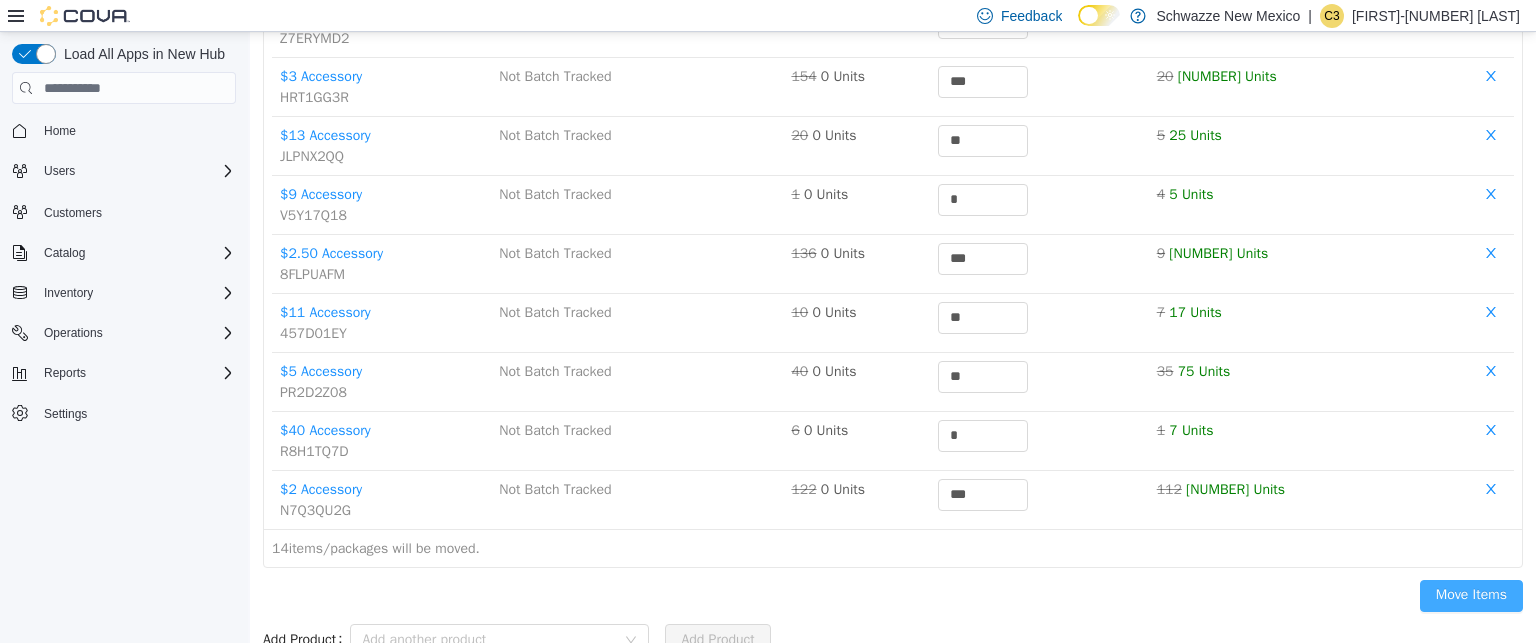 click on "Move Items" at bounding box center (1471, 596) 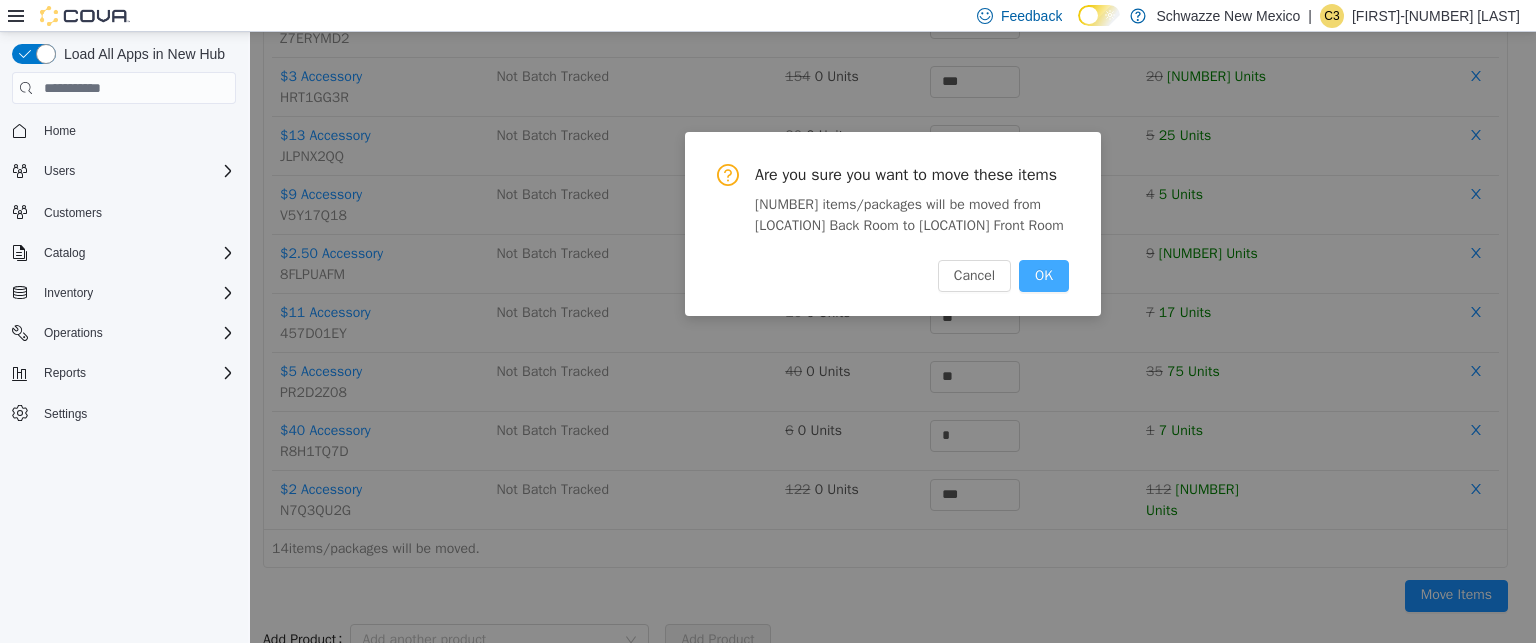 click on "OK" at bounding box center [1044, 276] 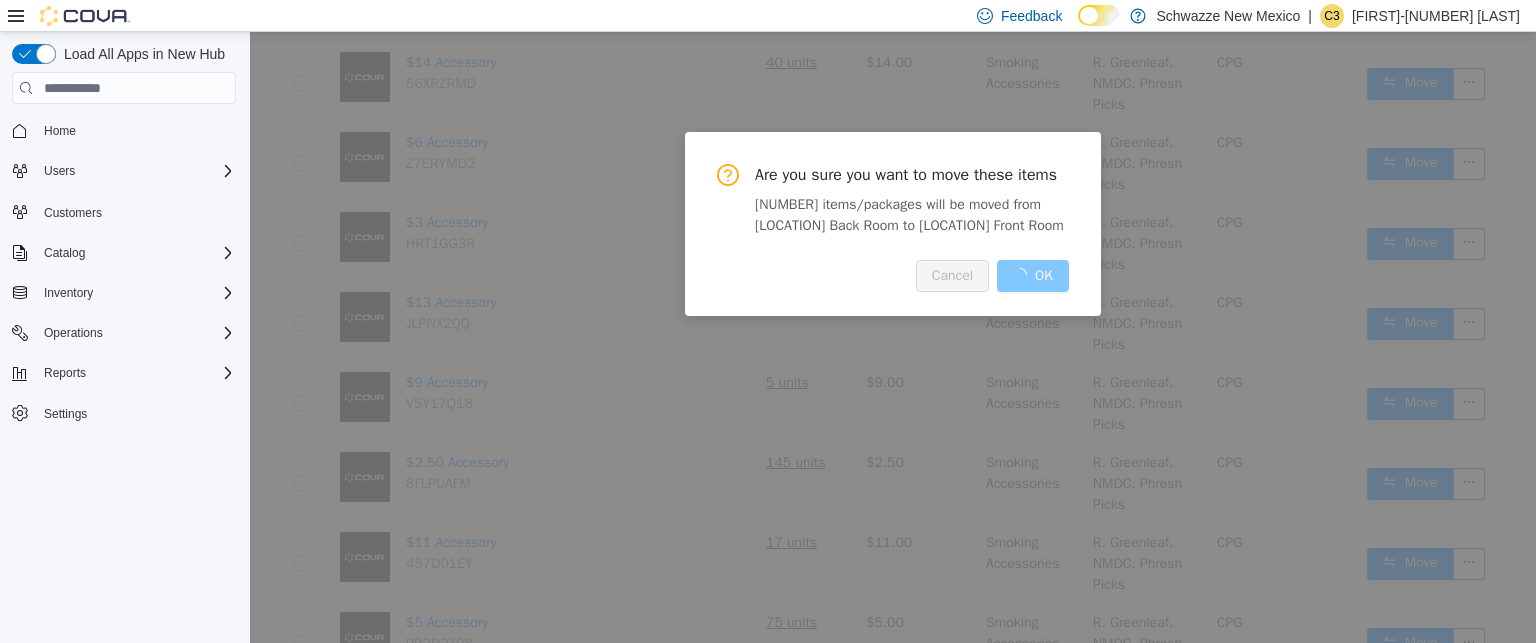 scroll, scrollTop: 0, scrollLeft: 0, axis: both 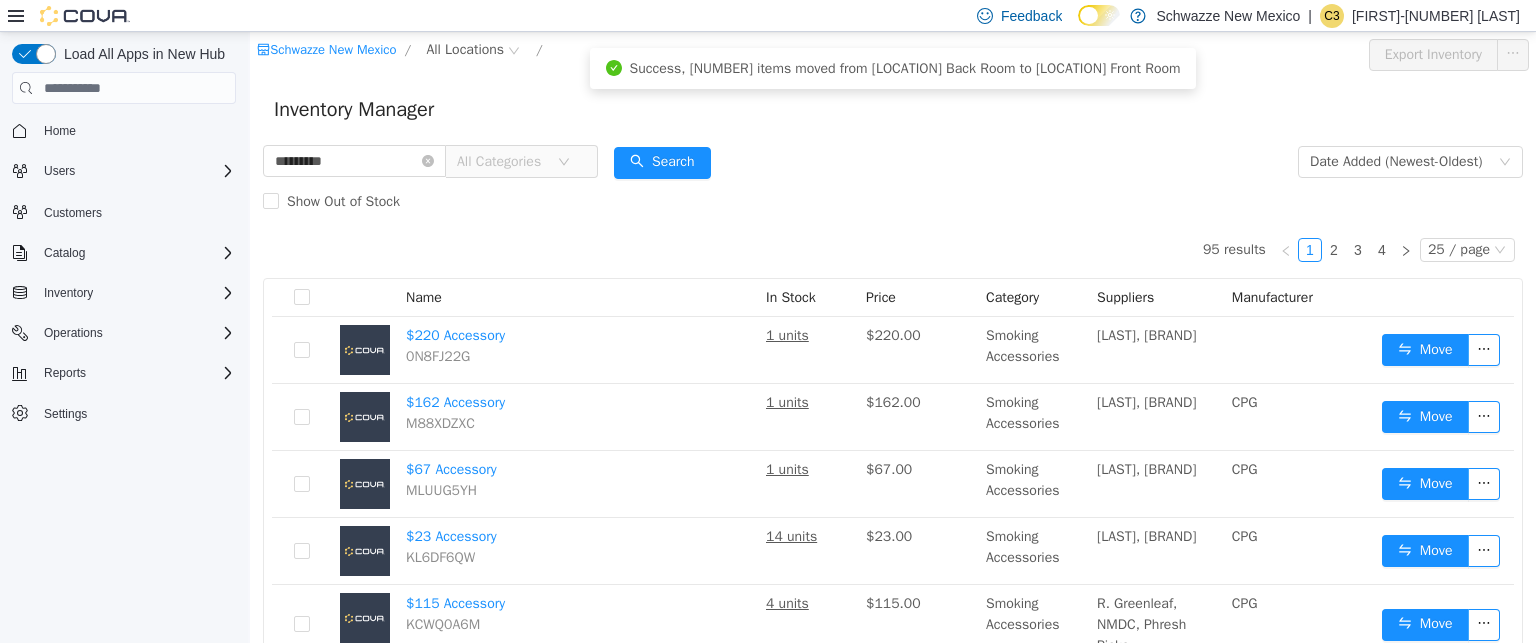 click on "Show Out of Stock" at bounding box center (893, 202) 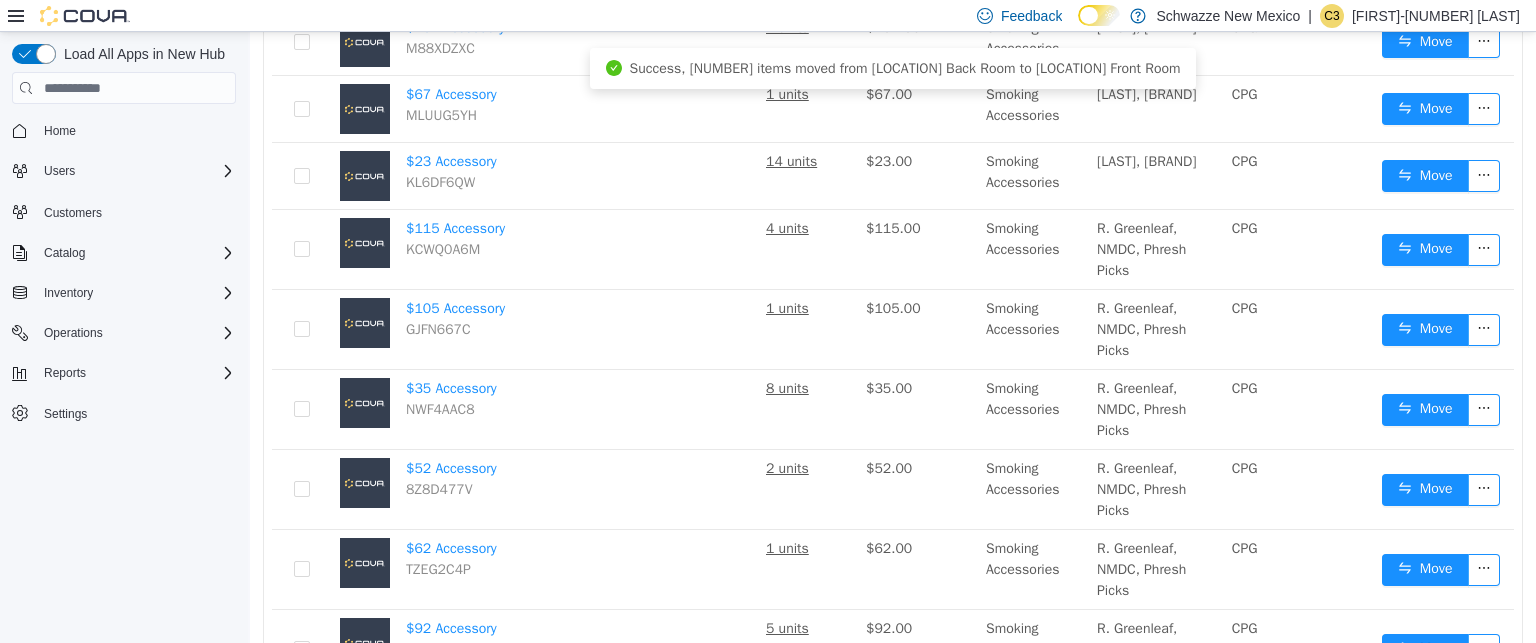 scroll, scrollTop: 0, scrollLeft: 0, axis: both 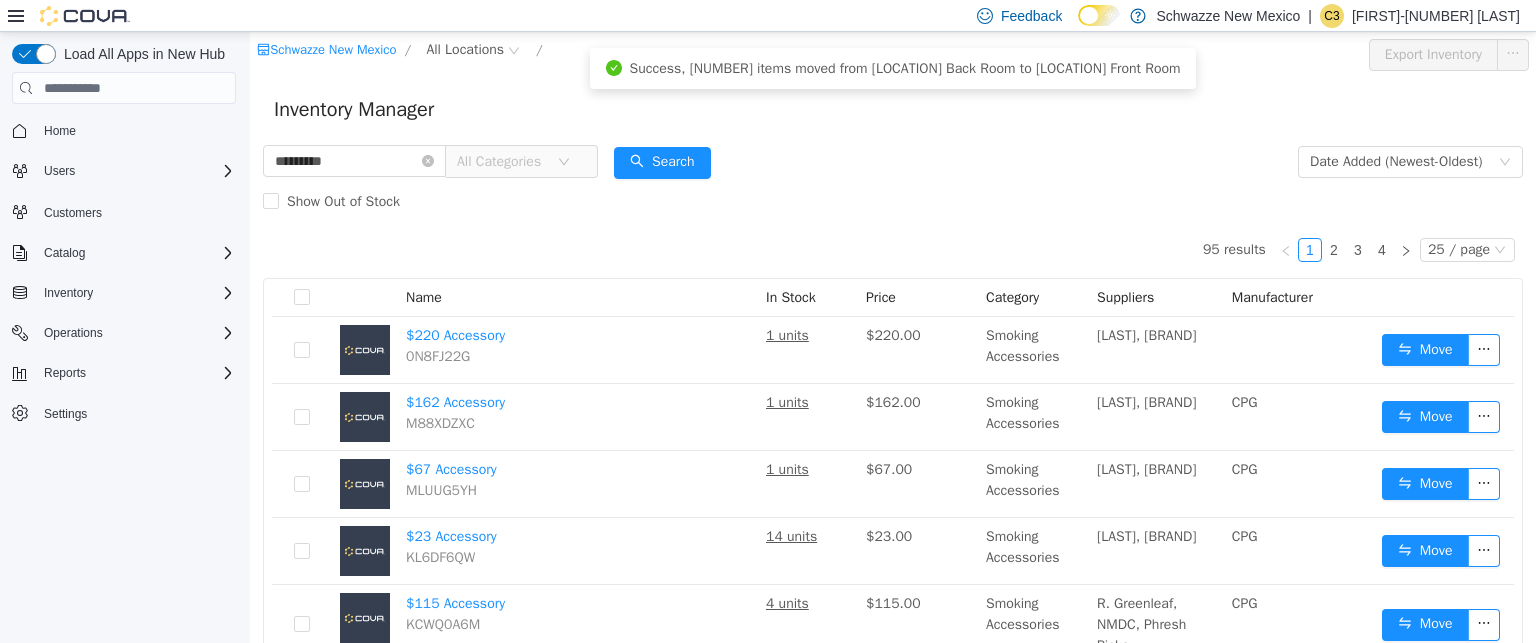 click on "Show Out of Stock" at bounding box center (893, 202) 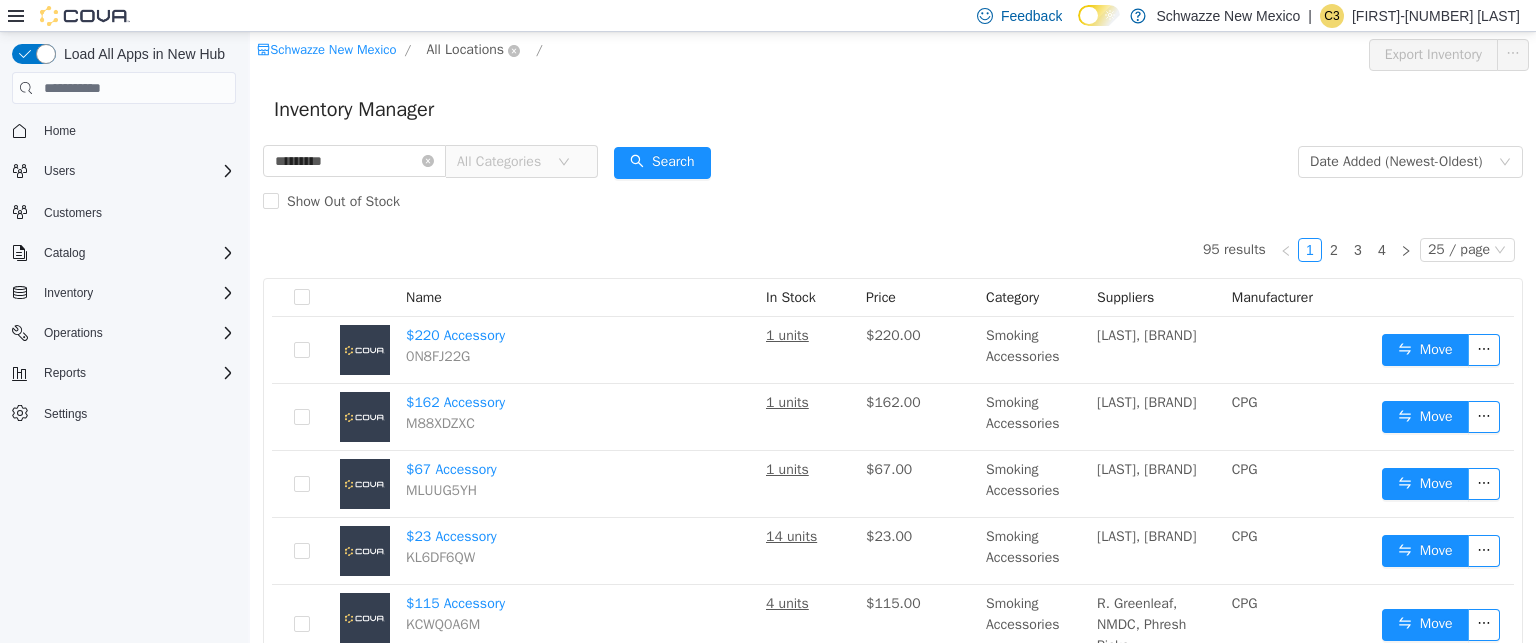 click on "All Locations" at bounding box center (465, 50) 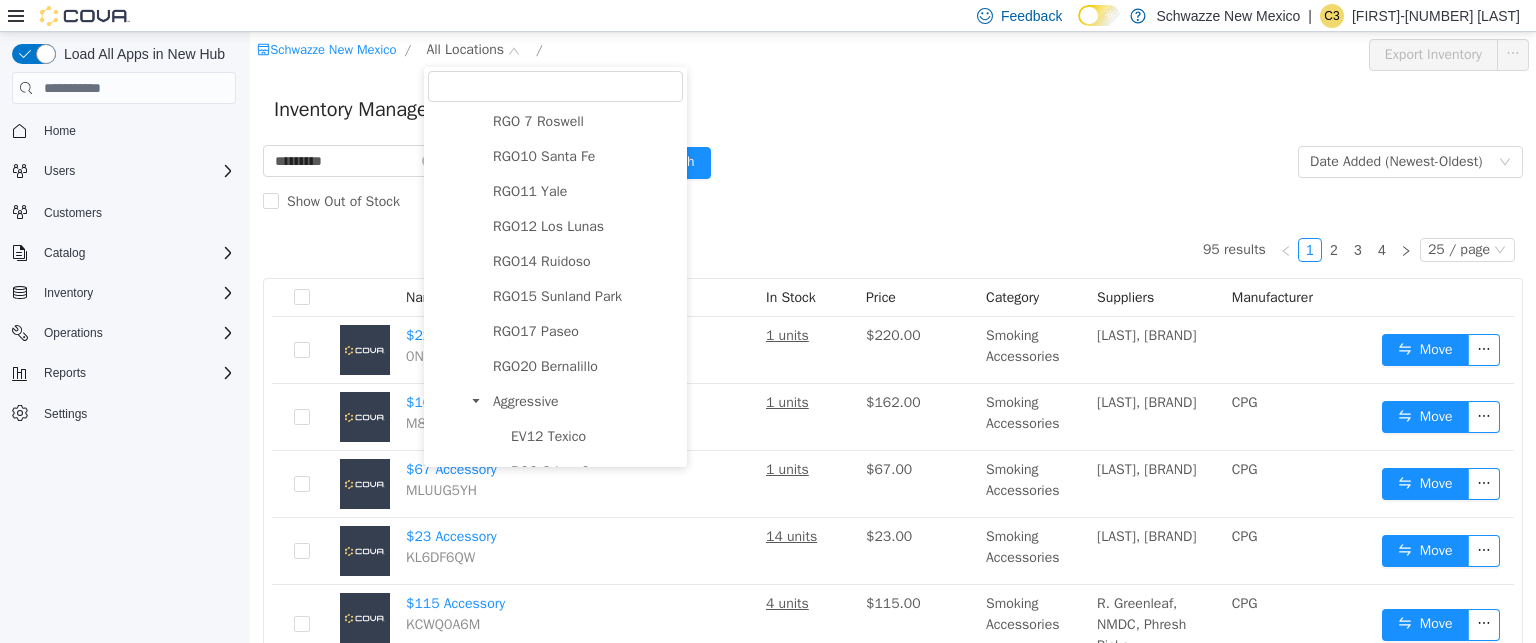 scroll, scrollTop: 876, scrollLeft: 0, axis: vertical 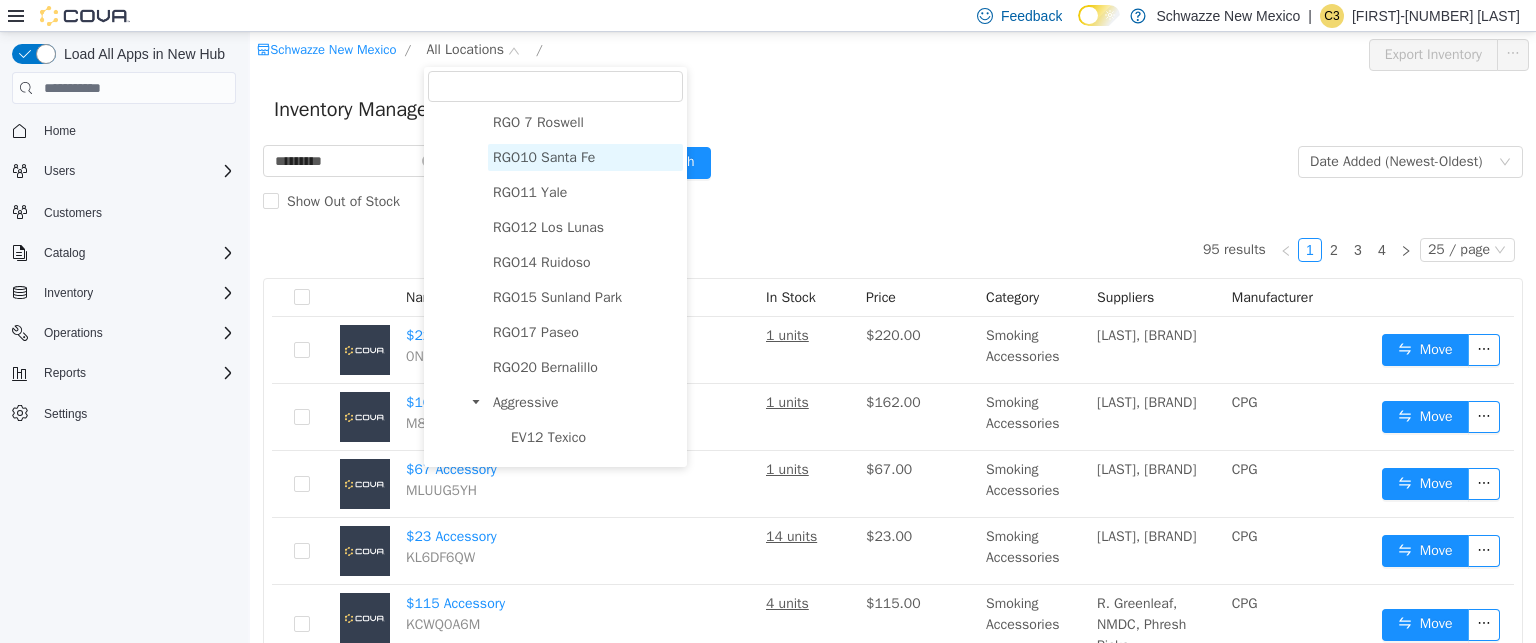 click on "RGO10 Santa Fe" at bounding box center [544, 157] 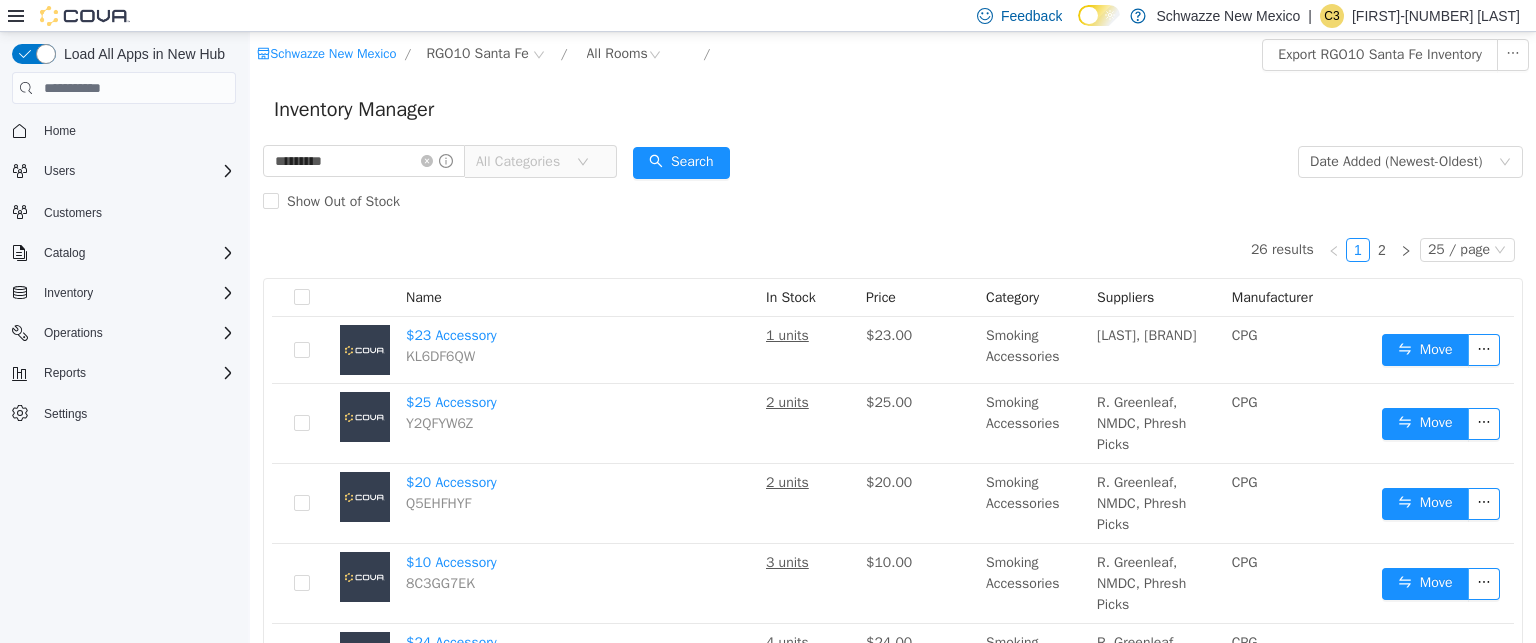 click on "Show Out of Stock" at bounding box center [893, 202] 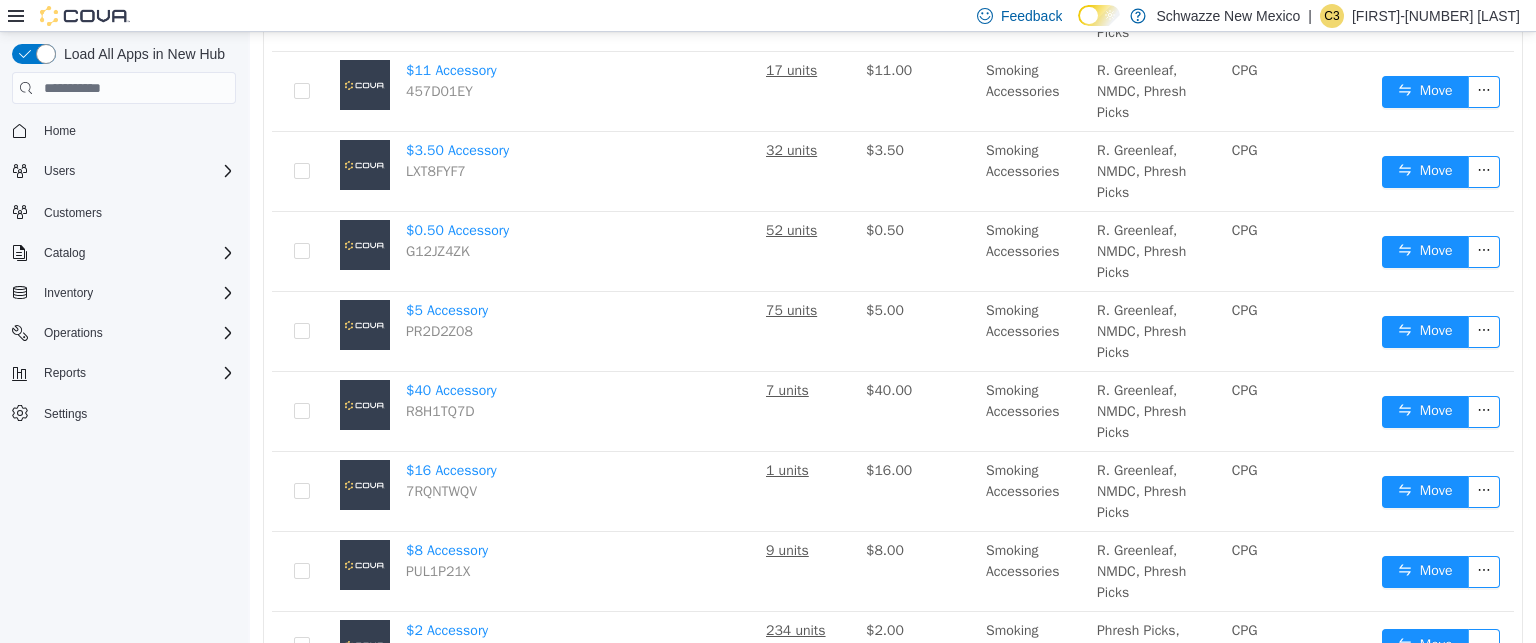 scroll, scrollTop: 1700, scrollLeft: 0, axis: vertical 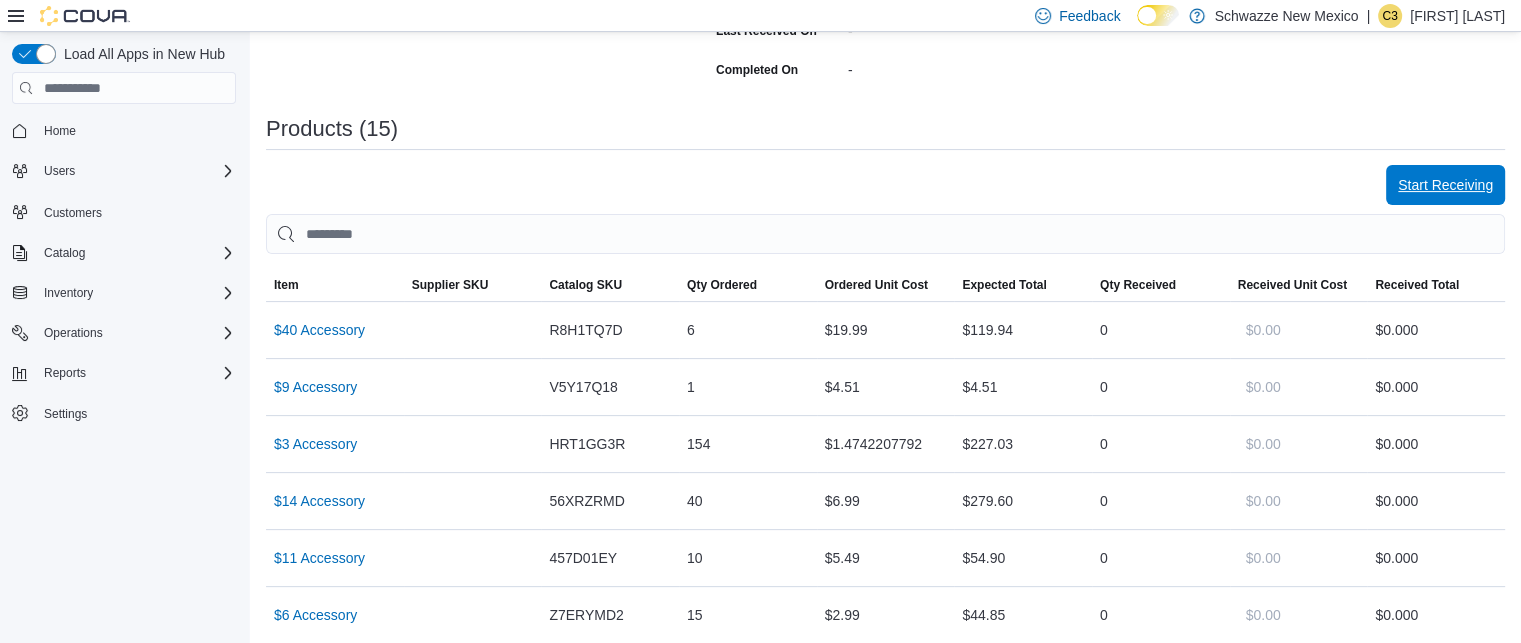 click on "Start Receiving" at bounding box center (1445, 185) 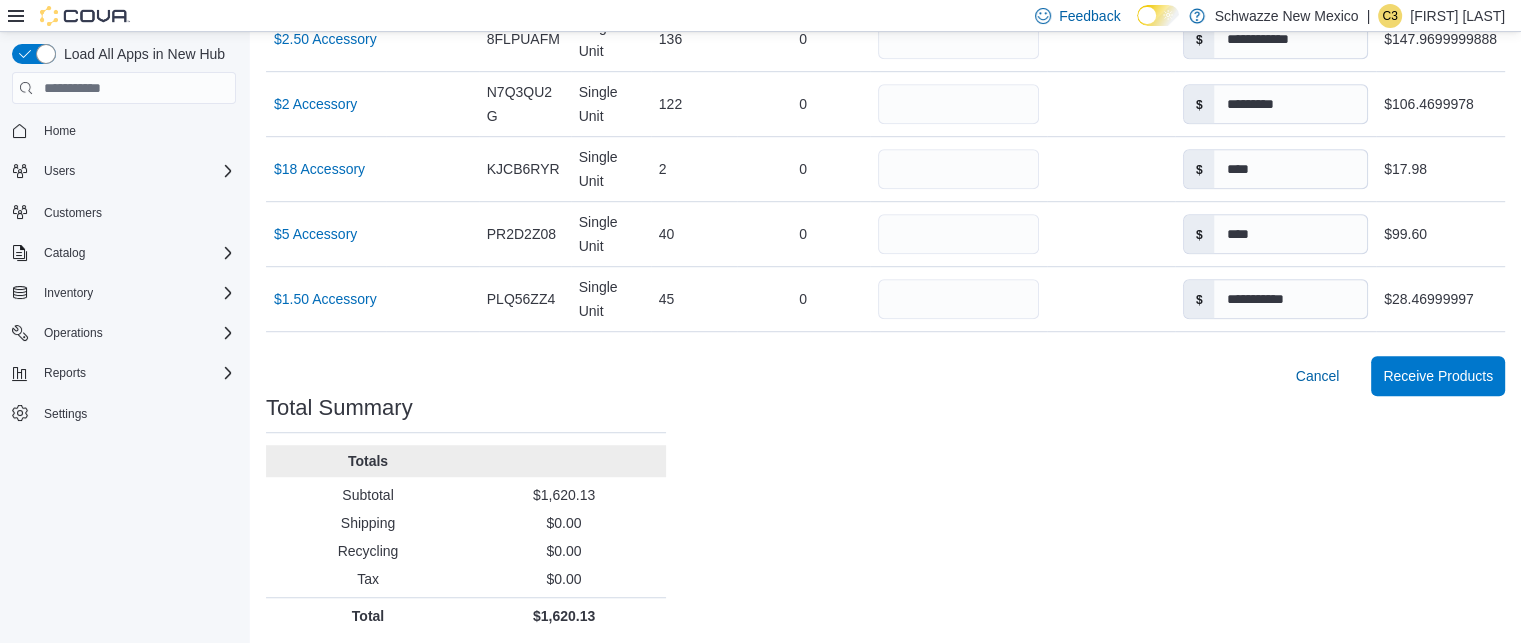 scroll, scrollTop: 1278, scrollLeft: 0, axis: vertical 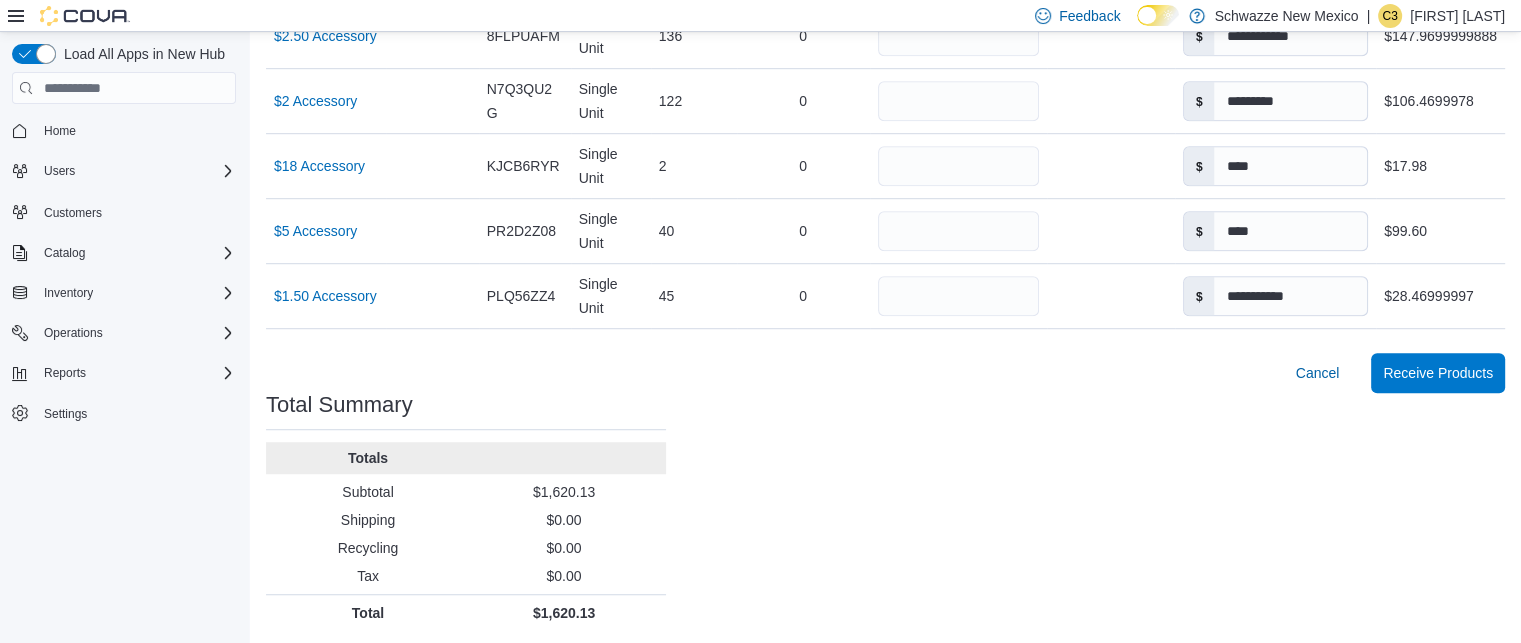 click on "Purchase Orders POB6W5-32133 Receiving Order POB6W5-32133 Feedback Supplier   Edit Supplier Phresh Picks Supplier Invoice # No Supplier Invoice Number added Tax $0.00 Shipping Cost $0.00 Recycling Cost $0.00 Ship To RGO10 Santa Fe Products (15)   Sorting This table contains 15 rows. Name Supplier SKU Catalog SKU Unit Qty Ordered Received Previously Received Quantity Received Packages Unit Cost Total Cost Name $40 Accessory (opens in a new tab or window) Supplier SKU Catalog SKU R8H1TQ7D Unit Single Unit Qty Ordered 6 Received Previously 0 Received Quantity * Received Packages Unit Cost $ ***** Total Cost $119.94 Name $9 Accessory (opens in a new tab or window) Supplier SKU Catalog SKU V5Y17Q18 Unit Single Unit Qty Ordered 1 Received Previously 0 Received Quantity * Received Packages Unit Cost $ **** Total Cost $4.51 Name $3 Accessory (opens in a new tab or window) Supplier SKU Catalog SKU HRT1GG3R Unit Single Unit Qty Ordered 154 Received Previously 0 Received Quantity *** Received Packages Unit Cost $ Name 0" at bounding box center [885, -300] 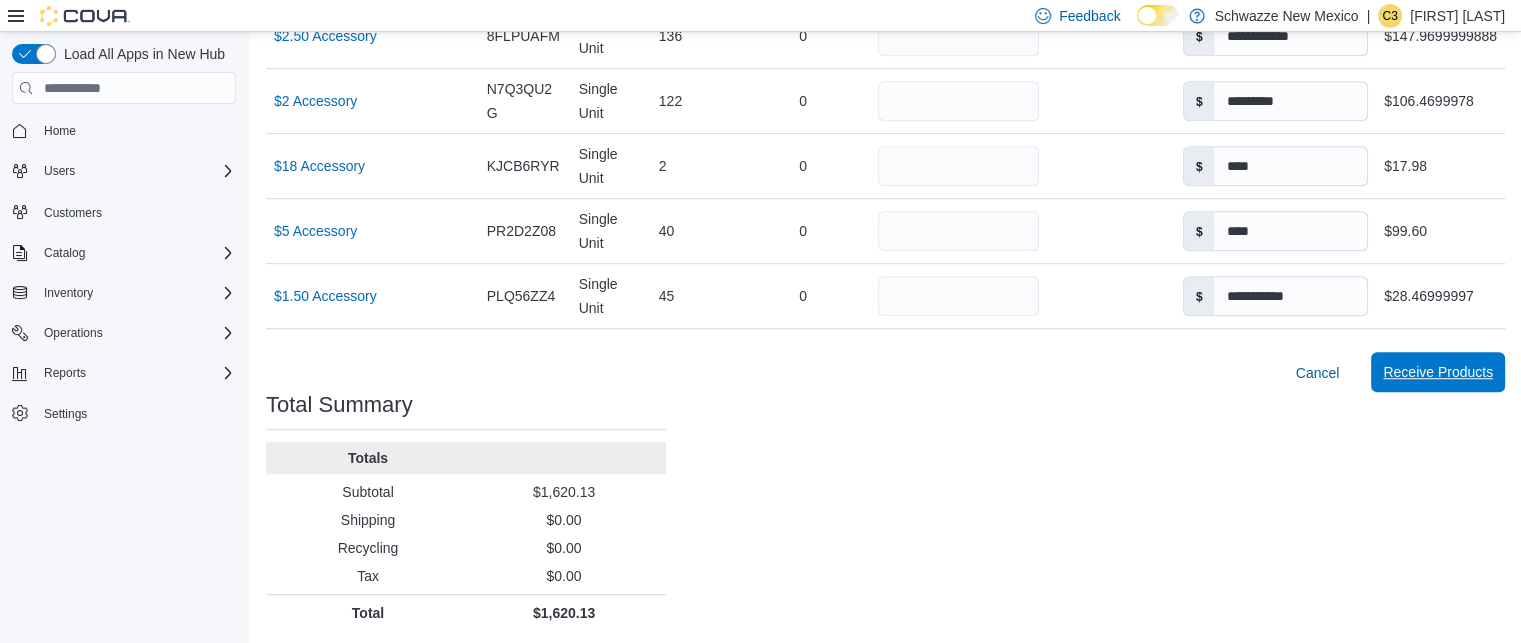 click on "Receive Products" at bounding box center [1438, 372] 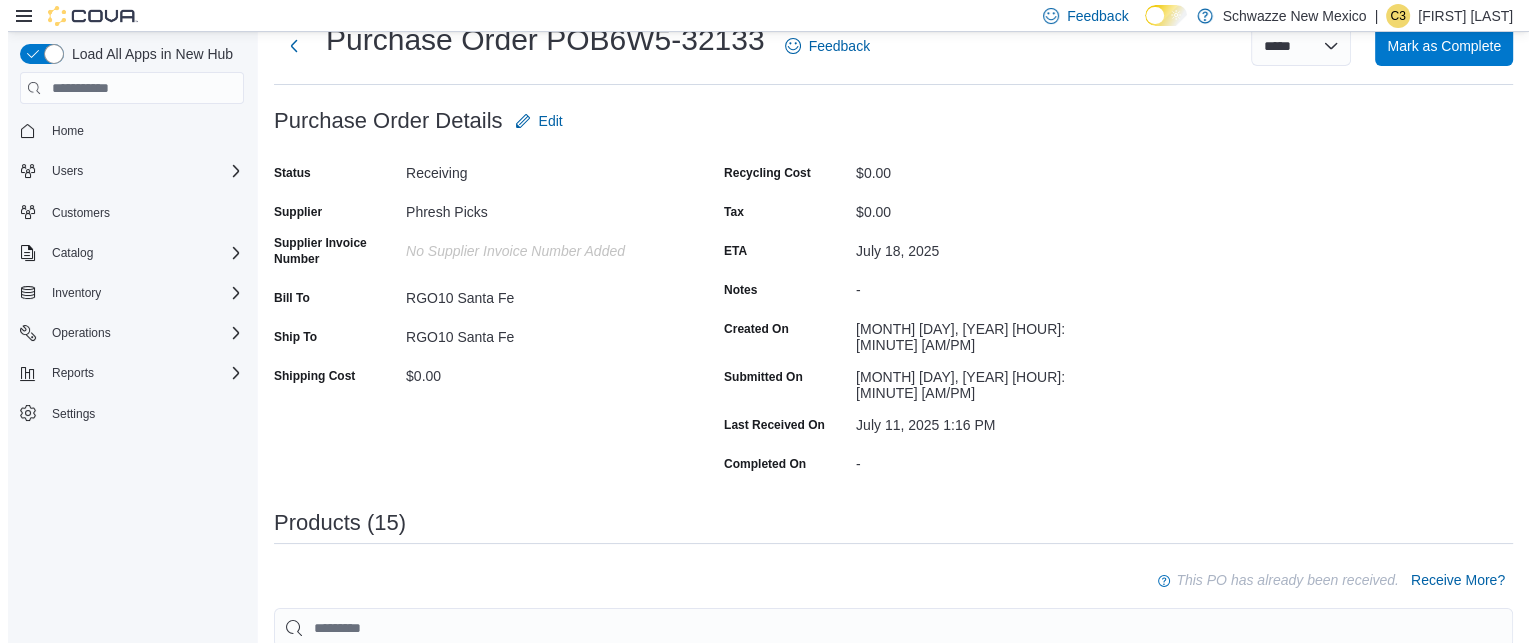 scroll, scrollTop: 0, scrollLeft: 0, axis: both 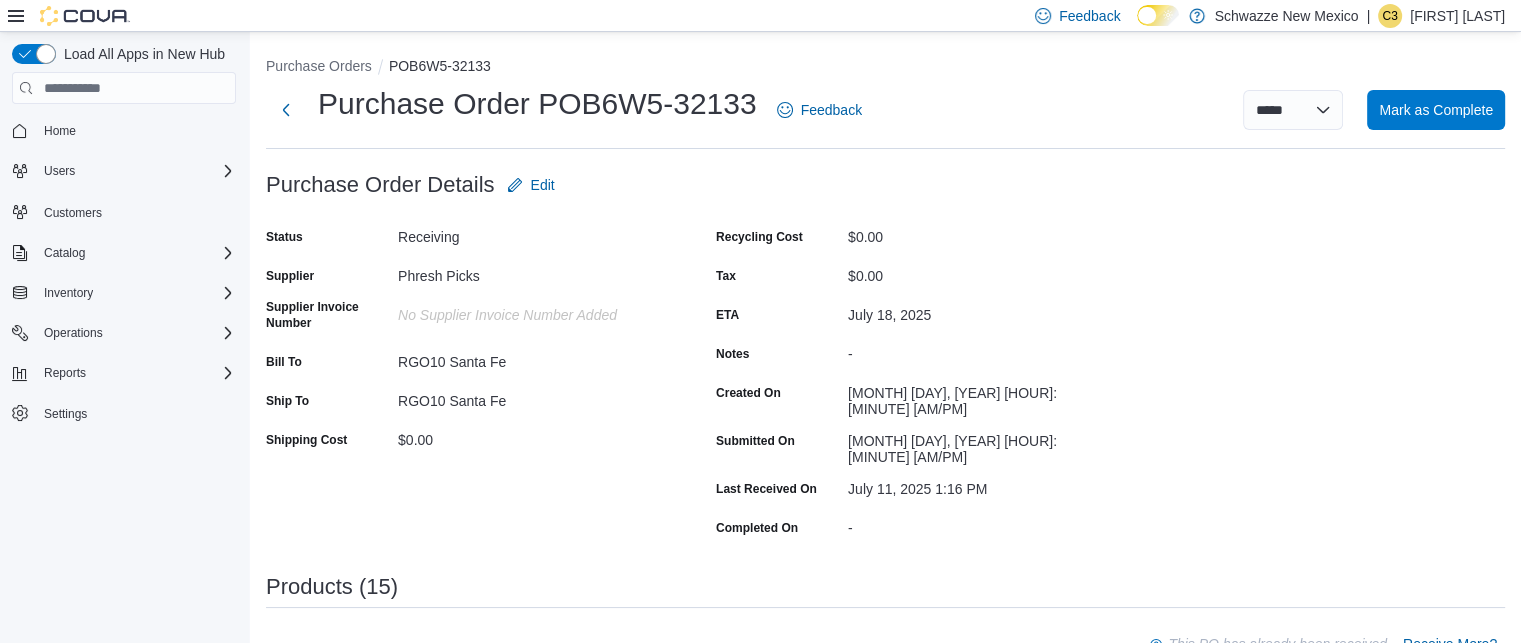 click on "Purchase Orders POB6W5-32133 Purchase Order POB6W5-32133 Feedback ***** ***** Mark as Complete Purchase Order: POB6W5-32133 Feedback Purchase Order Details   Edit Status Receiving Supplier Phresh Picks Supplier Invoice Number No Supplier Invoice Number added Bill To RGO10 Santa Fe Ship To RGO10 Santa Fe Shipping Cost $0.00 Recycling Cost $0.00 Tax $0.00 ETA July 18, 2025 Notes - Created On July 11, 2025 12:30 PM Submitted On July 11, 2025 1:15 PM Last Received On July 11, 2025 1:16 PM Completed On - Products (15)   This PO has already been received. Receive More? Sorting EuiBasicTable with search callback Item Supplier SKU Catalog SKU Qty Ordered Ordered Unit Cost Expected Total Qty Received Received Unit Cost Received Total $40 Accessory Supplier SKU Catalog SKU R8H1TQ7D Qty Ordered 6 Ordered Unit Cost $19.99 Expected Total $119.94 Qty Received 6 Received Unit Cost $19.99 Received Total $119.94 $9 Accessory Supplier SKU Catalog SKU V5Y17Q18 Qty Ordered 1 Ordered Unit Cost $4.51 Expected Total $4.51 1 $4.51 2" at bounding box center (885, 982) 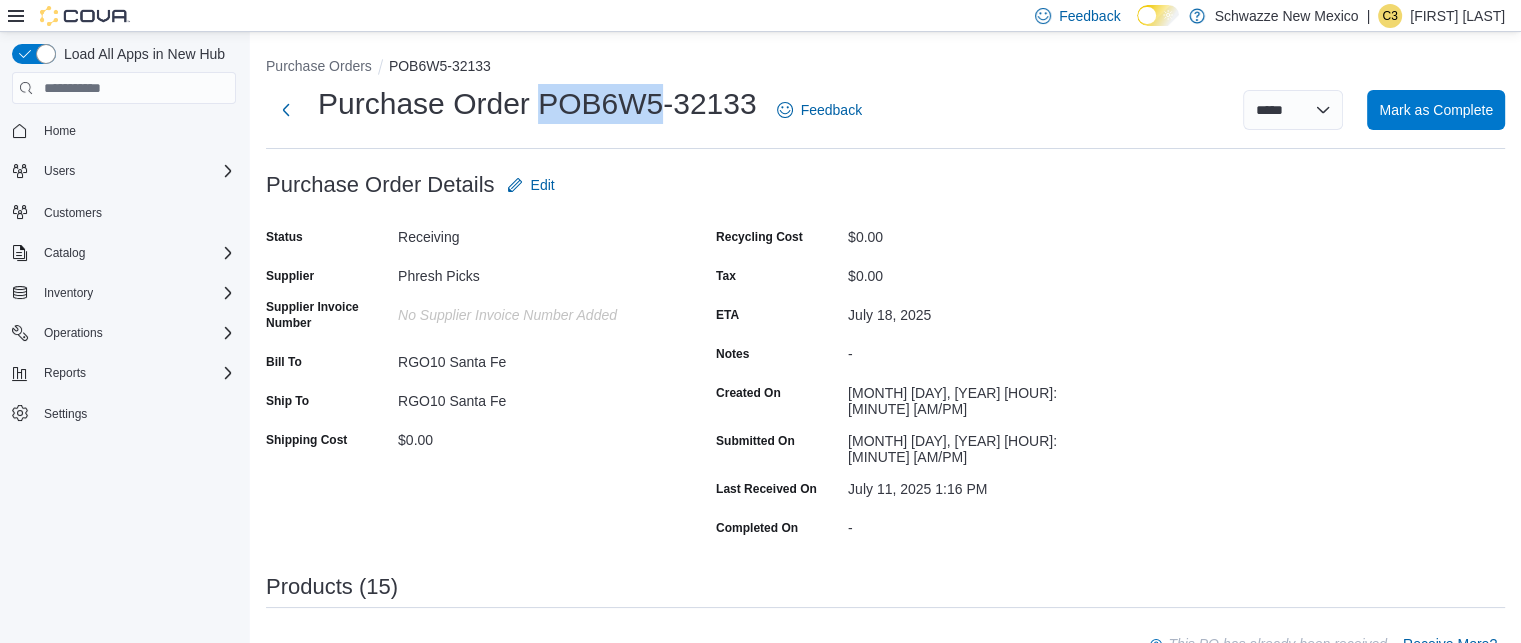 click on "Purchase Order POB6W5-32133" at bounding box center (537, 104) 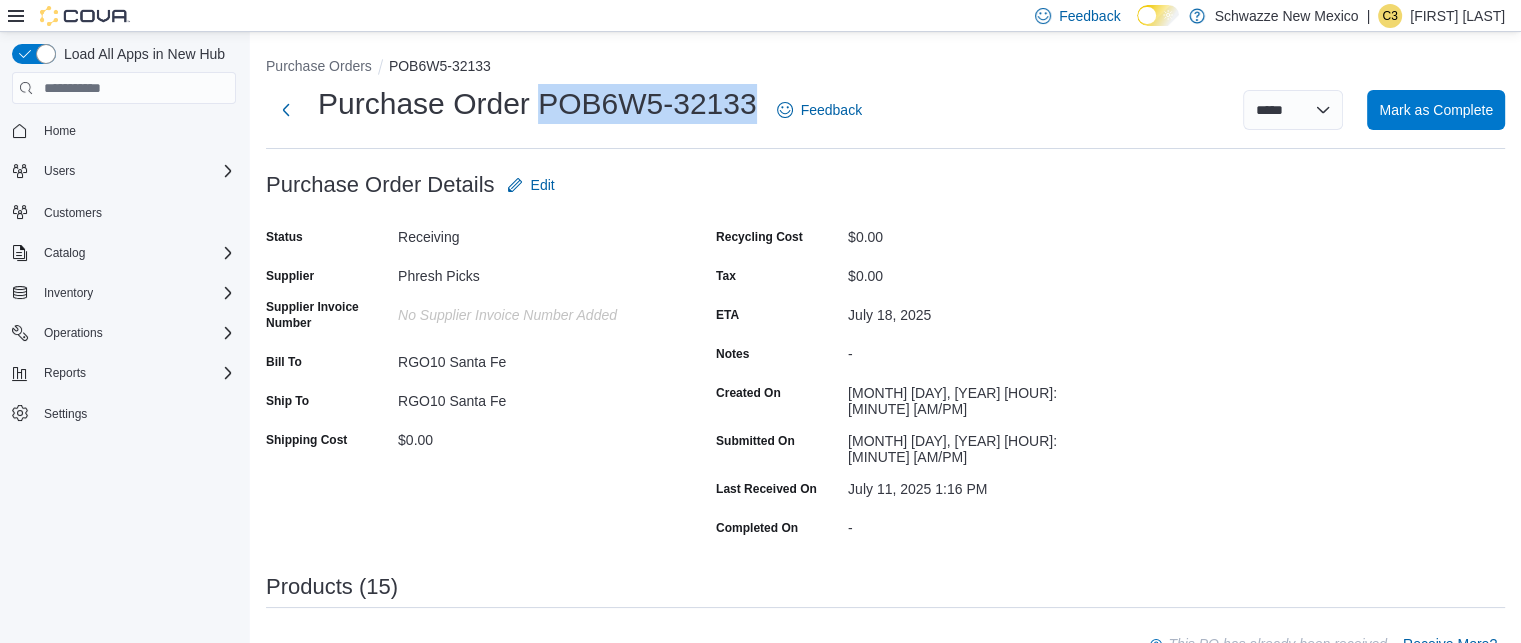 drag, startPoint x: 544, startPoint y: 107, endPoint x: 751, endPoint y: 107, distance: 207 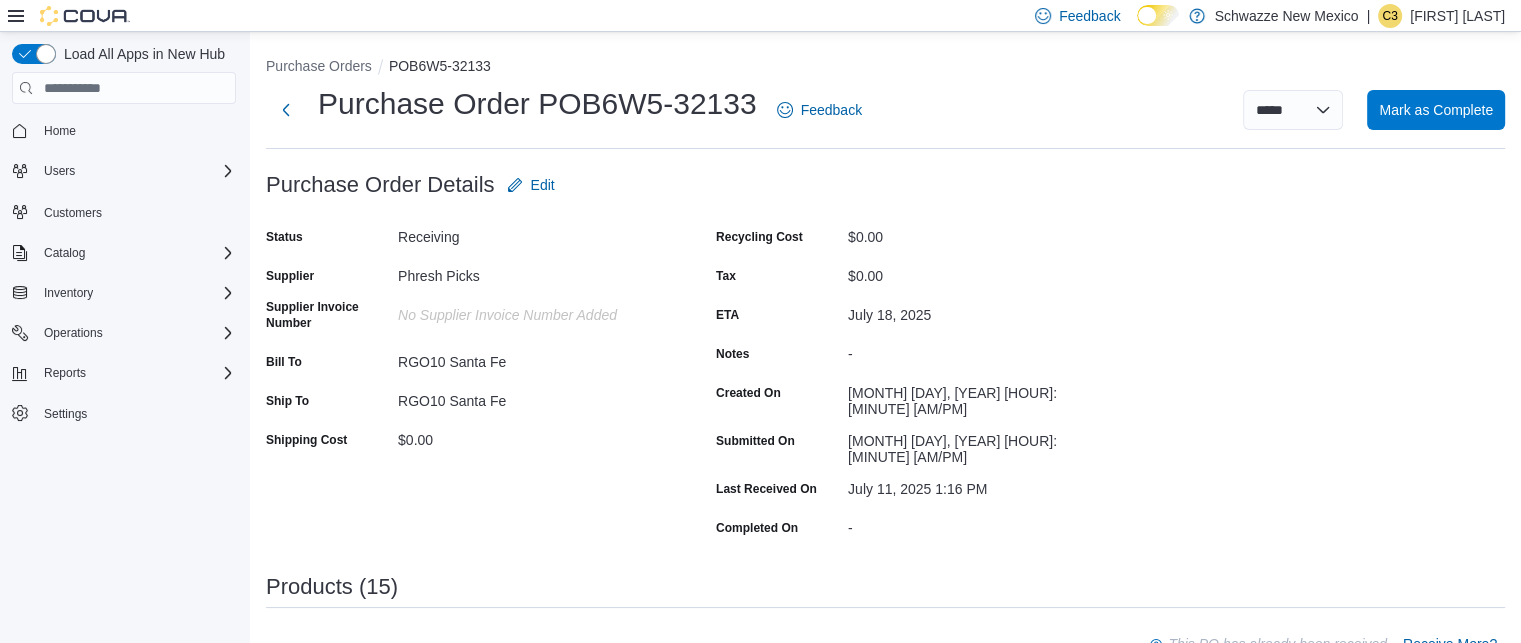click on "Purchase Order: POB6W5-32133 Feedback Purchase Order Details   Edit Status Receiving Supplier Phresh Picks Supplier Invoice Number No Supplier Invoice Number added Bill To RGO10 Santa Fe Ship To RGO10 Santa Fe Shipping Cost $0.00 Recycling Cost $0.00 Tax $0.00 ETA July 18, 2025 Notes - Created On July 11, 2025 12:30 PM Submitted On July 11, 2025 1:15 PM Last Received On July 11, 2025 1:16 PM Completed On - Products (15)   This PO has already been received. Receive More? Sorting EuiBasicTable with search callback Item Supplier SKU Catalog SKU Qty Ordered Ordered Unit Cost Expected Total Qty Received Received Unit Cost Received Total $40 Accessory Supplier SKU Catalog SKU R8H1TQ7D Qty Ordered 6 Ordered Unit Cost $19.99 Expected Total $119.94 Qty Received 6 Received Unit Cost $19.99 Received Total $119.94 $9 Accessory Supplier SKU Catalog SKU V5Y17Q18 Qty Ordered 1 Ordered Unit Cost $4.51 Expected Total $4.51 Qty Received 1 Received Unit Cost $4.51 Received Total $4.51 $3 Accessory Supplier SKU Catalog SKU 154 2" at bounding box center [885, 1041] 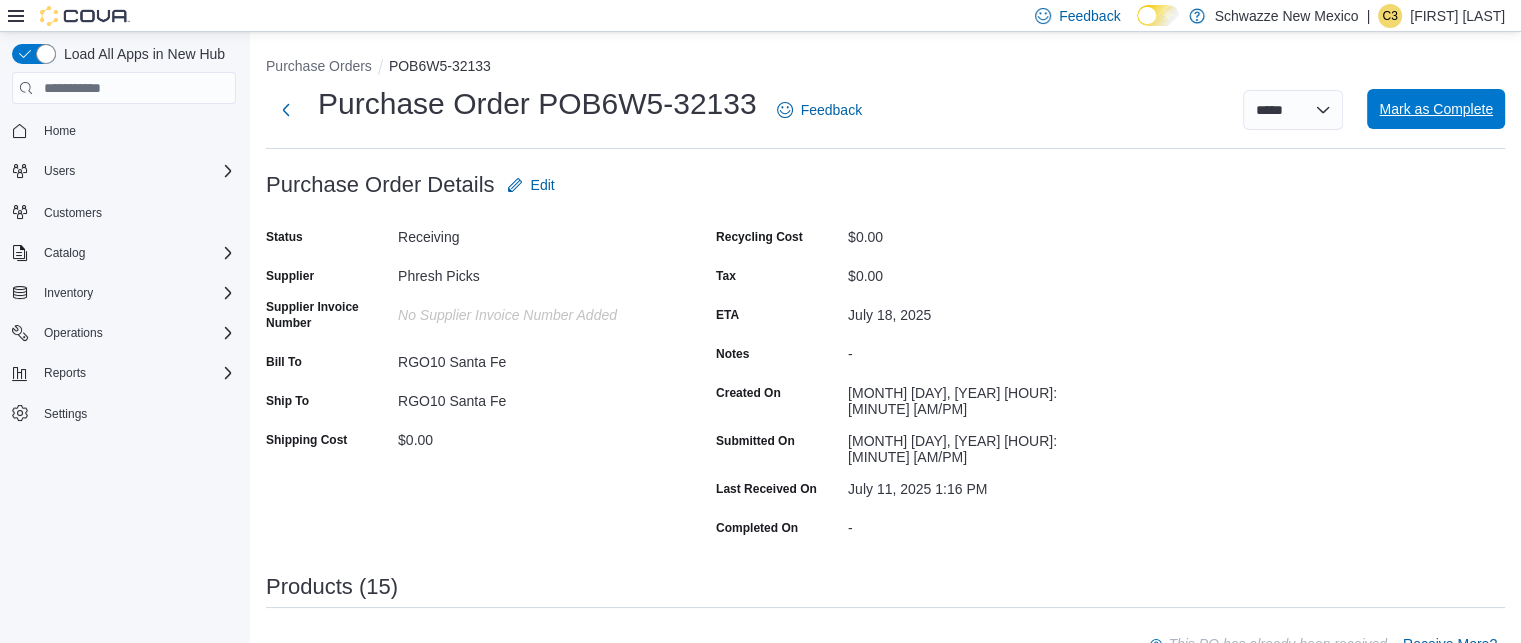 click on "Mark as Complete" at bounding box center (1436, 109) 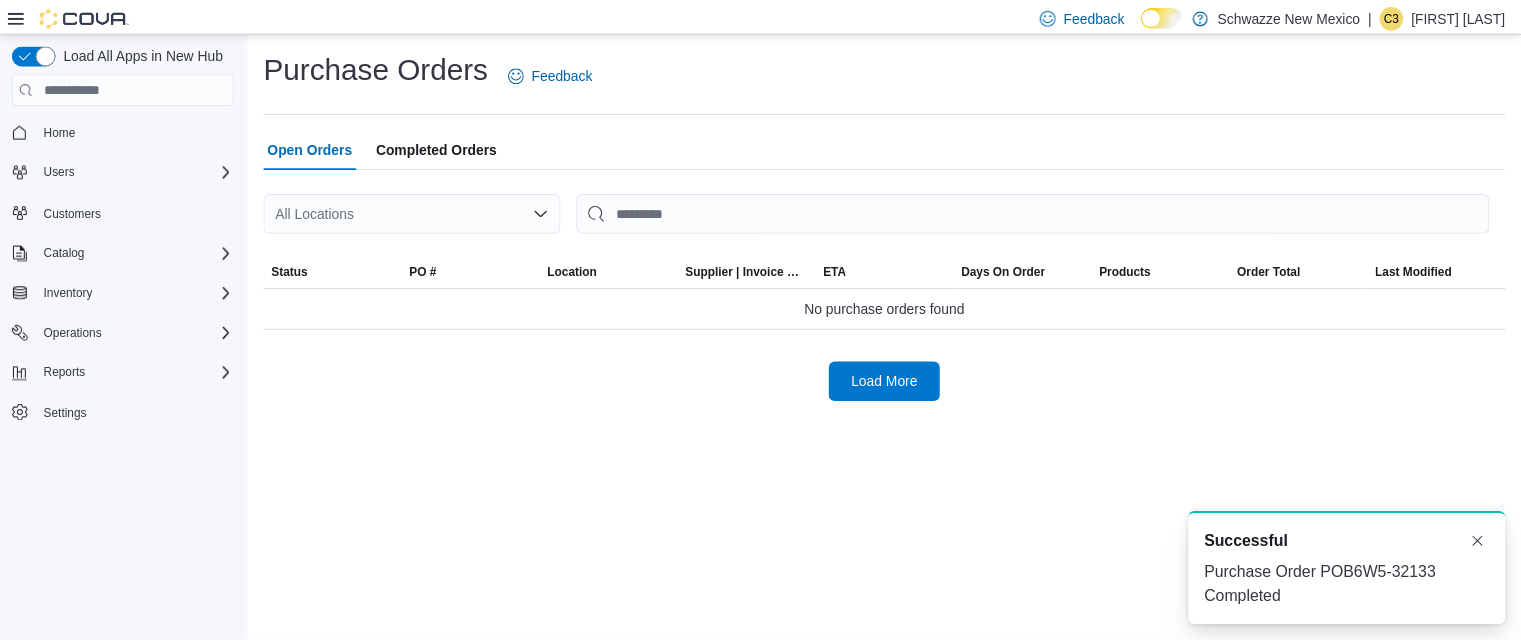 scroll, scrollTop: 0, scrollLeft: 0, axis: both 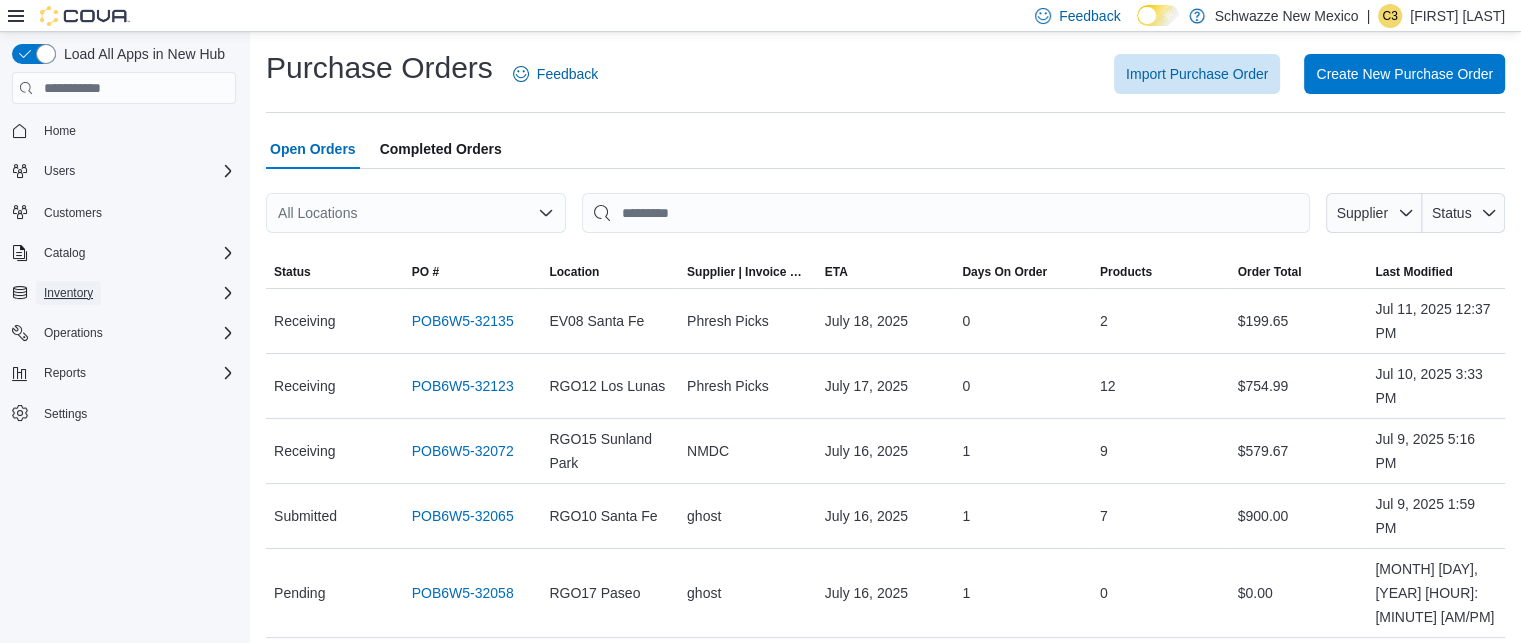 click on "Inventory" at bounding box center [68, 293] 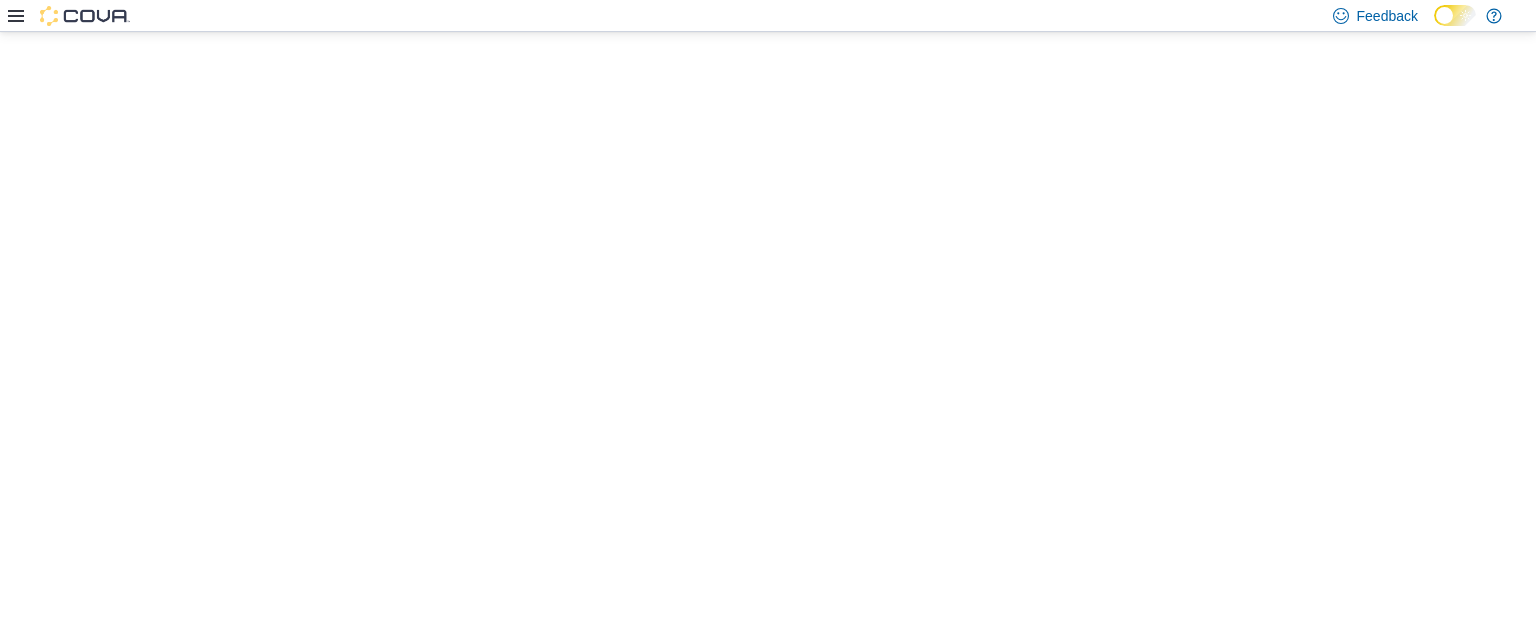 scroll, scrollTop: 0, scrollLeft: 0, axis: both 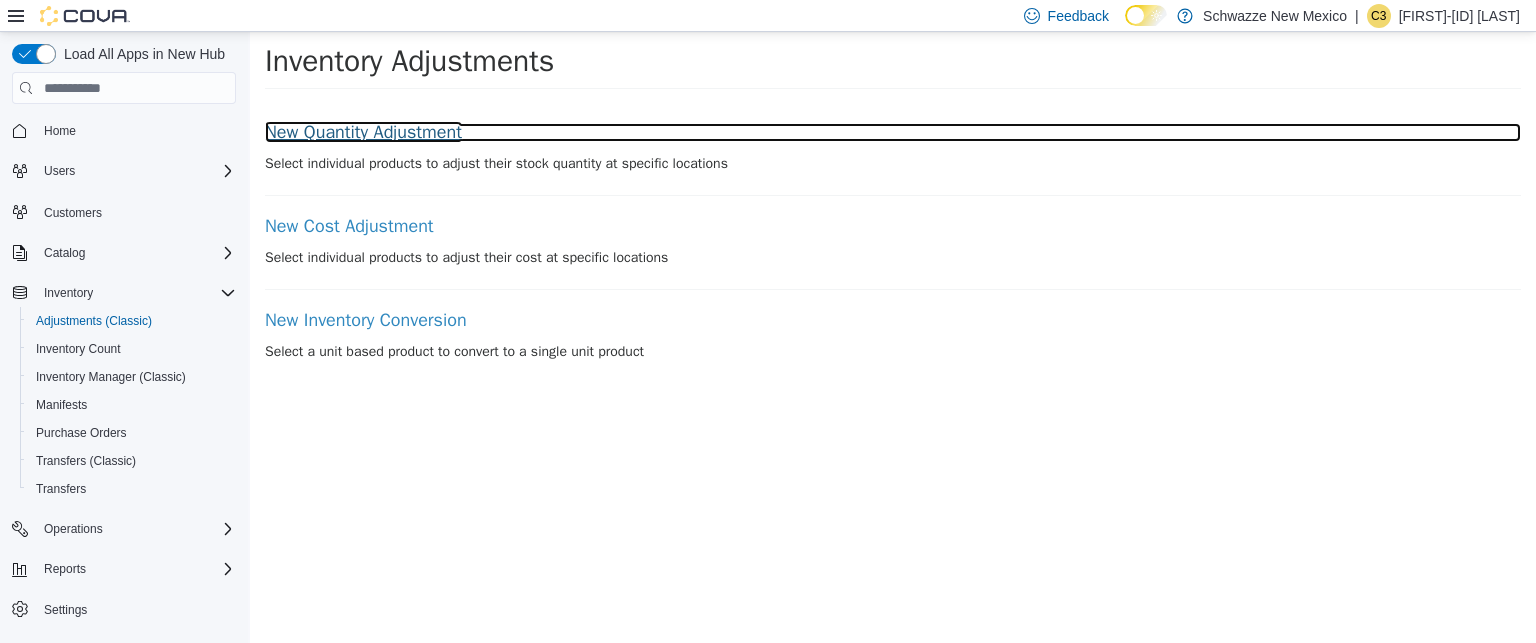 click on "New Quantity Adjustment" at bounding box center (893, 133) 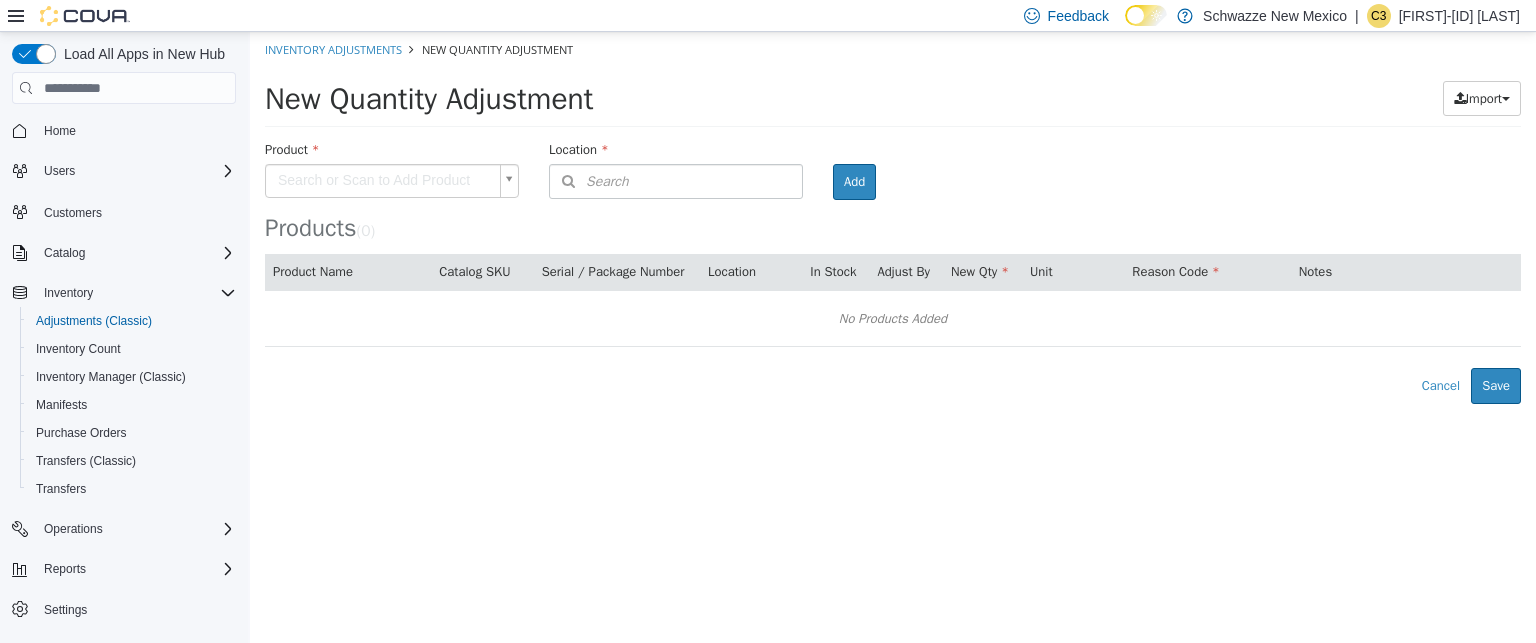 click on "×
Inventory Adjustments
New Quantity Adjustment
New Quantity Adjustment
Import  Inventory Export (.CSV) Package List (.TXT)
Product     Search or Scan to Add Product                             Location Search Type 3 or more characters or browse       Schwazze New Mexico     (36)         Everest Cannabis     (14)         EV01 North Valley             EV02 Far NE Heights             EV03 West Central             EV04 Los Lunas             EV05 Uptown             EV06 Las Cruces East             EV07 Paradise Hills             EV08 Santa Fe             EV09 Montano Plaza             EV10 Sunland Park             EV11 Las Cruces South Valley             EV13 Montgomery             EV14 Belen             EV15 Las Cruces North             Every Day Weed     (1)         EDW01 Farmington             R. Greenleaf     (21)         RGO 1 Midtown             RGO 2 West Side             RGO 3 Grants             RGO 4 Cottonwood" at bounding box center (893, 218) 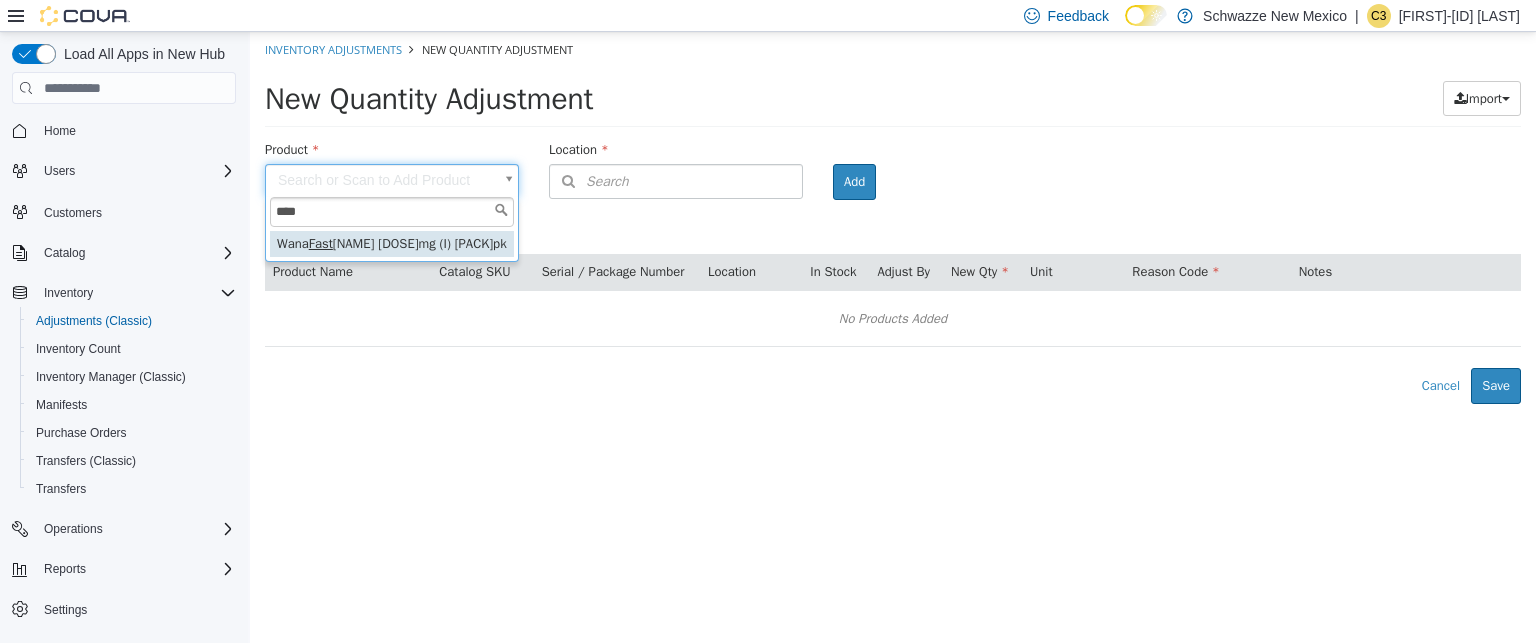 type on "****" 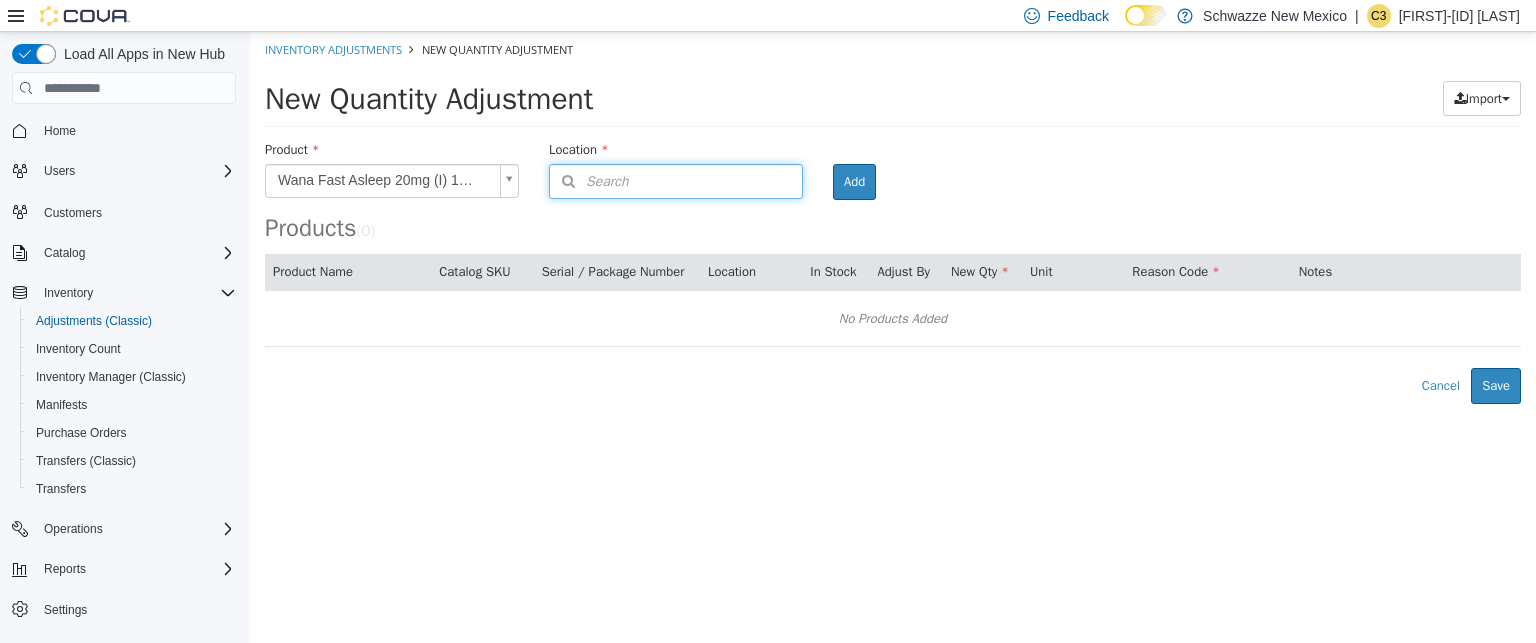 click on "Search" at bounding box center (589, 181) 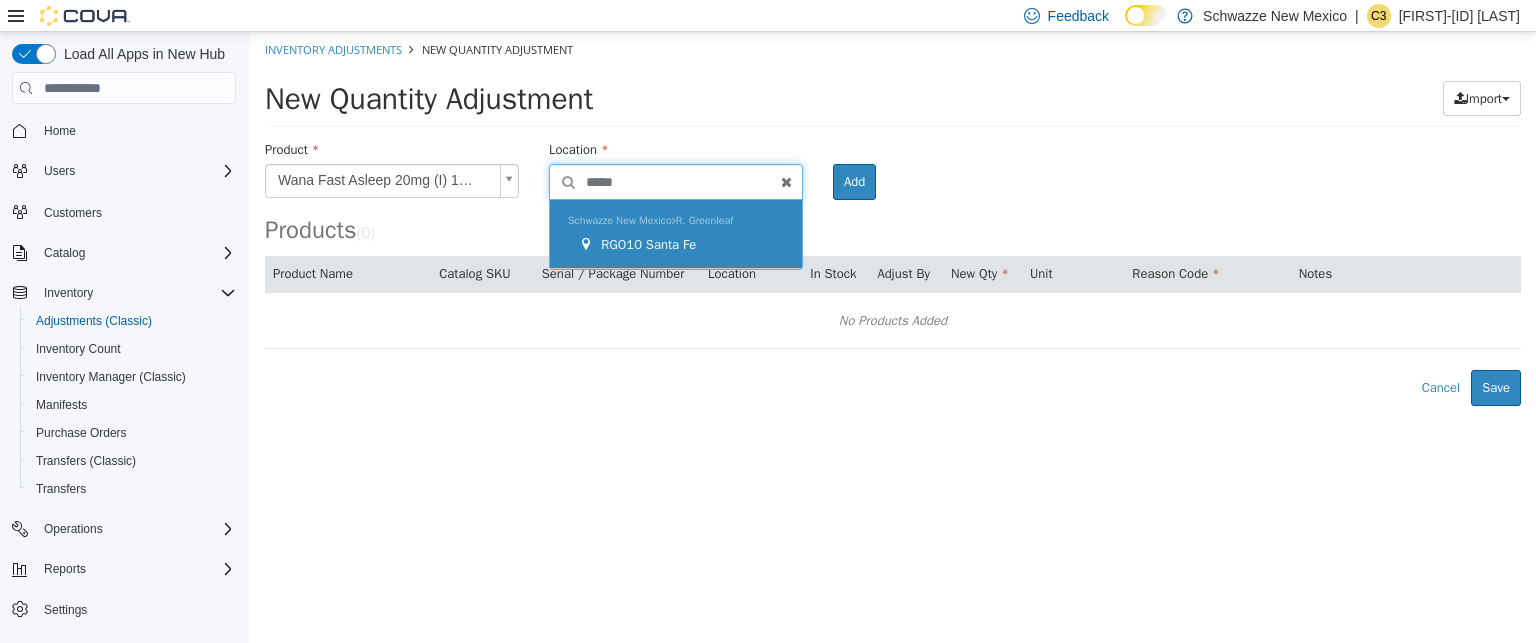 type on "*****" 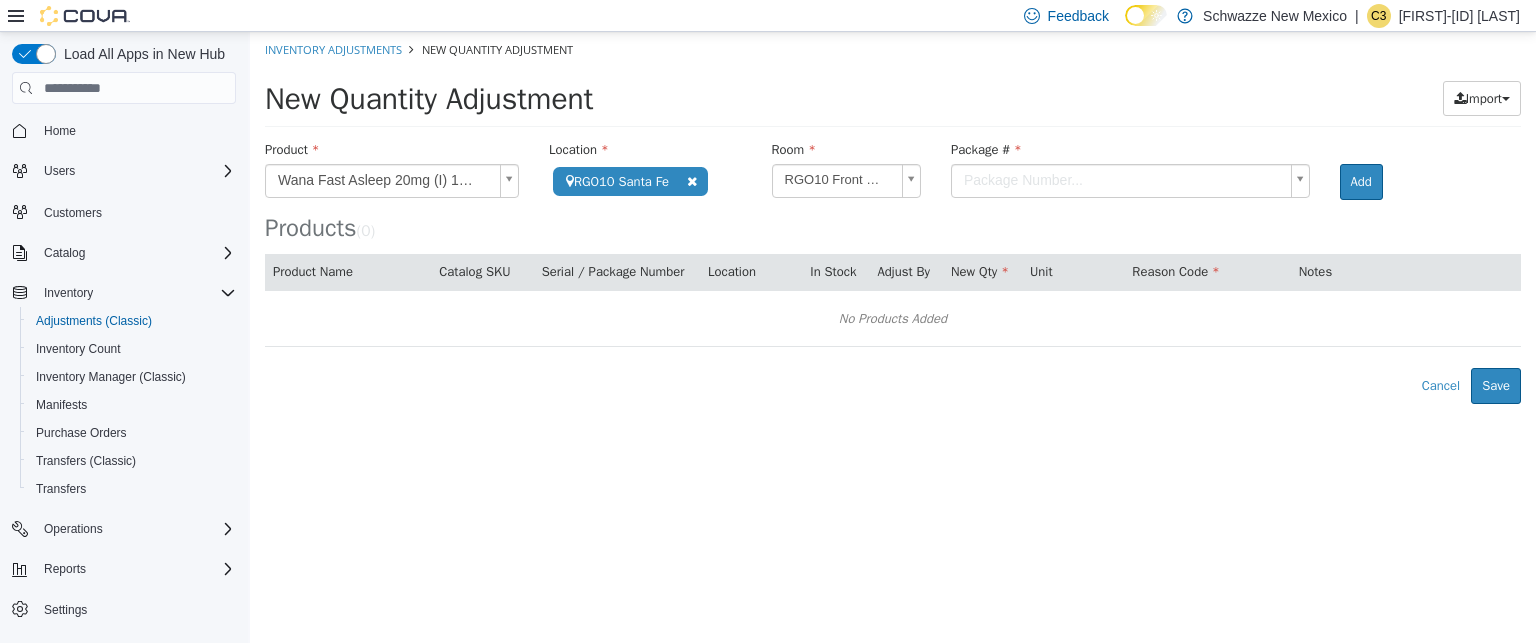 click on "**********" at bounding box center [893, 218] 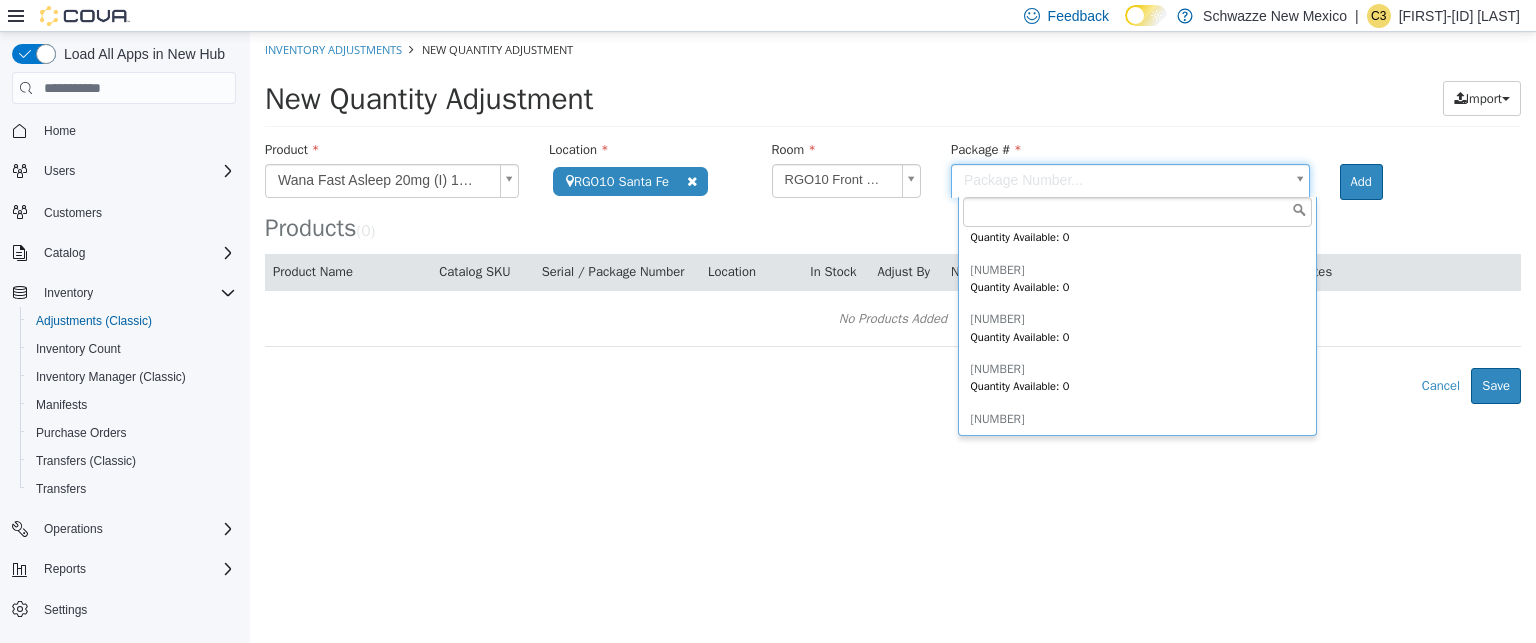 scroll, scrollTop: 480, scrollLeft: 0, axis: vertical 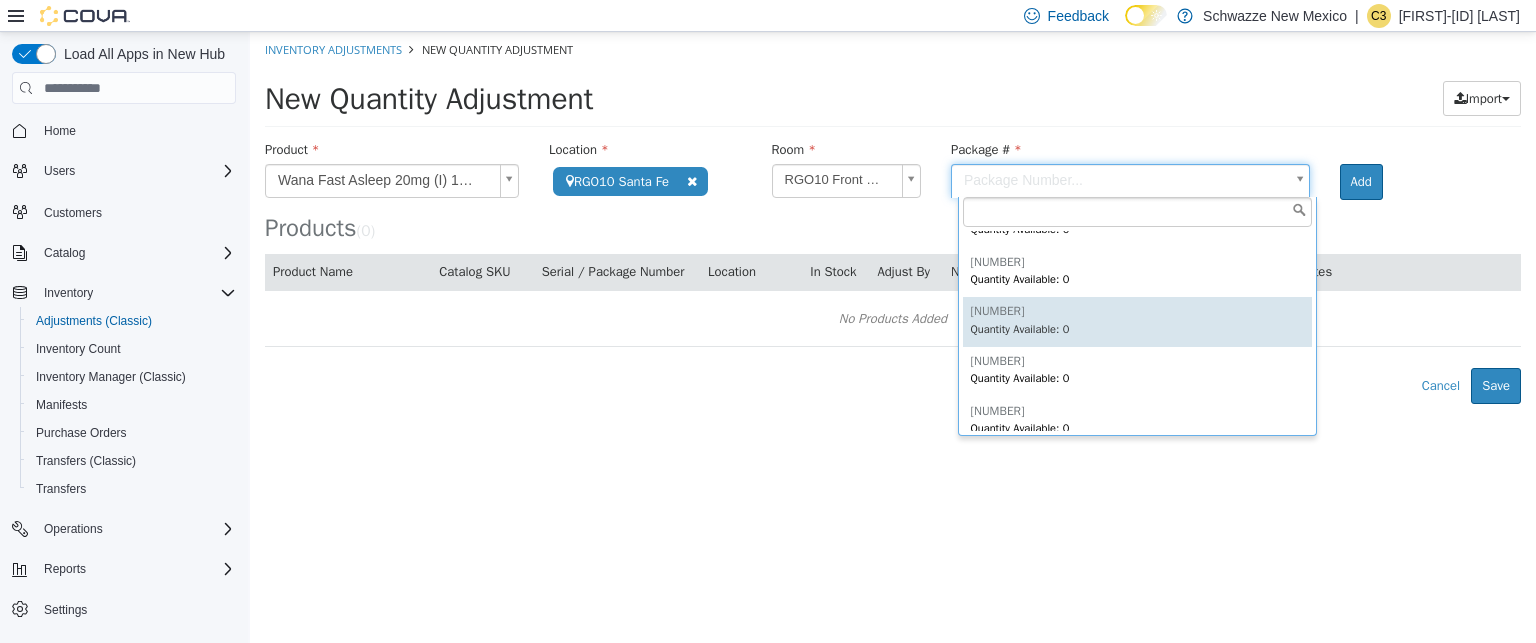 type on "**********" 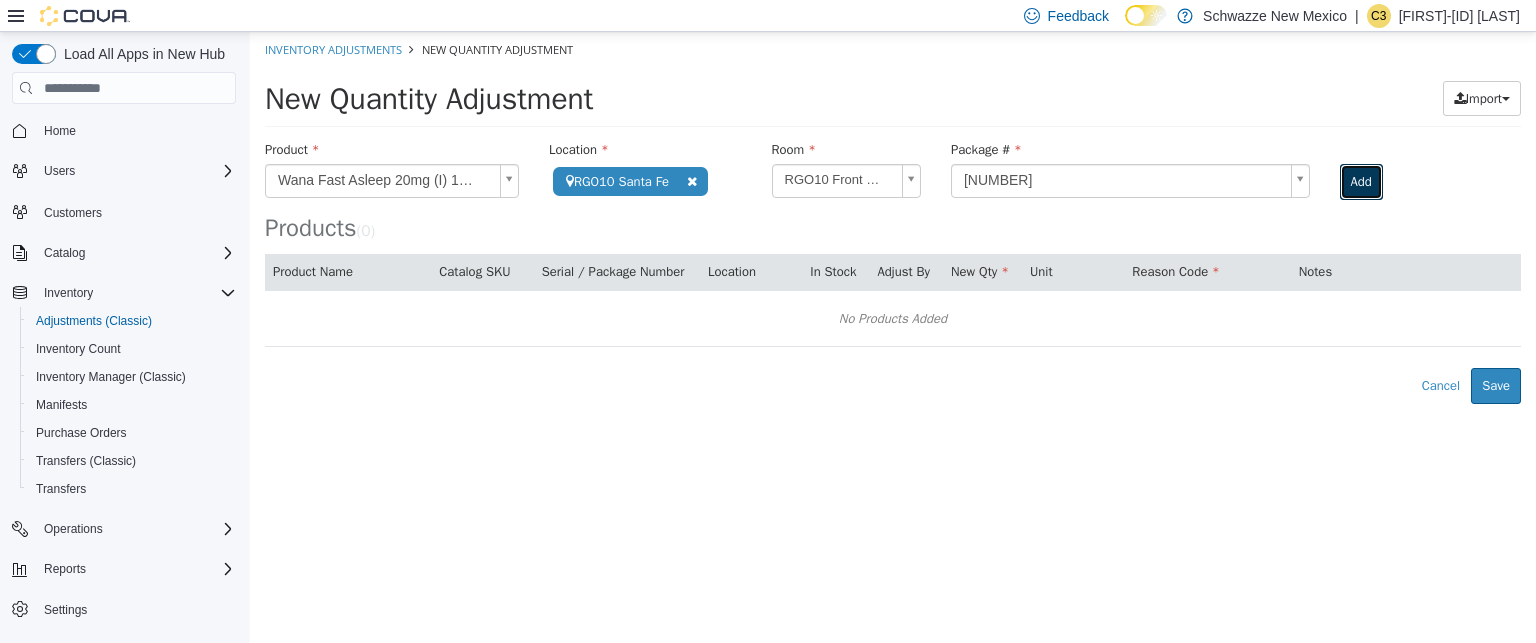 click on "Add" at bounding box center [1361, 182] 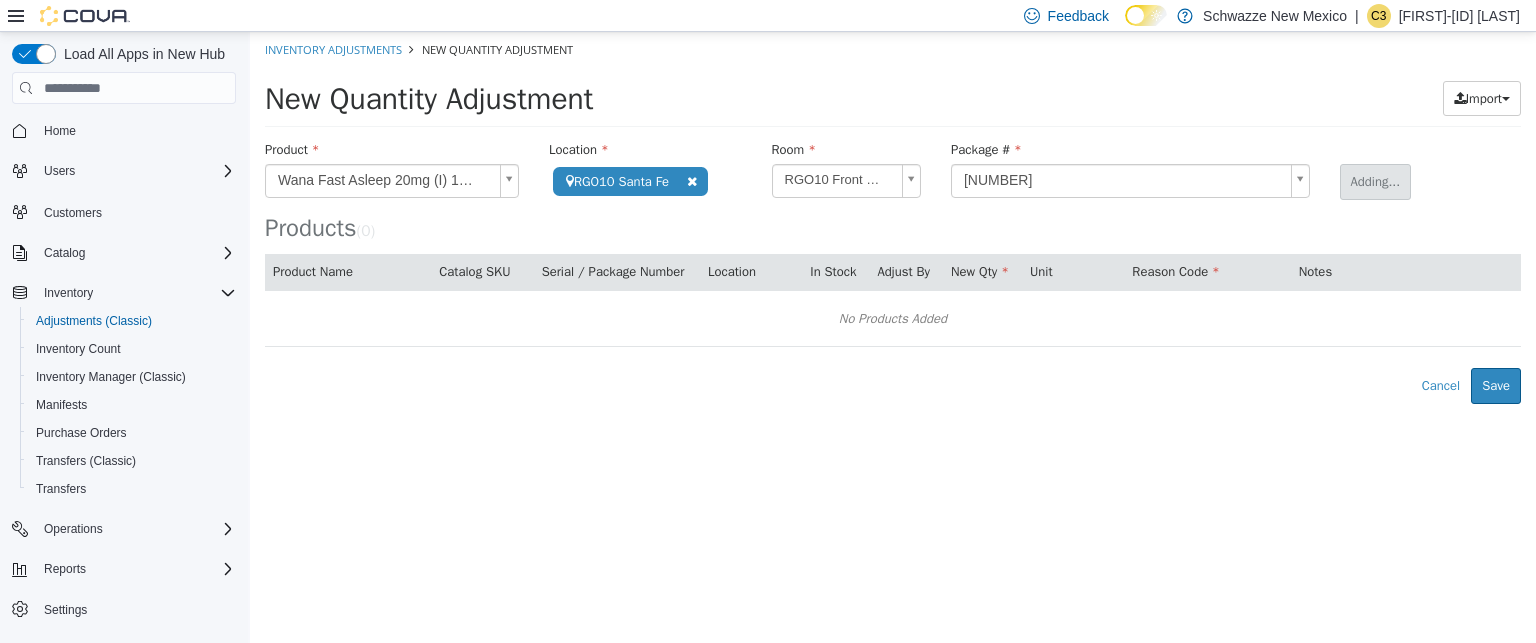 type 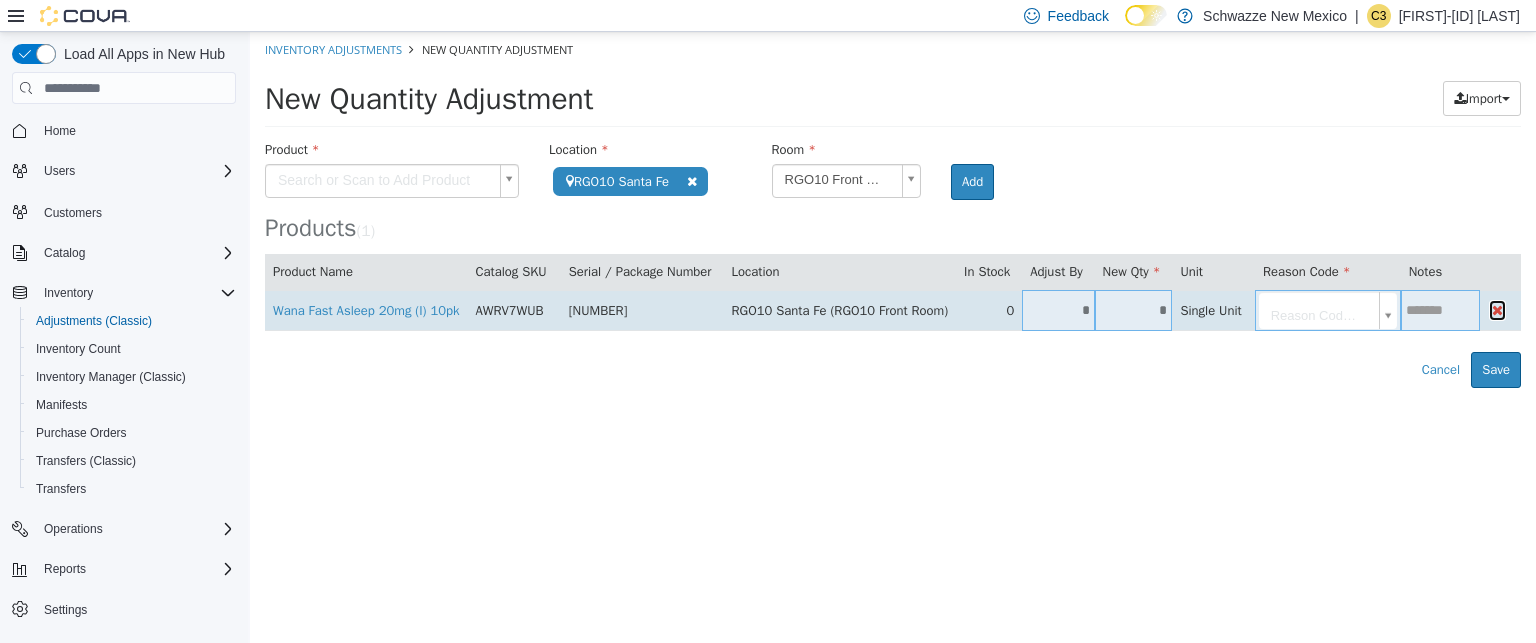 click at bounding box center [1497, 310] 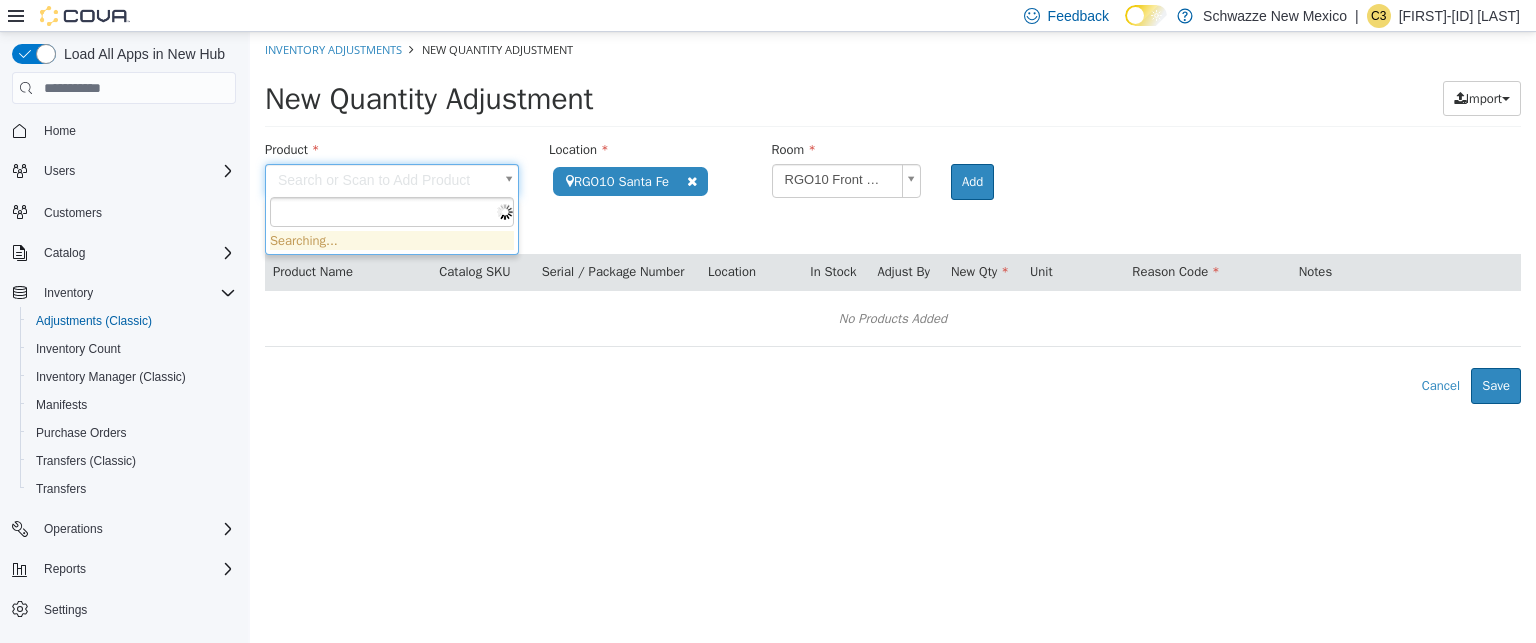 click on "**********" at bounding box center [893, 218] 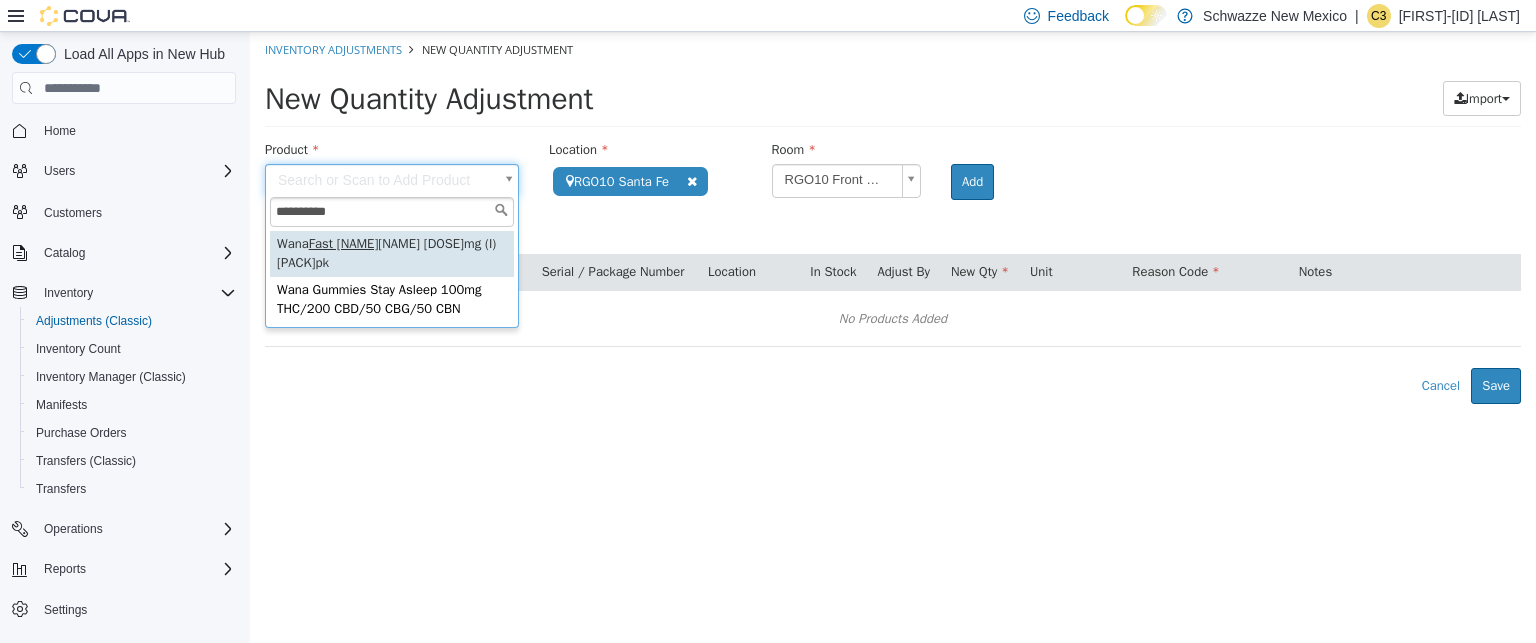 type on "**********" 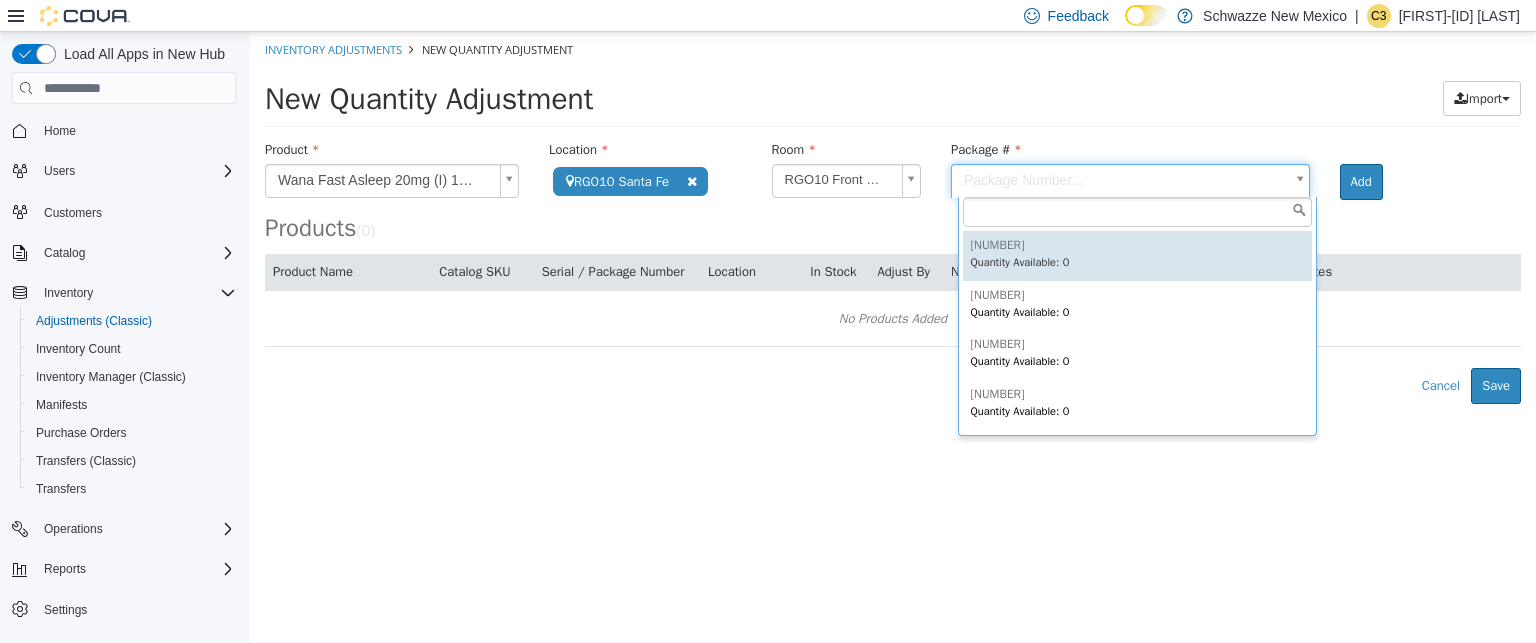 click on "**********" at bounding box center [893, 218] 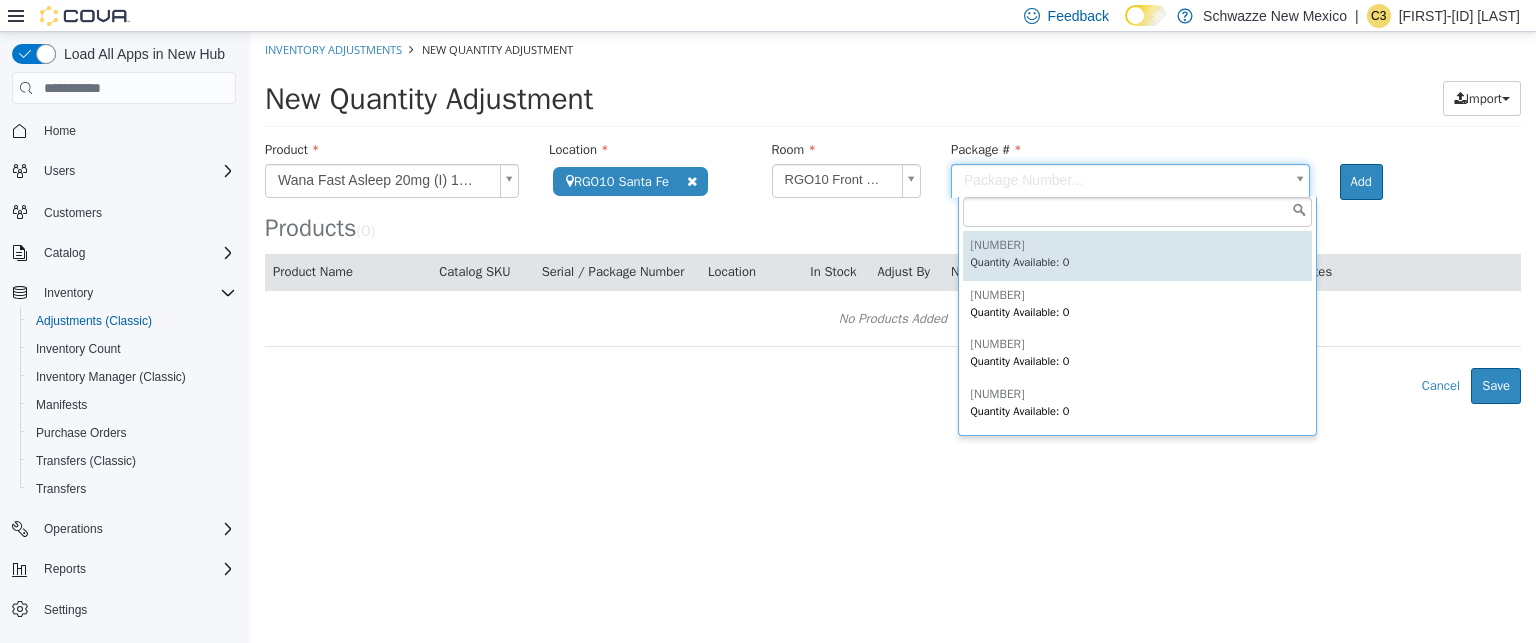 type on "*" 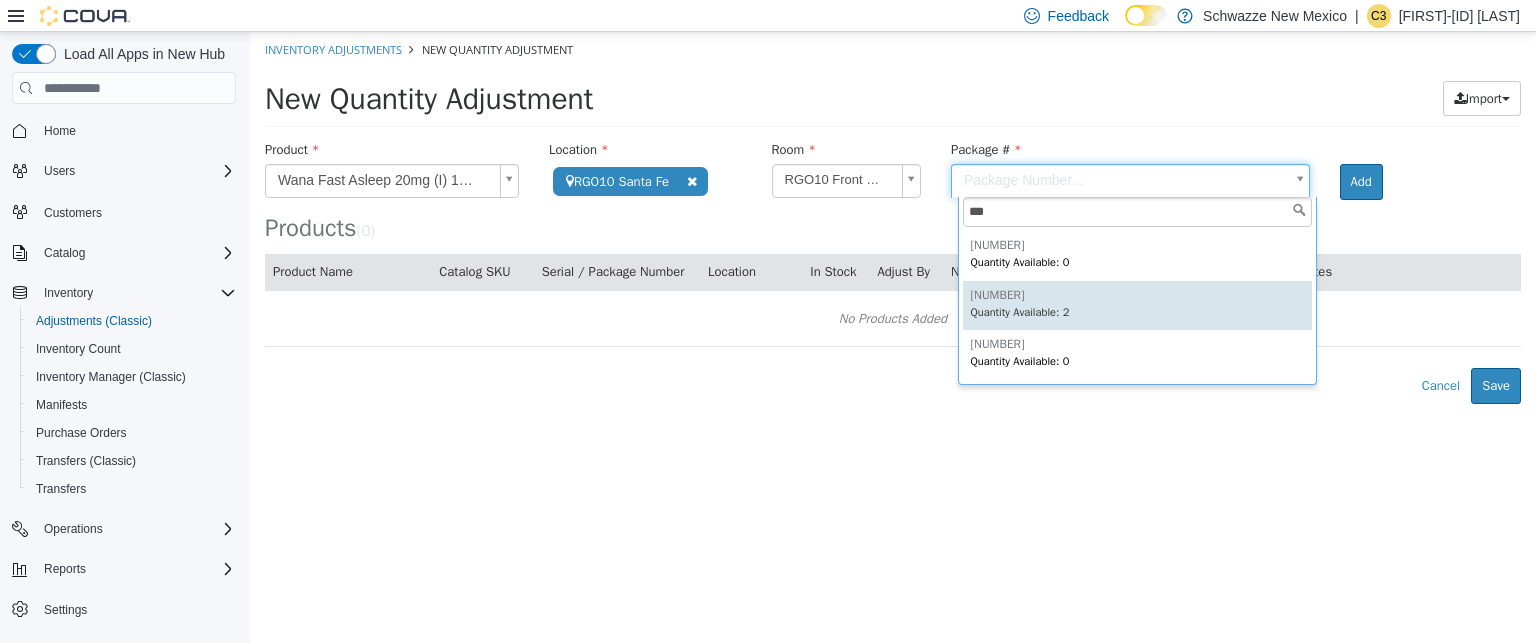 type on "***" 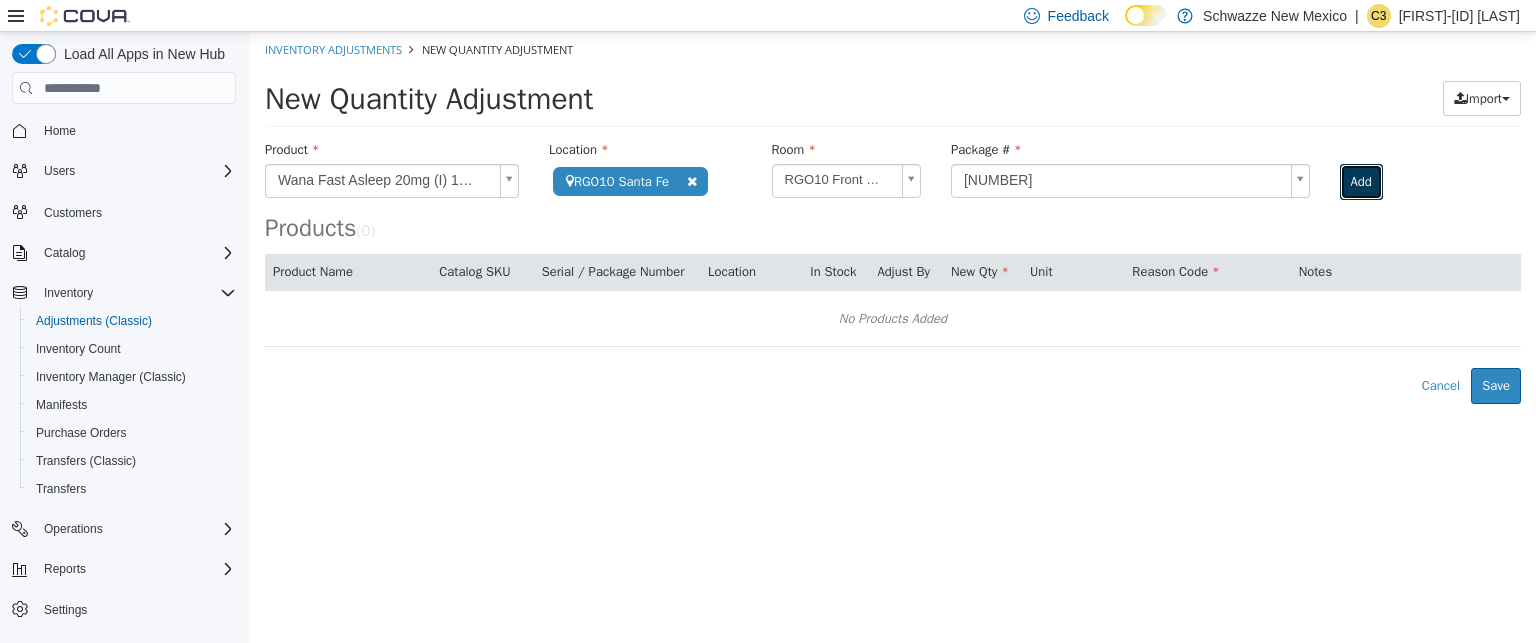click on "Add" at bounding box center (1361, 182) 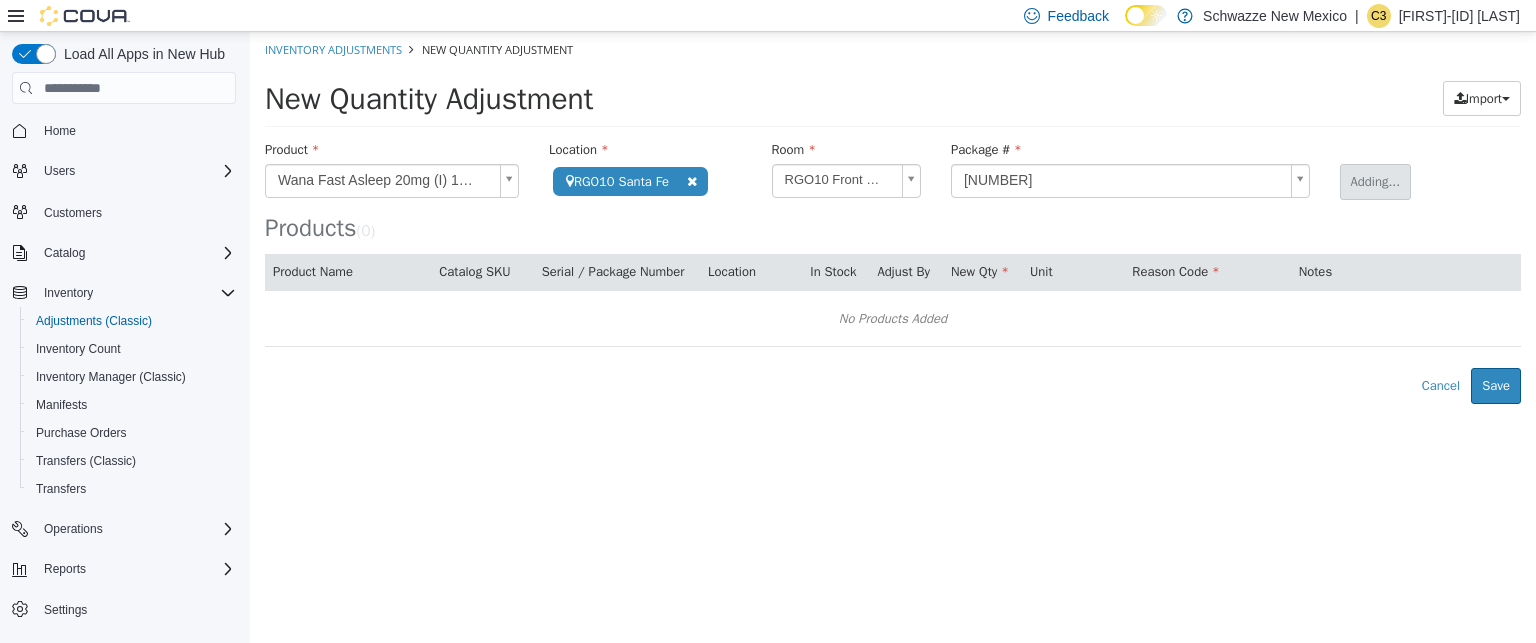 type 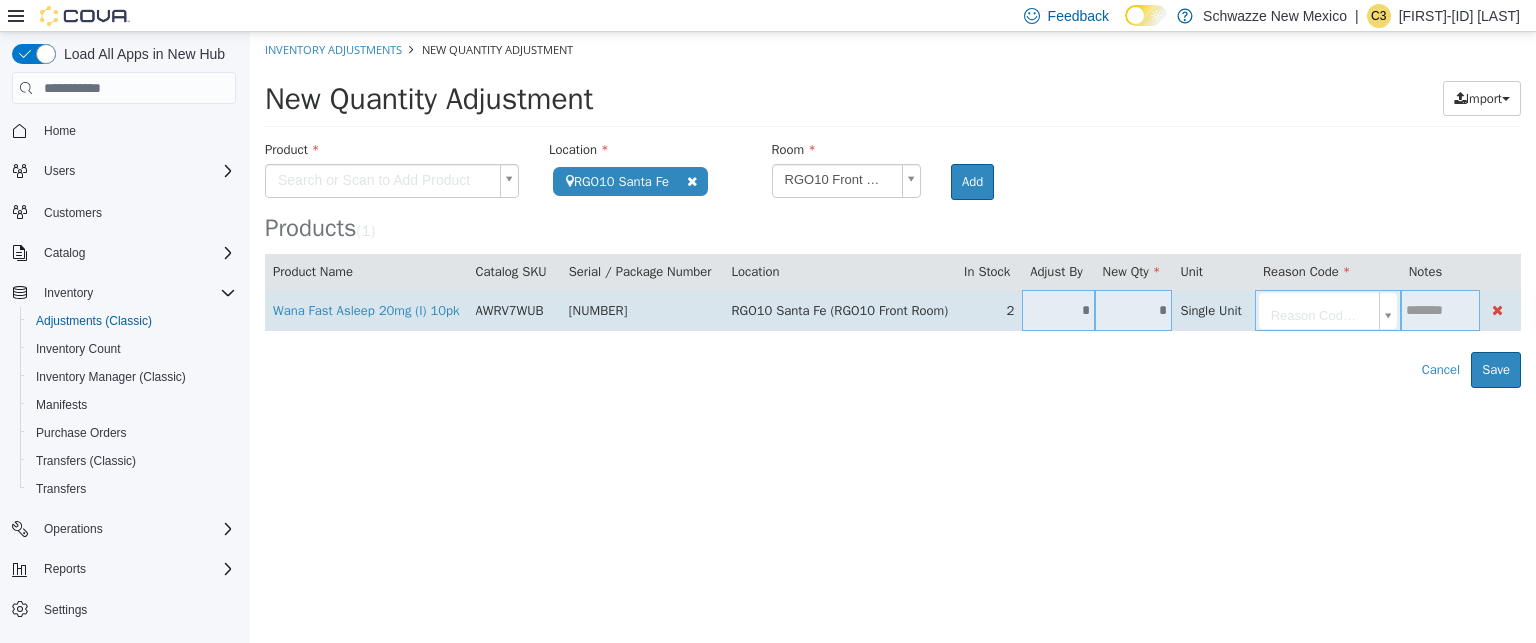click on "*" at bounding box center (1058, 310) 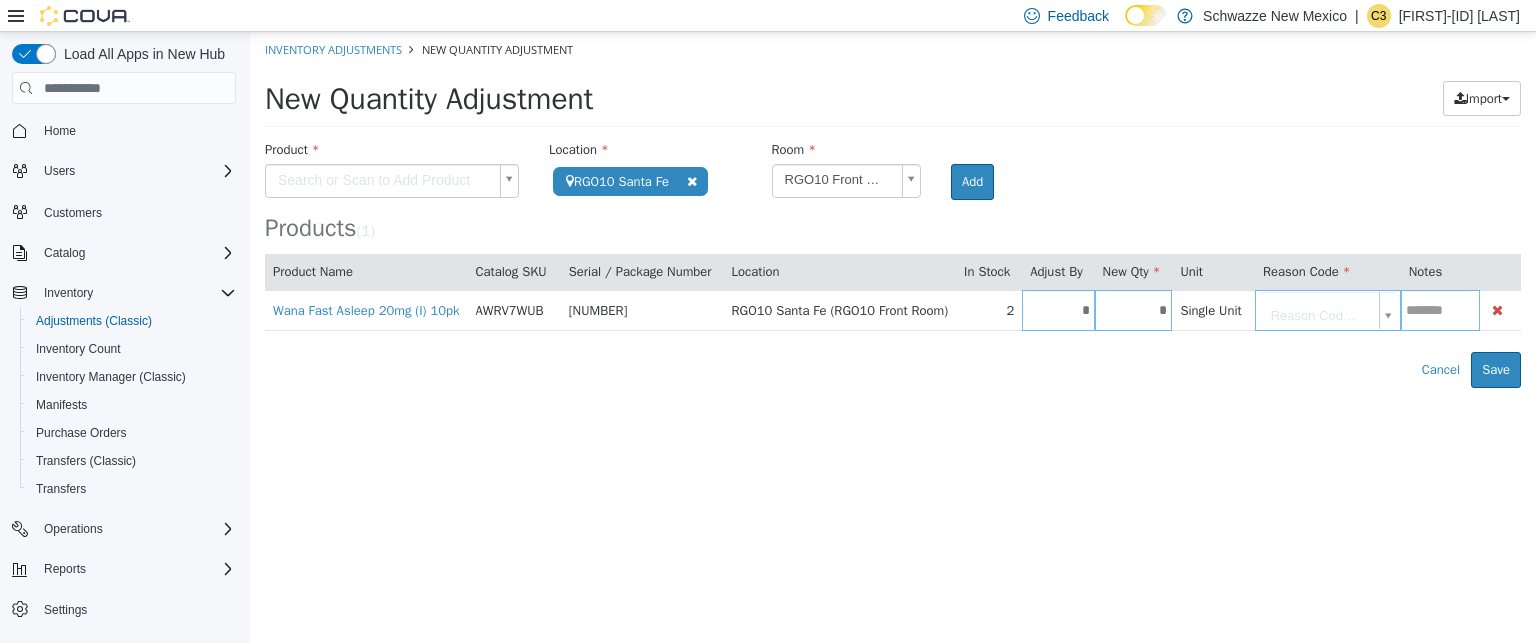 type on "*" 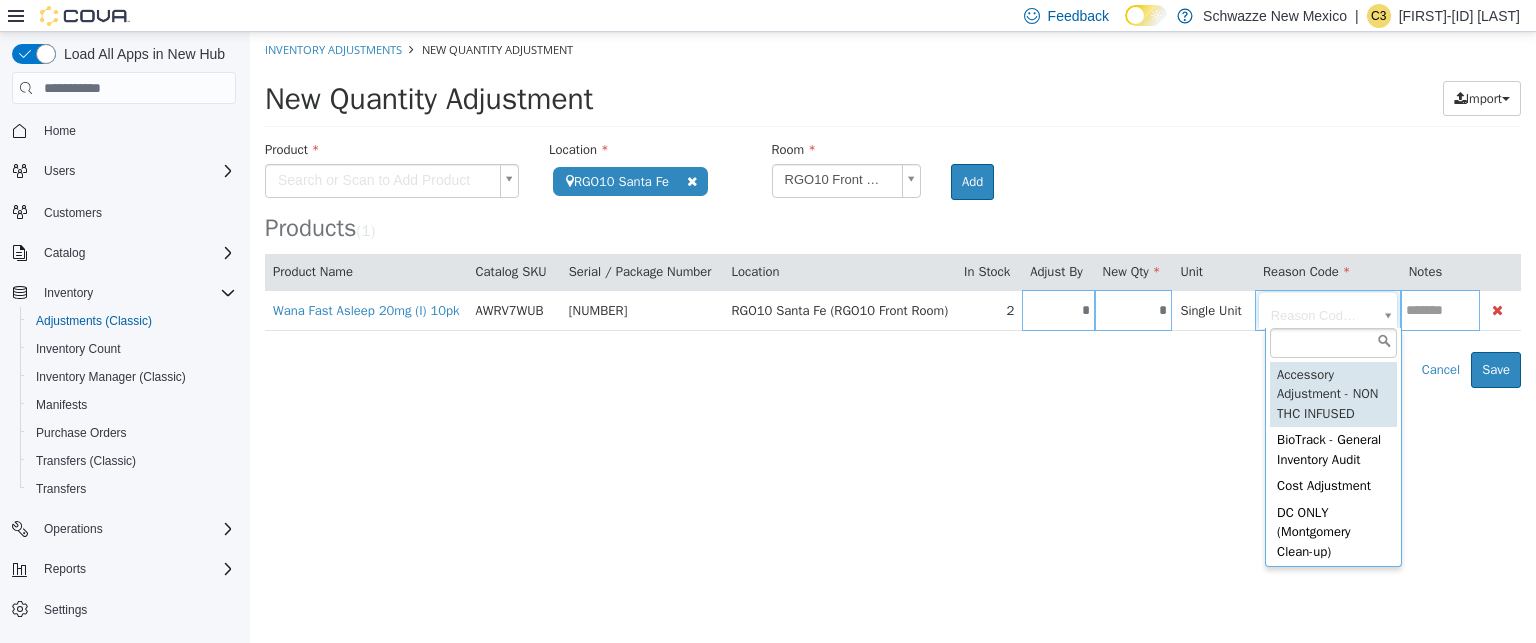 click on "**********" at bounding box center (893, 210) 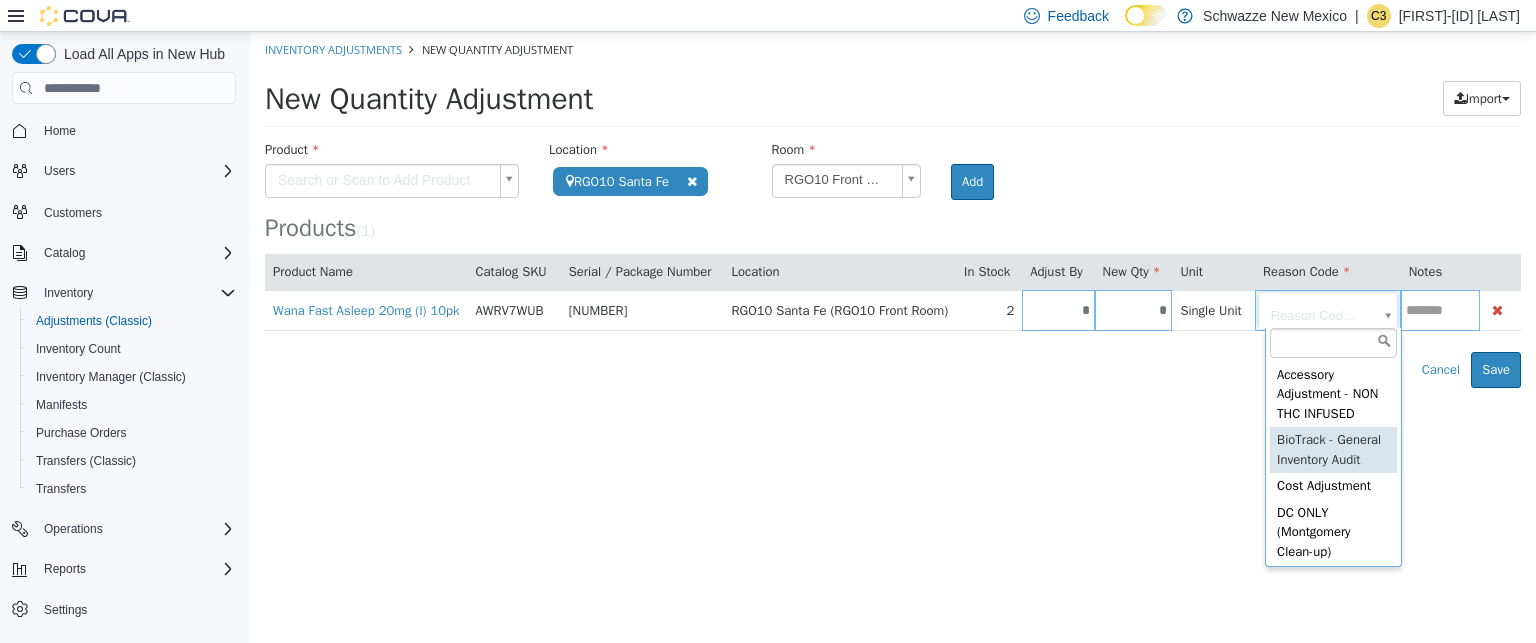 type on "**********" 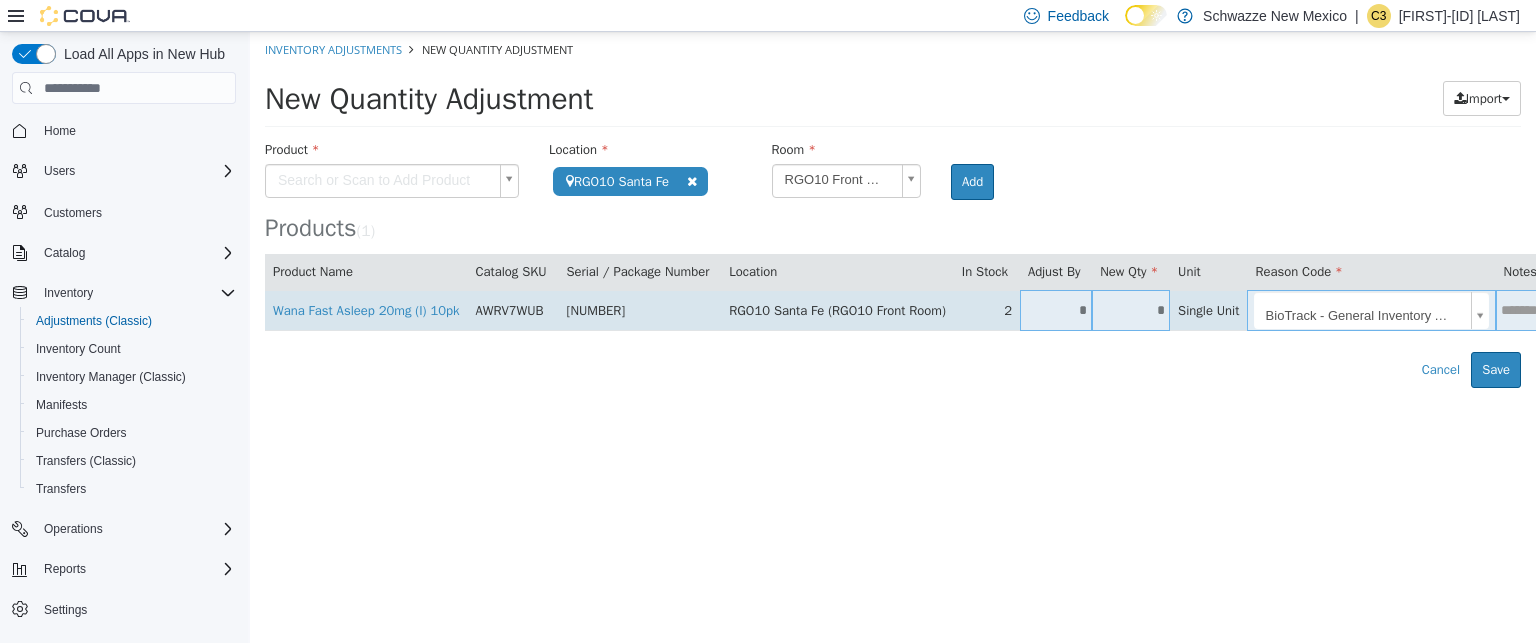 click at bounding box center (1522, 310) 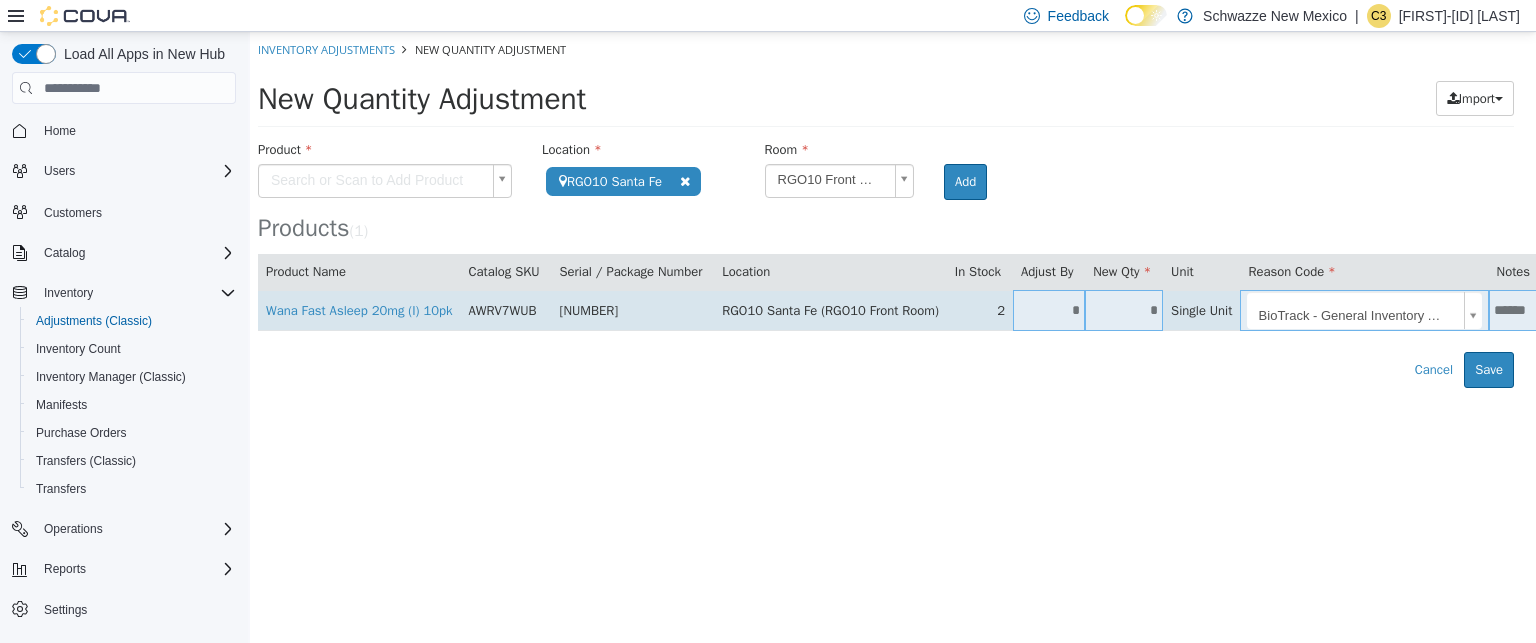 scroll, scrollTop: 0, scrollLeft: 15, axis: horizontal 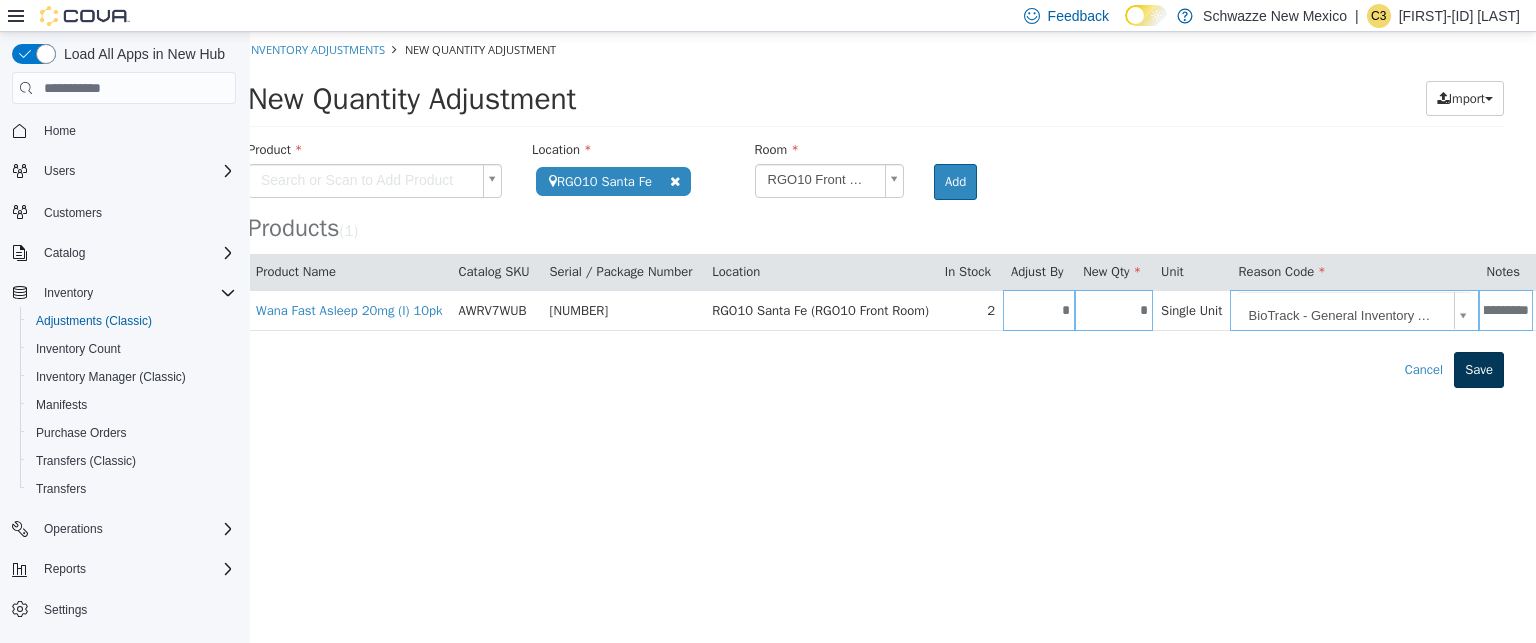 type on "**********" 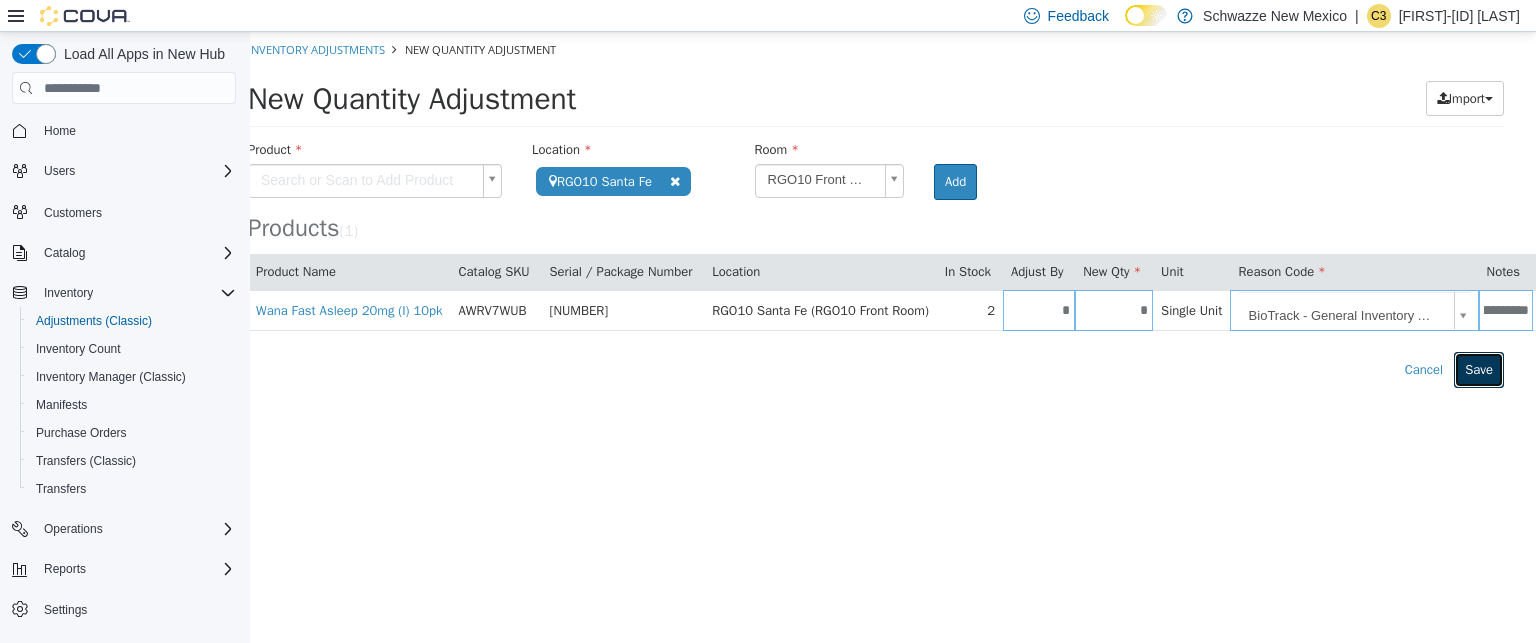 scroll, scrollTop: 0, scrollLeft: 0, axis: both 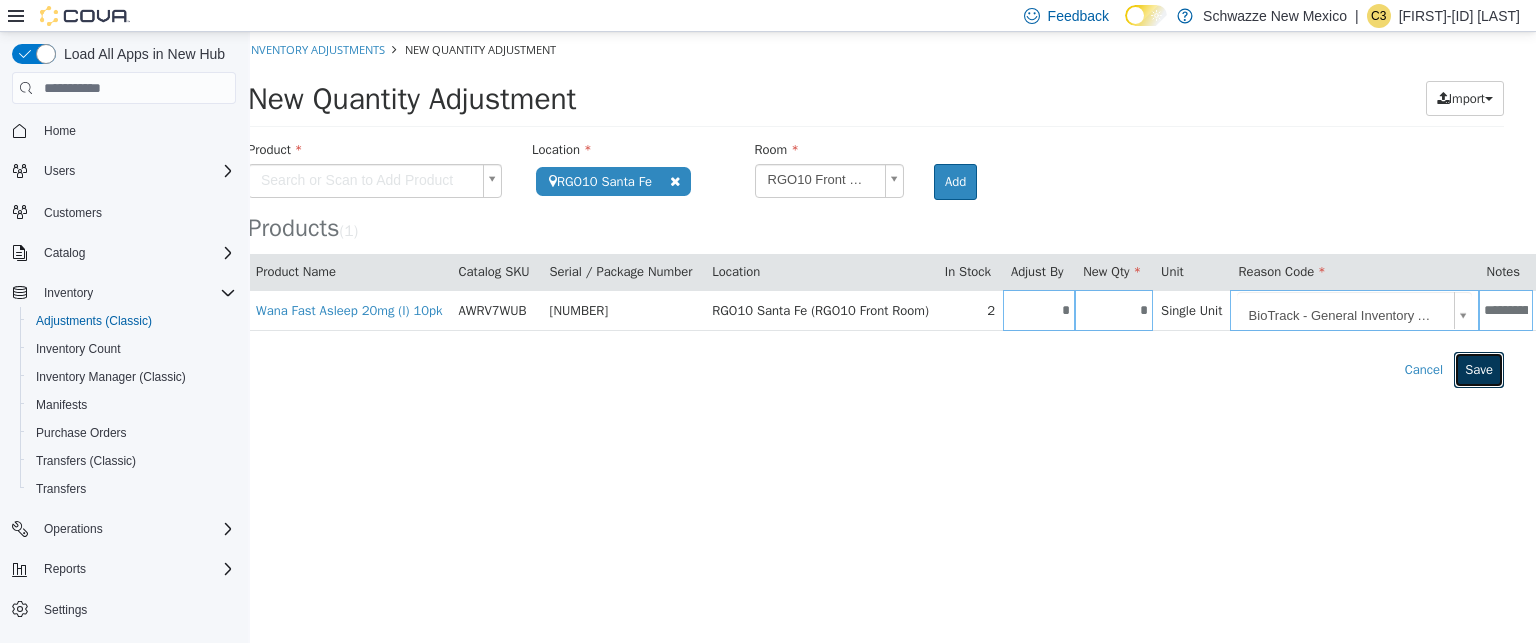 click on "Save" at bounding box center (1479, 370) 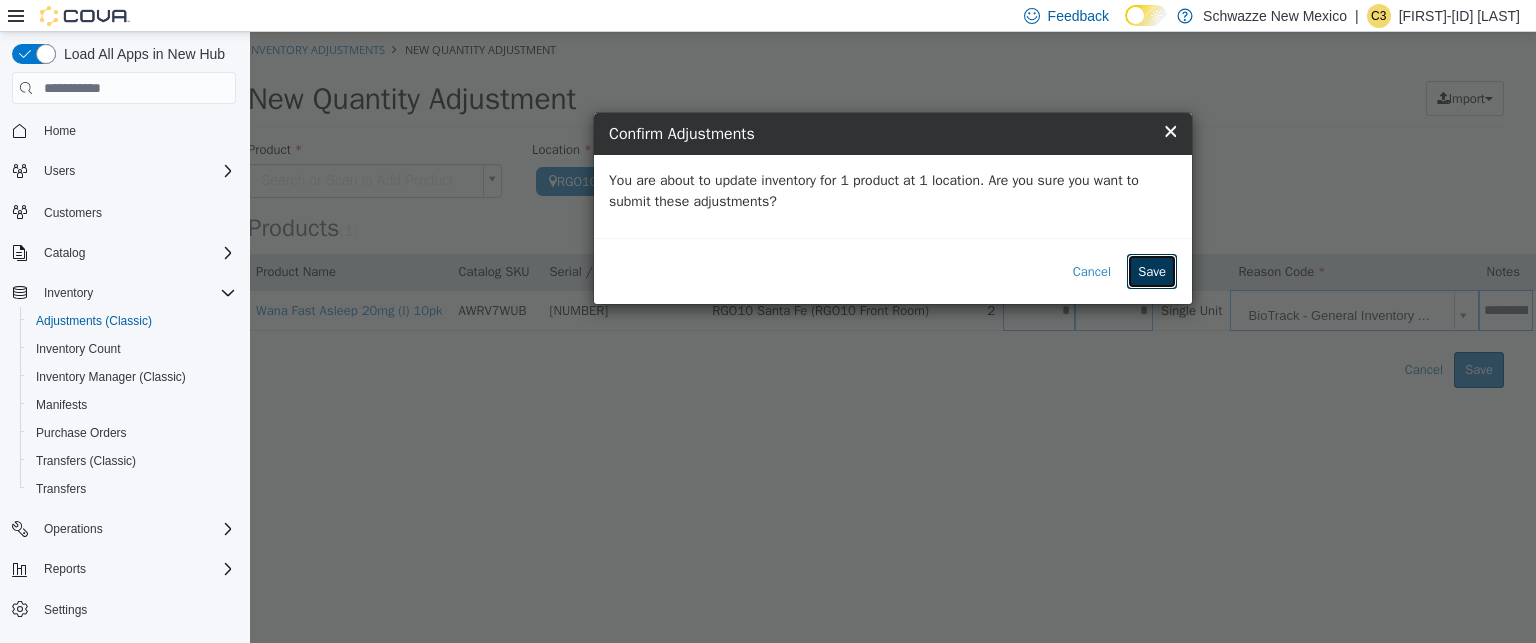 click on "Save" at bounding box center [1152, 272] 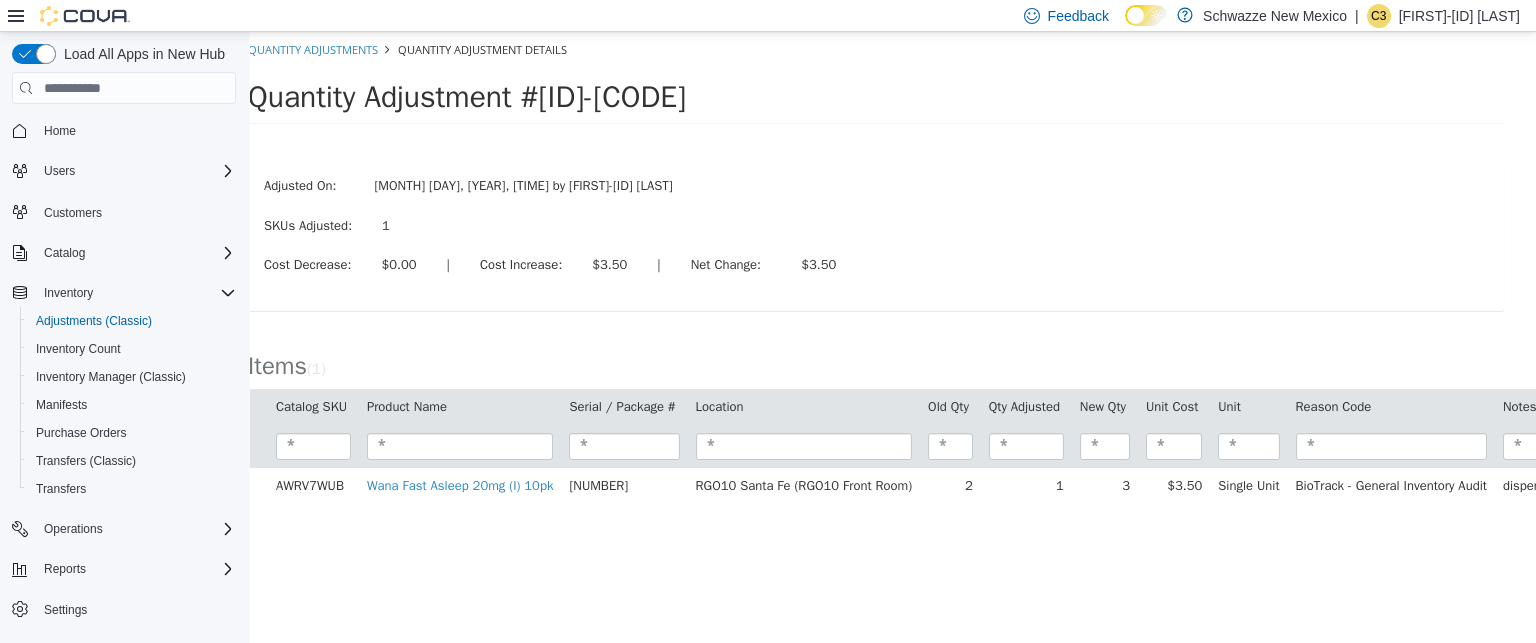 scroll, scrollTop: 0, scrollLeft: 0, axis: both 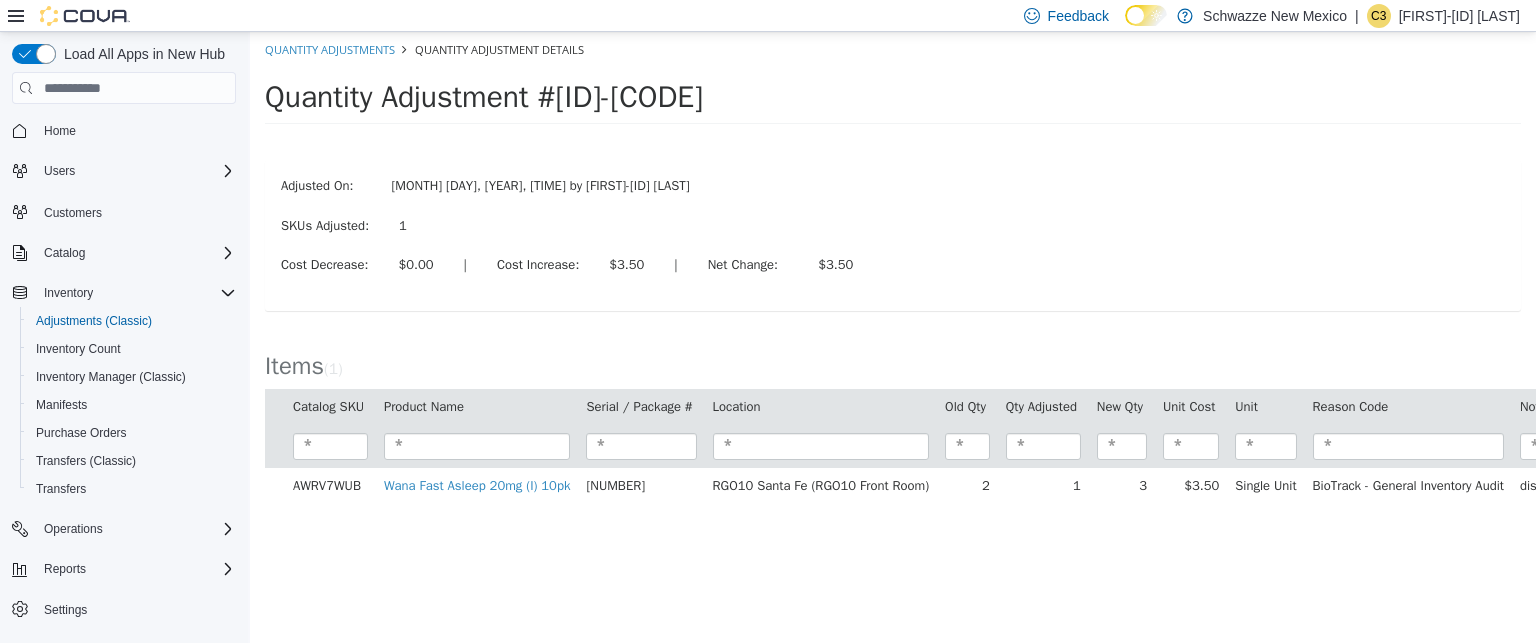 click on "Adjusted On:
Jul 11, 2025, 1:51 PM by Christopher-3757 Gonzalez
SKUs Adjusted:  1 Cost Decrease:  $0.00 | Cost Increase:  $3.50 | Net Change:  $3.50" at bounding box center [893, 235] 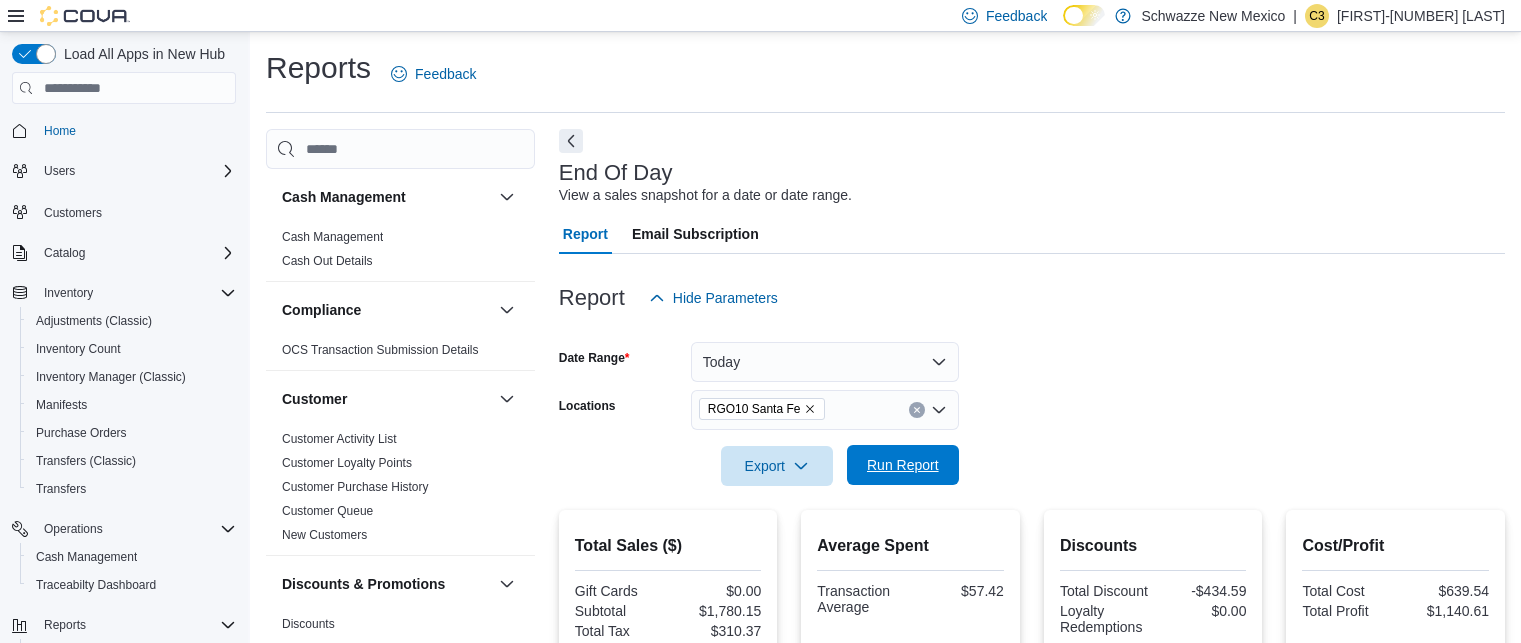 scroll, scrollTop: 373, scrollLeft: 0, axis: vertical 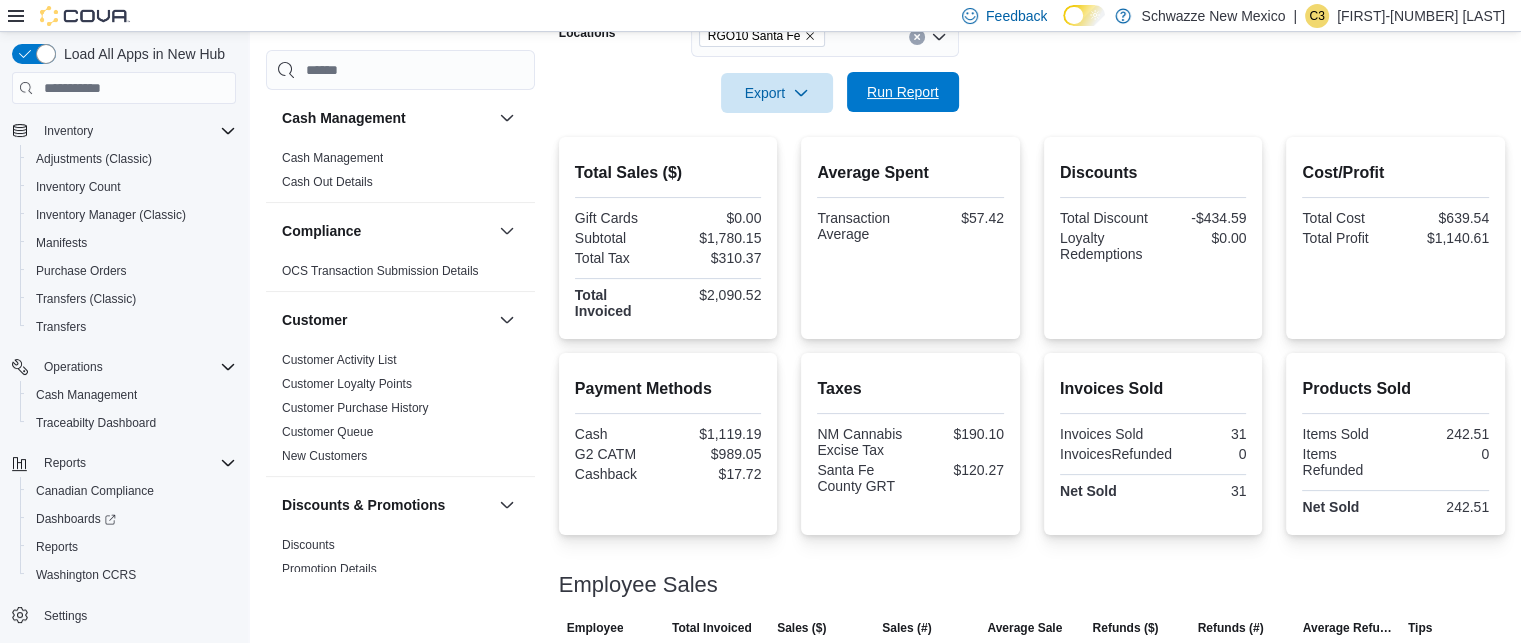 click on "Run Report" at bounding box center (903, 92) 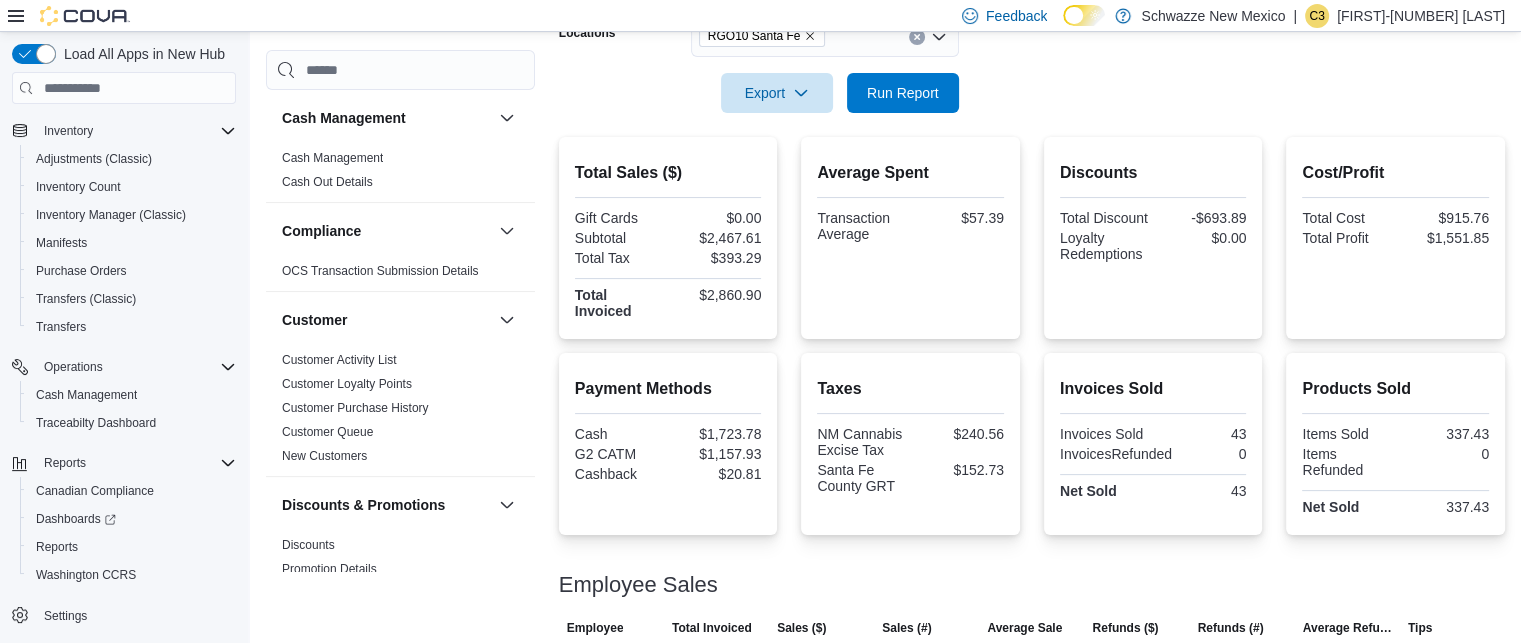 click on "Date Range Today Locations RGO10 [CITY] Export Run Report" at bounding box center [1032, 29] 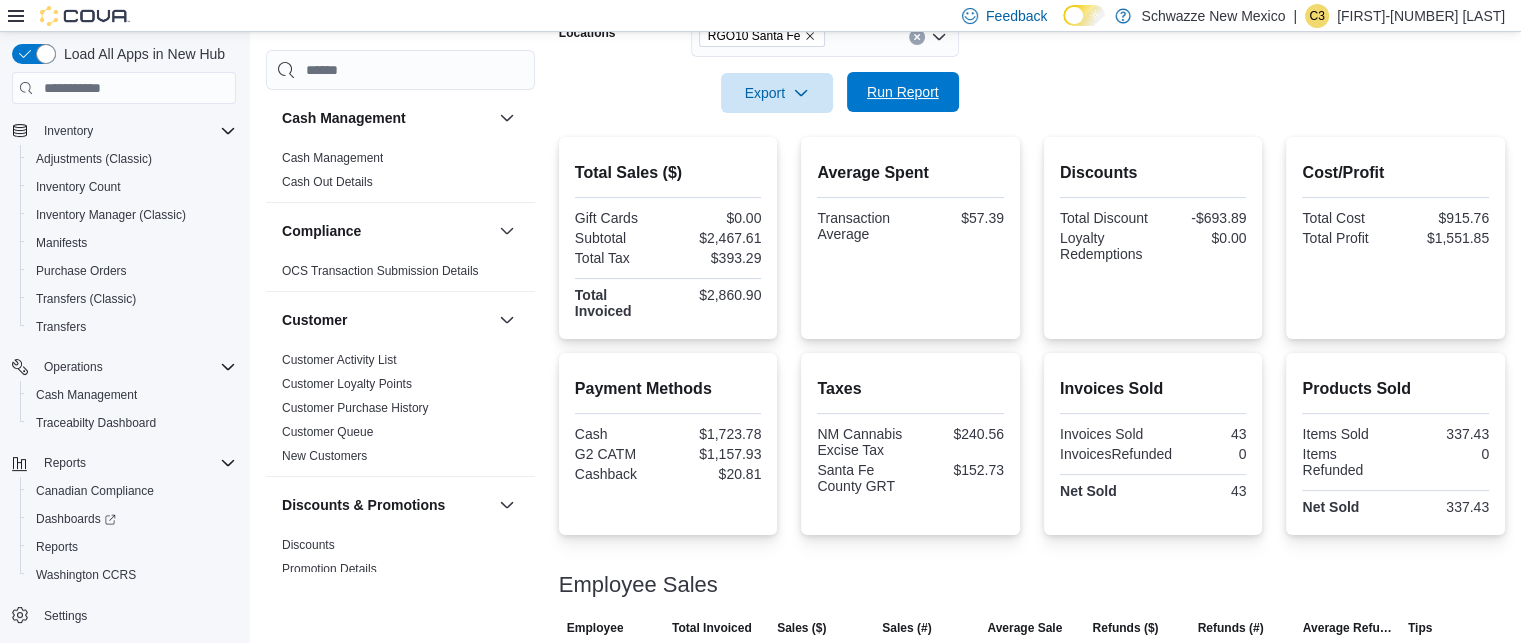 click on "Run Report" at bounding box center (903, 92) 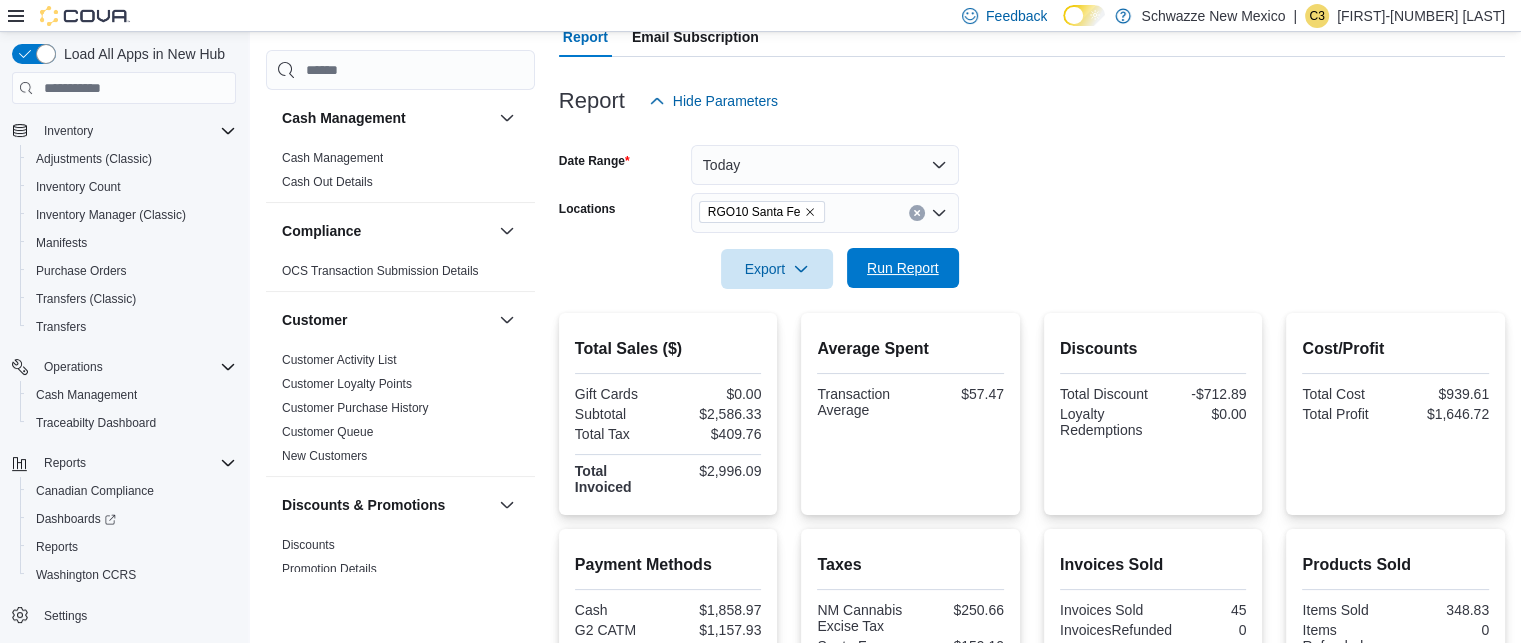 scroll, scrollTop: 196, scrollLeft: 0, axis: vertical 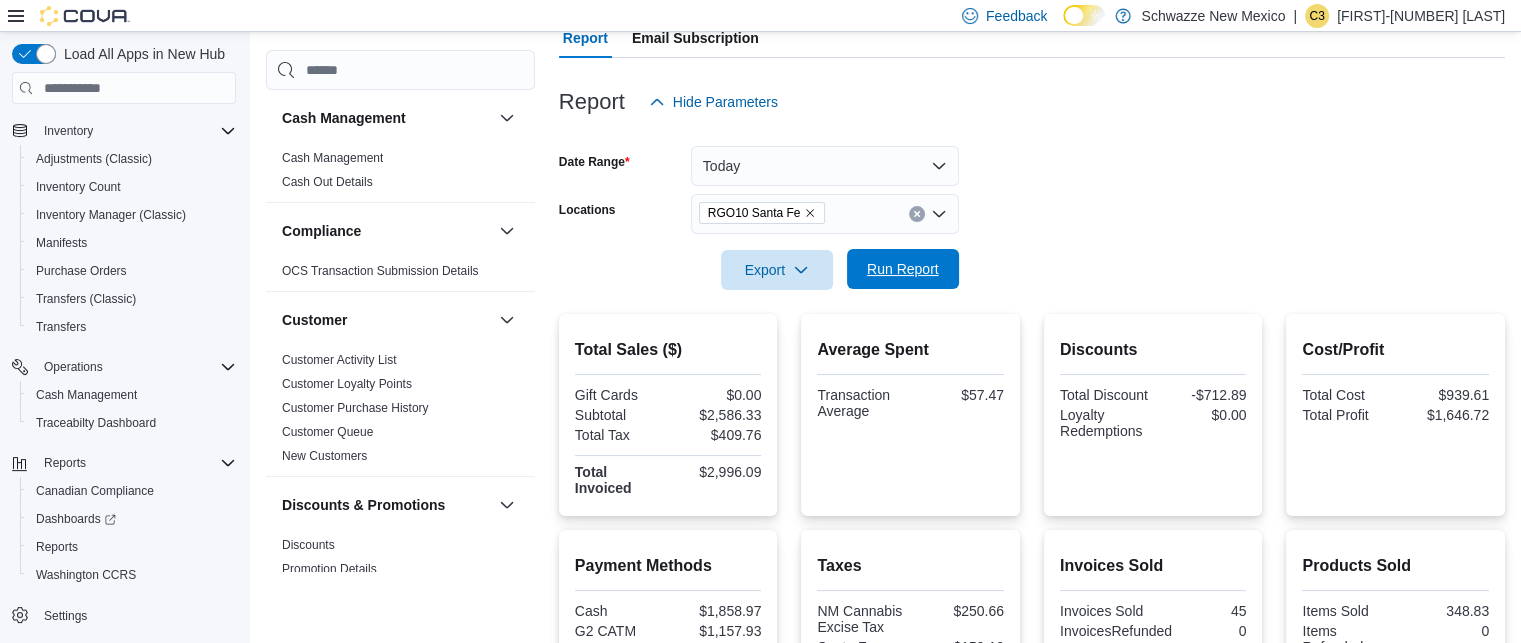 click on "Run Report" at bounding box center (903, 269) 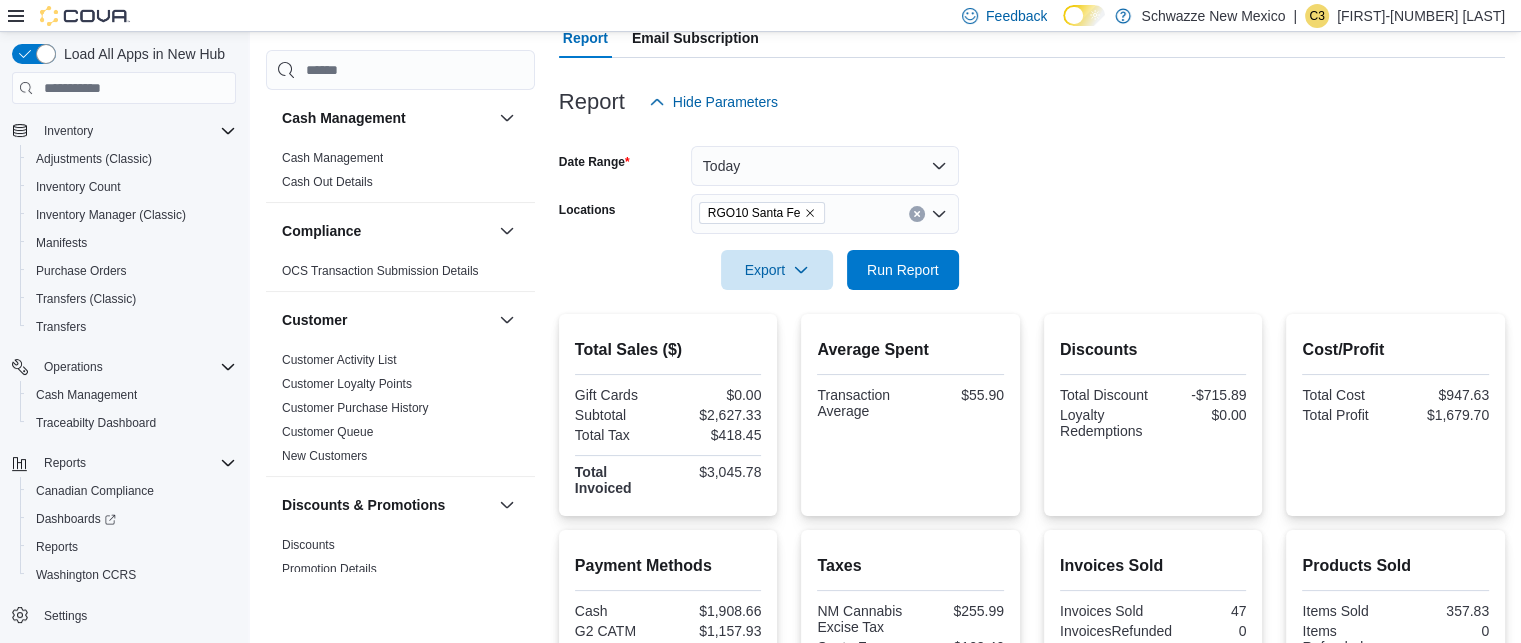 click on "Date Range Today Locations RGO10 [CITY] Export Run Report" at bounding box center (1032, 206) 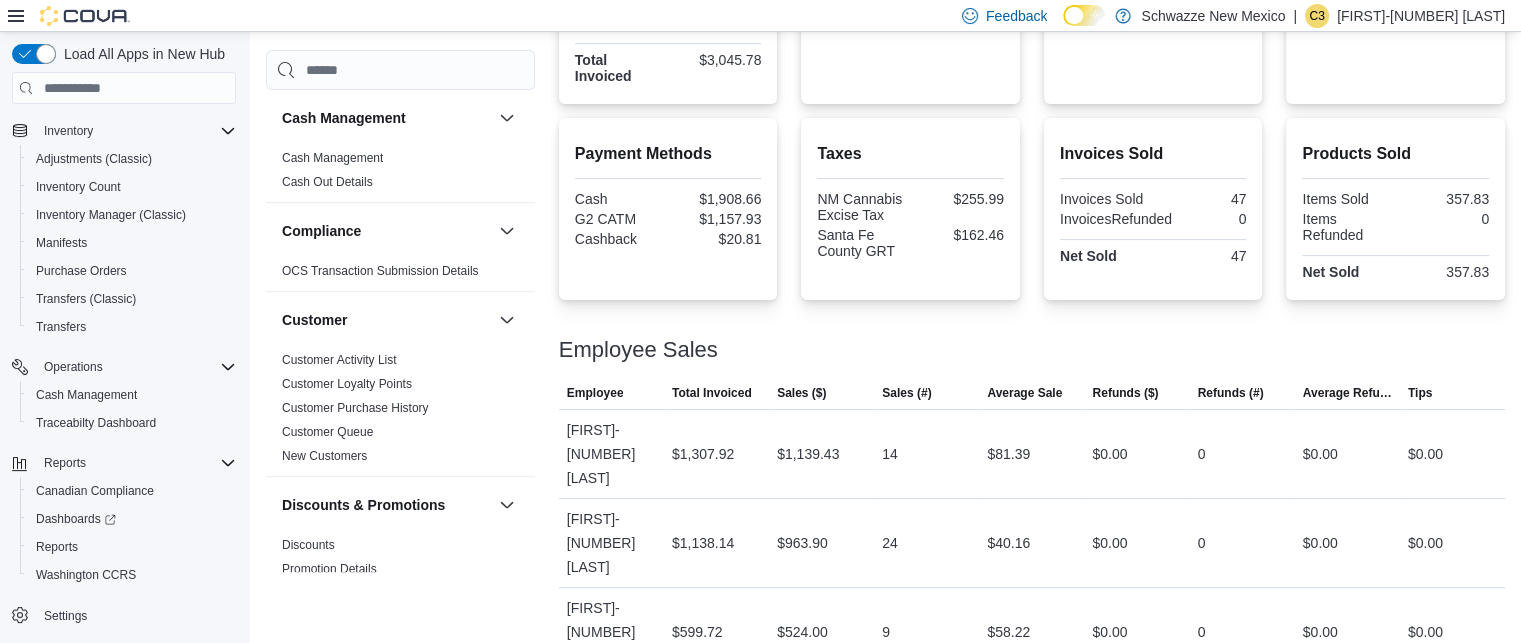 scroll, scrollTop: 0, scrollLeft: 0, axis: both 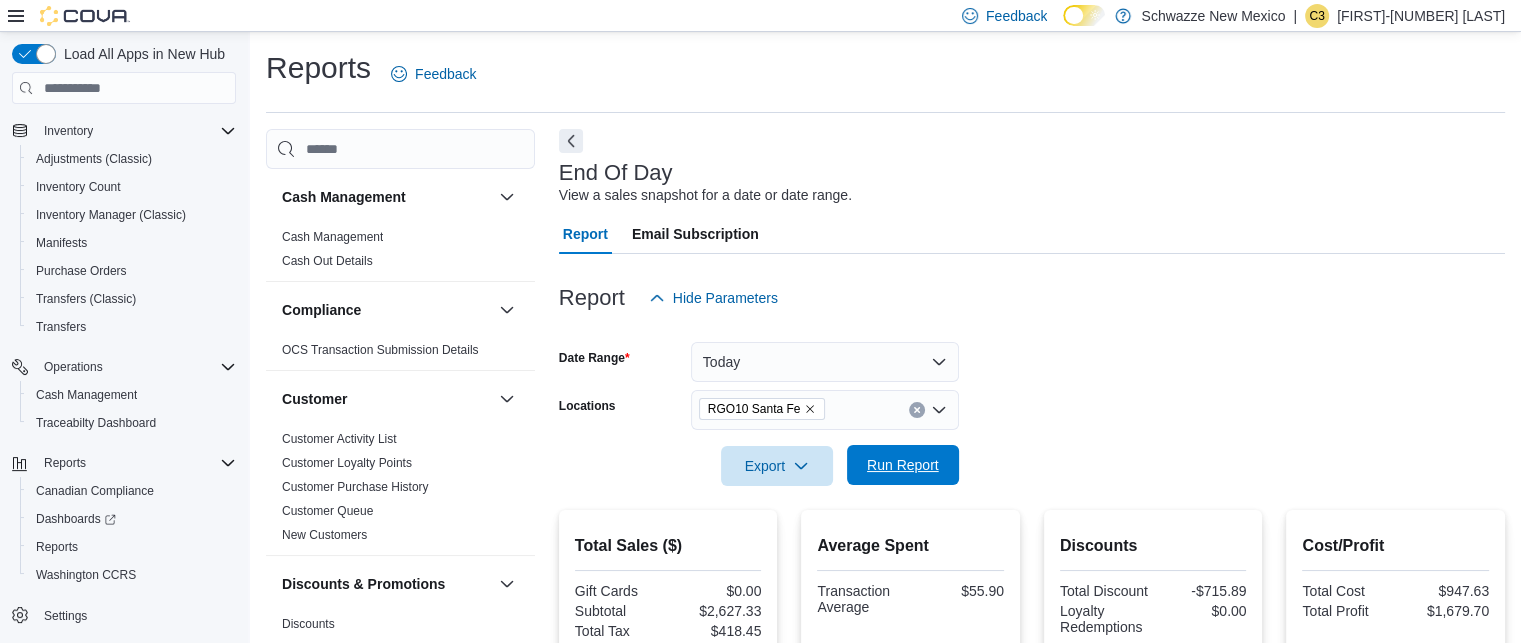 click on "Run Report" at bounding box center [903, 465] 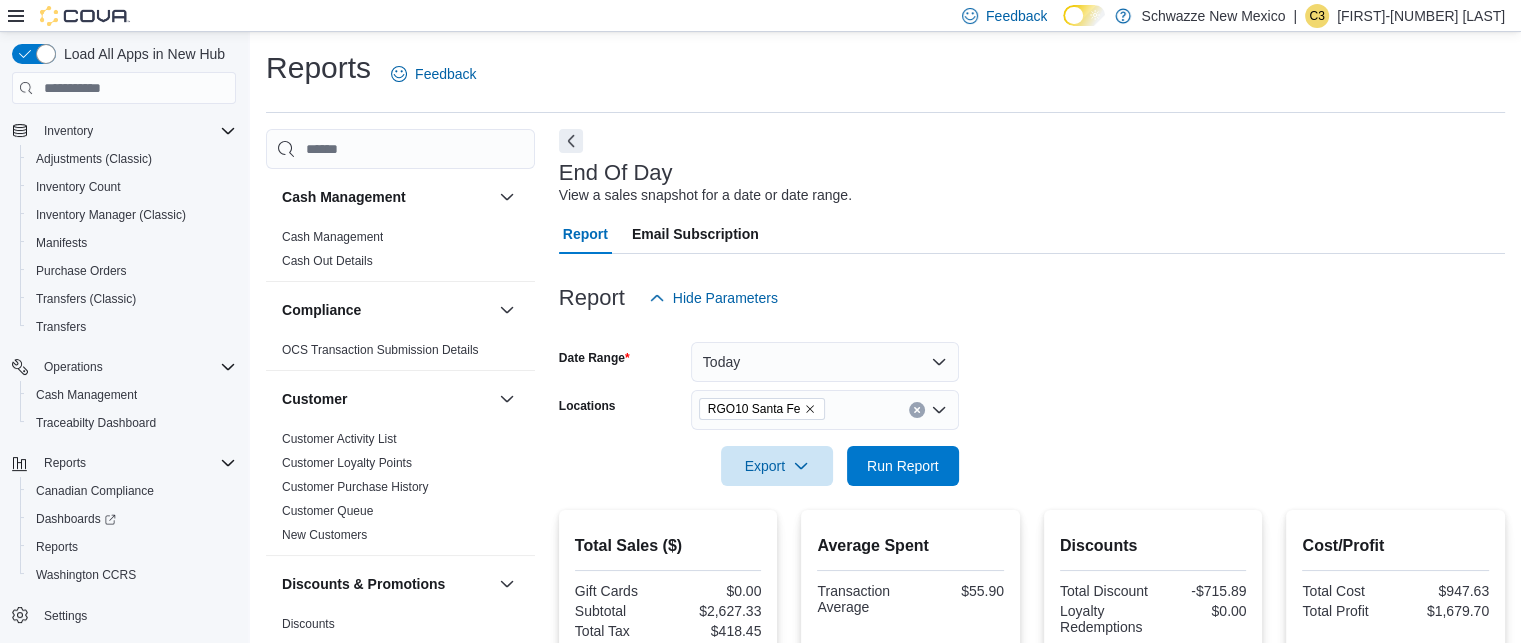 click on "Date Range Today Locations RGO10 [CITY] Export Run Report" at bounding box center [1032, 402] 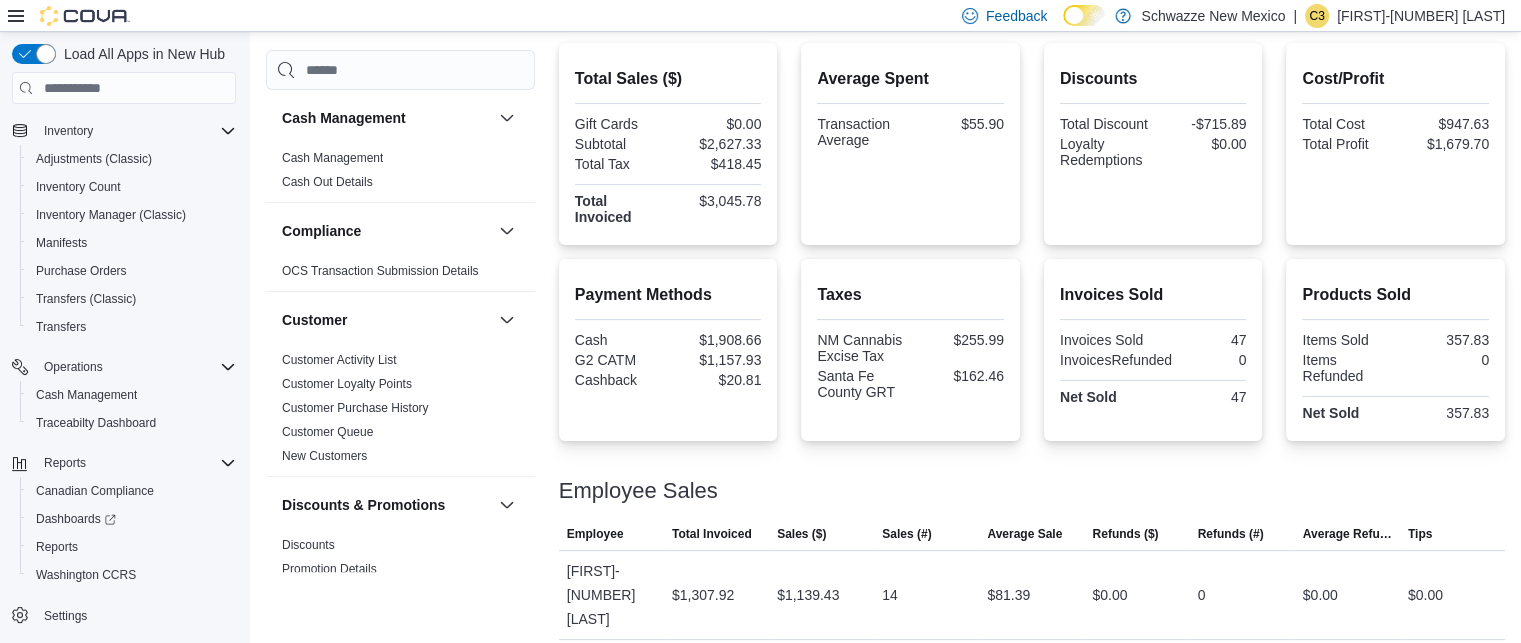 scroll, scrollTop: 0, scrollLeft: 0, axis: both 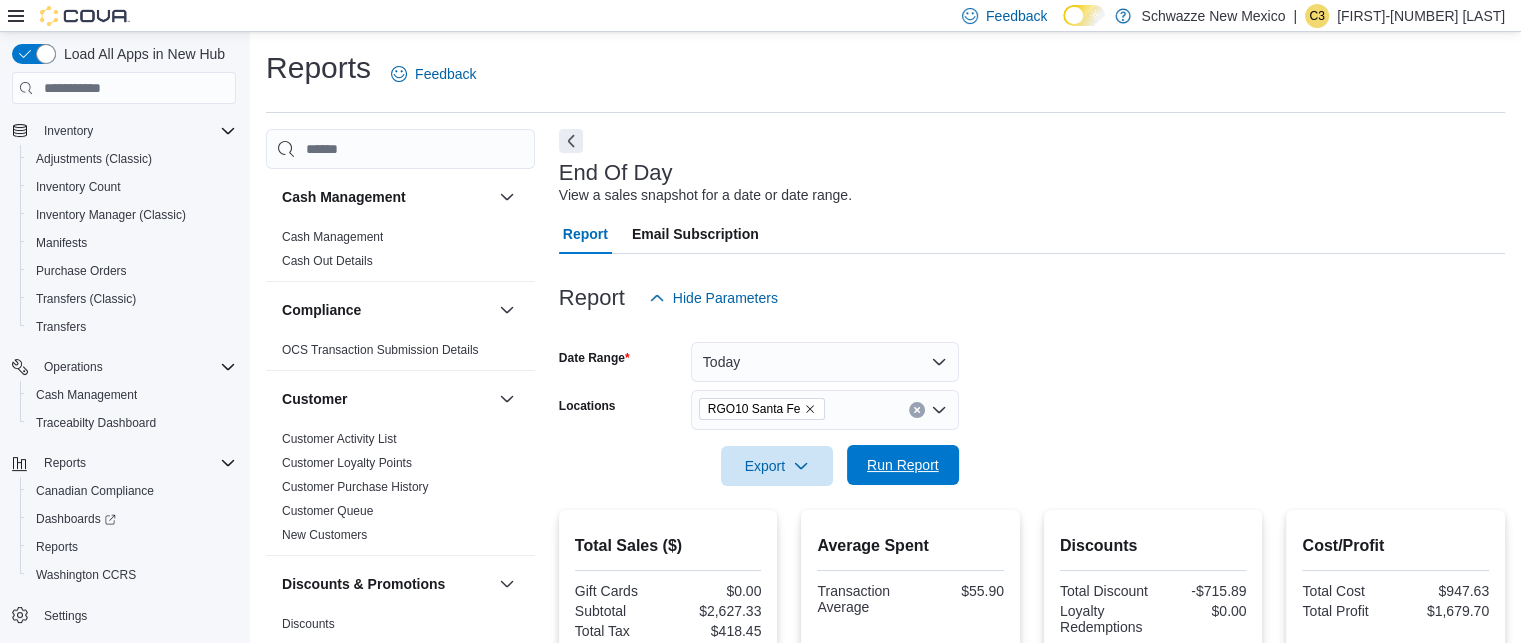 click on "Run Report" at bounding box center [903, 465] 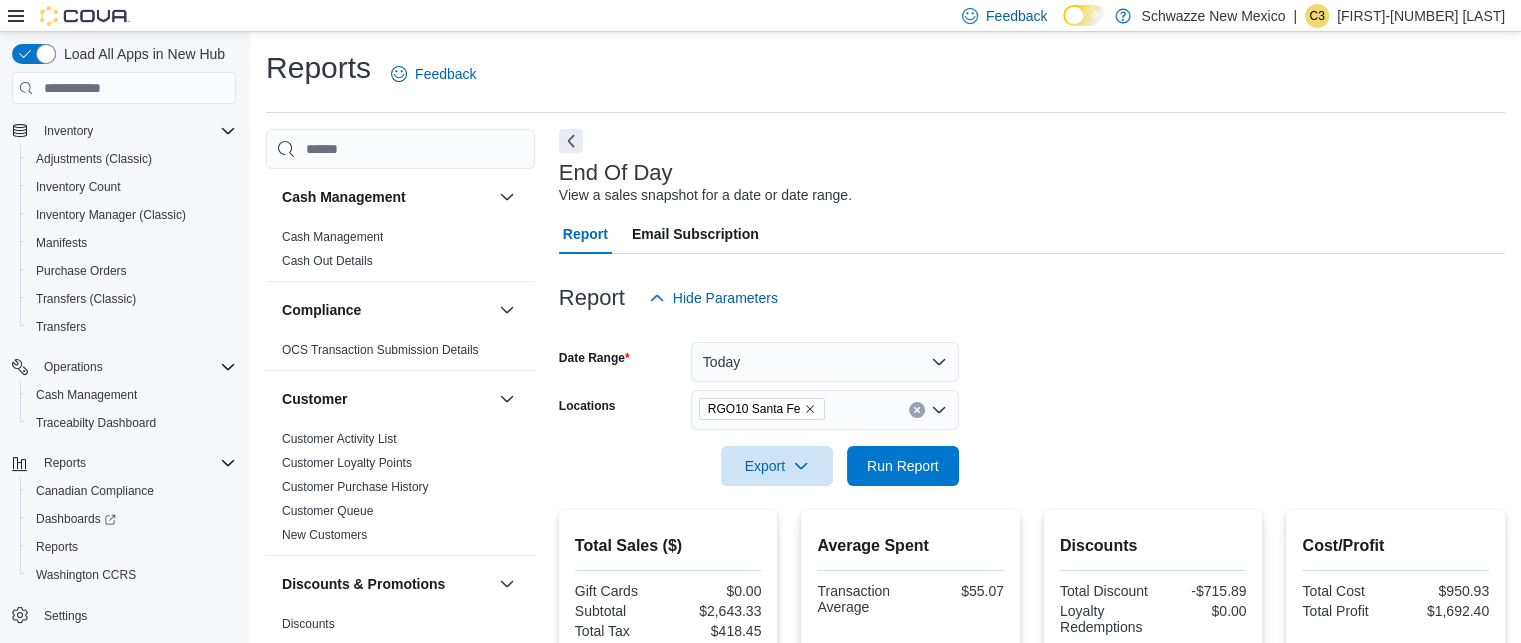 click on "Date Range Today Locations RGO10 [CITY] Export Run Report" at bounding box center (1032, 402) 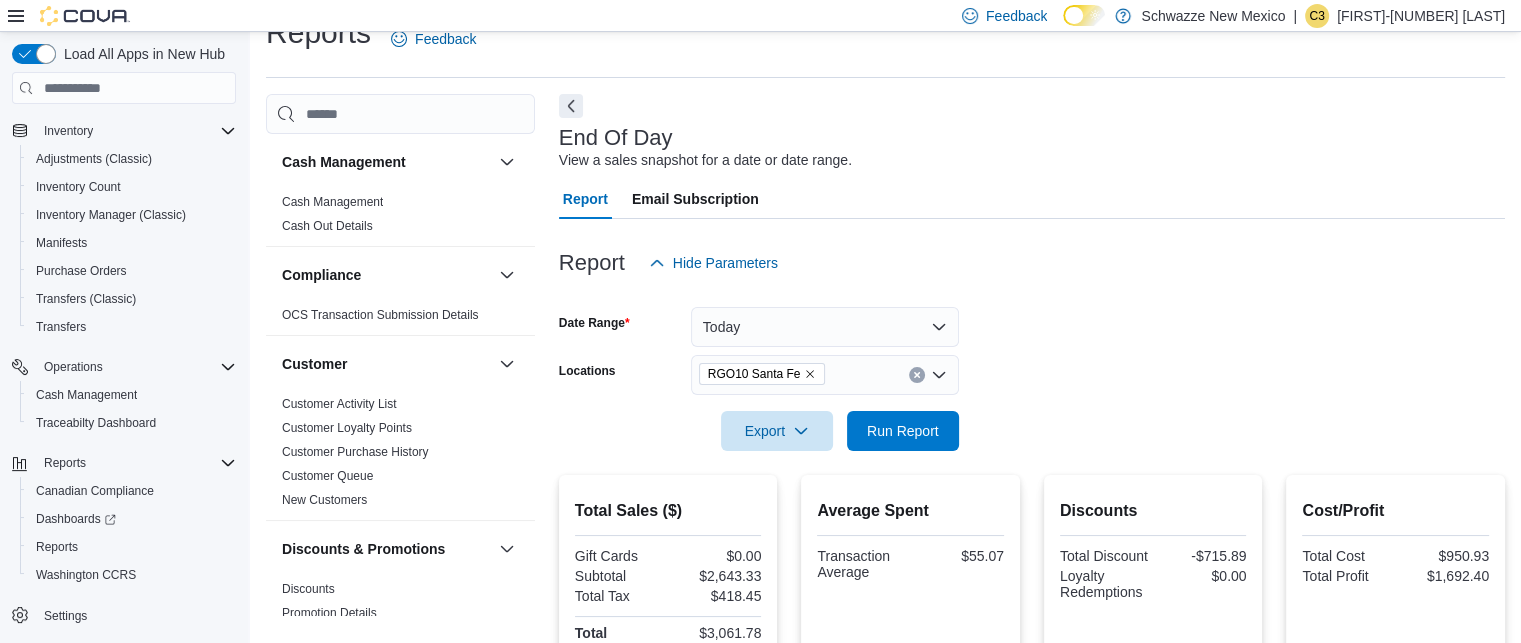 scroll, scrollTop: 0, scrollLeft: 0, axis: both 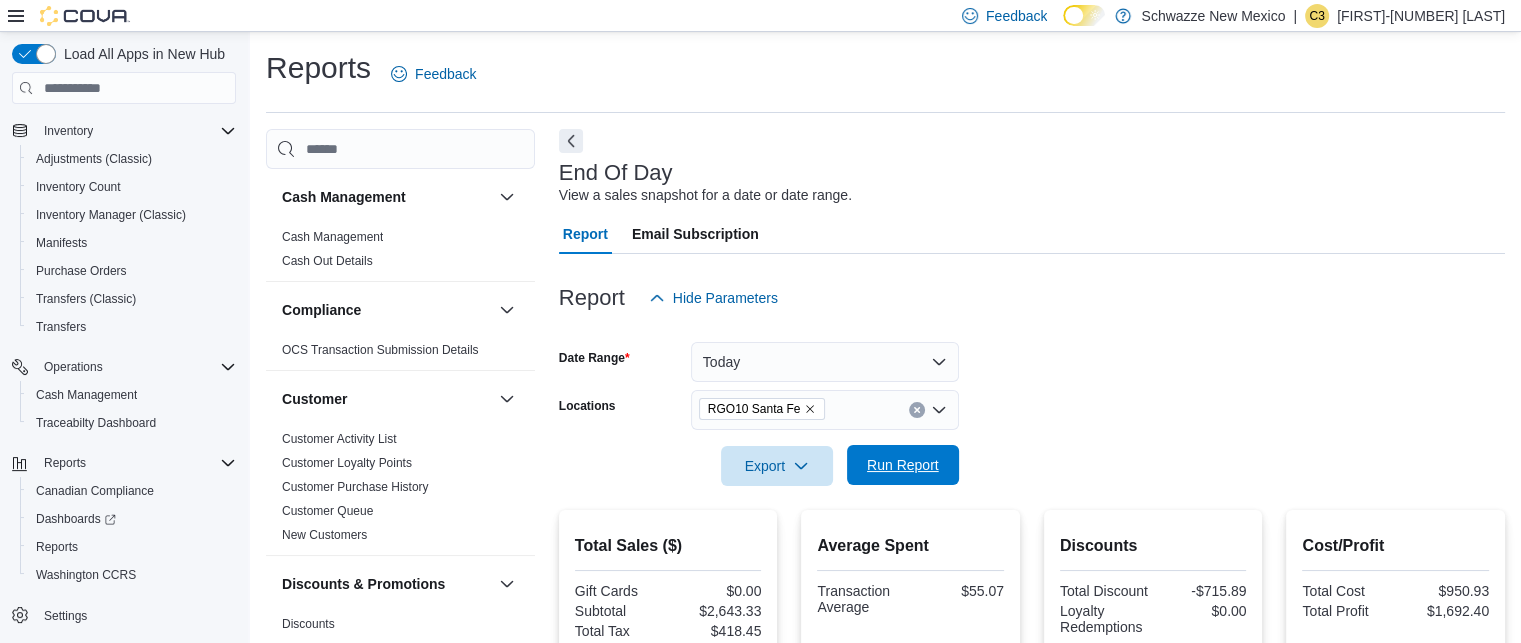 click on "Run Report" at bounding box center [903, 465] 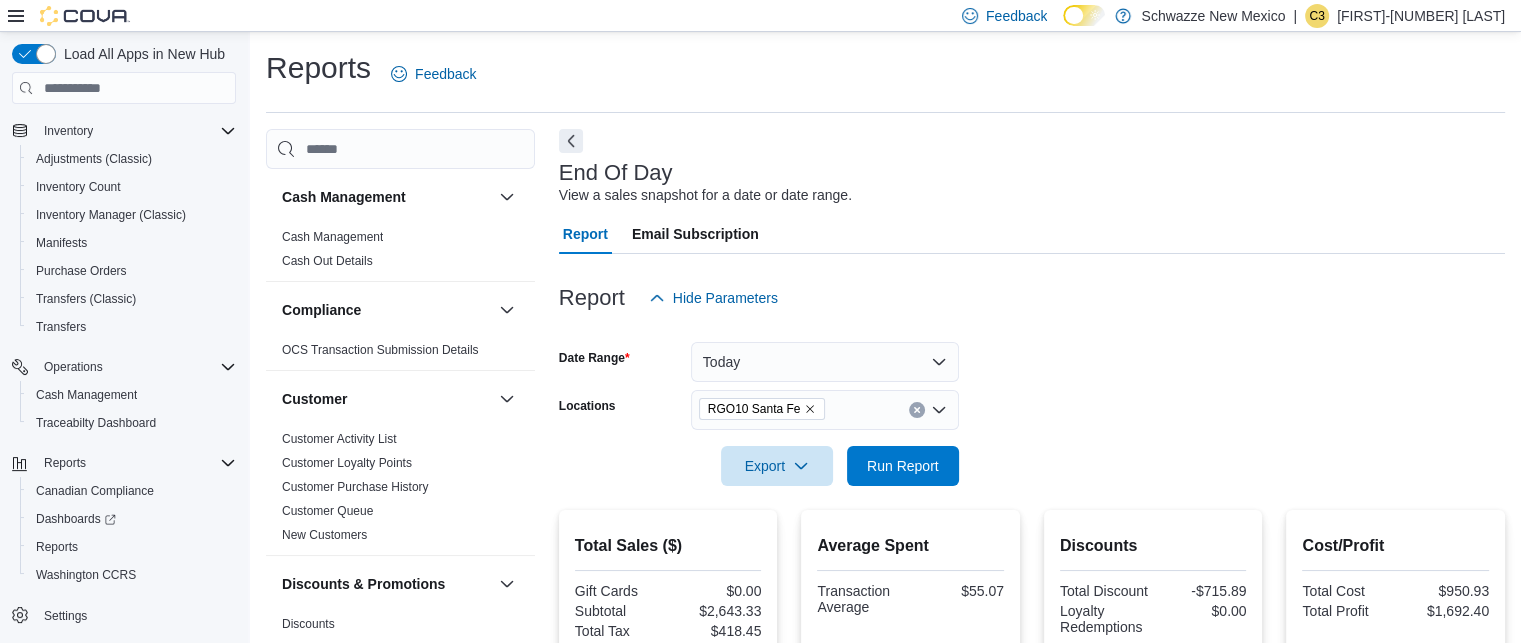 click on "Report Hide Parameters" at bounding box center (1032, 298) 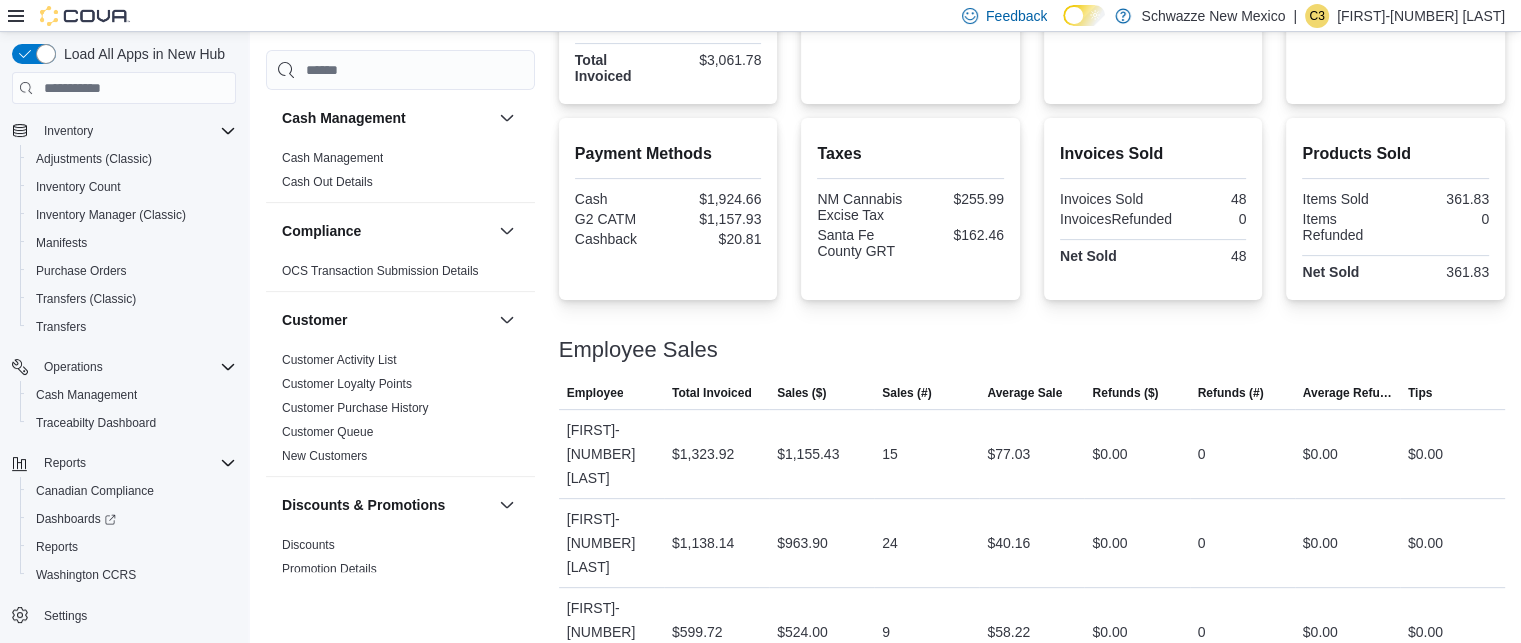 scroll, scrollTop: 0, scrollLeft: 0, axis: both 